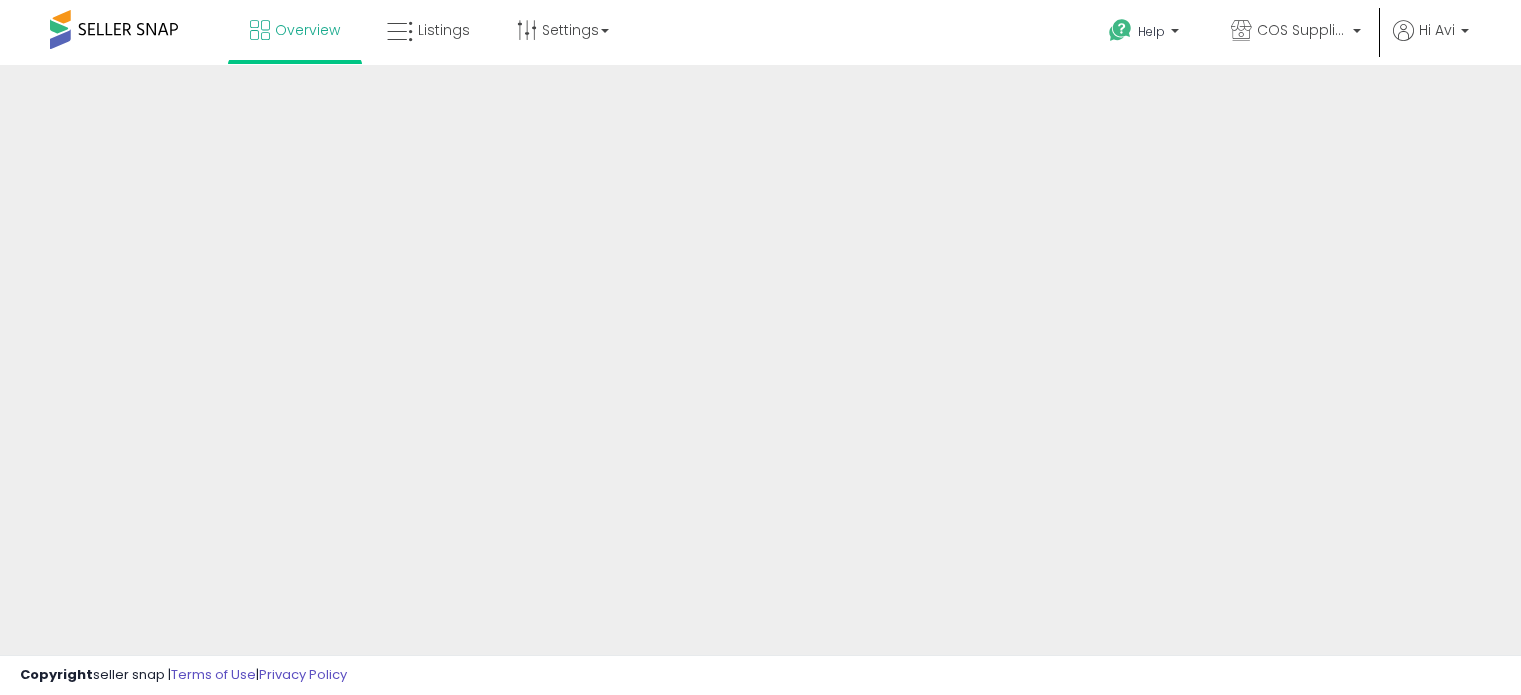 scroll, scrollTop: 0, scrollLeft: 0, axis: both 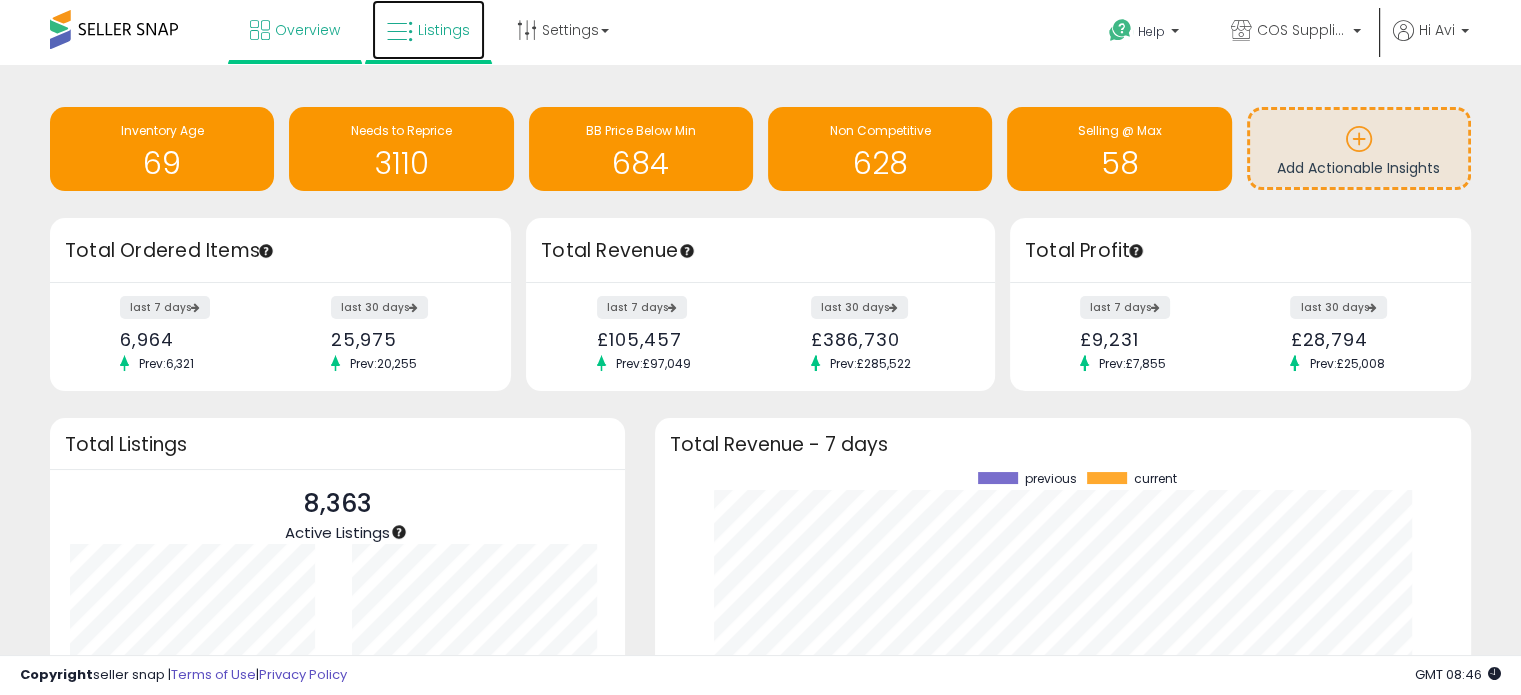 click on "Listings" at bounding box center [444, 30] 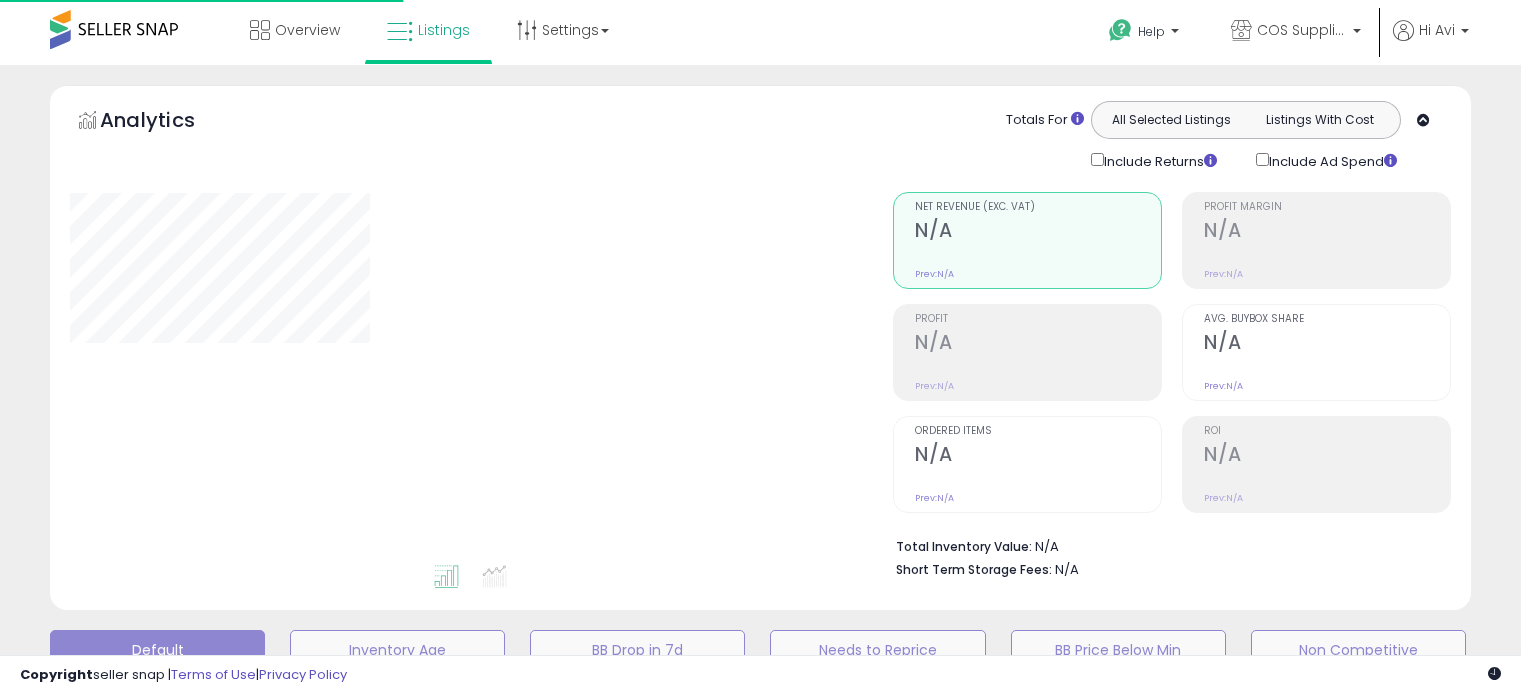scroll, scrollTop: 0, scrollLeft: 0, axis: both 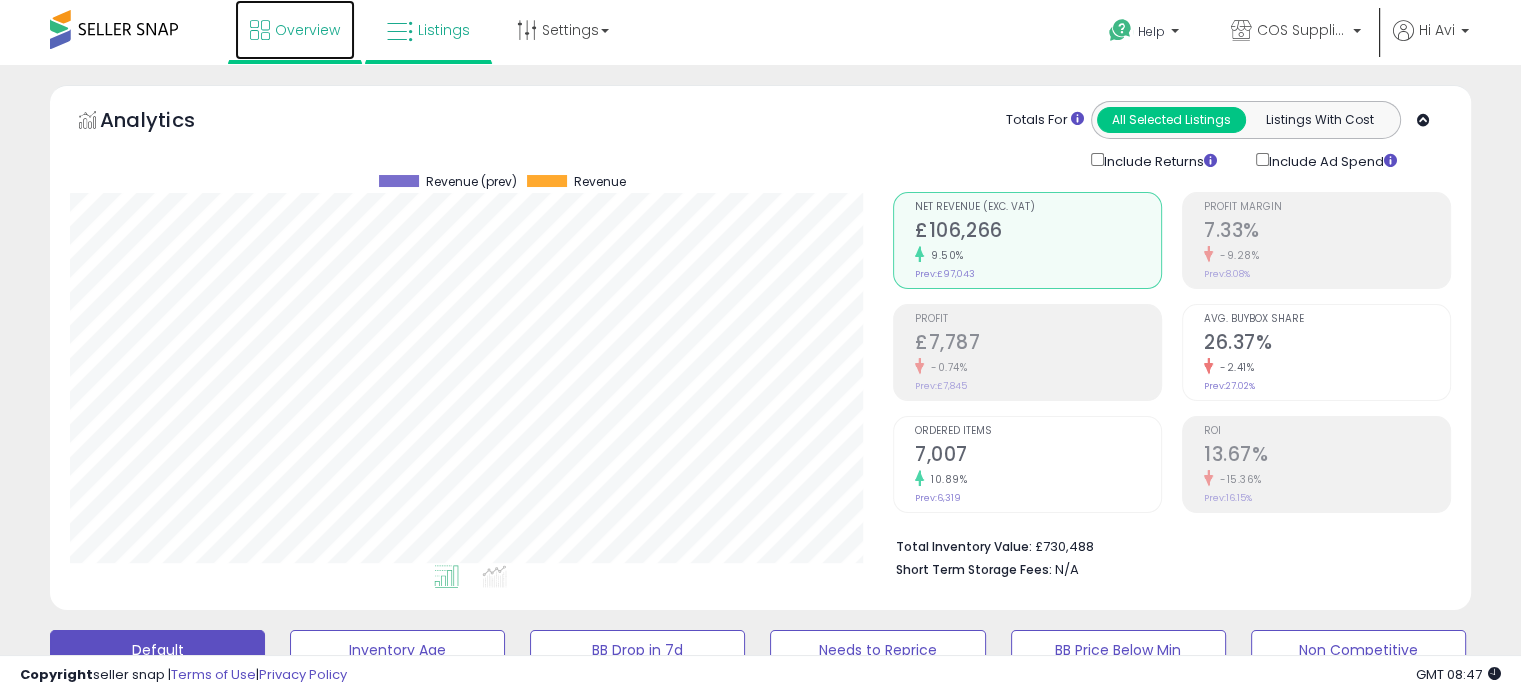 click on "Overview" at bounding box center (307, 30) 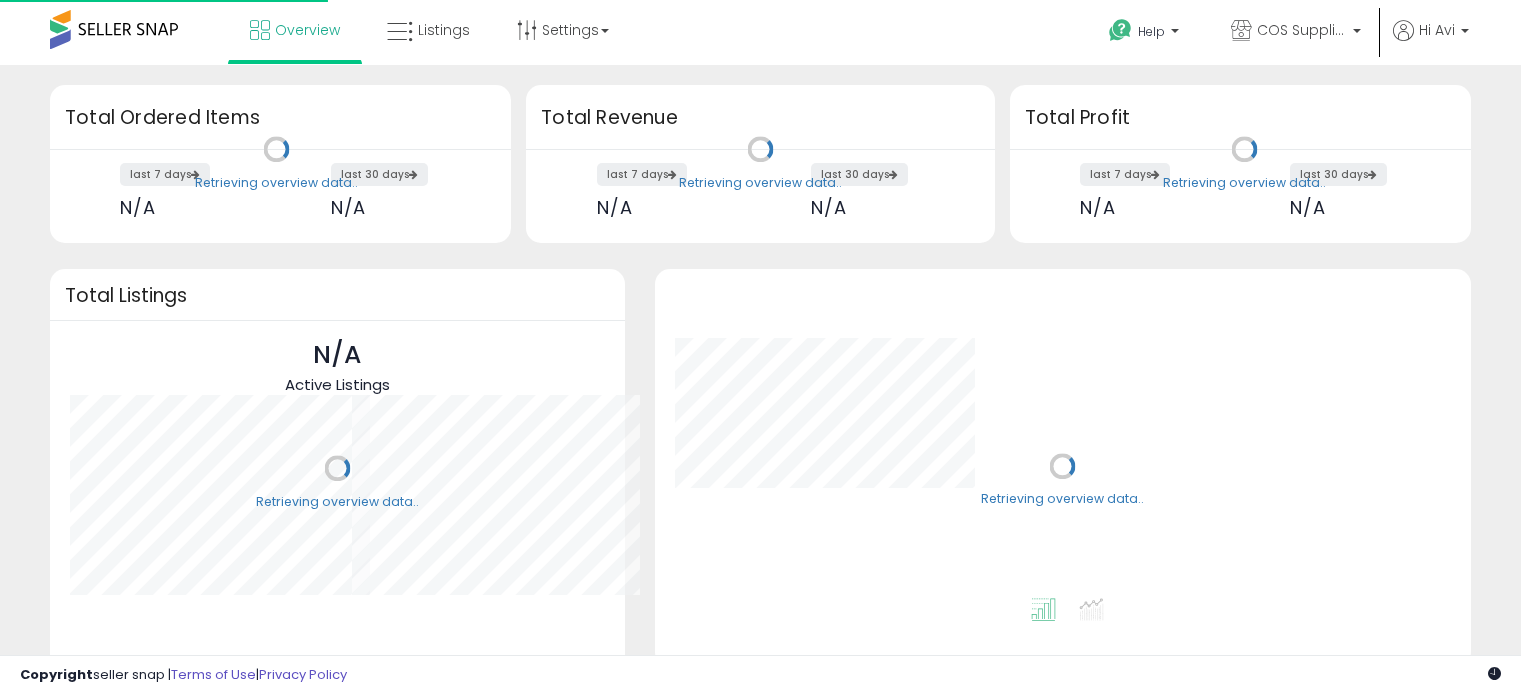 scroll, scrollTop: 0, scrollLeft: 0, axis: both 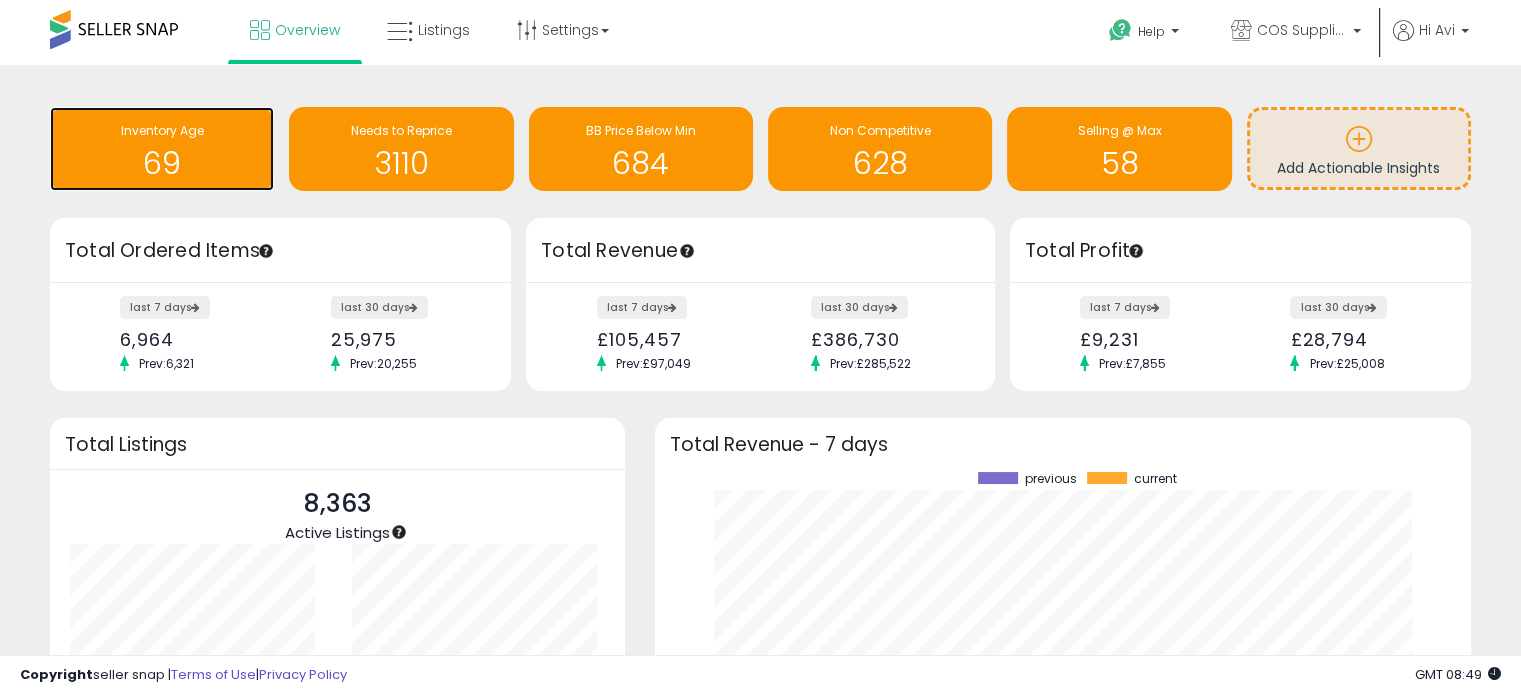 click on "69" at bounding box center [162, 151] 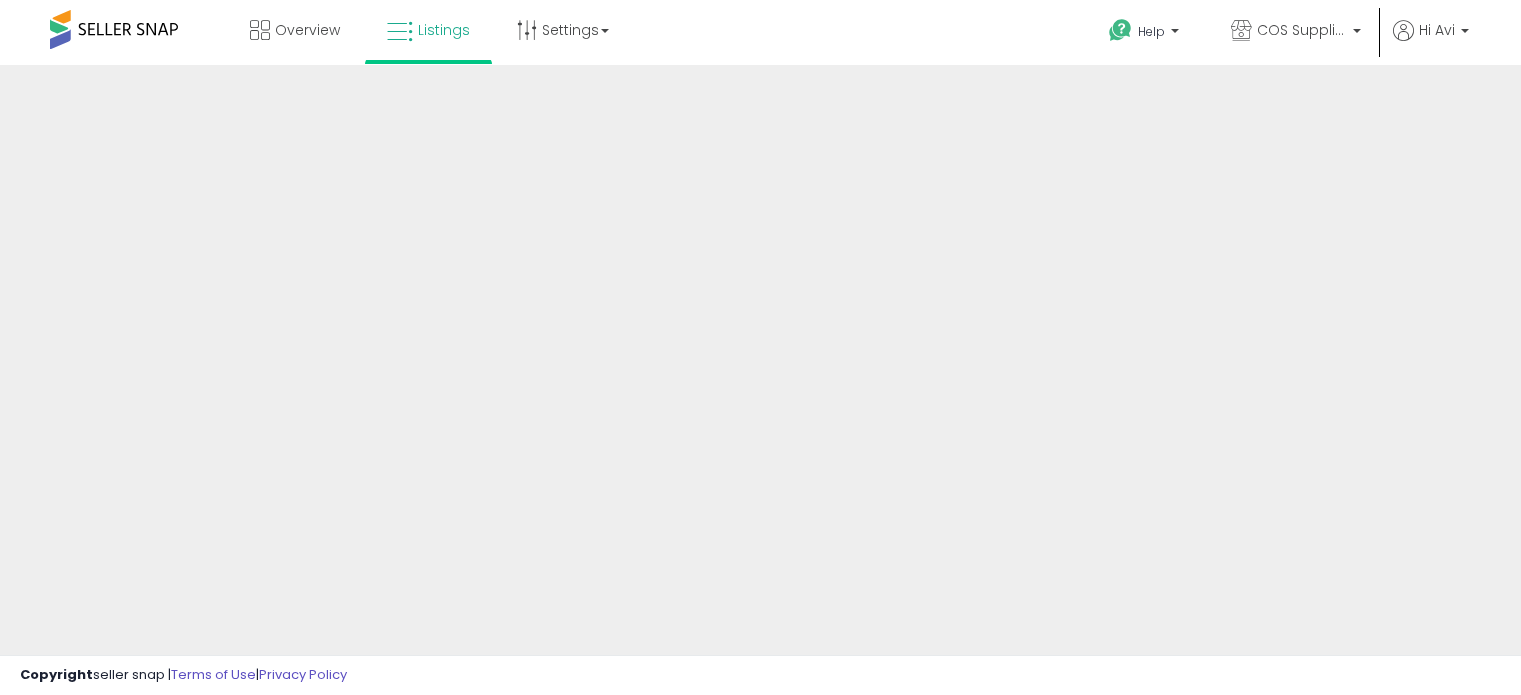 scroll, scrollTop: 0, scrollLeft: 0, axis: both 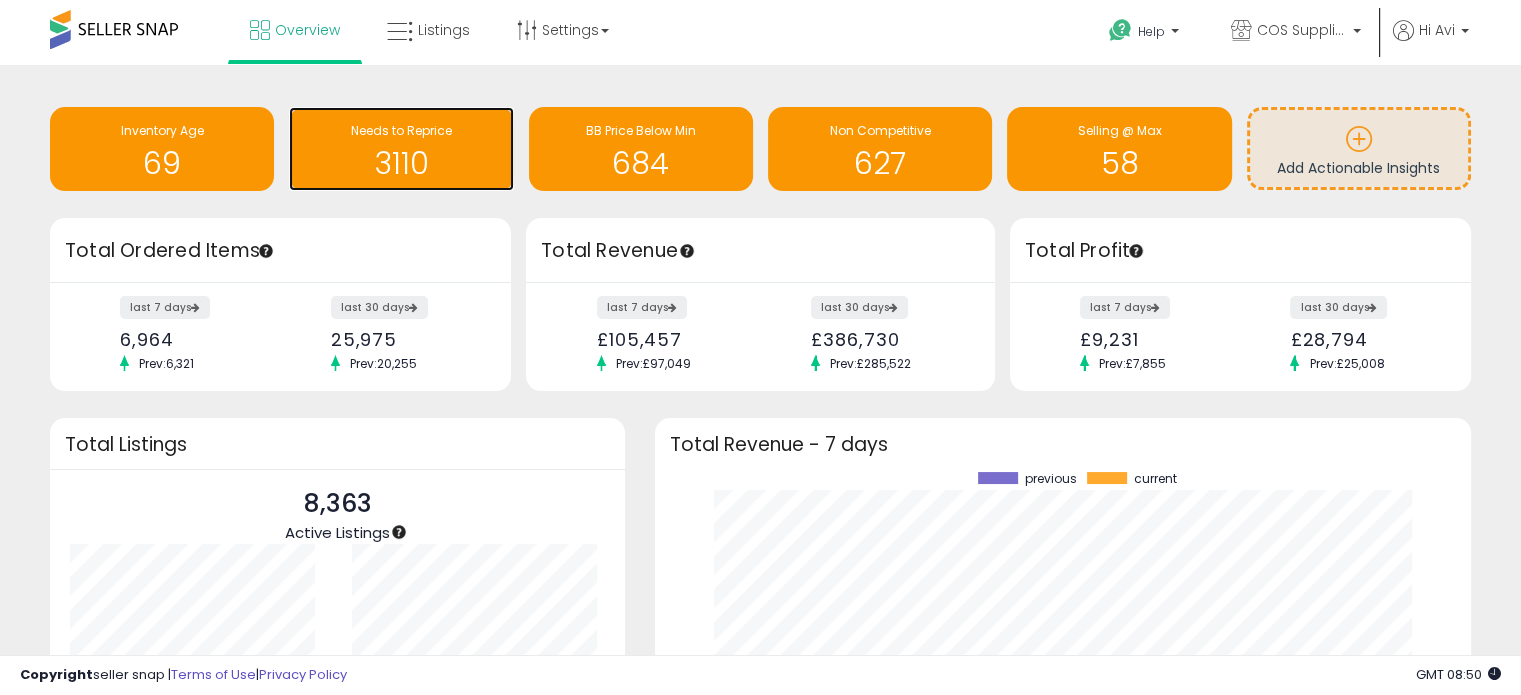 click on "3110" at bounding box center [401, 163] 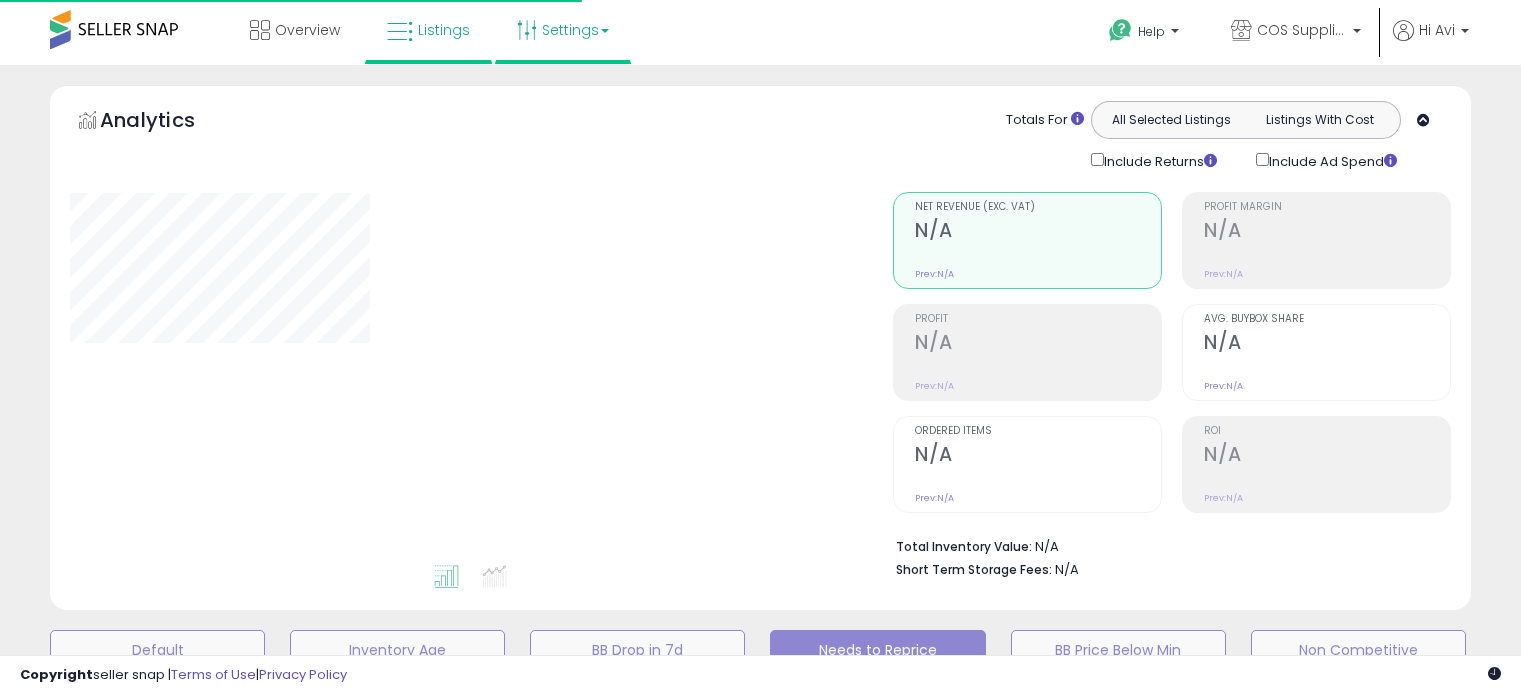 scroll, scrollTop: 0, scrollLeft: 0, axis: both 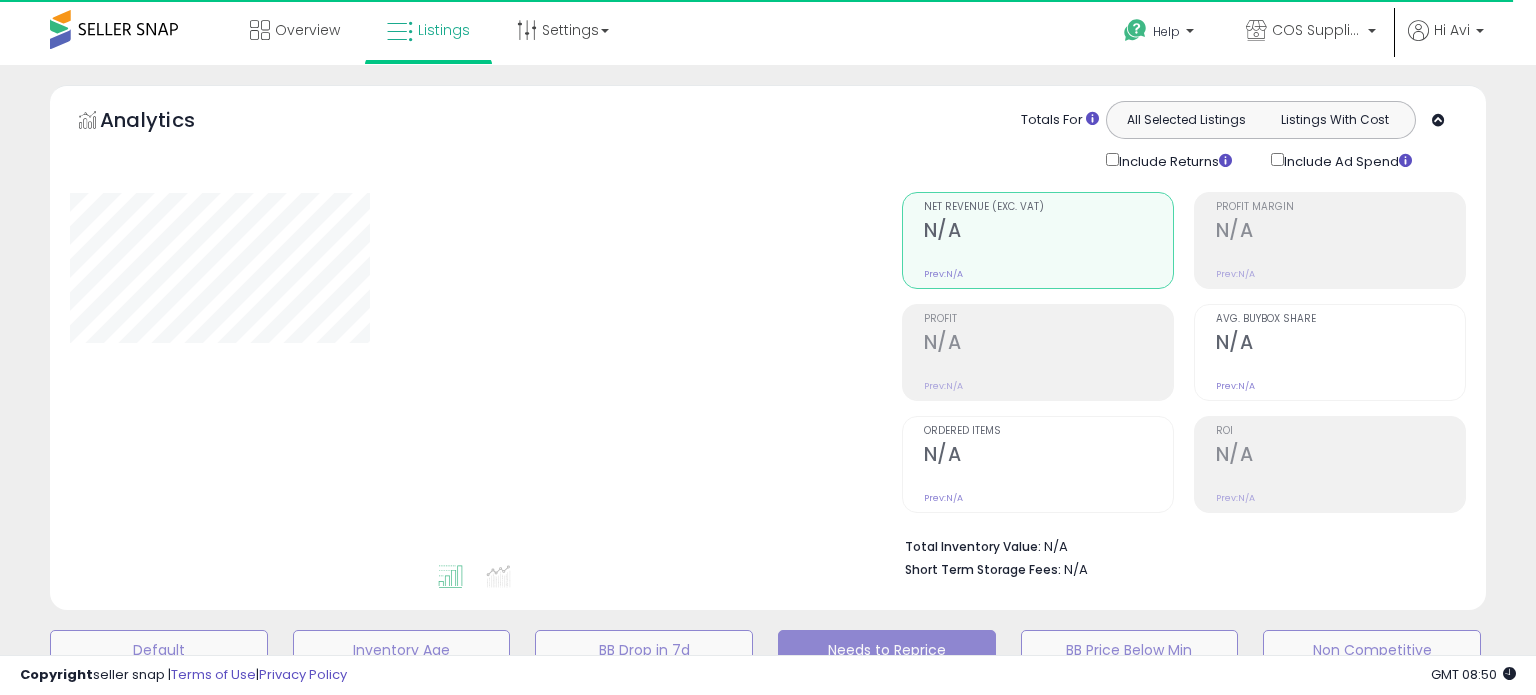 select on "**" 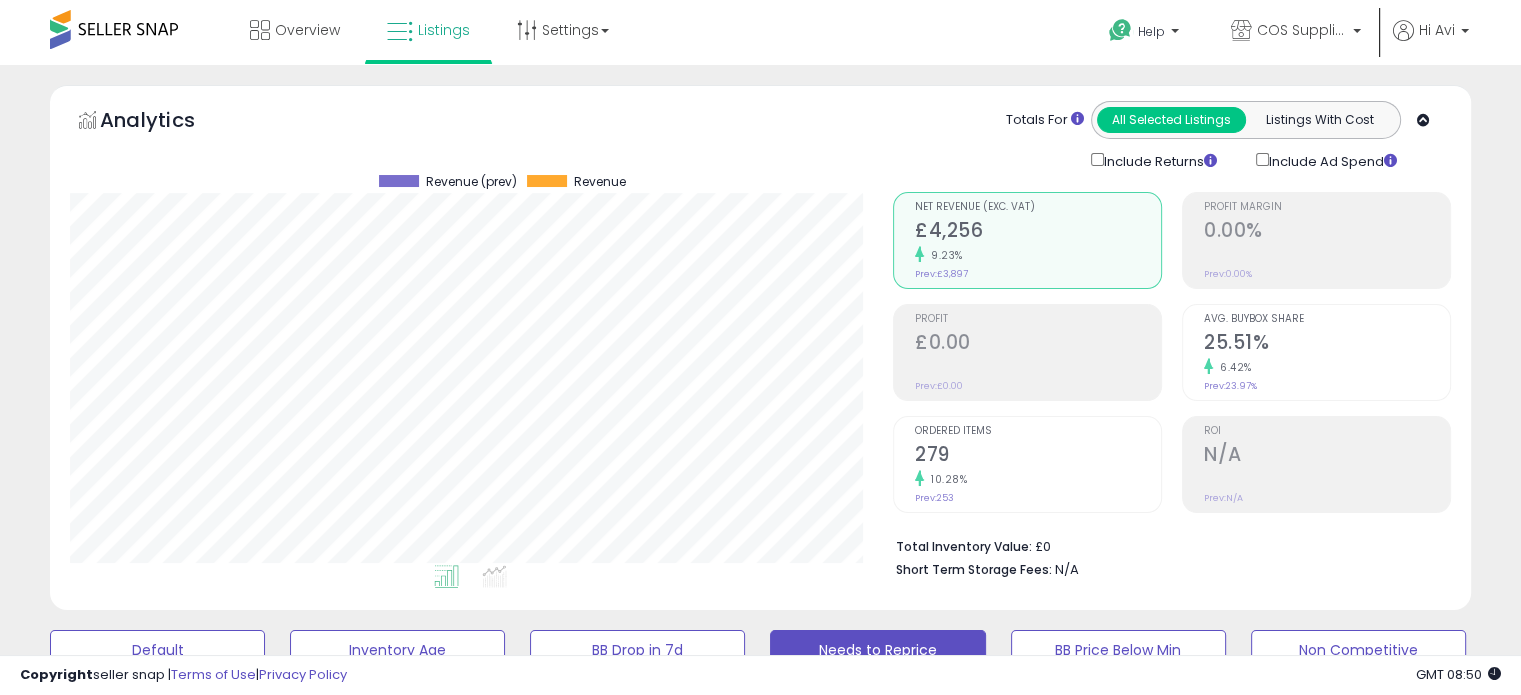 scroll, scrollTop: 999589, scrollLeft: 999176, axis: both 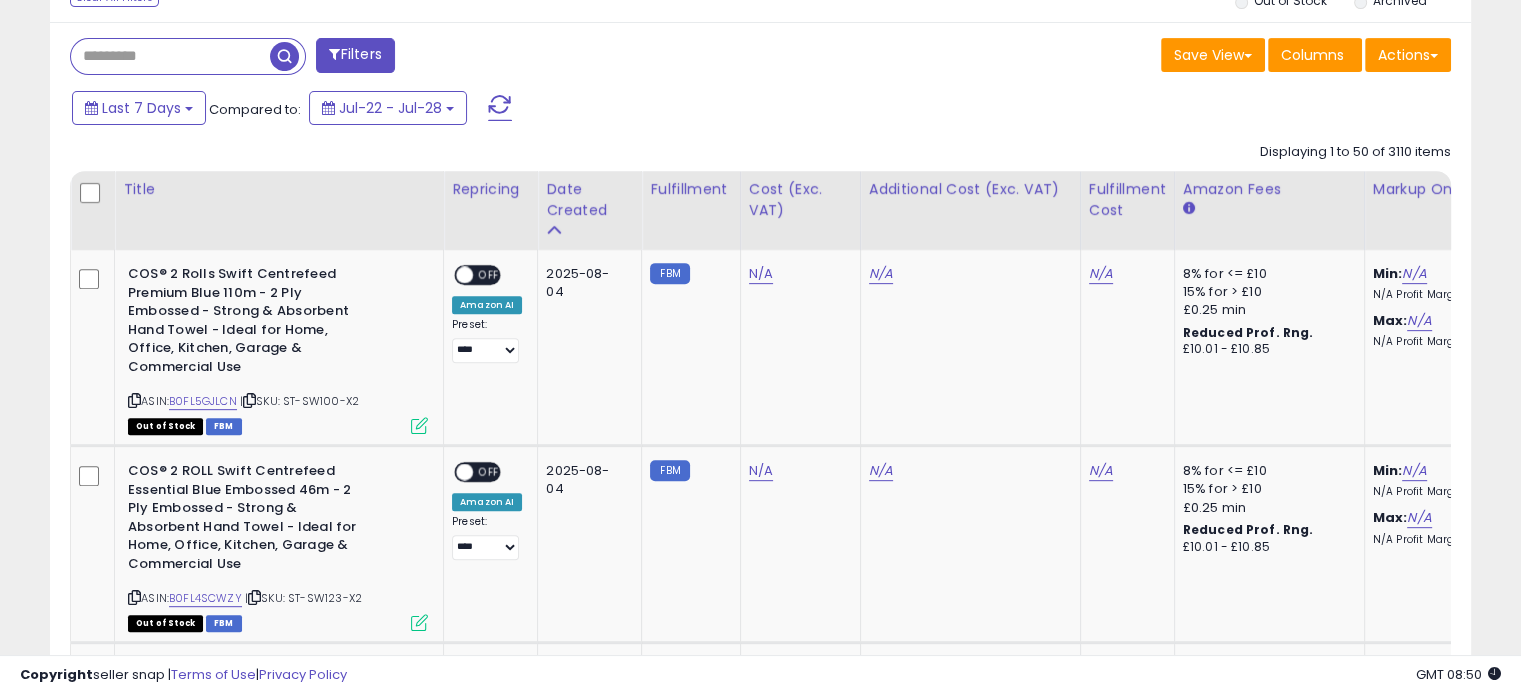 click on "Filters" at bounding box center (355, 55) 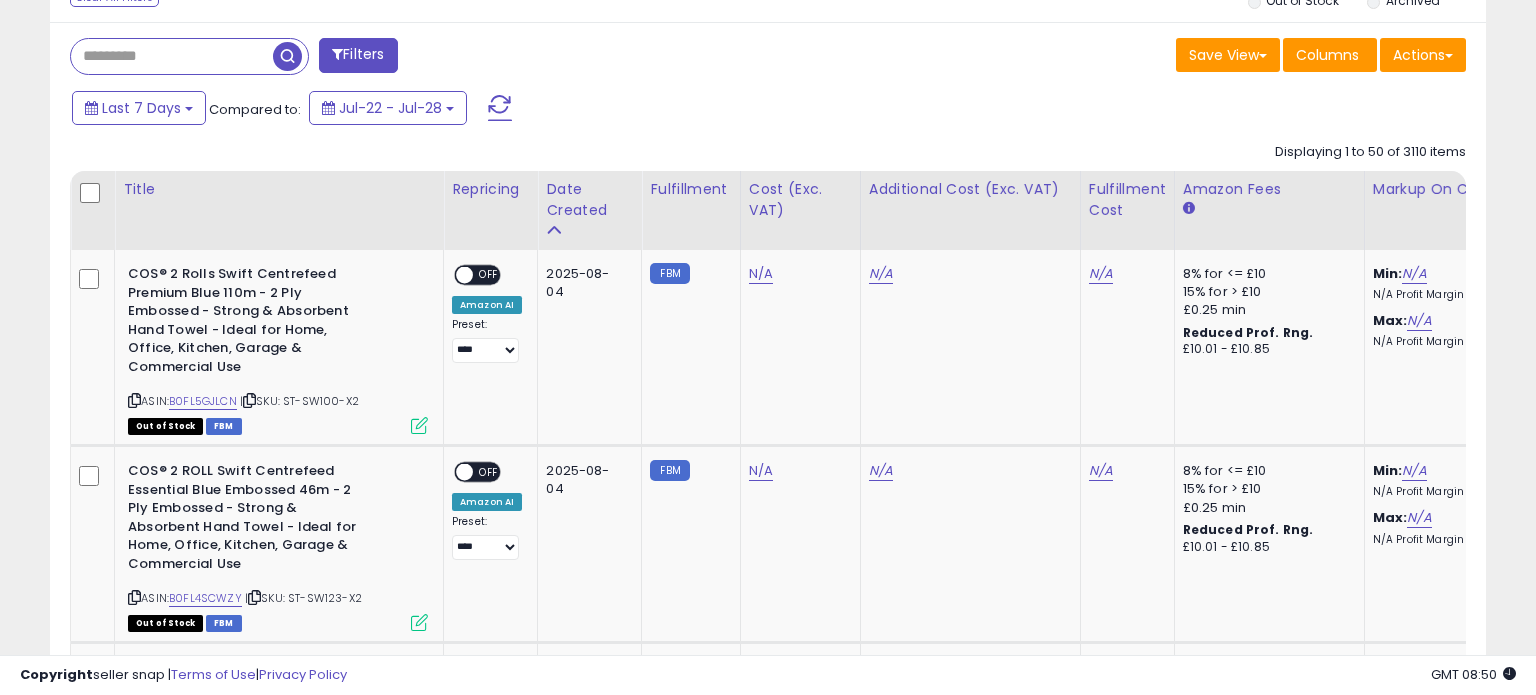scroll, scrollTop: 999589, scrollLeft: 999168, axis: both 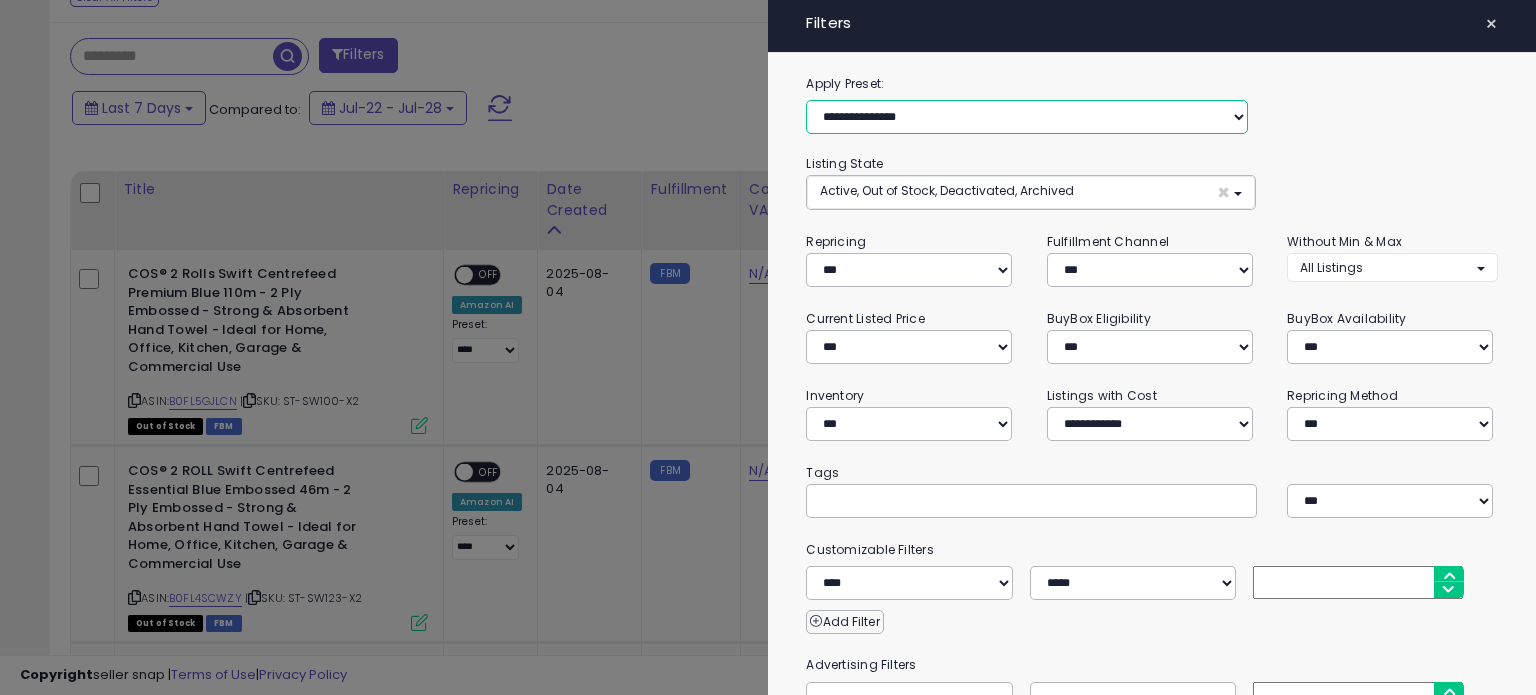 click on "**********" at bounding box center [1027, 117] 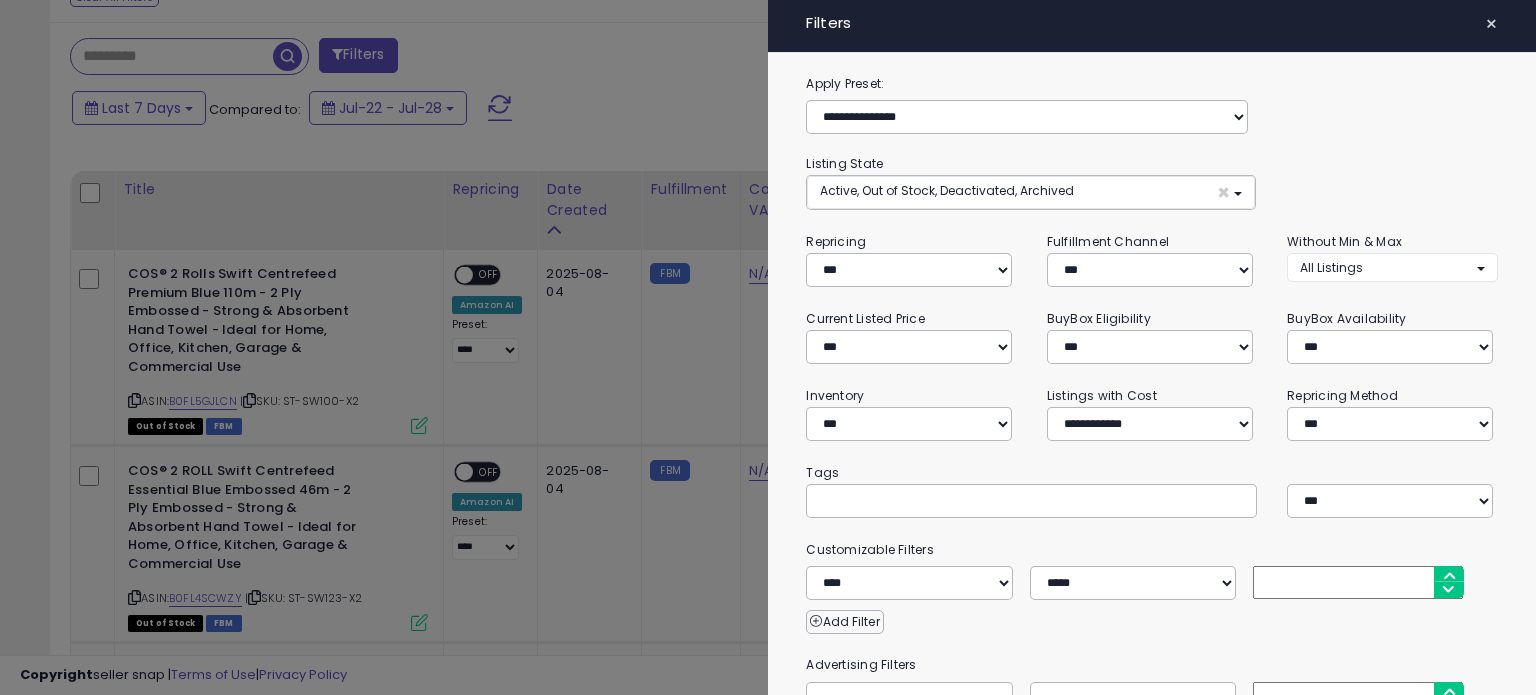 click on "Apply Preset:" at bounding box center (1151, 84) 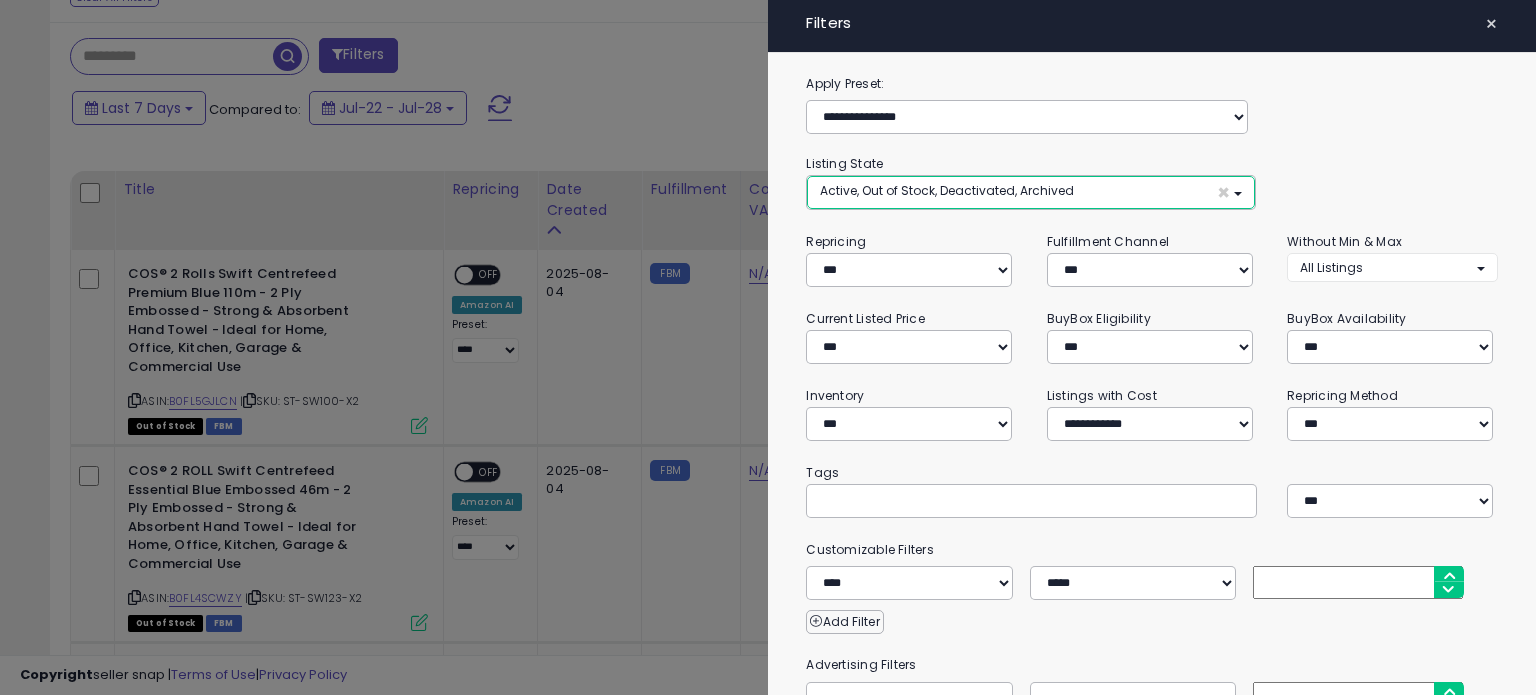 click on "Active, Out of Stock, Deactivated, Archived
×" at bounding box center [1030, 192] 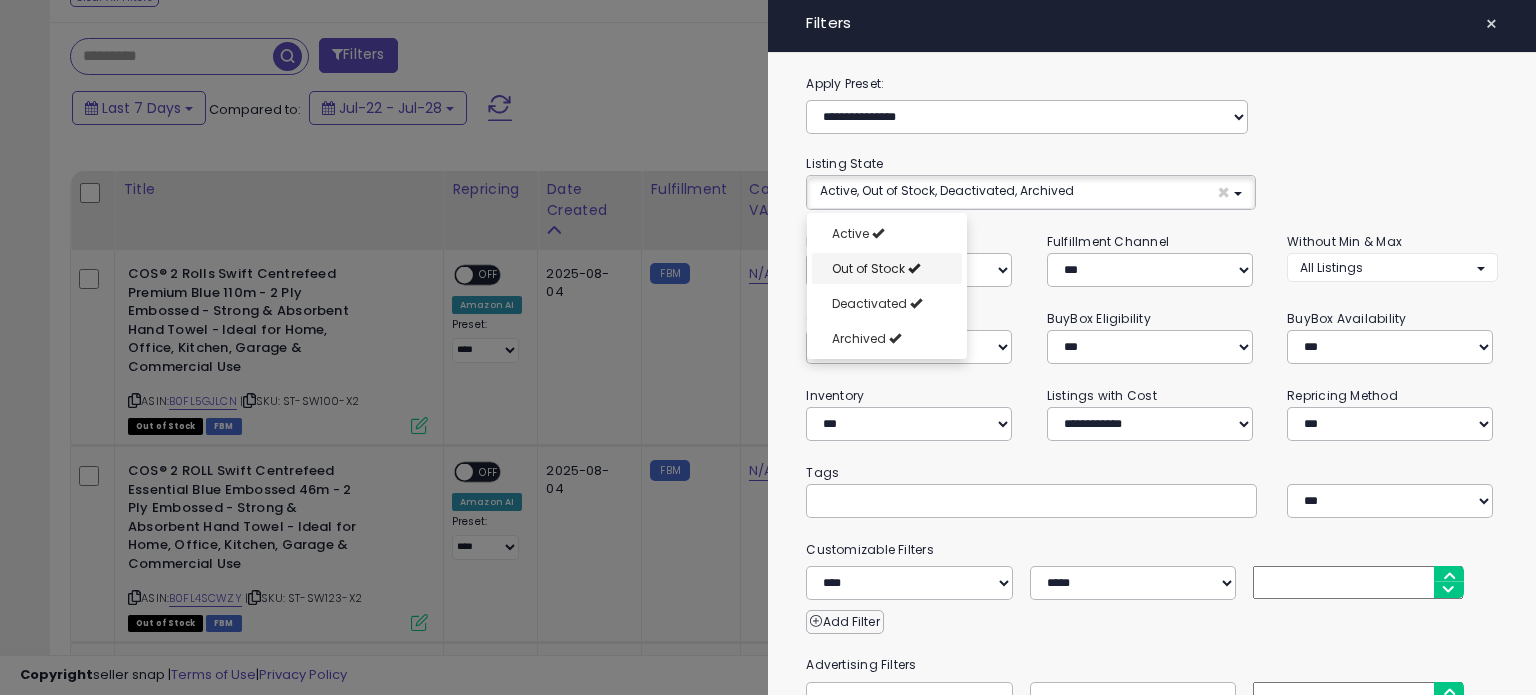 click on "Out of Stock" at bounding box center [887, 268] 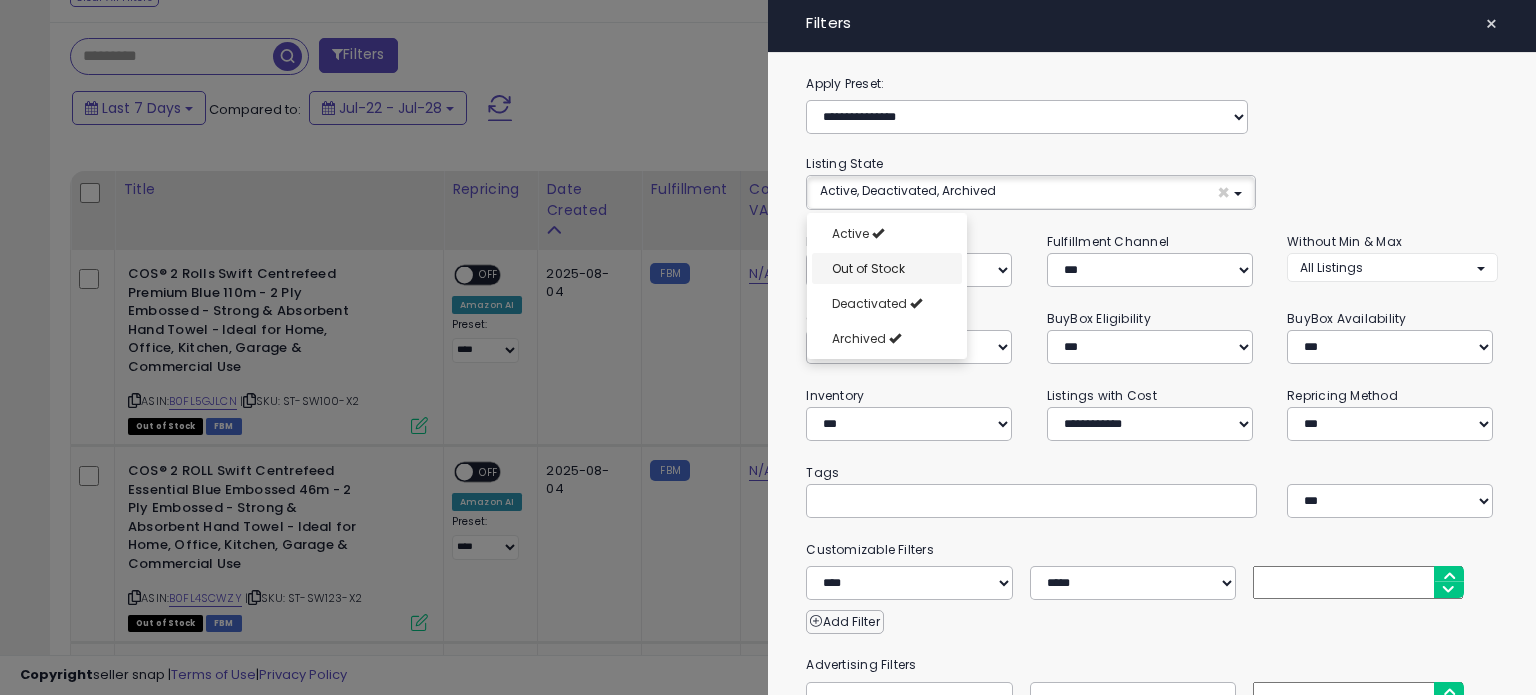select on "**********" 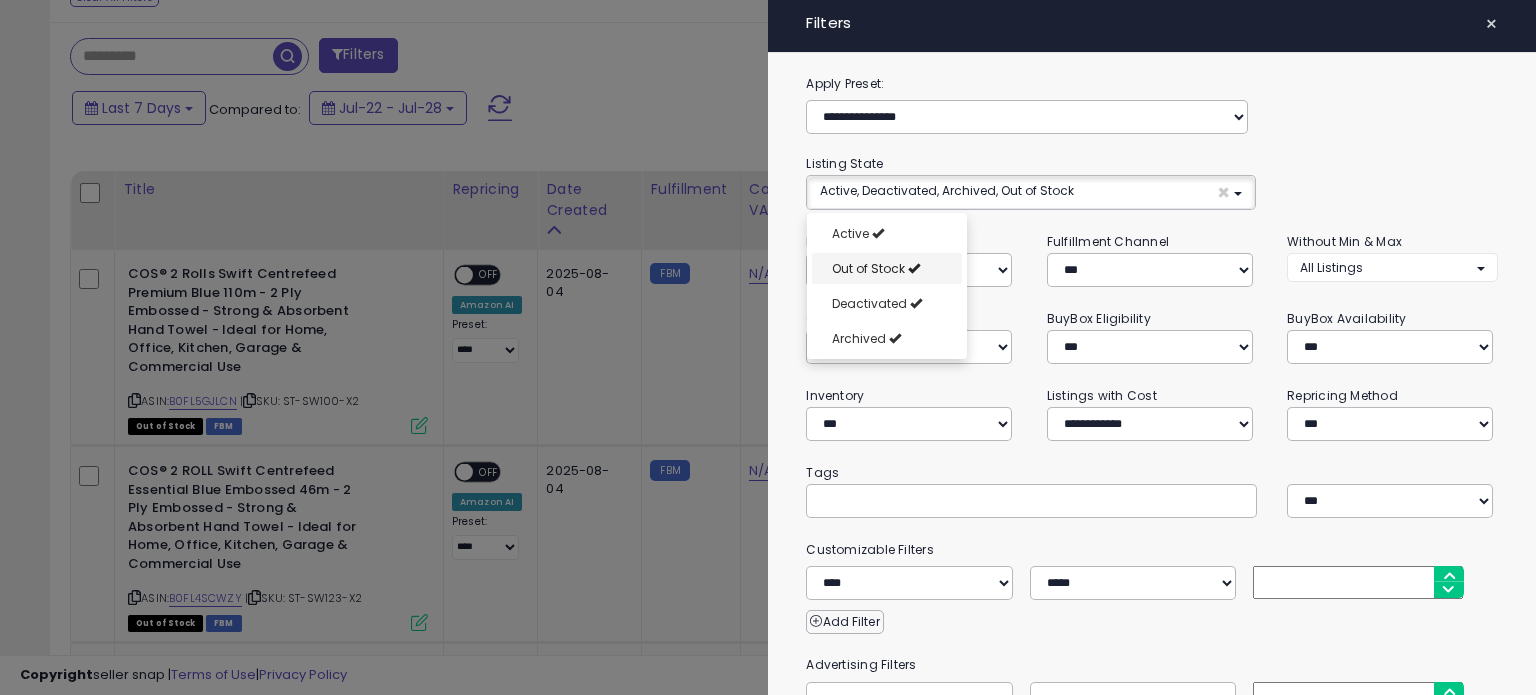 click on "Out of Stock" at bounding box center (887, 268) 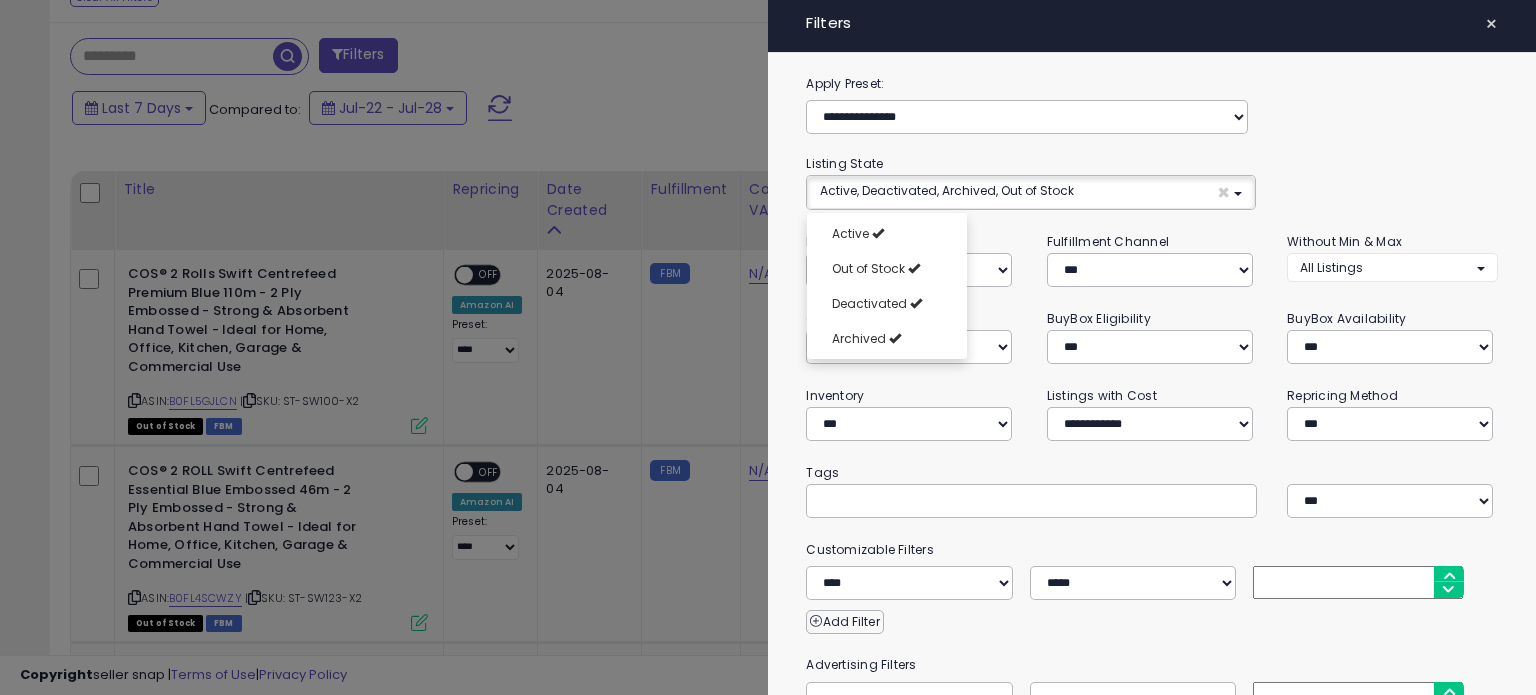 click on "**********" at bounding box center [1151, 103] 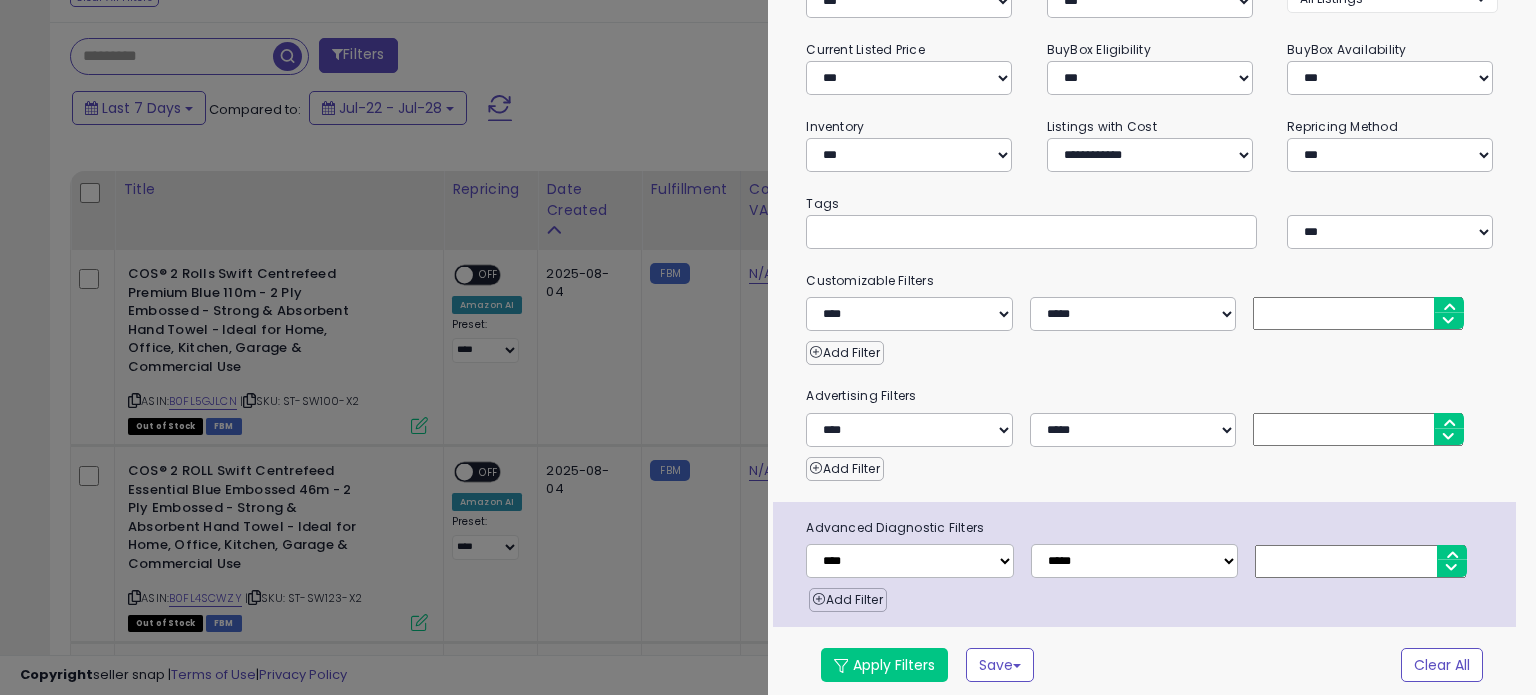 scroll, scrollTop: 0, scrollLeft: 0, axis: both 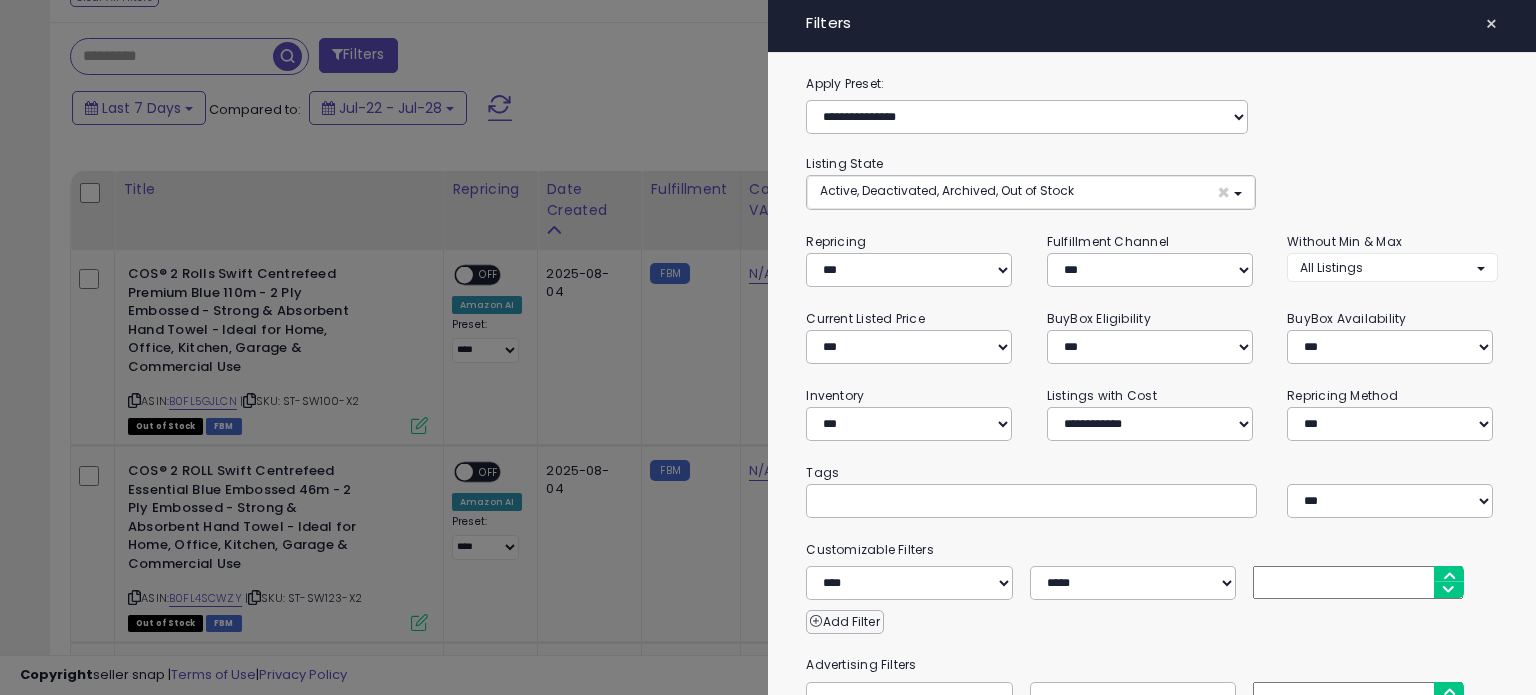 click on "×" at bounding box center (1491, 24) 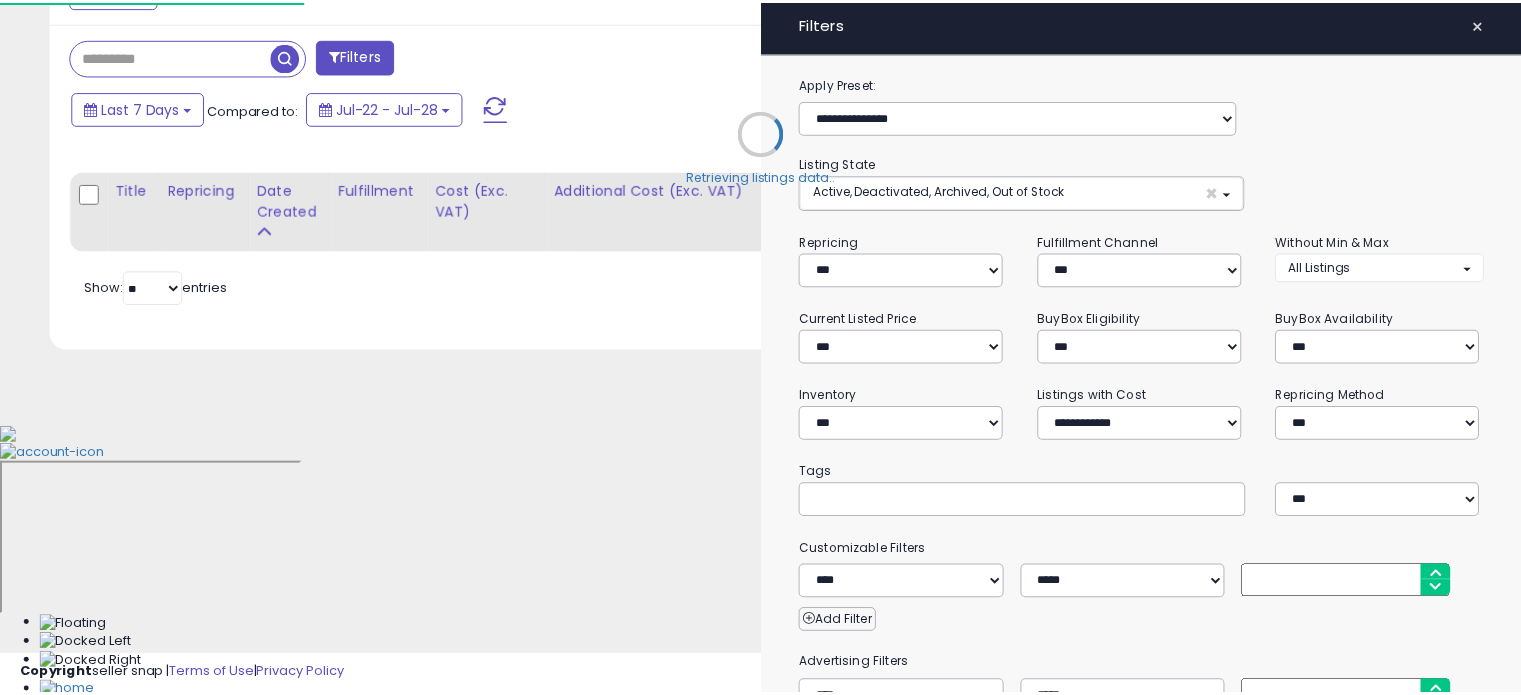 scroll, scrollTop: 544, scrollLeft: 0, axis: vertical 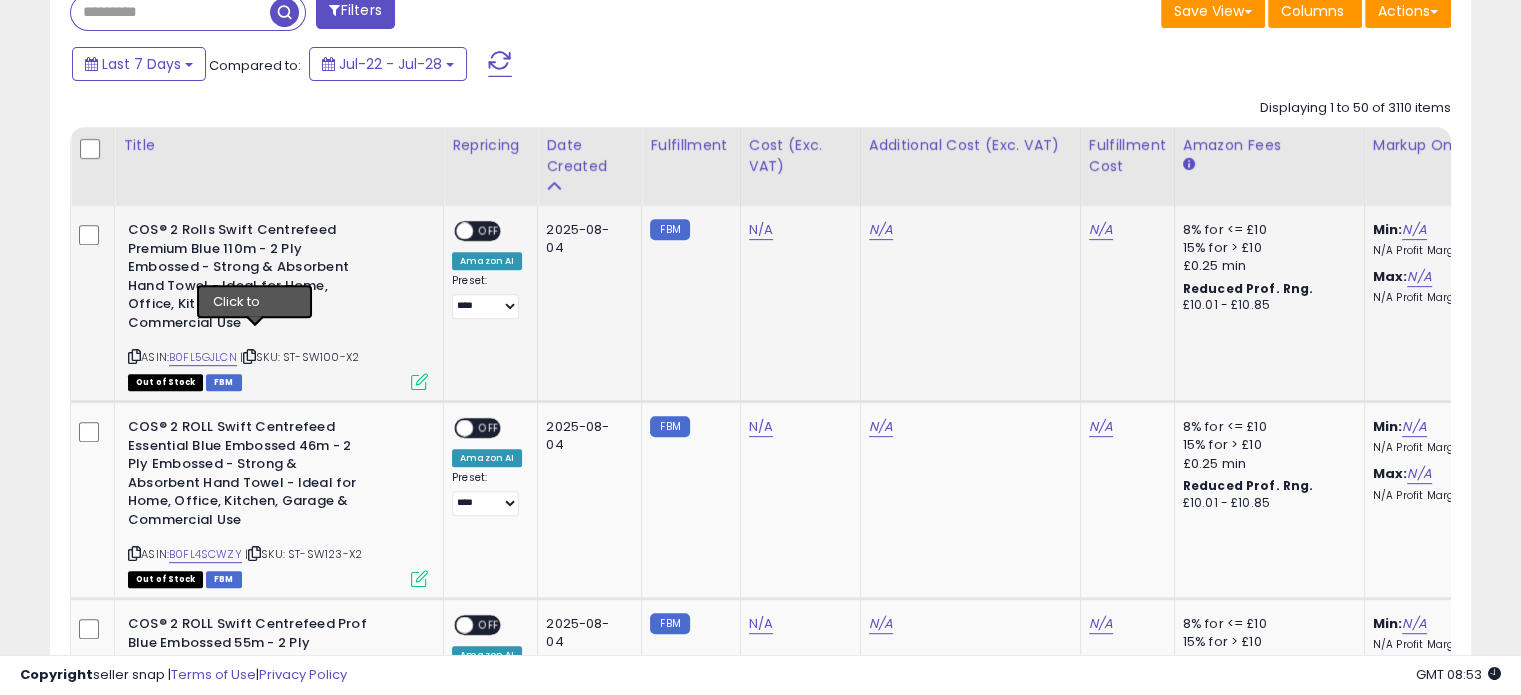 click at bounding box center [249, 356] 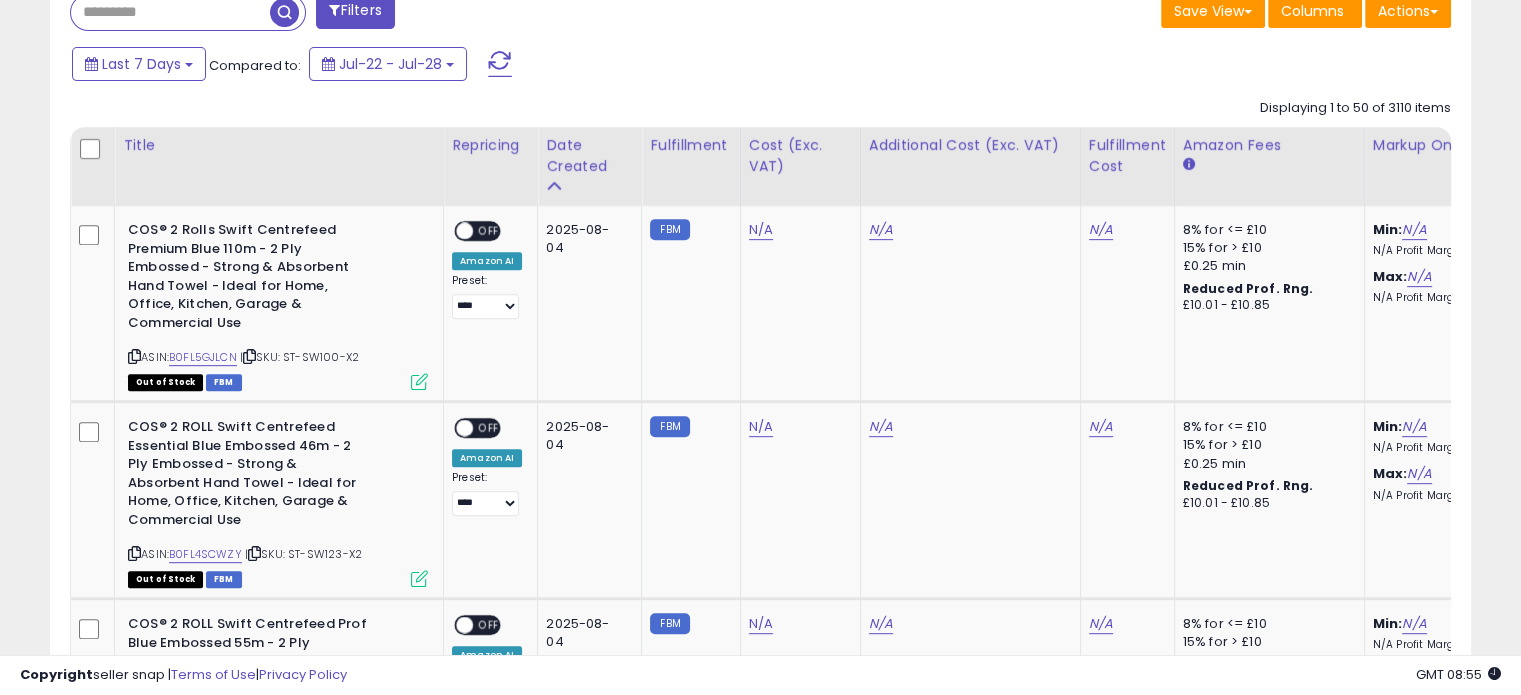 scroll, scrollTop: 999590, scrollLeft: 999177, axis: both 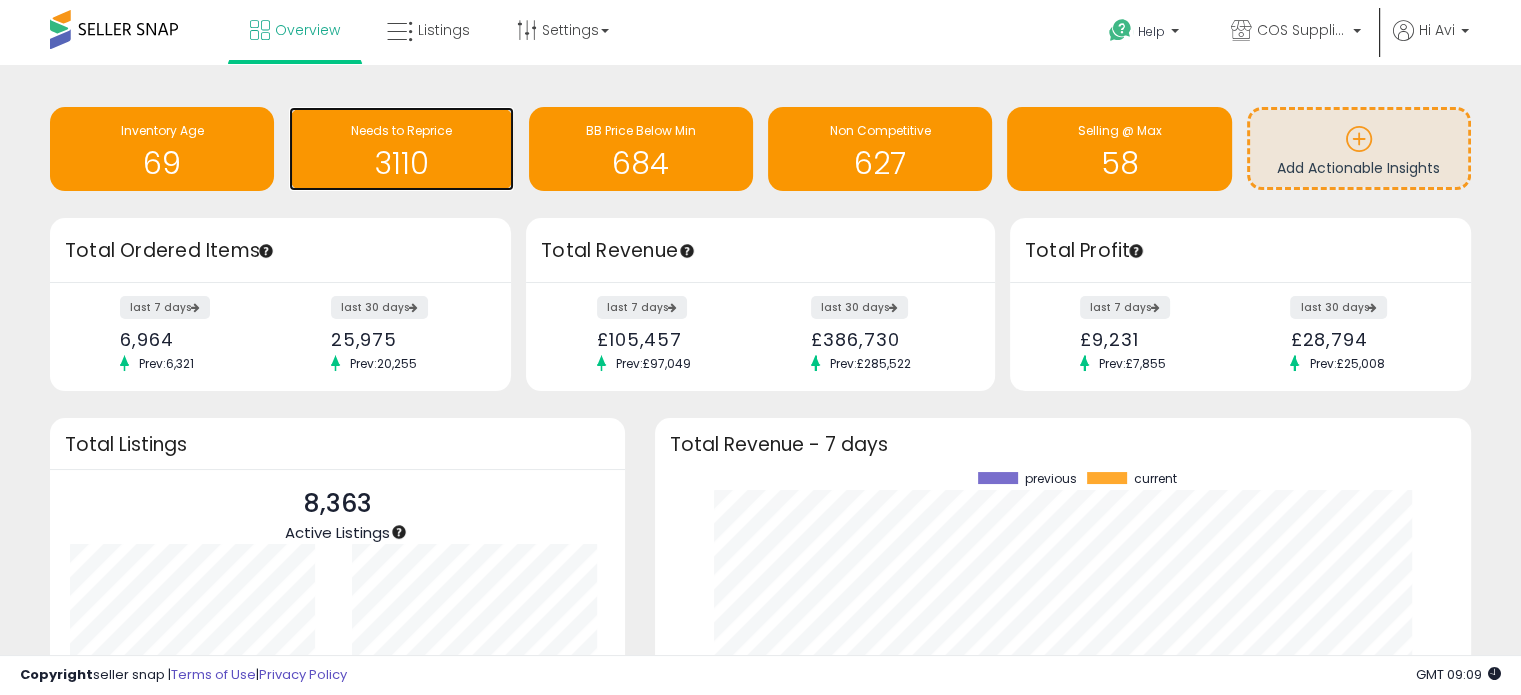 click on "3110" at bounding box center (401, 163) 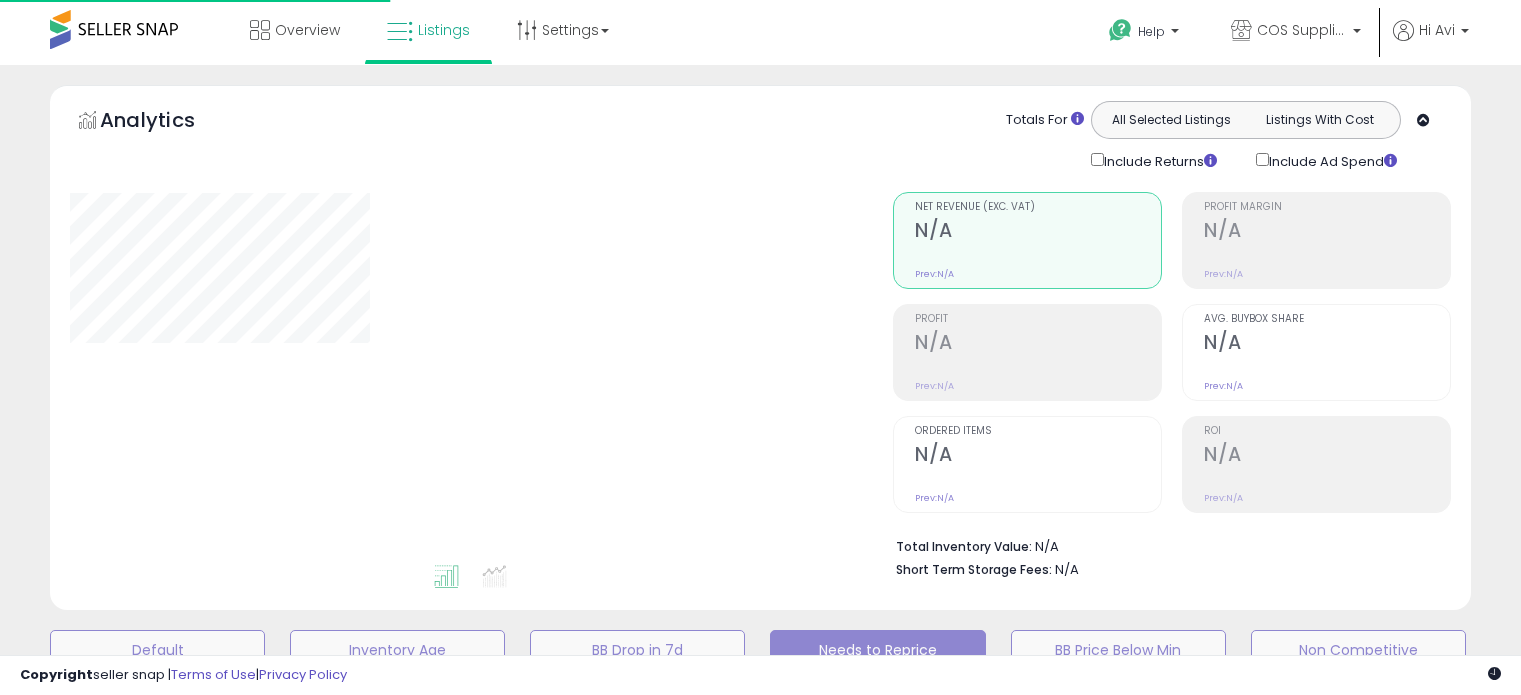 scroll, scrollTop: 0, scrollLeft: 0, axis: both 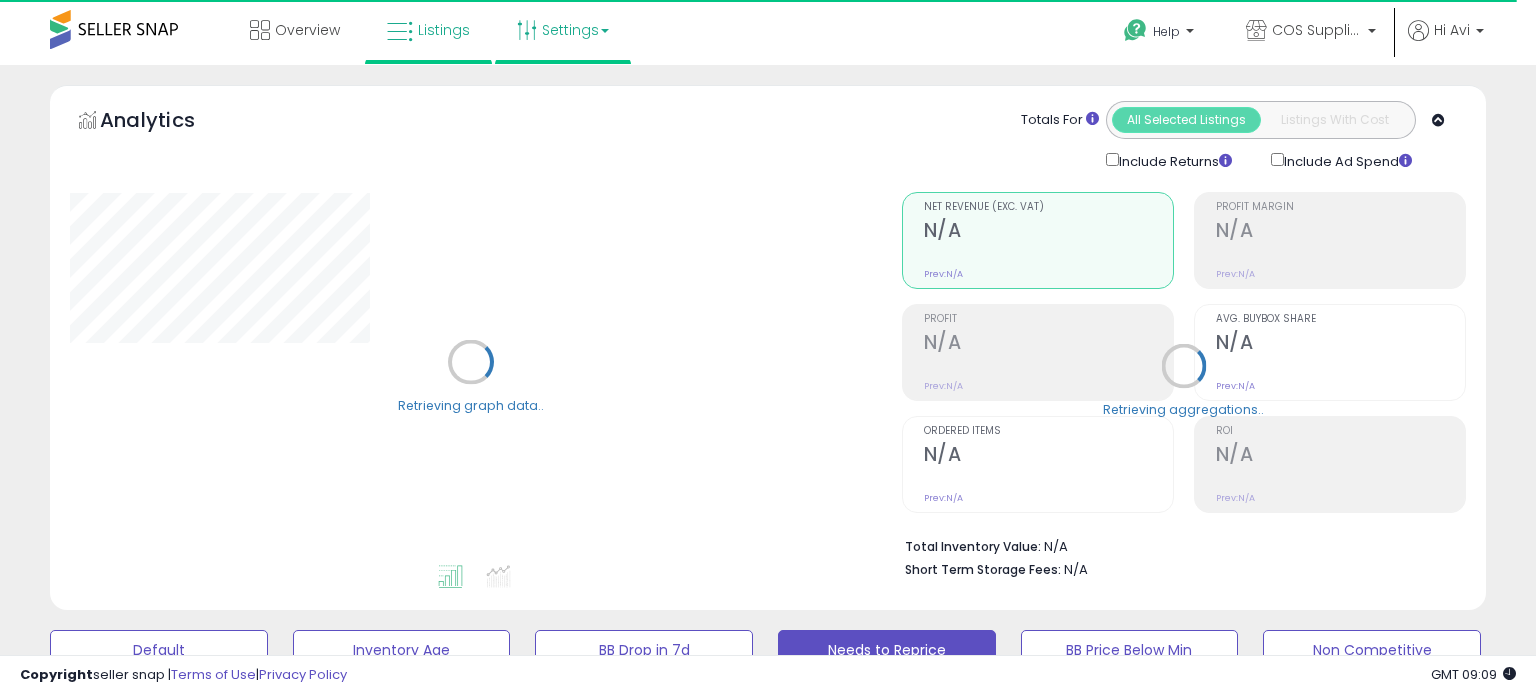 select on "**" 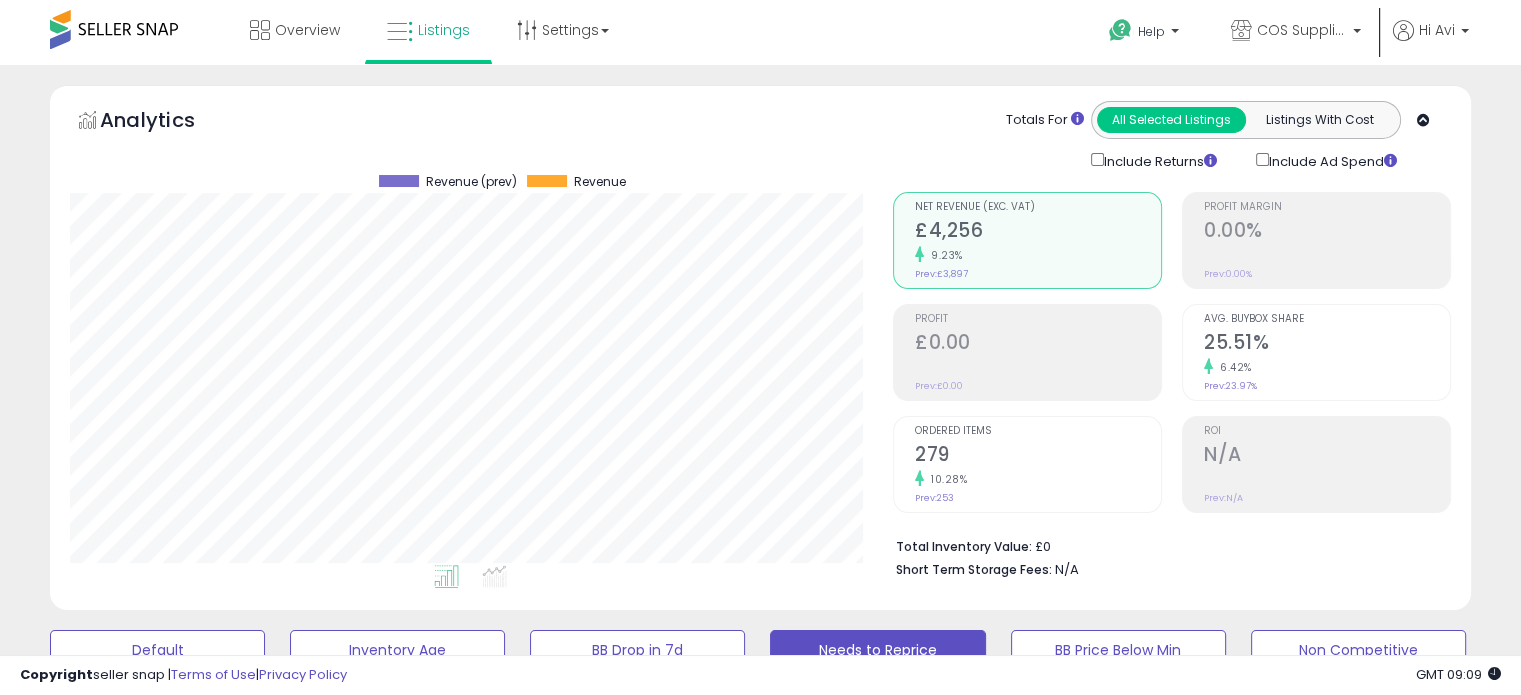 scroll, scrollTop: 999589, scrollLeft: 999176, axis: both 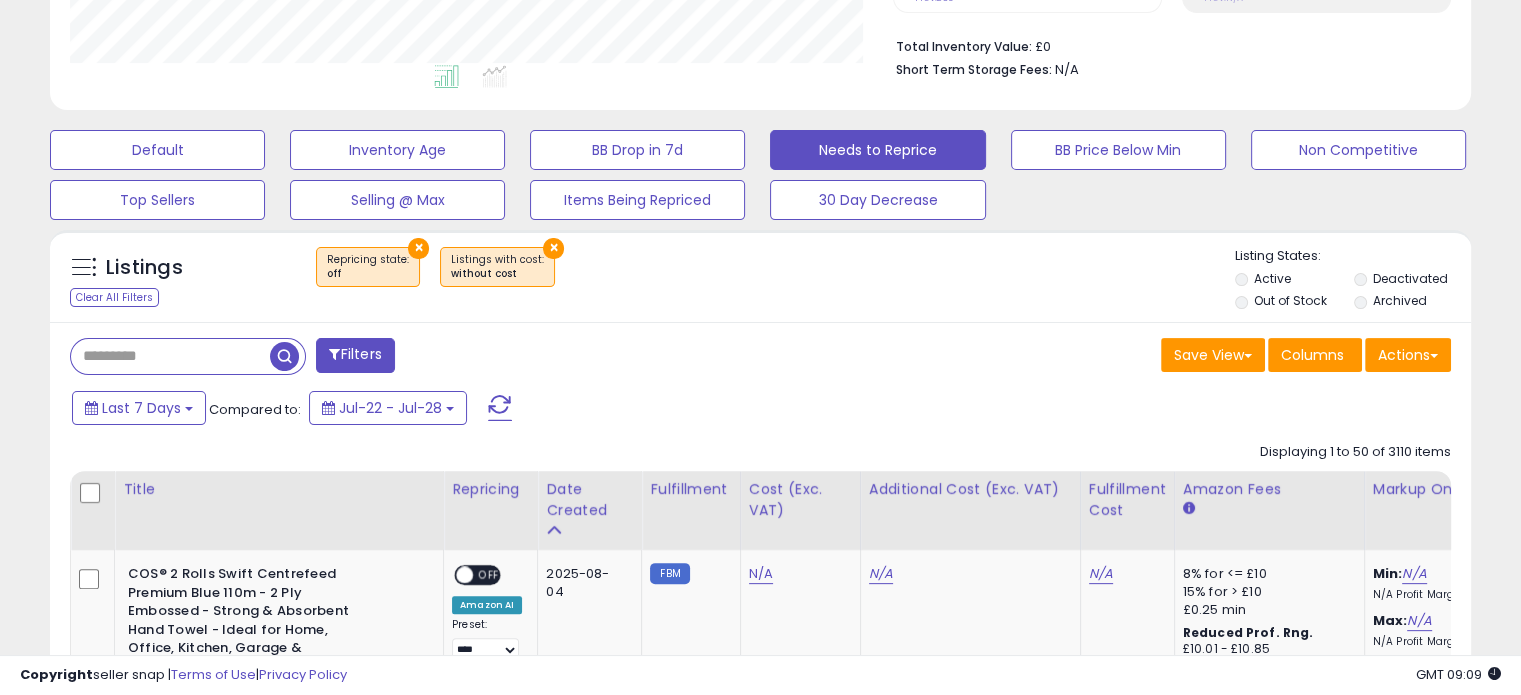 click on "Filters" at bounding box center [355, 355] 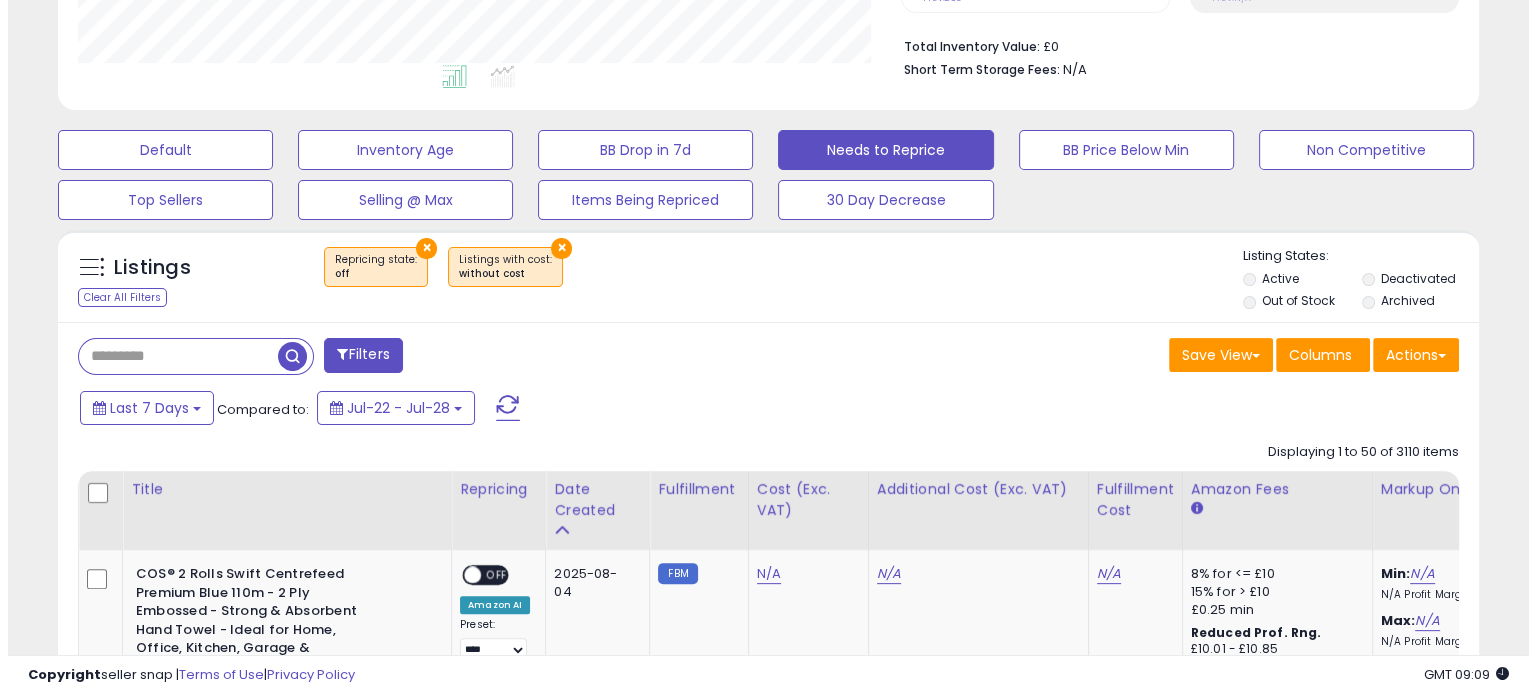 scroll, scrollTop: 999589, scrollLeft: 999168, axis: both 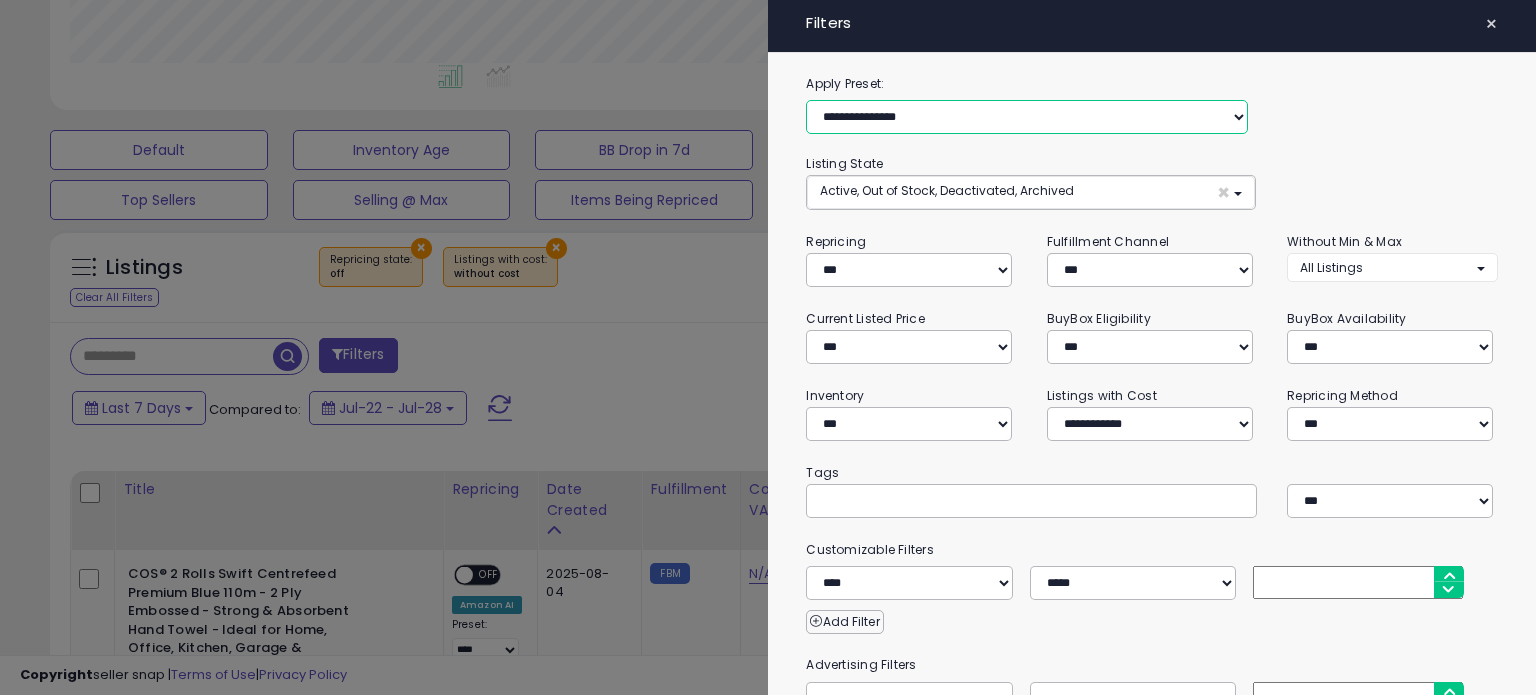 click on "**********" at bounding box center (1027, 117) 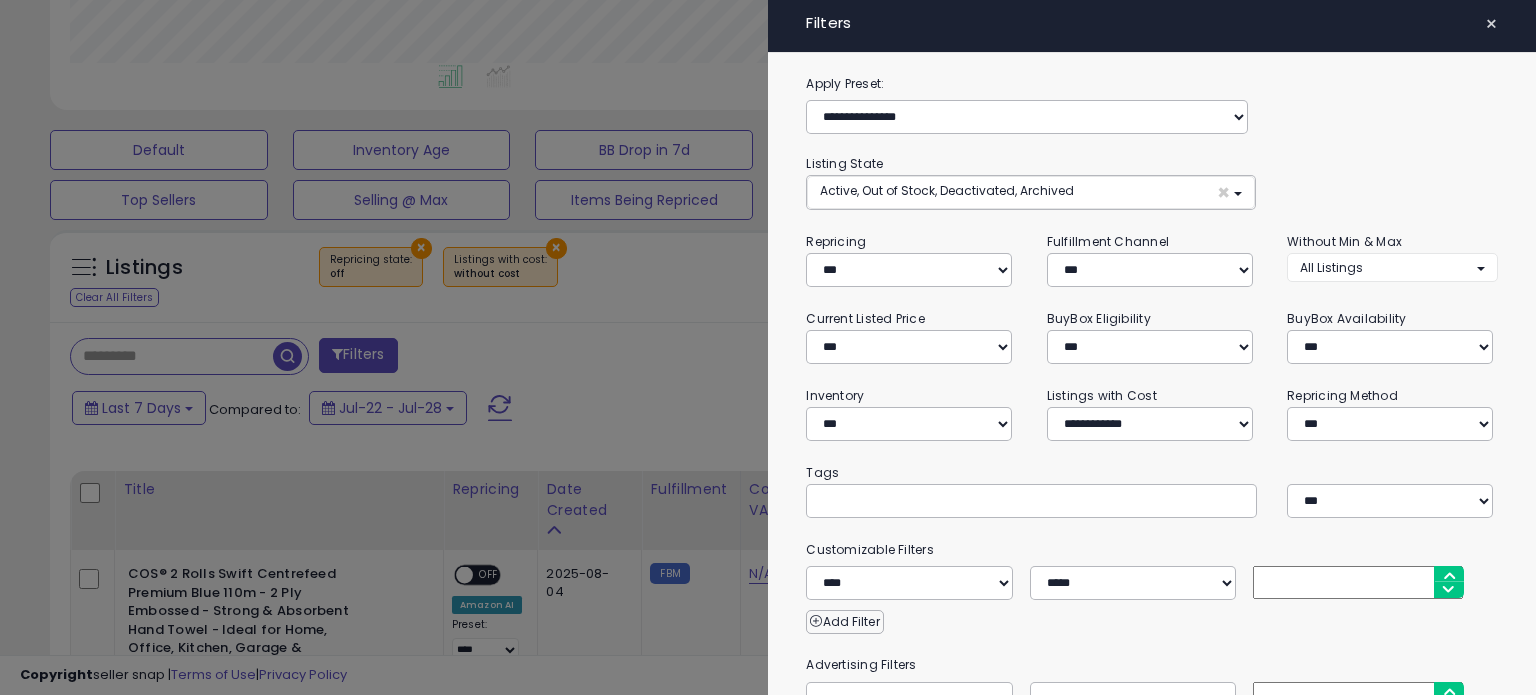 click on "**********" at bounding box center (1152, 522) 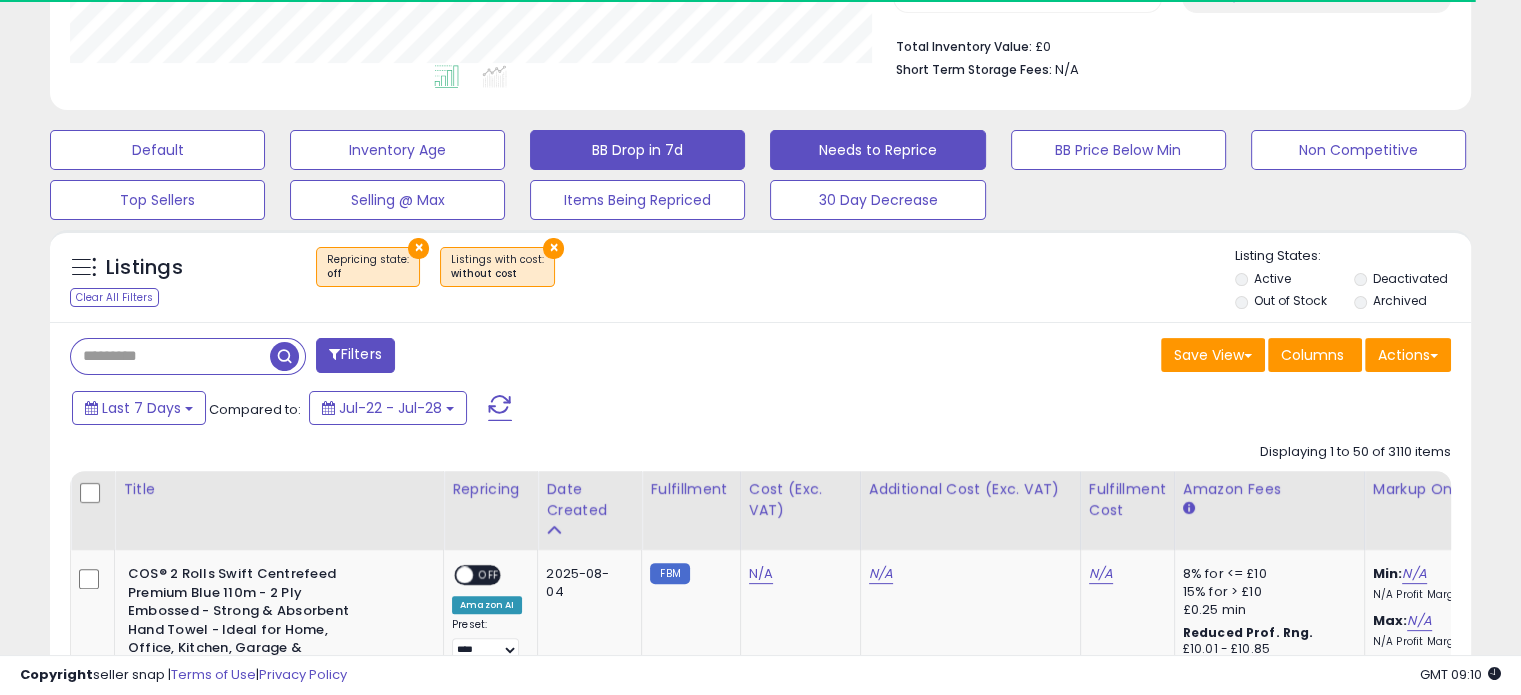 scroll, scrollTop: 409, scrollLeft: 822, axis: both 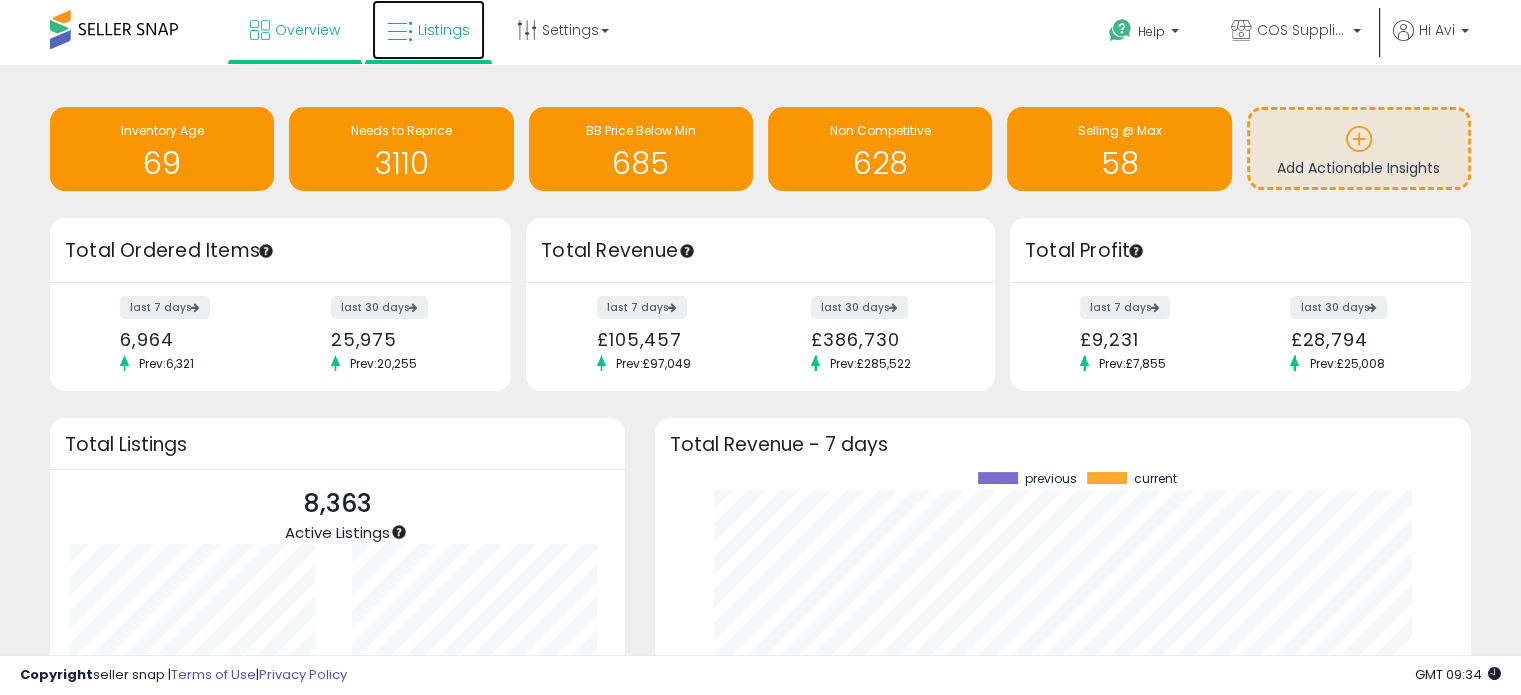 click on "Listings" at bounding box center (444, 30) 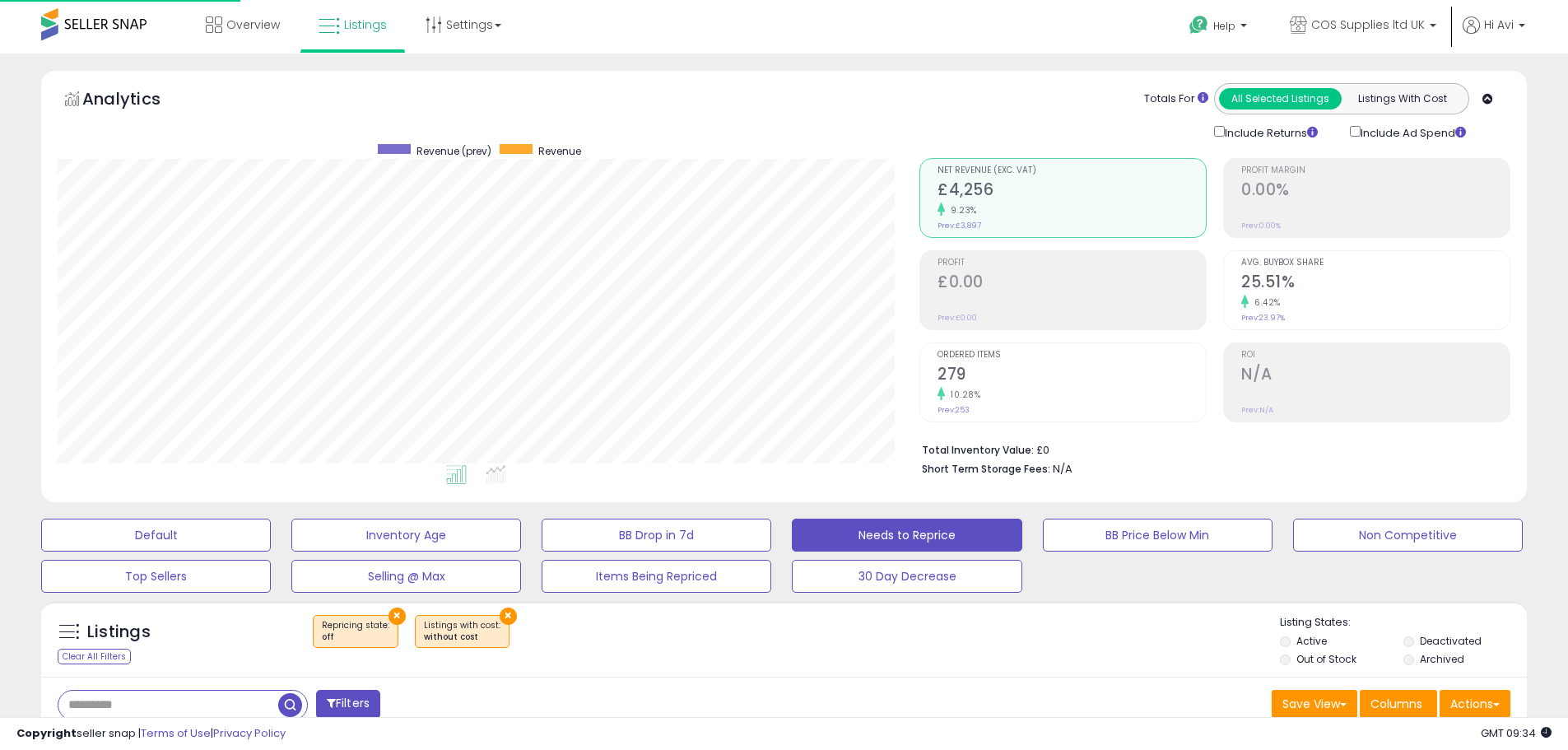select on "**" 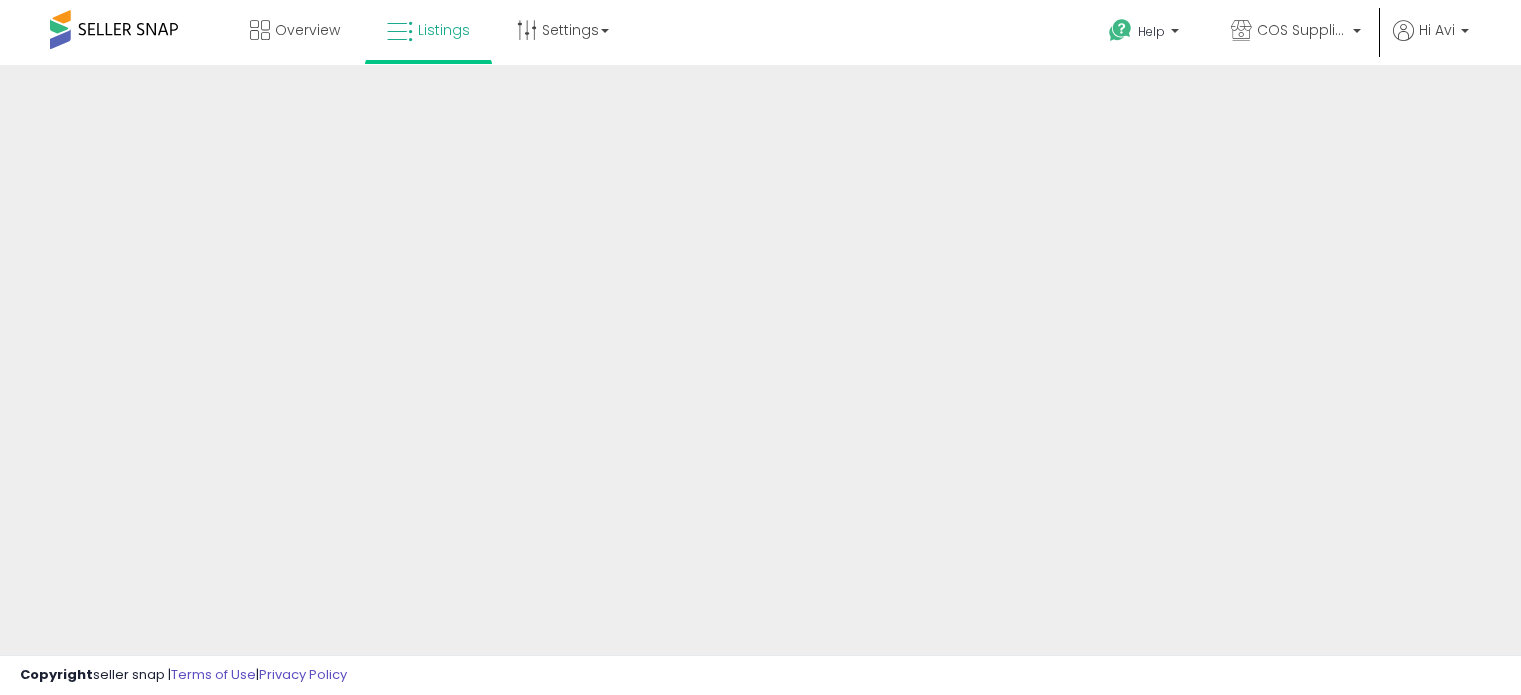 scroll, scrollTop: 0, scrollLeft: 0, axis: both 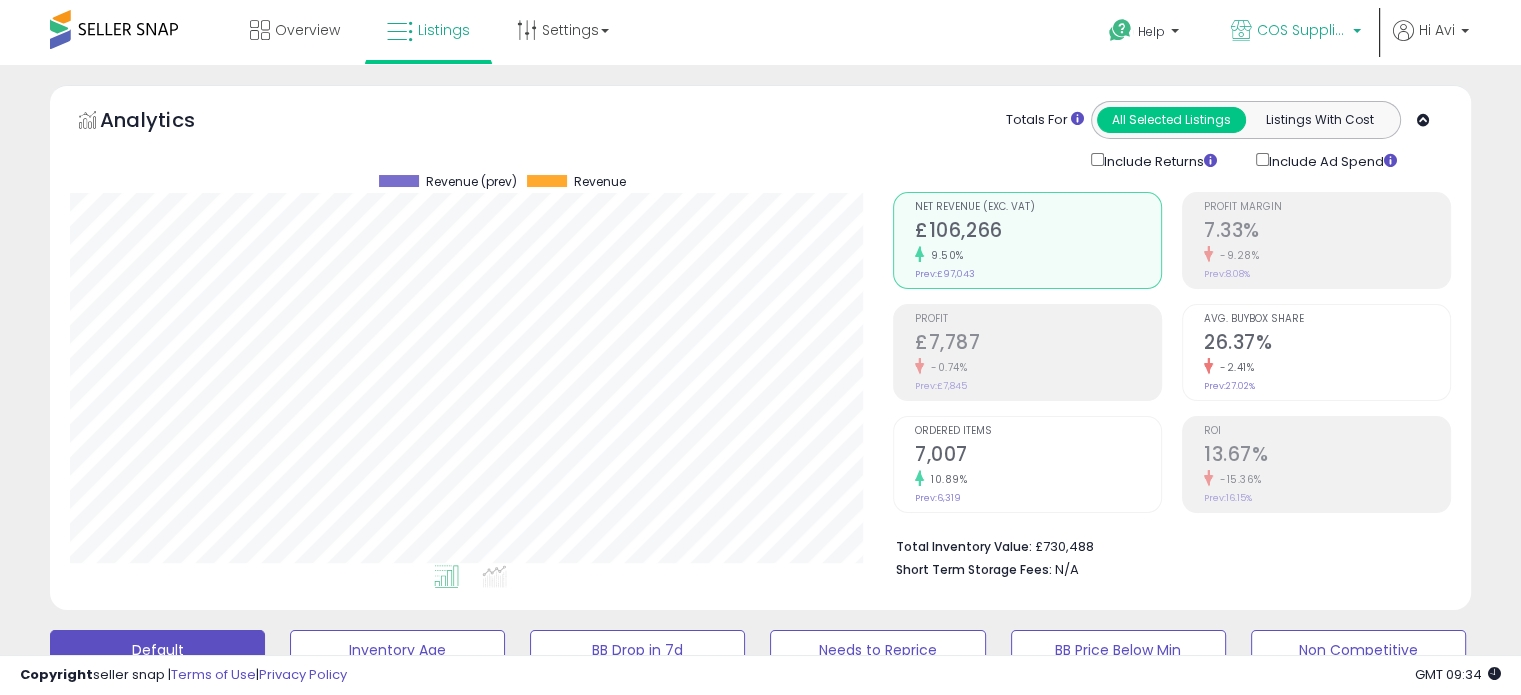click on "COS Supplies ltd UK" at bounding box center (1302, 30) 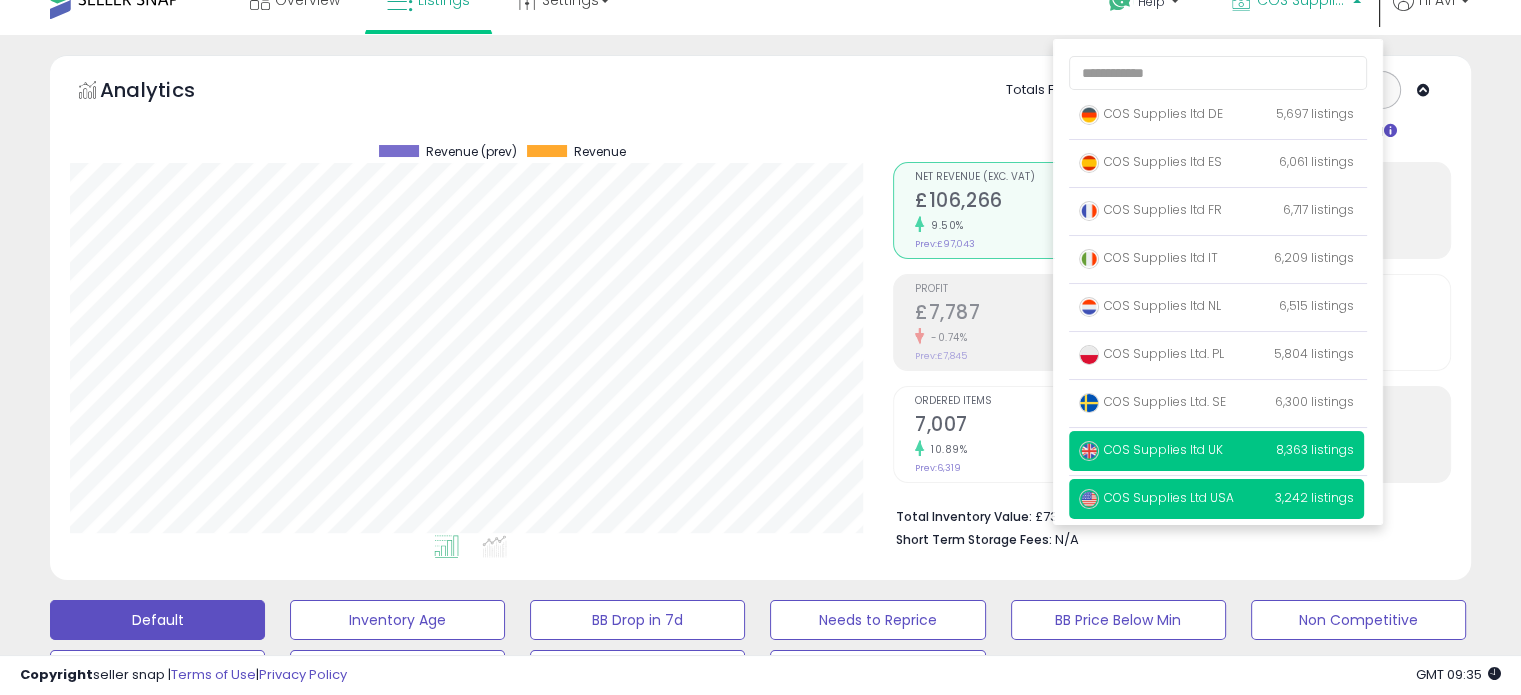 scroll, scrollTop: 0, scrollLeft: 0, axis: both 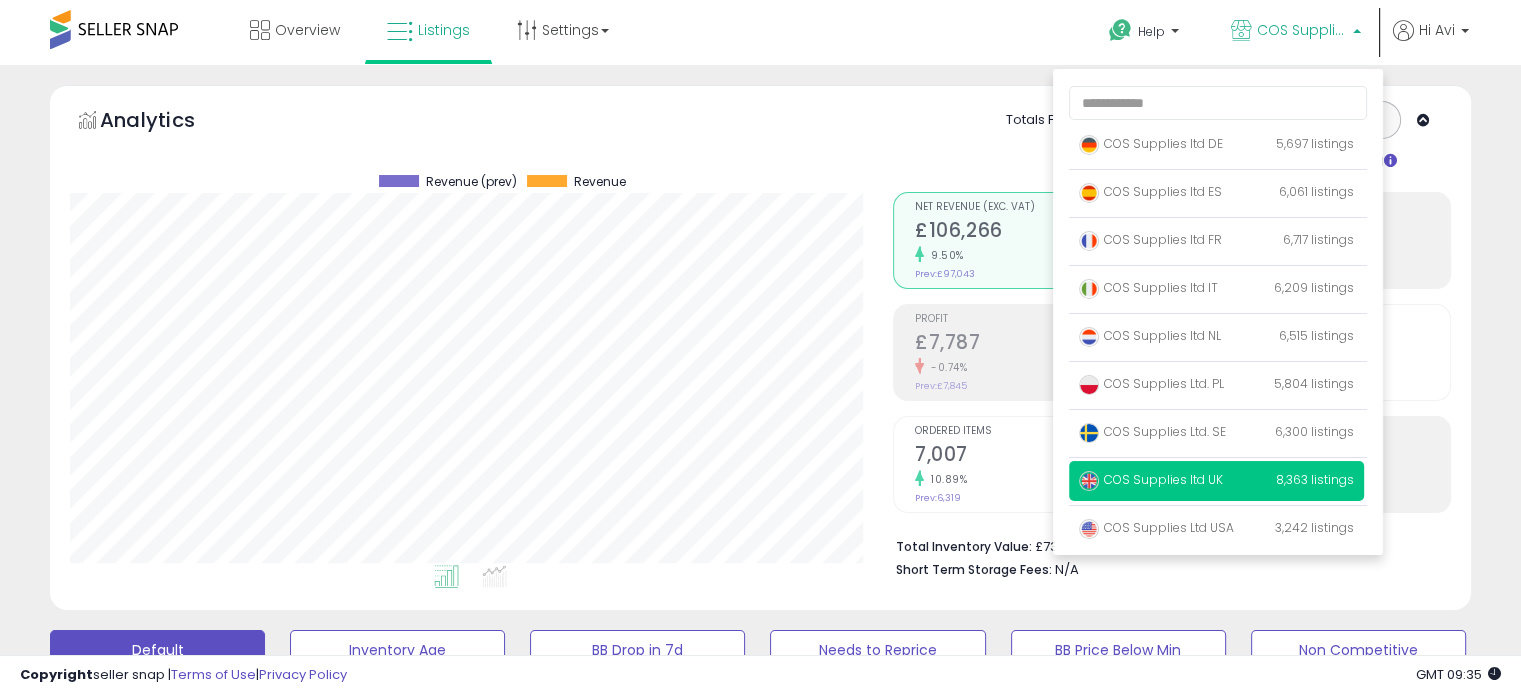 click on "8,363
listings" at bounding box center (1315, 479) 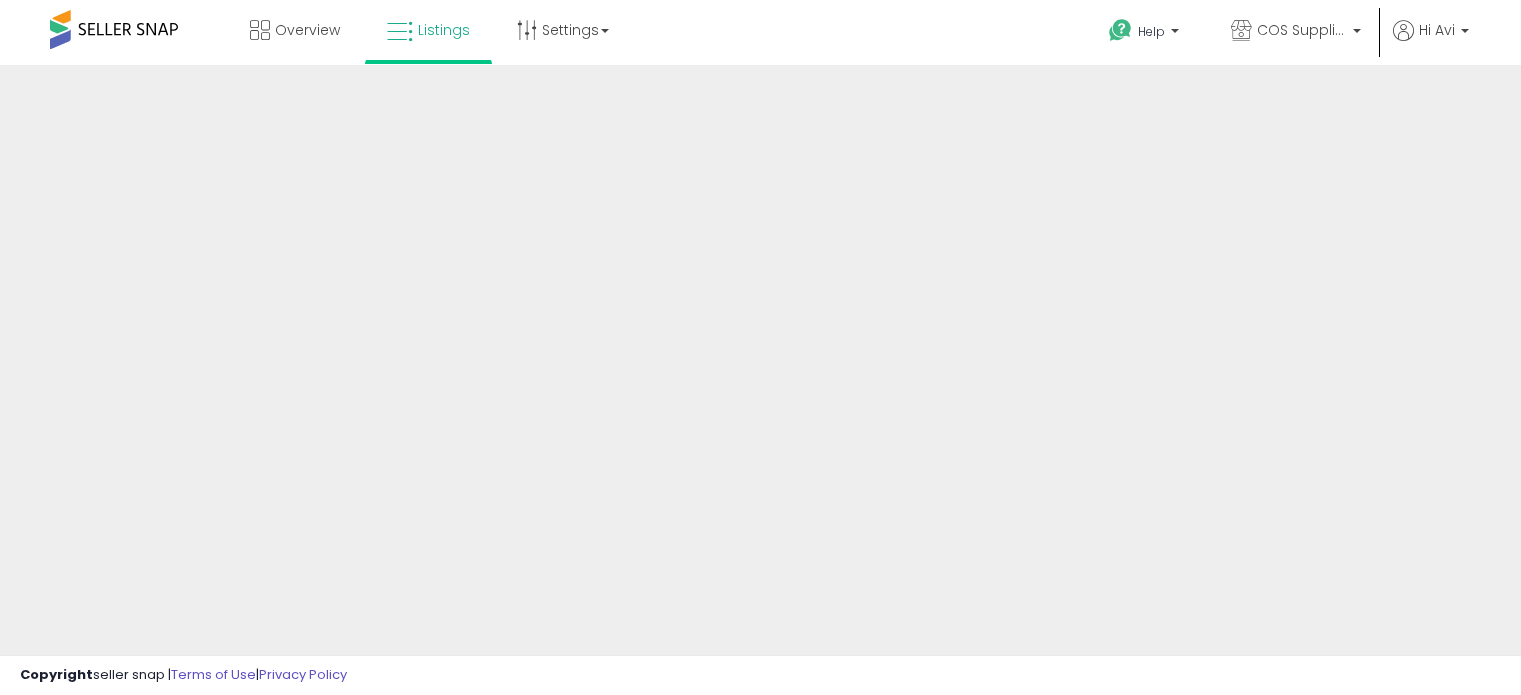 scroll, scrollTop: 0, scrollLeft: 0, axis: both 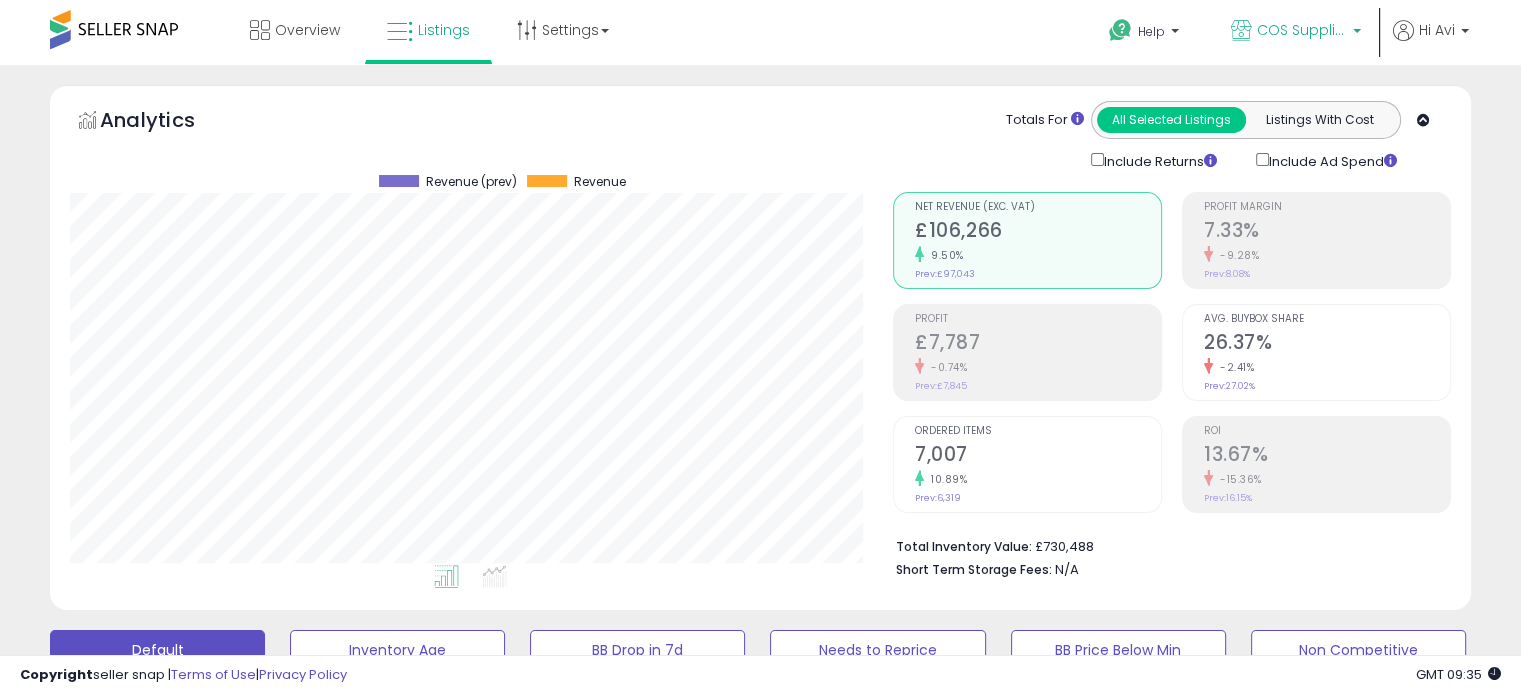 click on "COS Supplies ltd UK" at bounding box center [1302, 30] 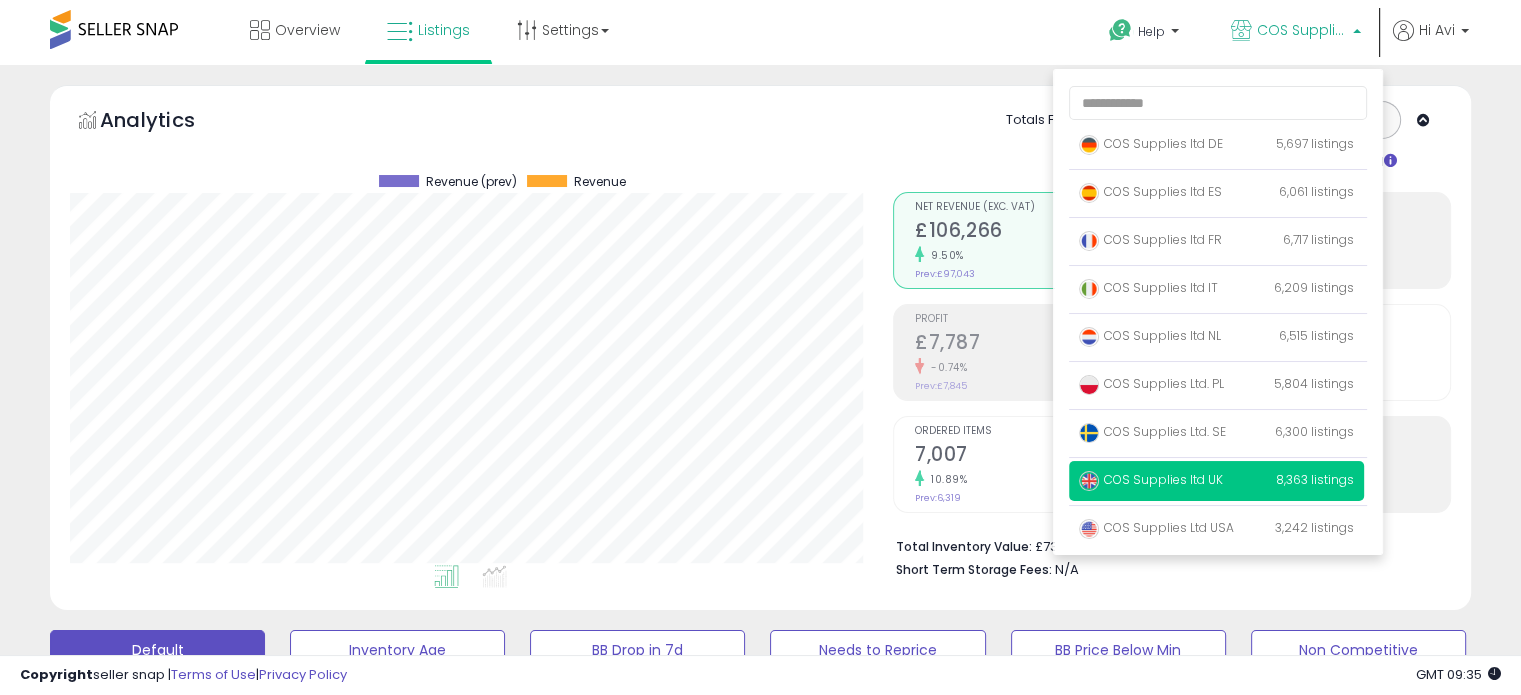 click on "**********" at bounding box center [760, 2647] 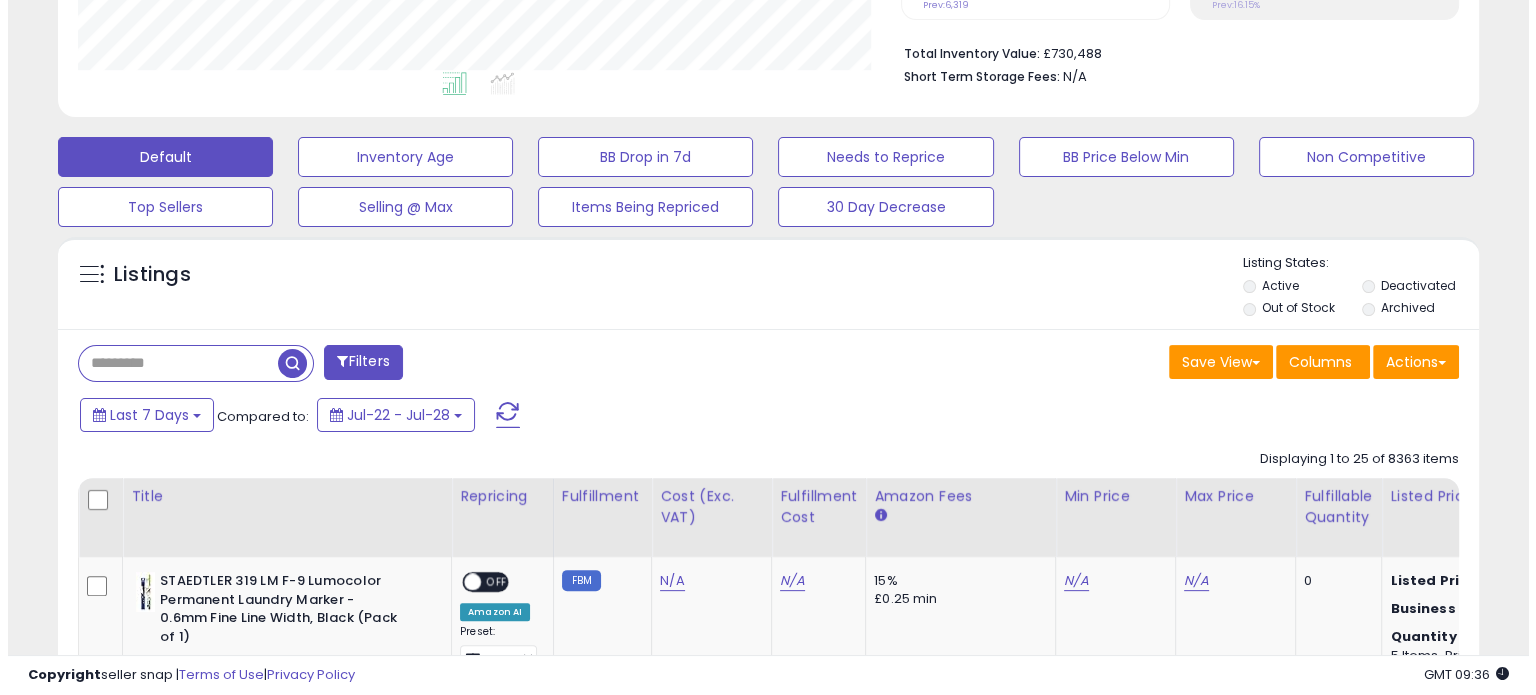 scroll, scrollTop: 500, scrollLeft: 0, axis: vertical 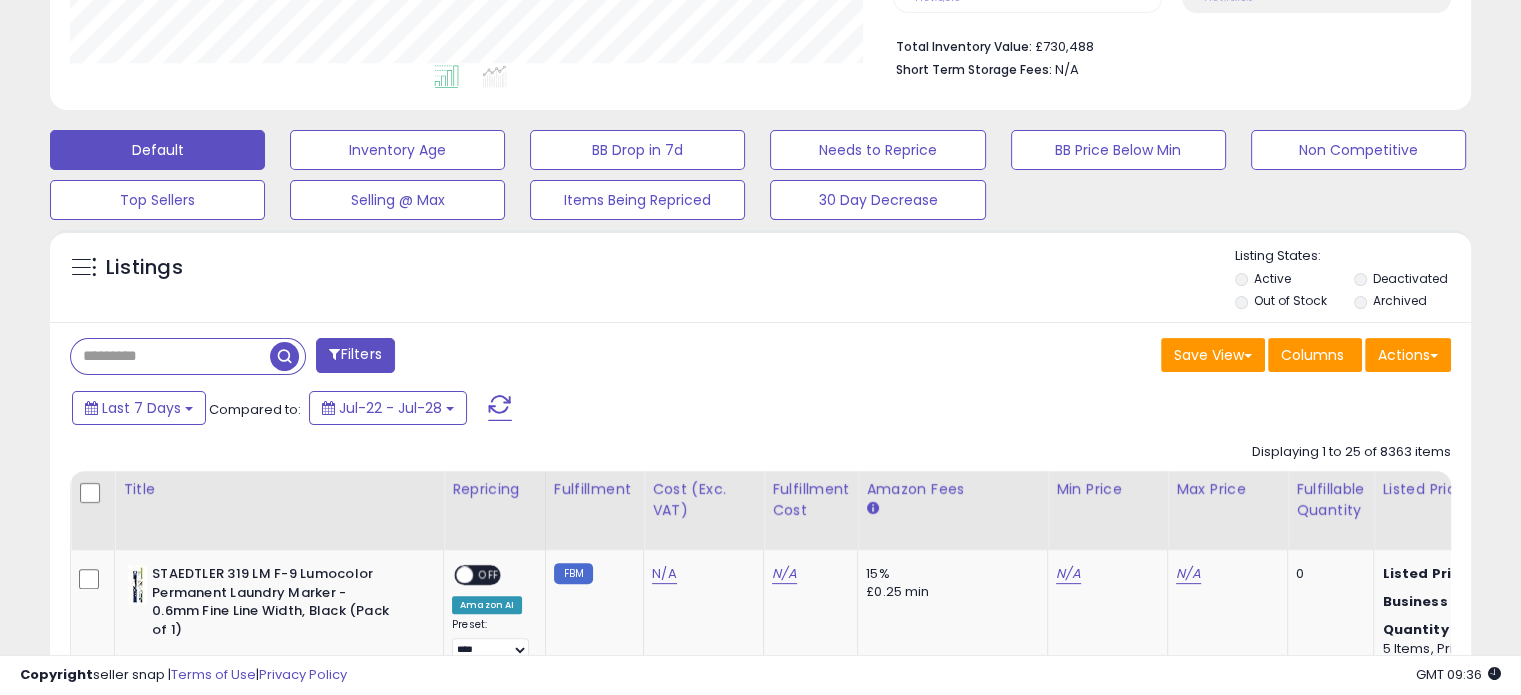 click on "Filters" at bounding box center [355, 355] 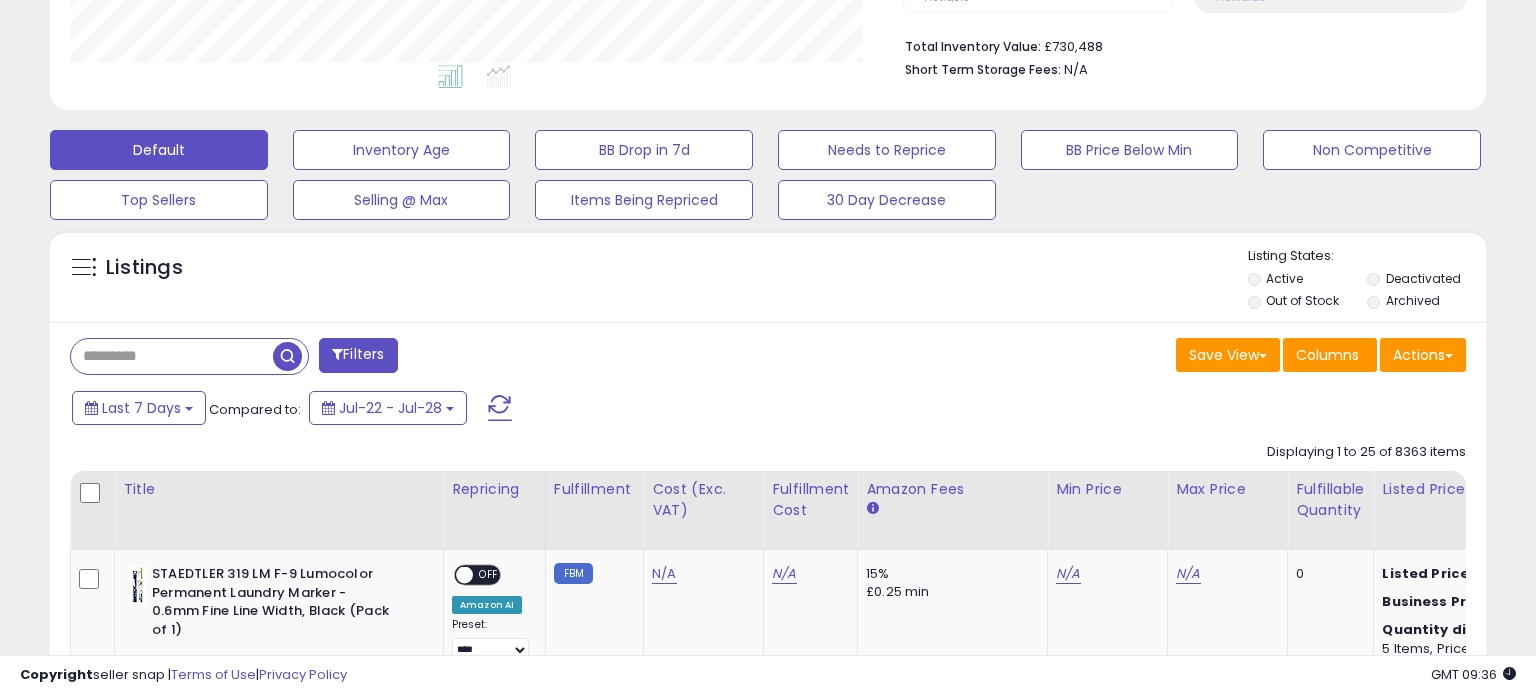 scroll, scrollTop: 999589, scrollLeft: 999168, axis: both 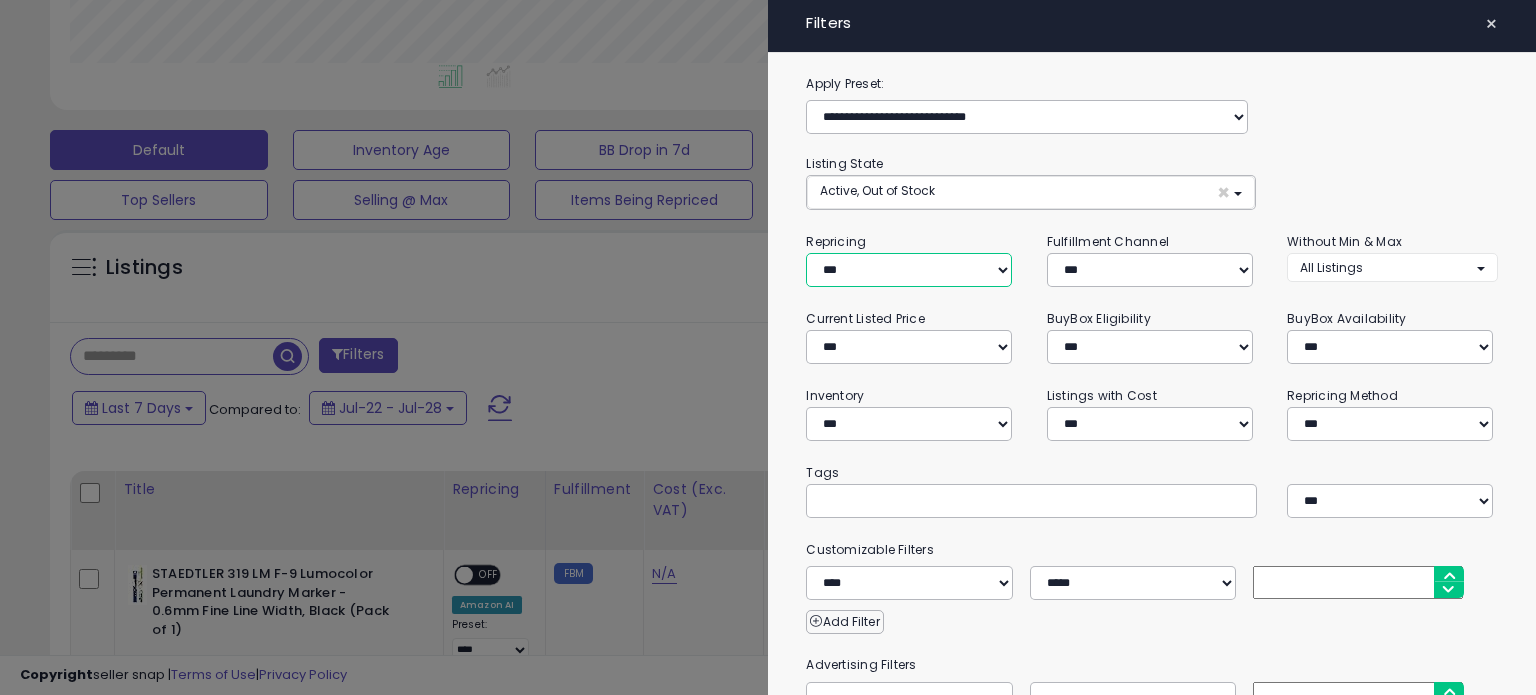 click on "**********" at bounding box center (909, 270) 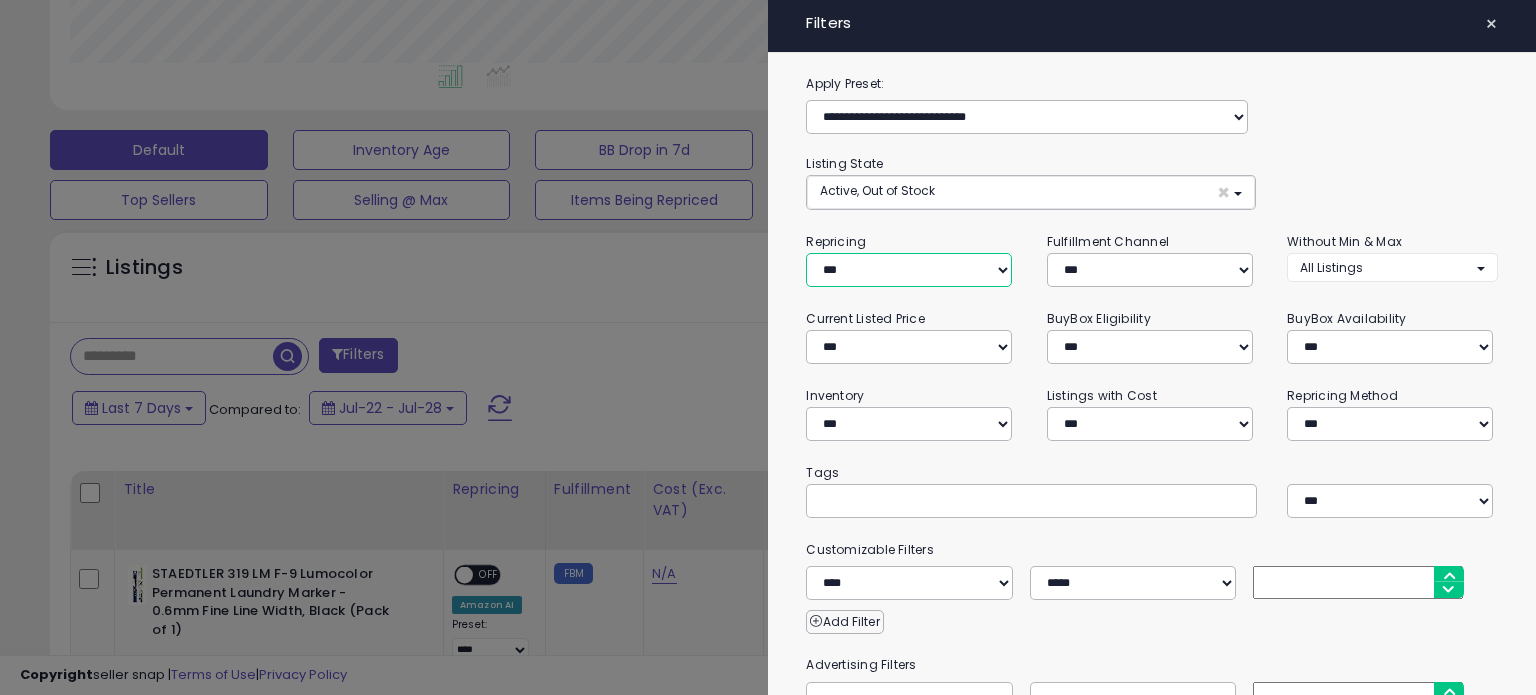 select on "***" 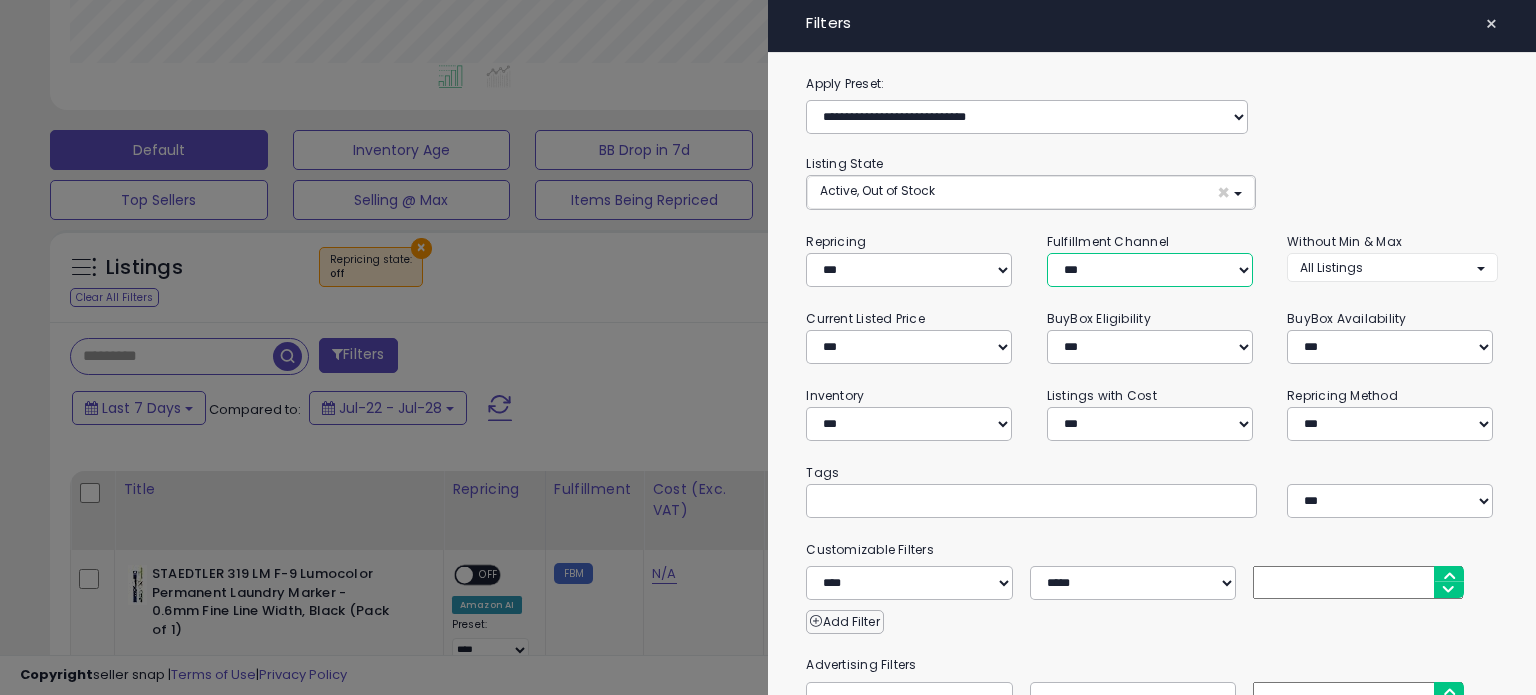 click on "***
***
***
***" at bounding box center (1150, 270) 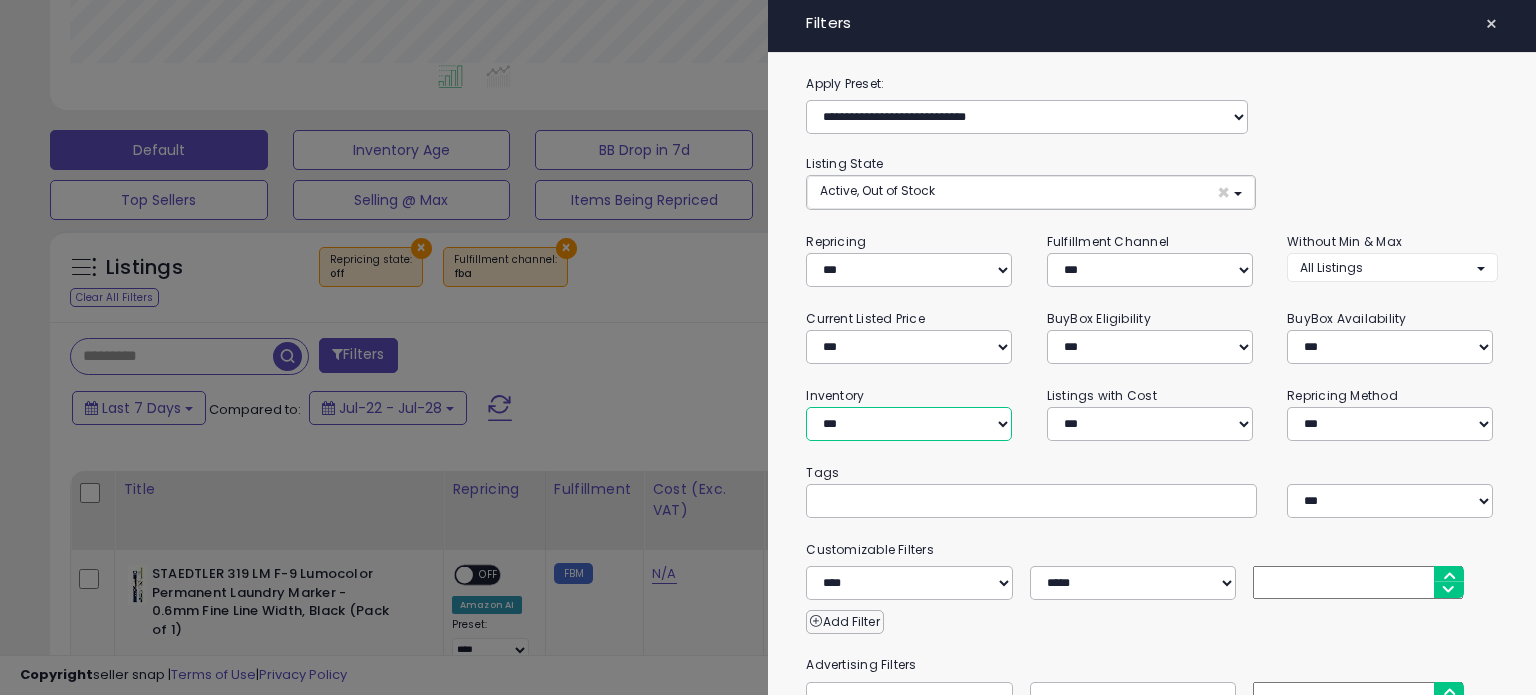 click on "**********" at bounding box center (909, 424) 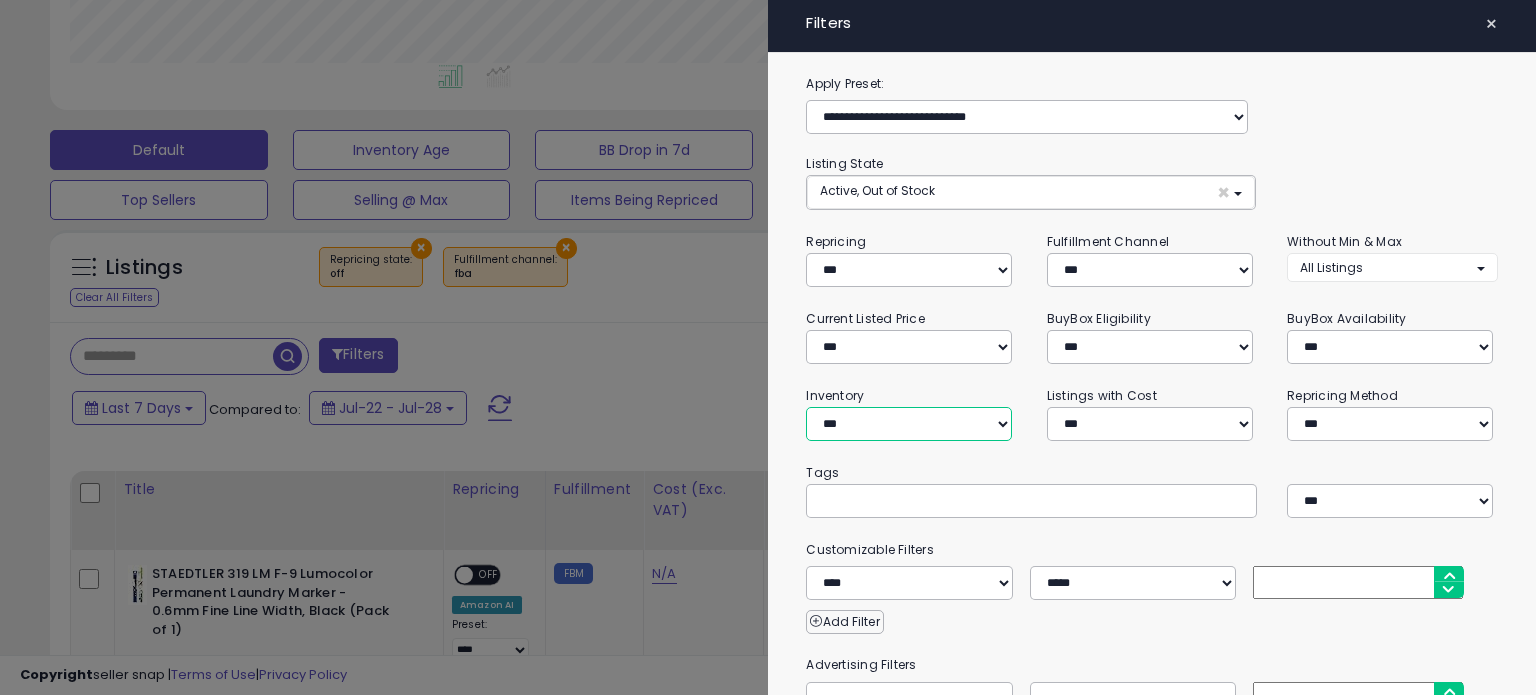 select on "**********" 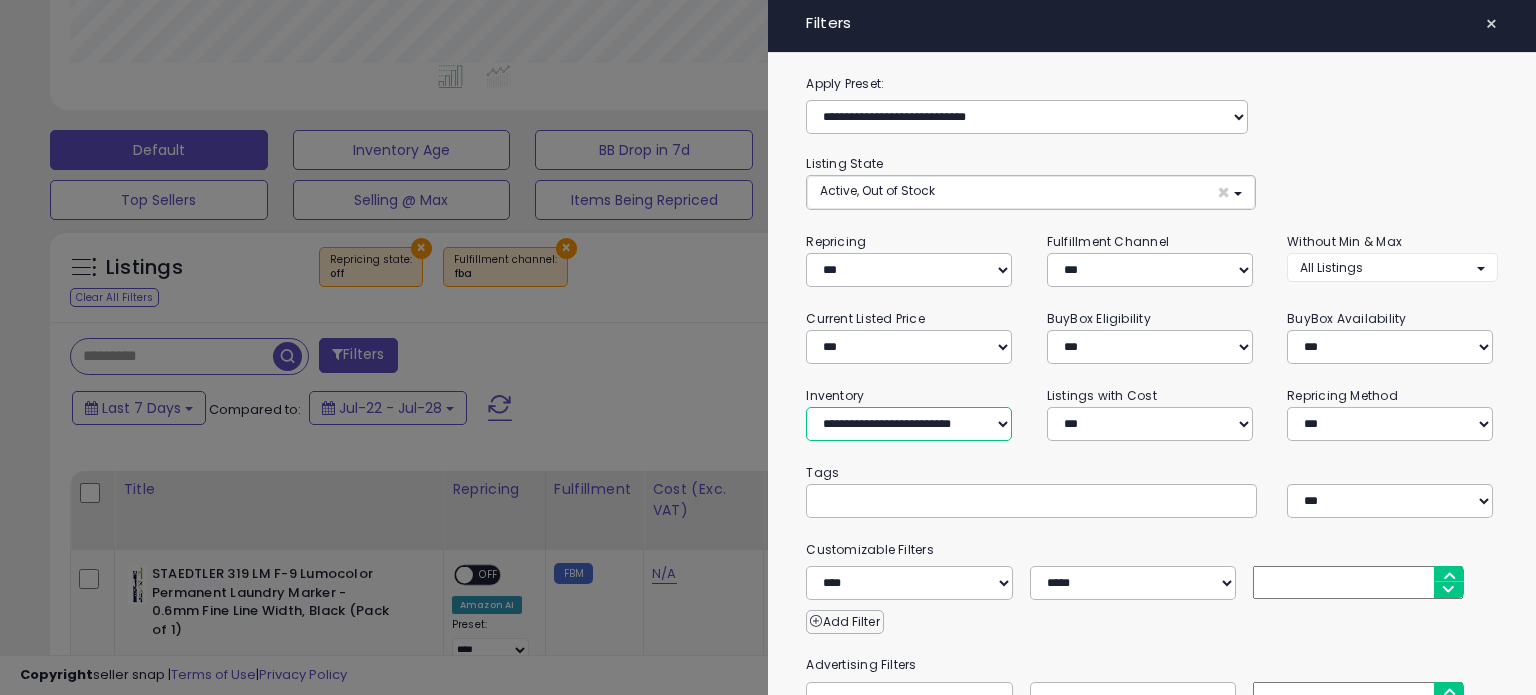 click on "**********" at bounding box center (909, 424) 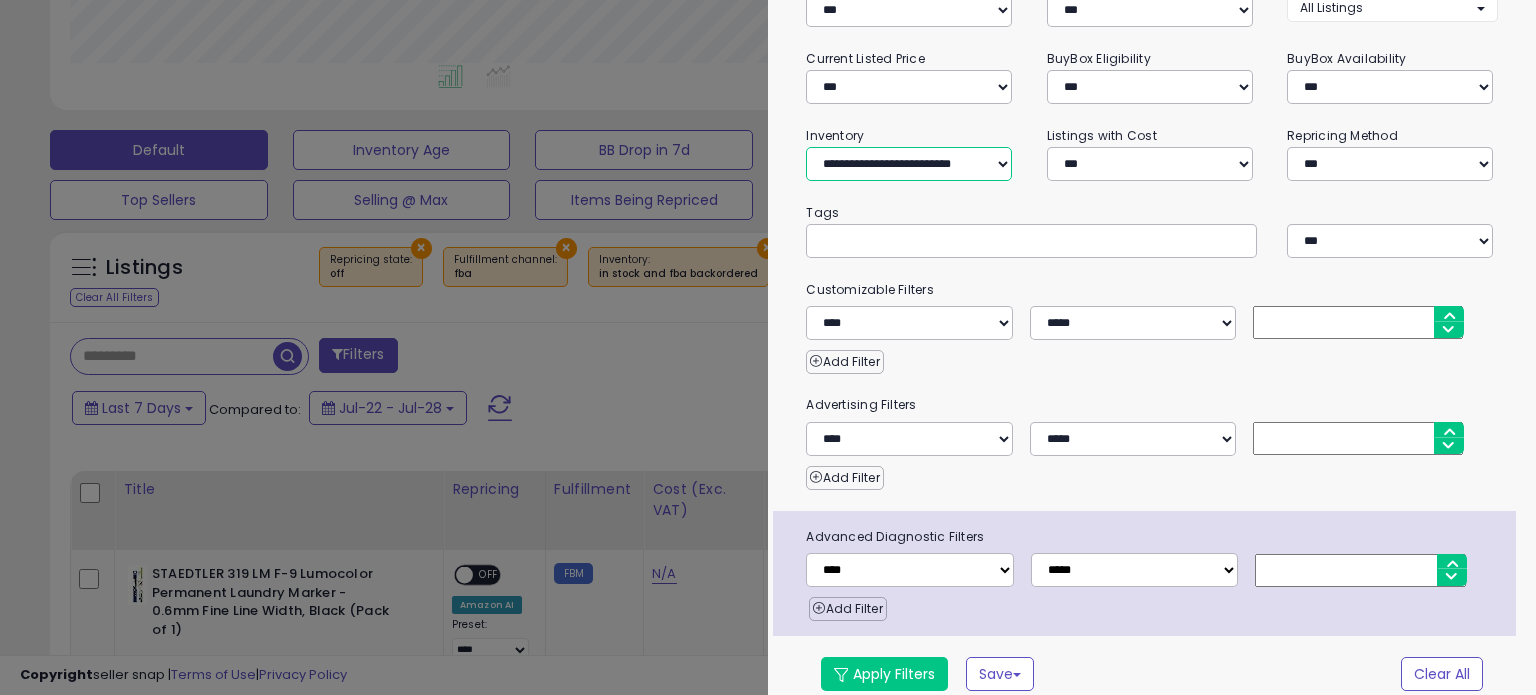 scroll, scrollTop: 269, scrollLeft: 0, axis: vertical 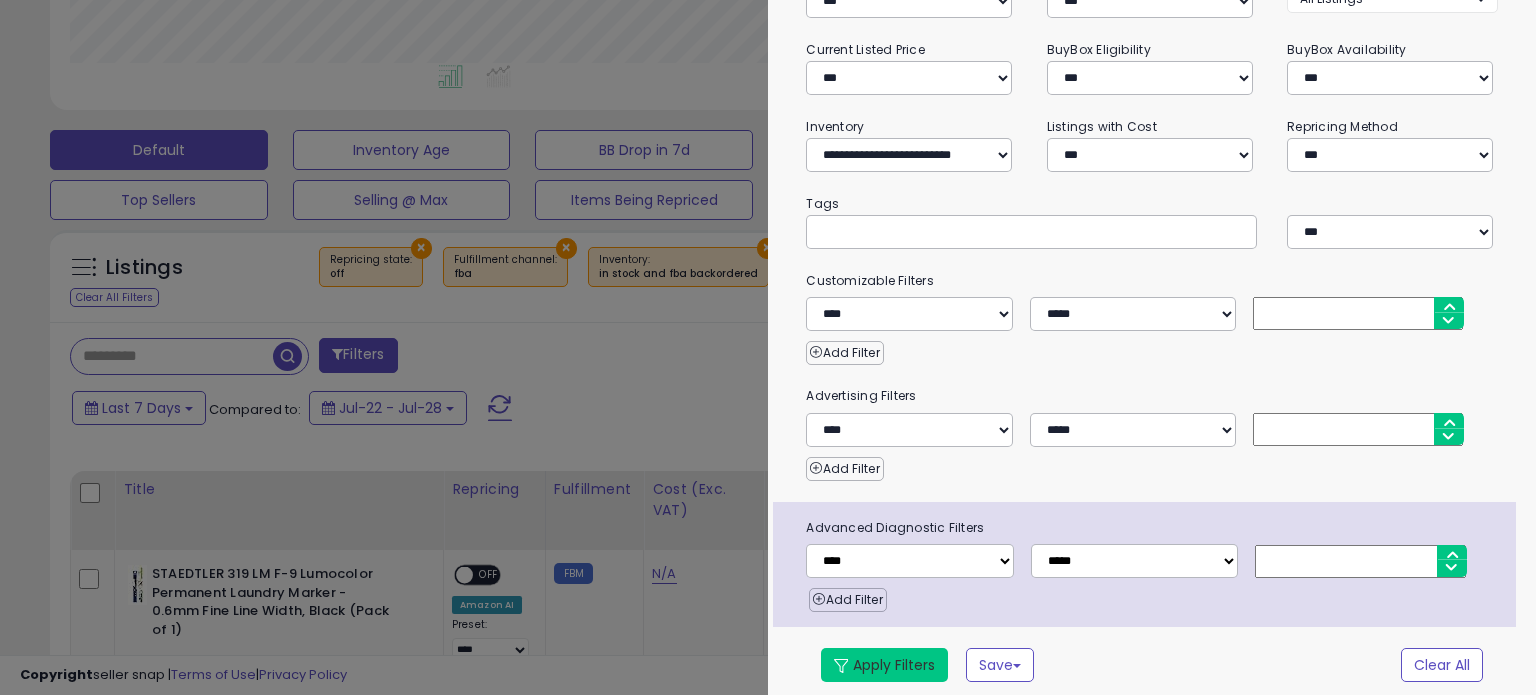 click on "Apply Filters" at bounding box center [884, 665] 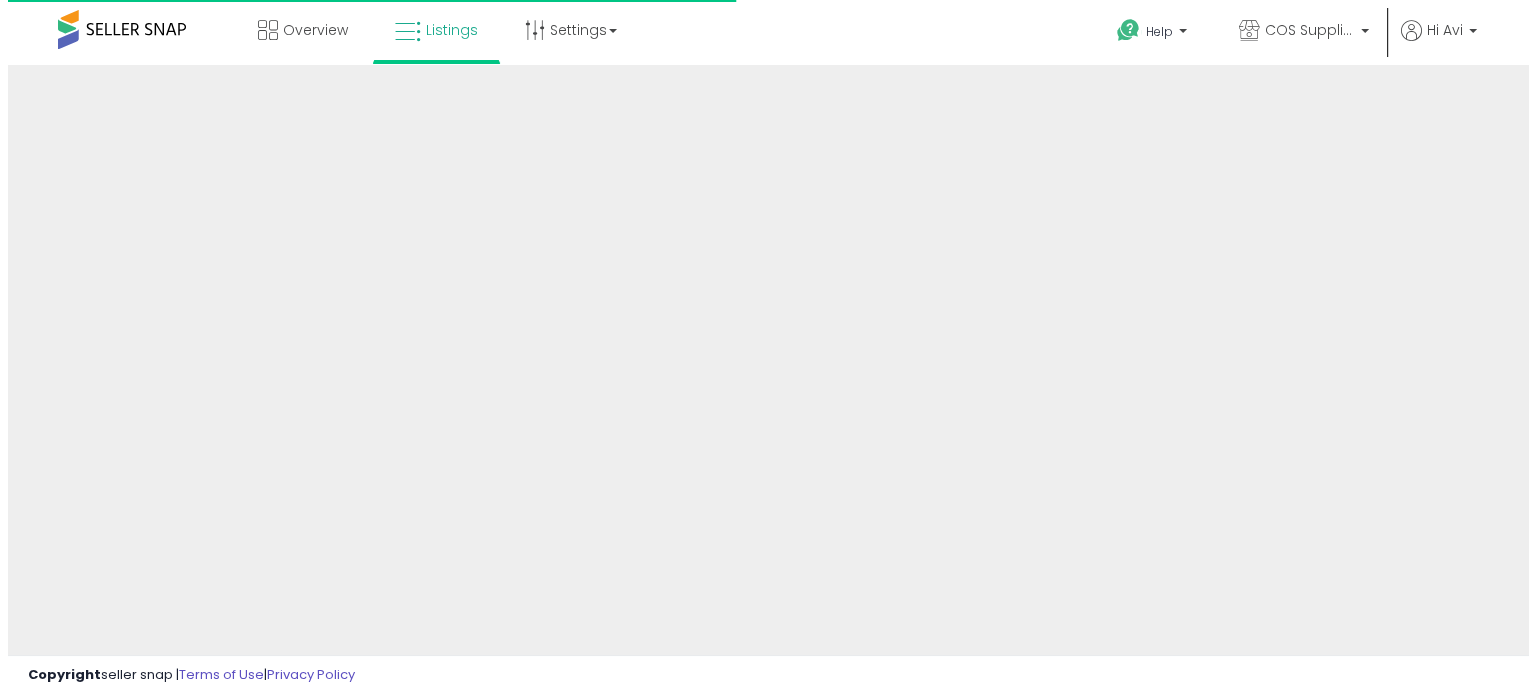 scroll, scrollTop: 500, scrollLeft: 0, axis: vertical 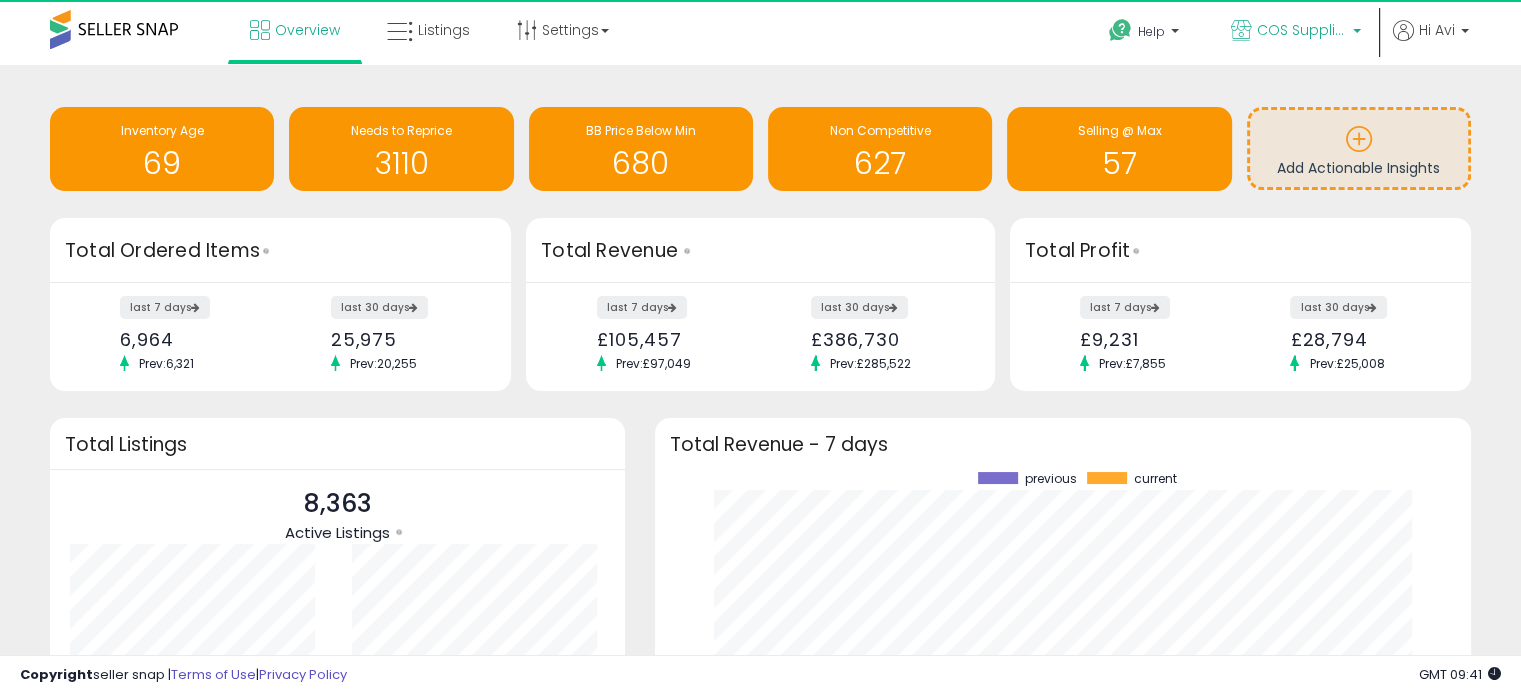 click on "COS Supplies ltd UK" at bounding box center [1302, 30] 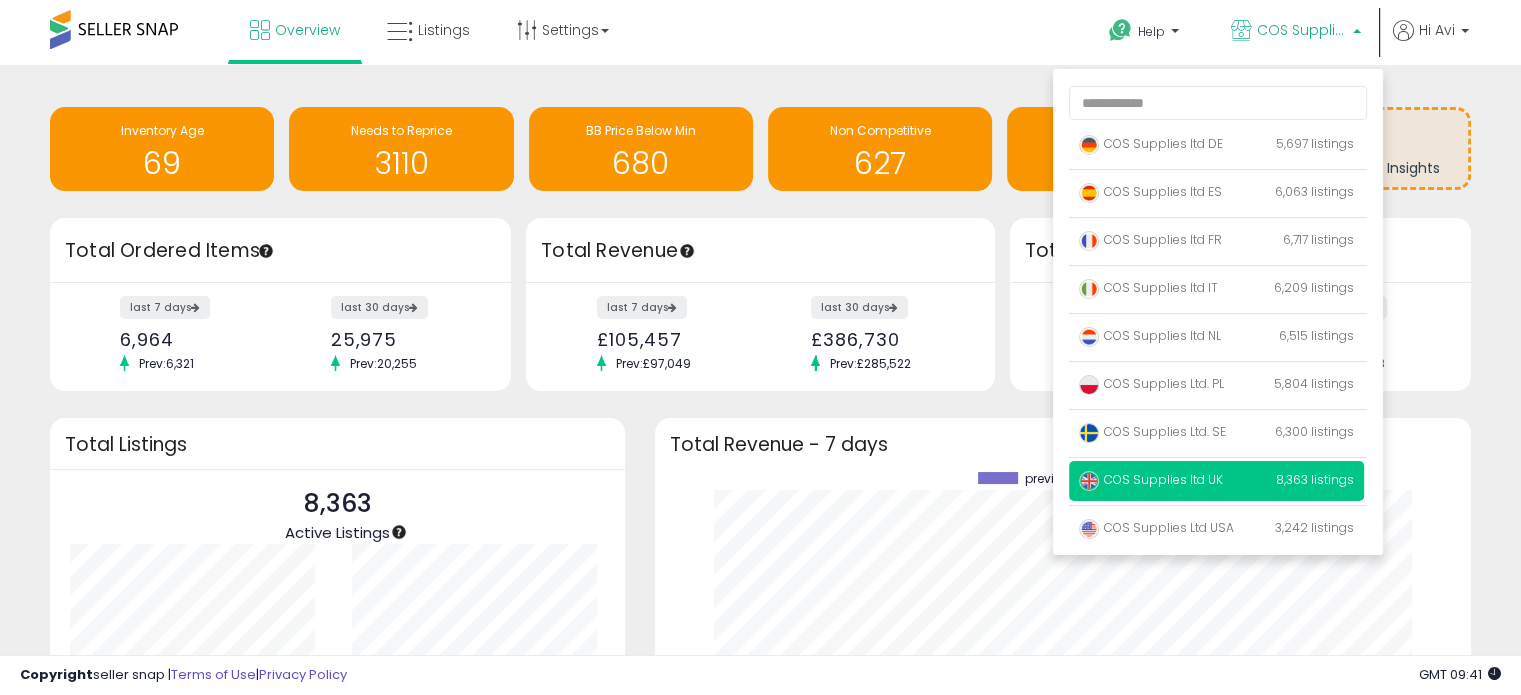 click on "Help
Contact Support
Search Knowledge Hub
Request a Feature
Hi [NAME]" at bounding box center [1240, 42] 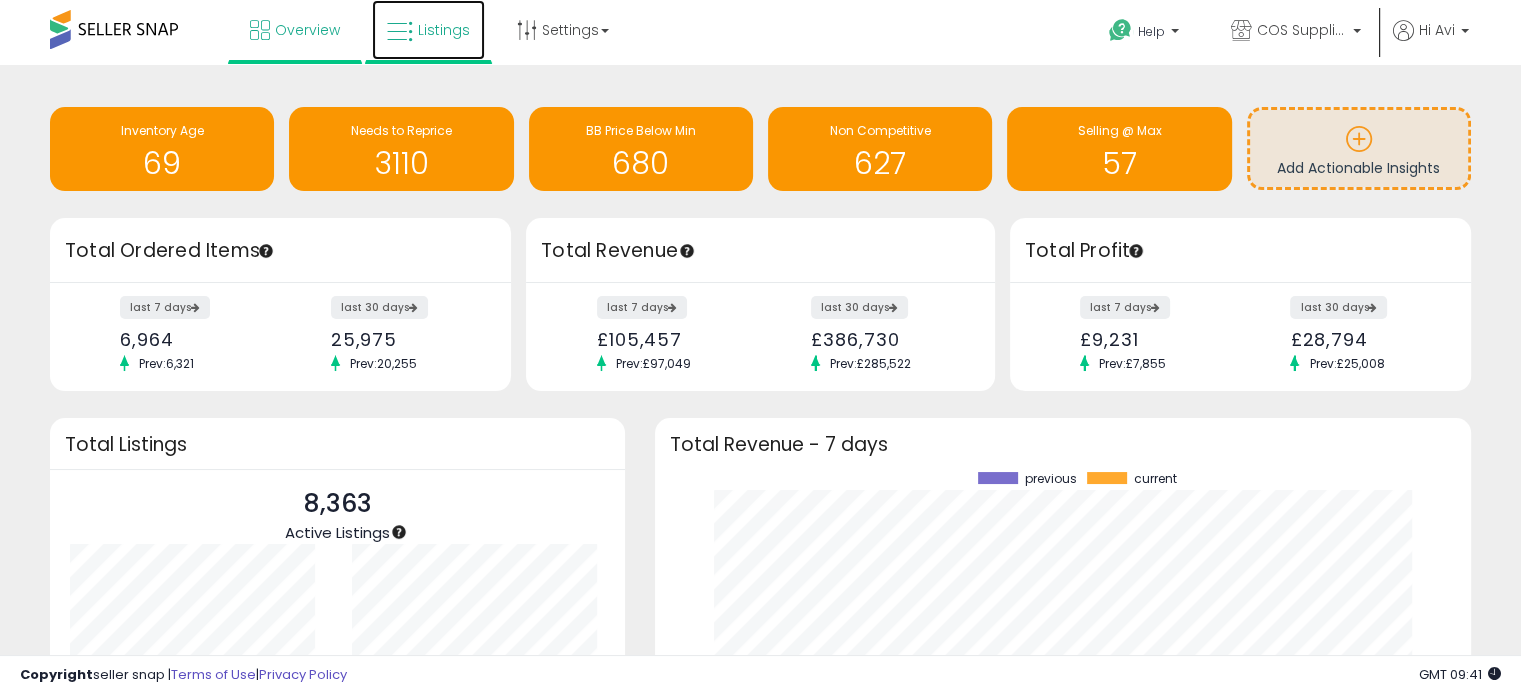 click on "Listings" at bounding box center [444, 30] 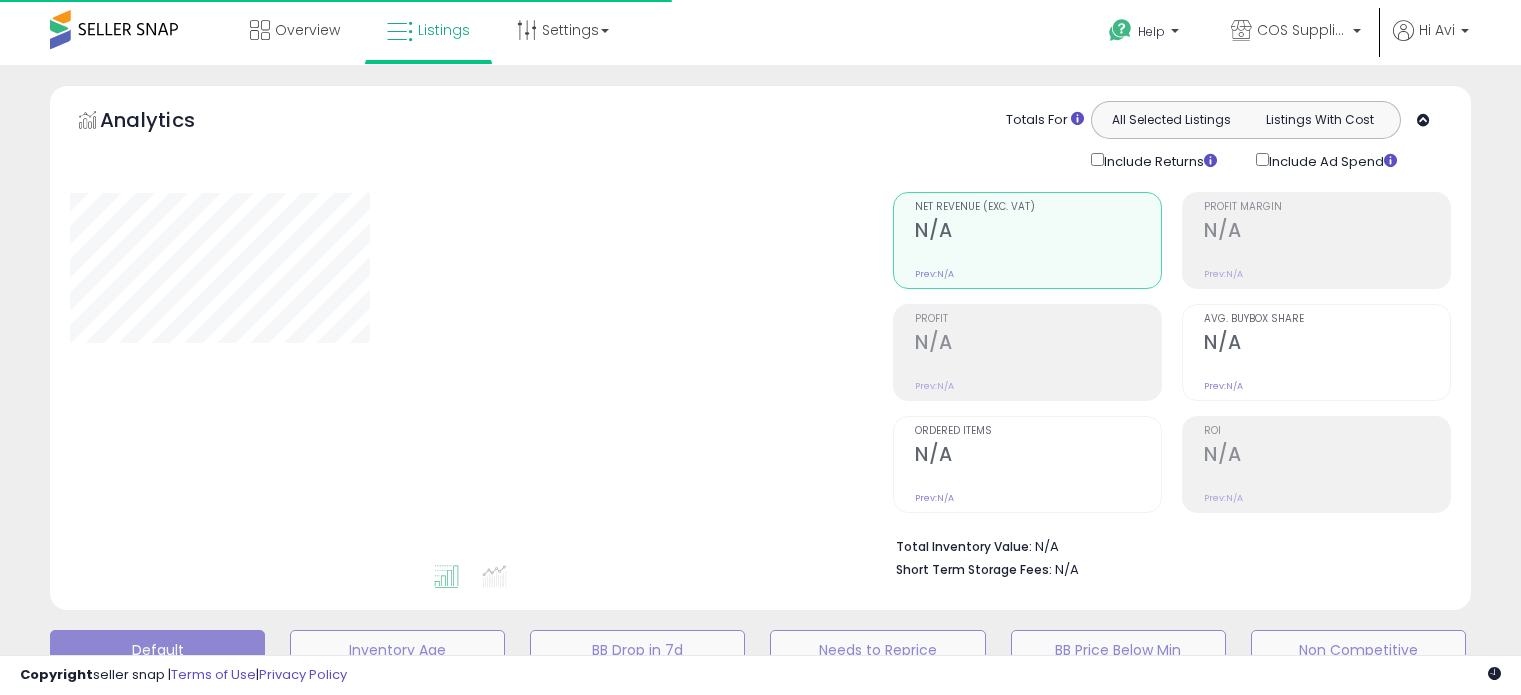 scroll, scrollTop: 0, scrollLeft: 0, axis: both 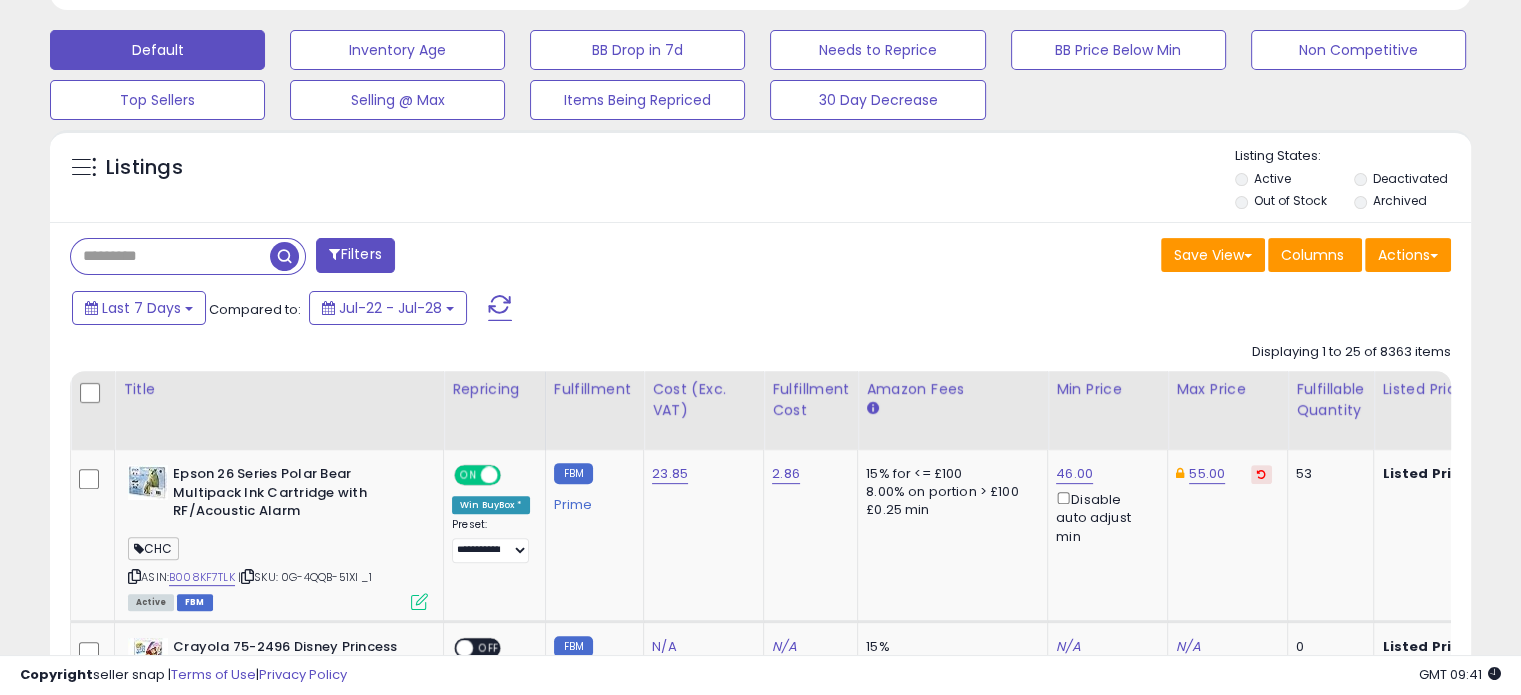 click on "Filters" at bounding box center [355, 255] 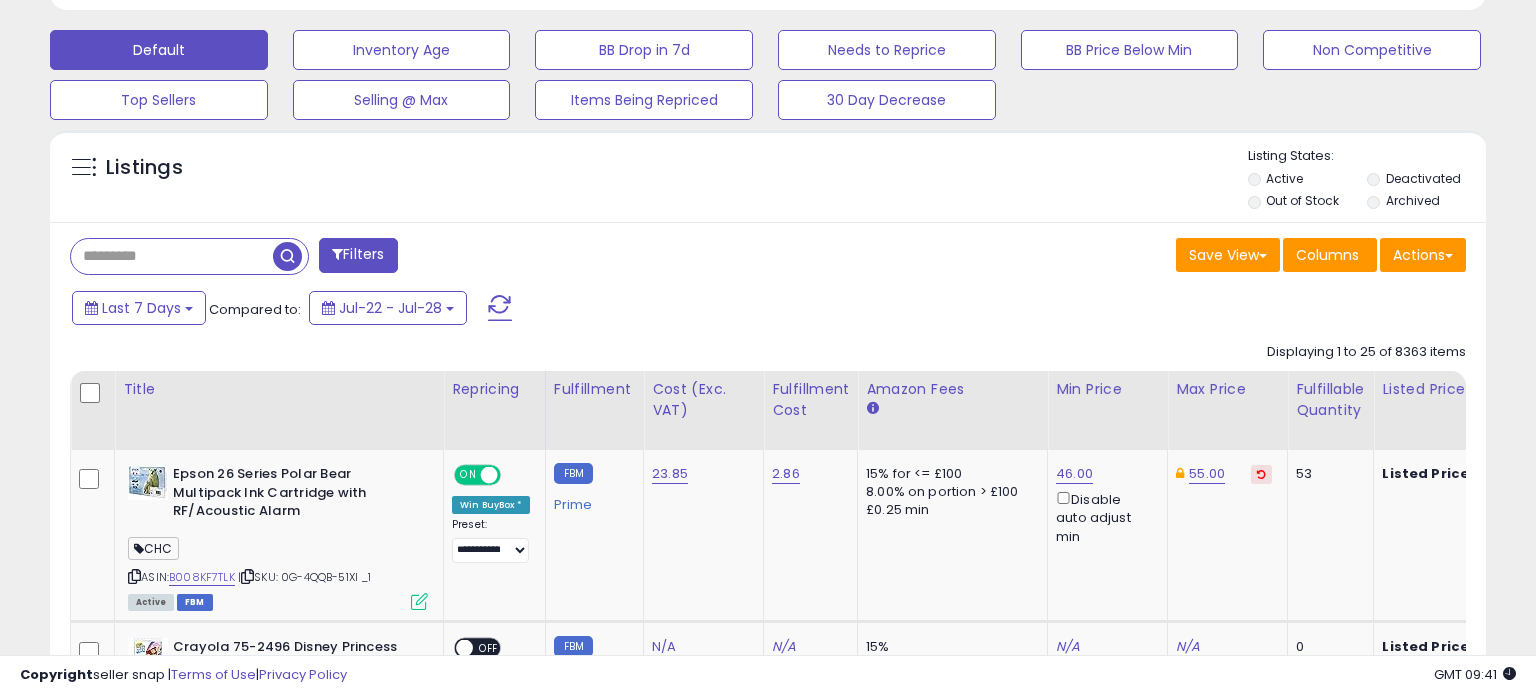 scroll, scrollTop: 999589, scrollLeft: 999168, axis: both 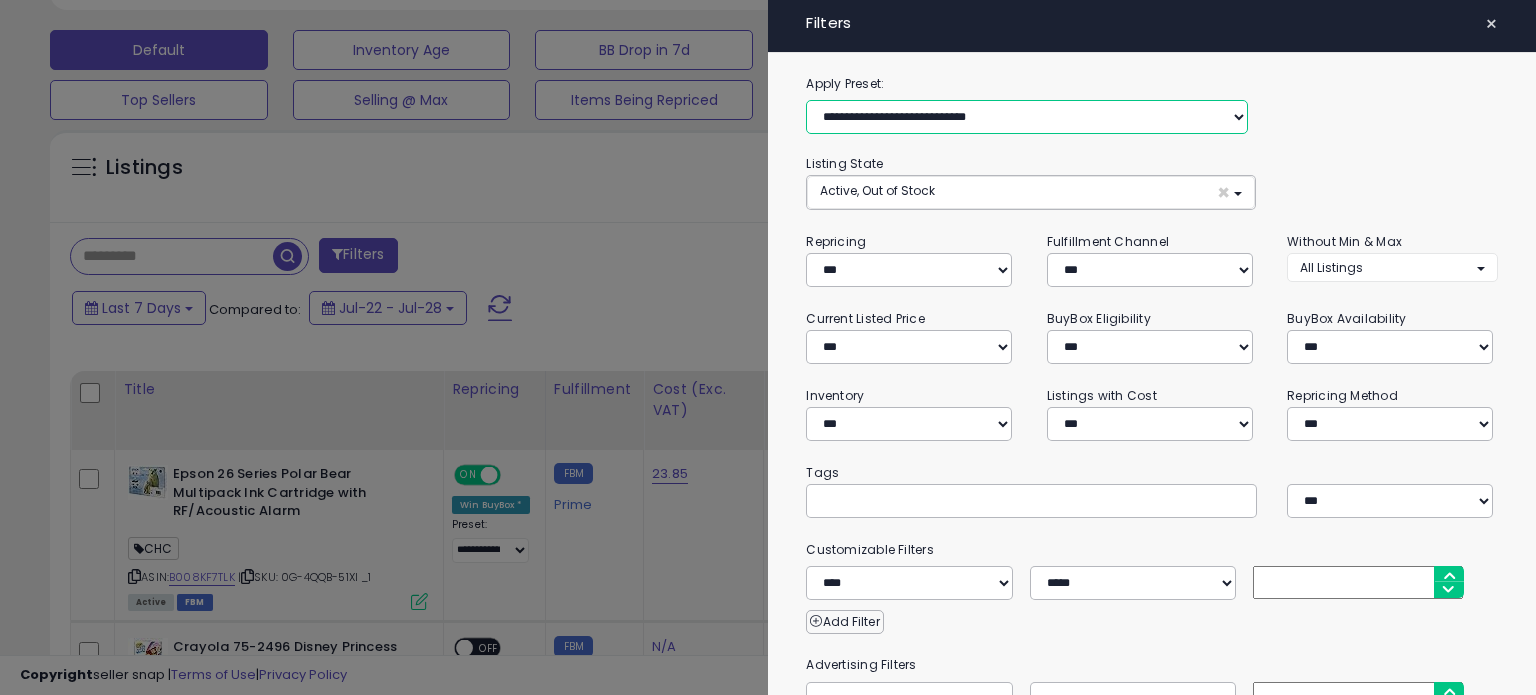 click on "**********" at bounding box center [1027, 117] 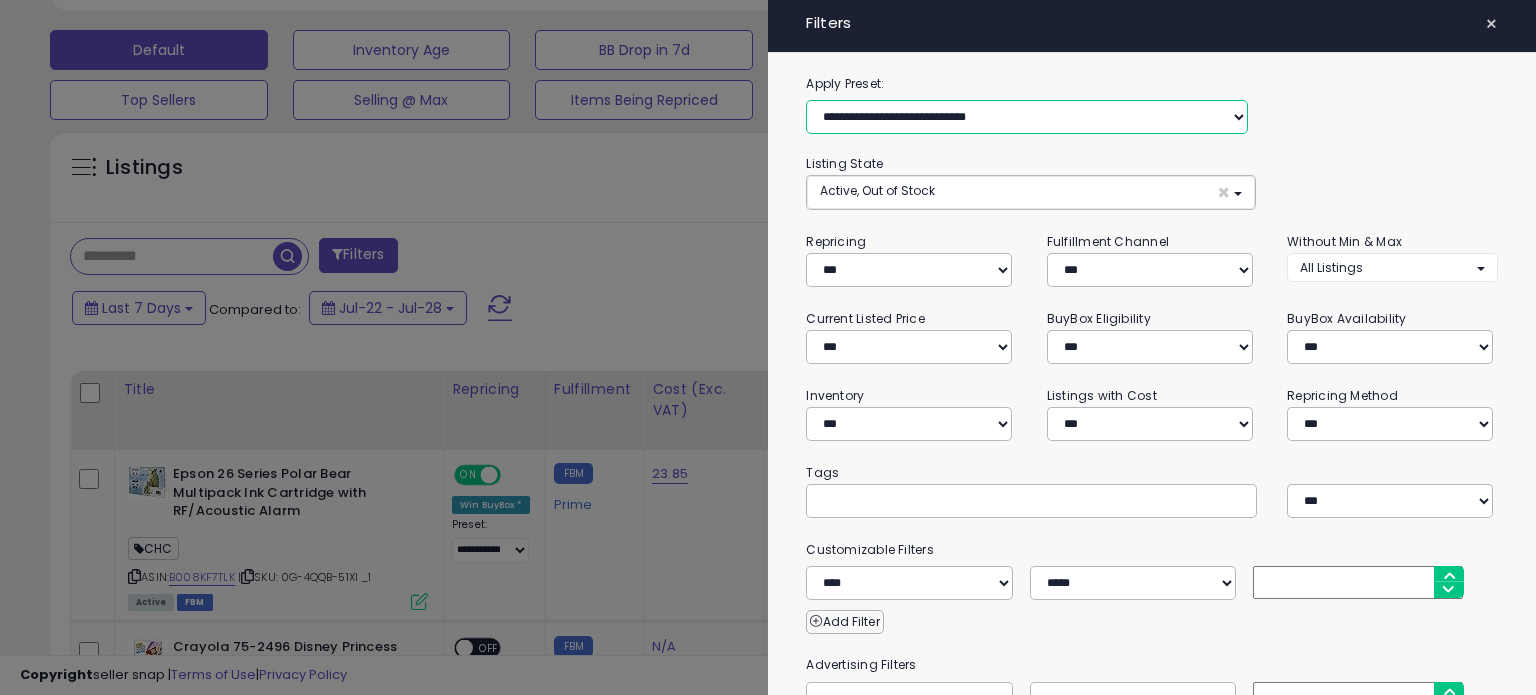click on "**********" at bounding box center (1027, 117) 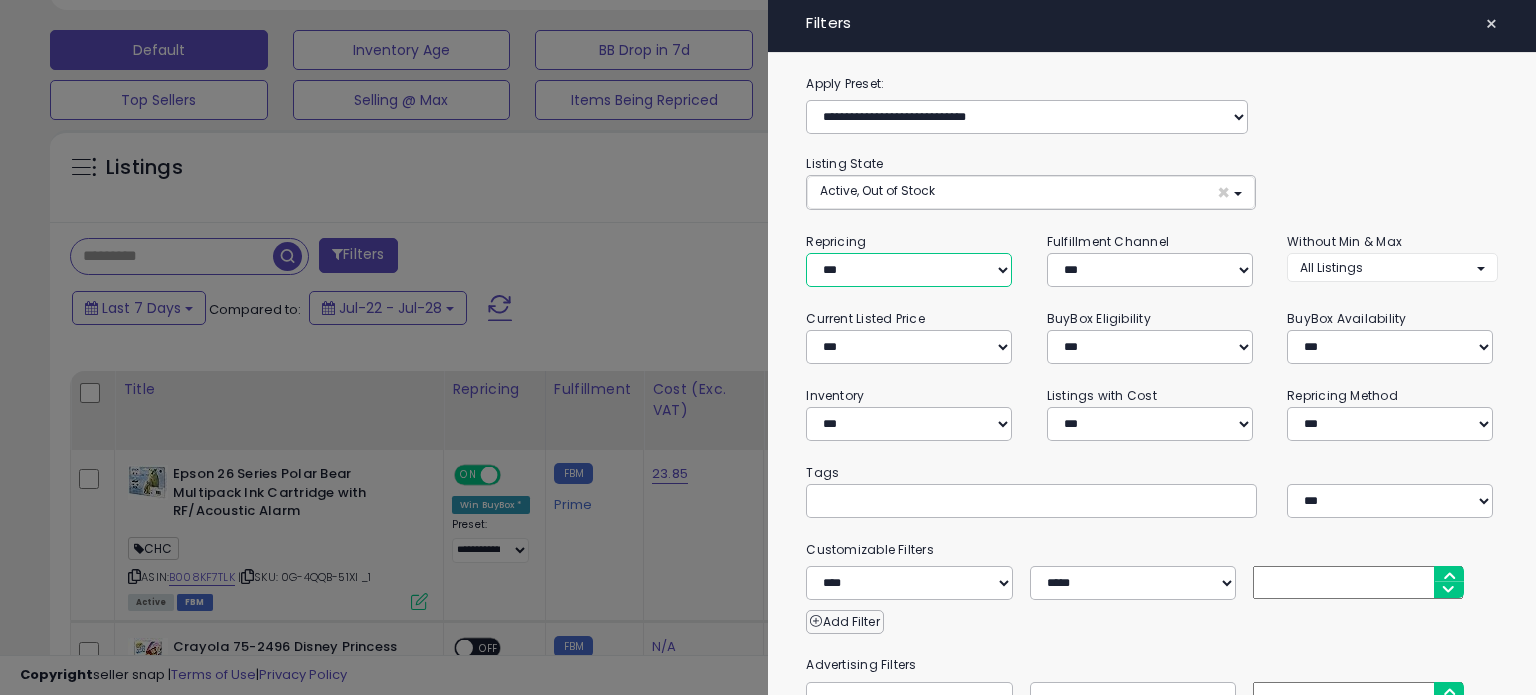 click on "**********" at bounding box center (909, 270) 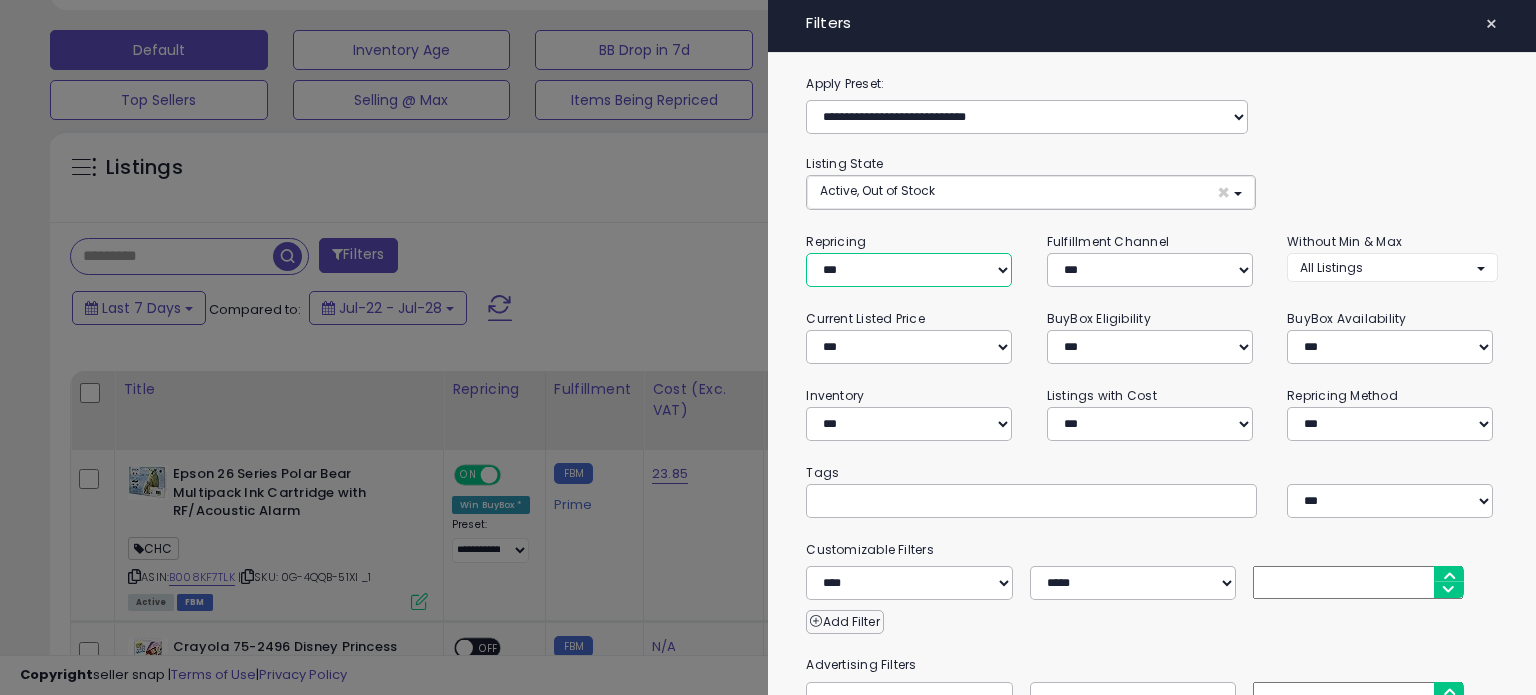 select on "***" 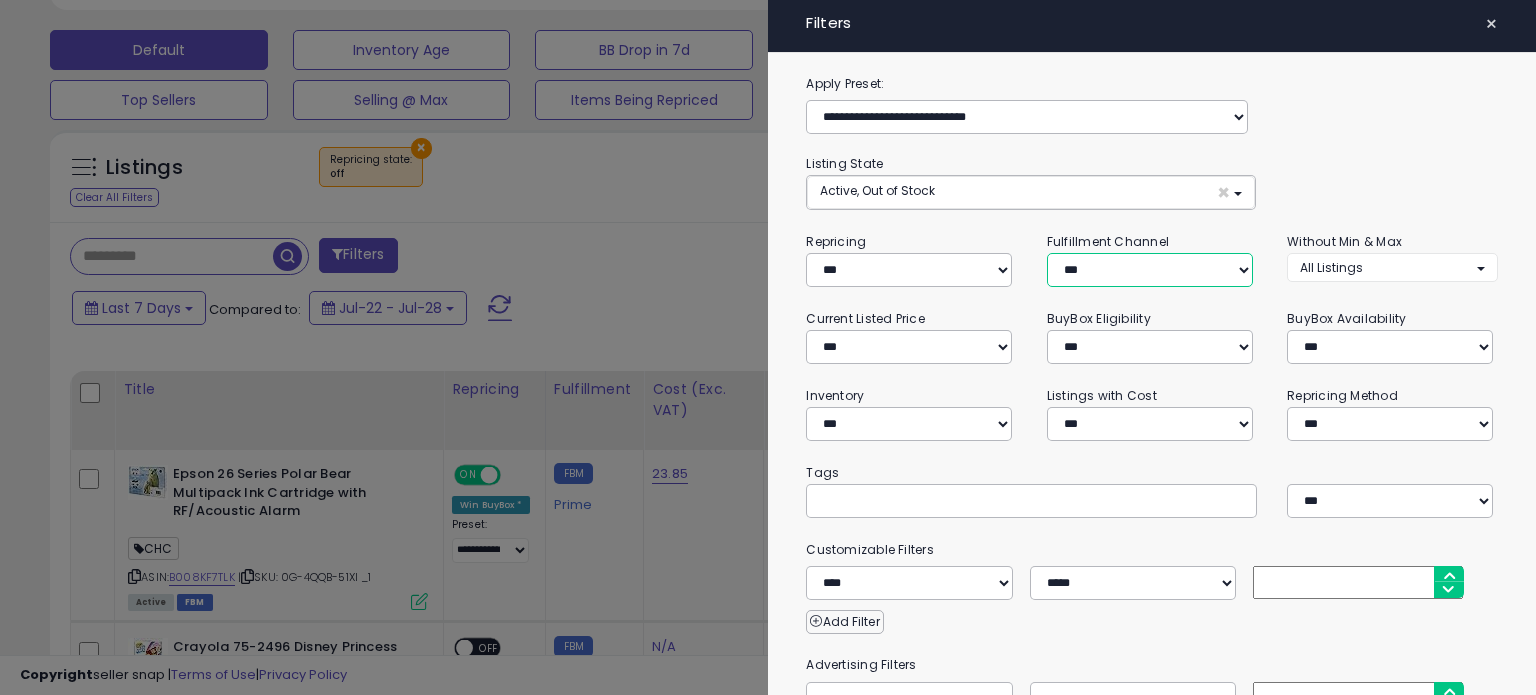 click on "***
***
***
***" at bounding box center (1150, 270) 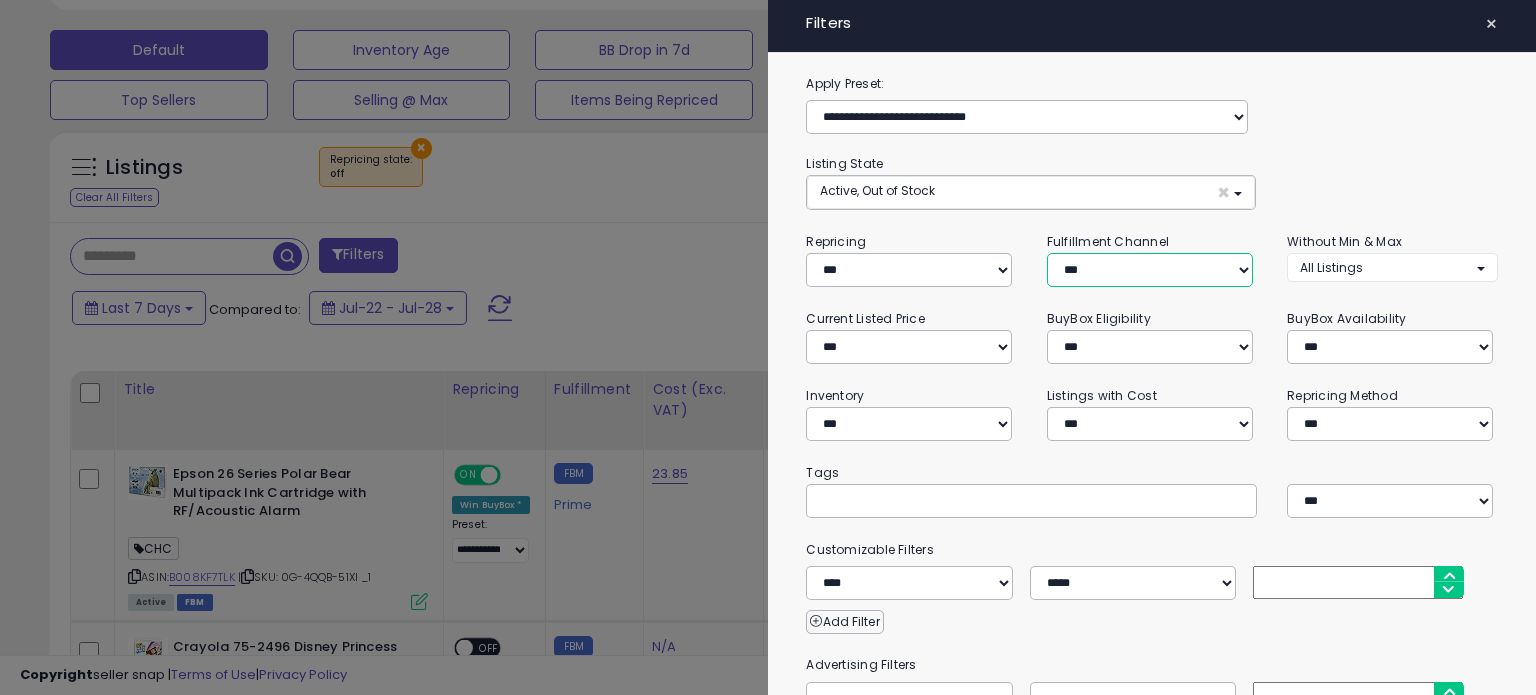 select on "***" 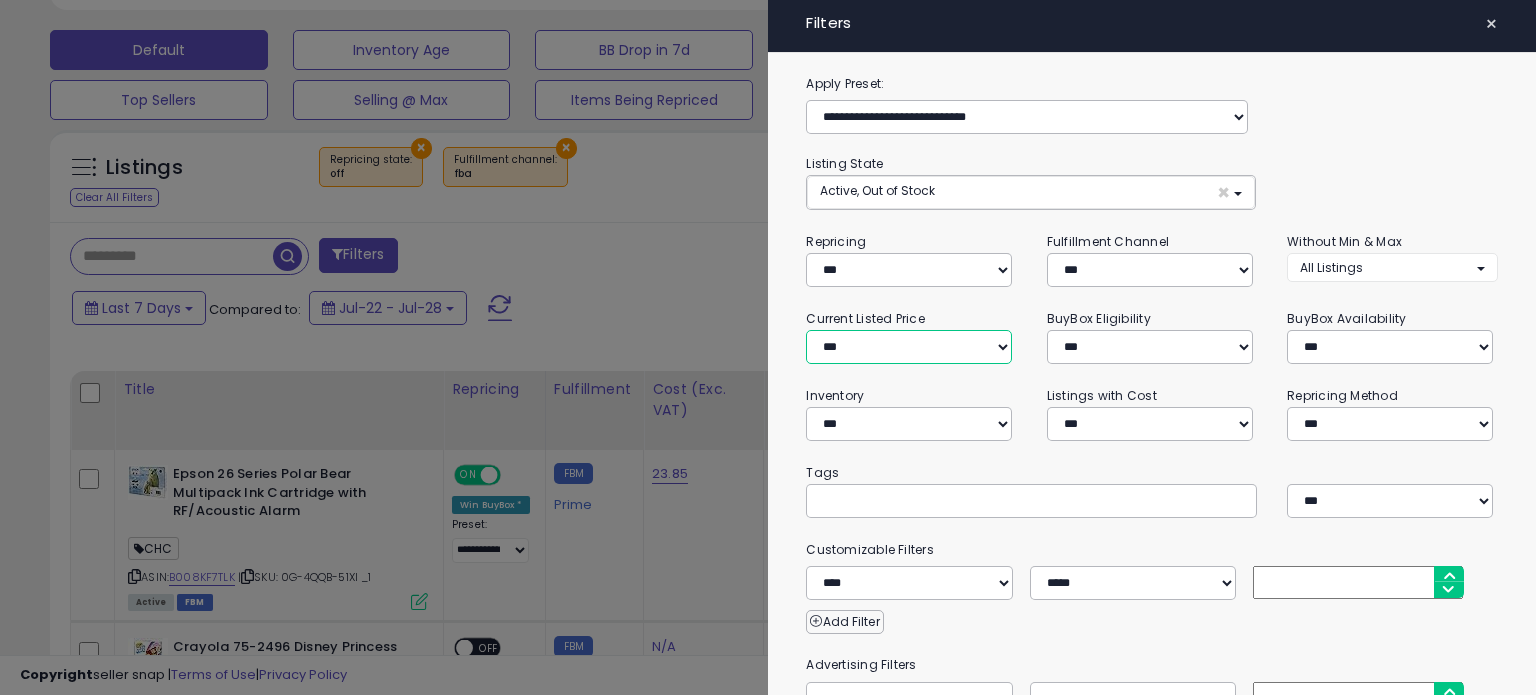 click on "**********" at bounding box center (909, 347) 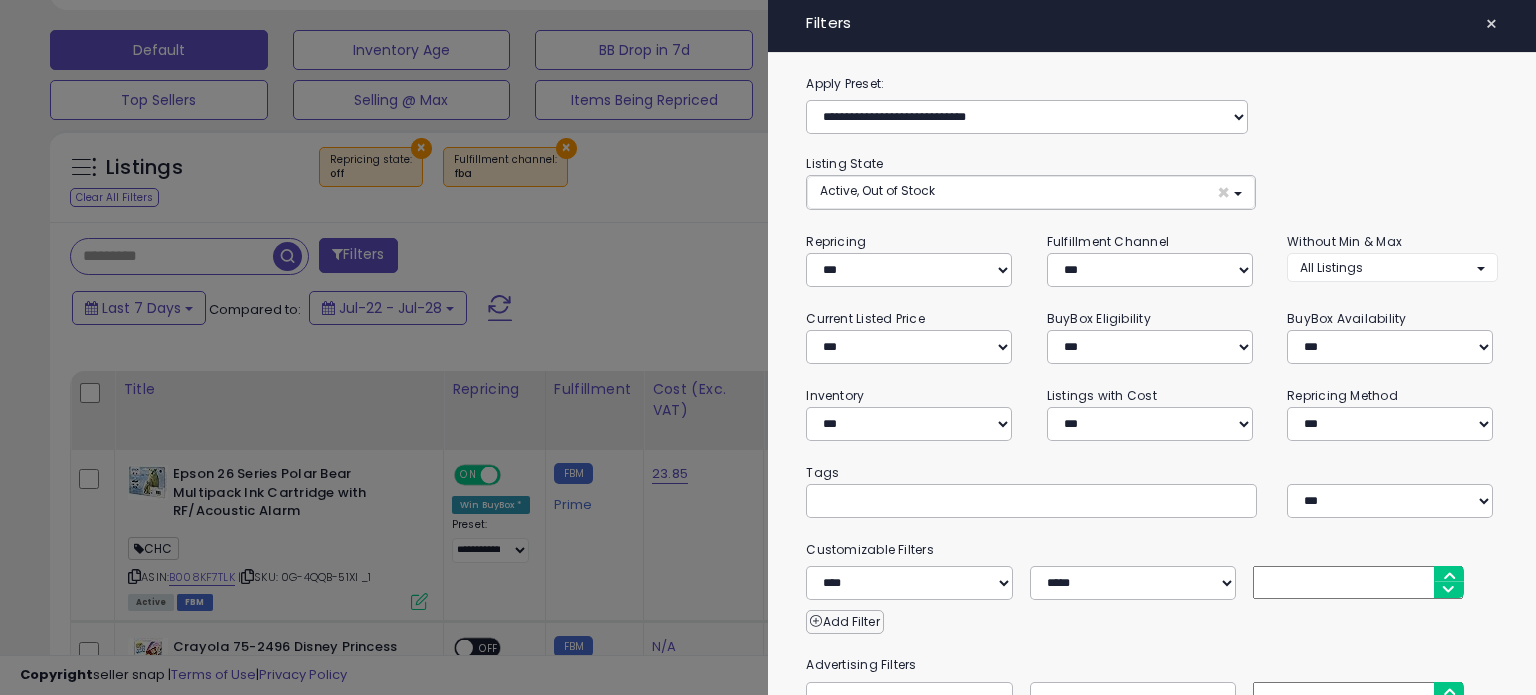 click on "**********" at bounding box center [1152, 522] 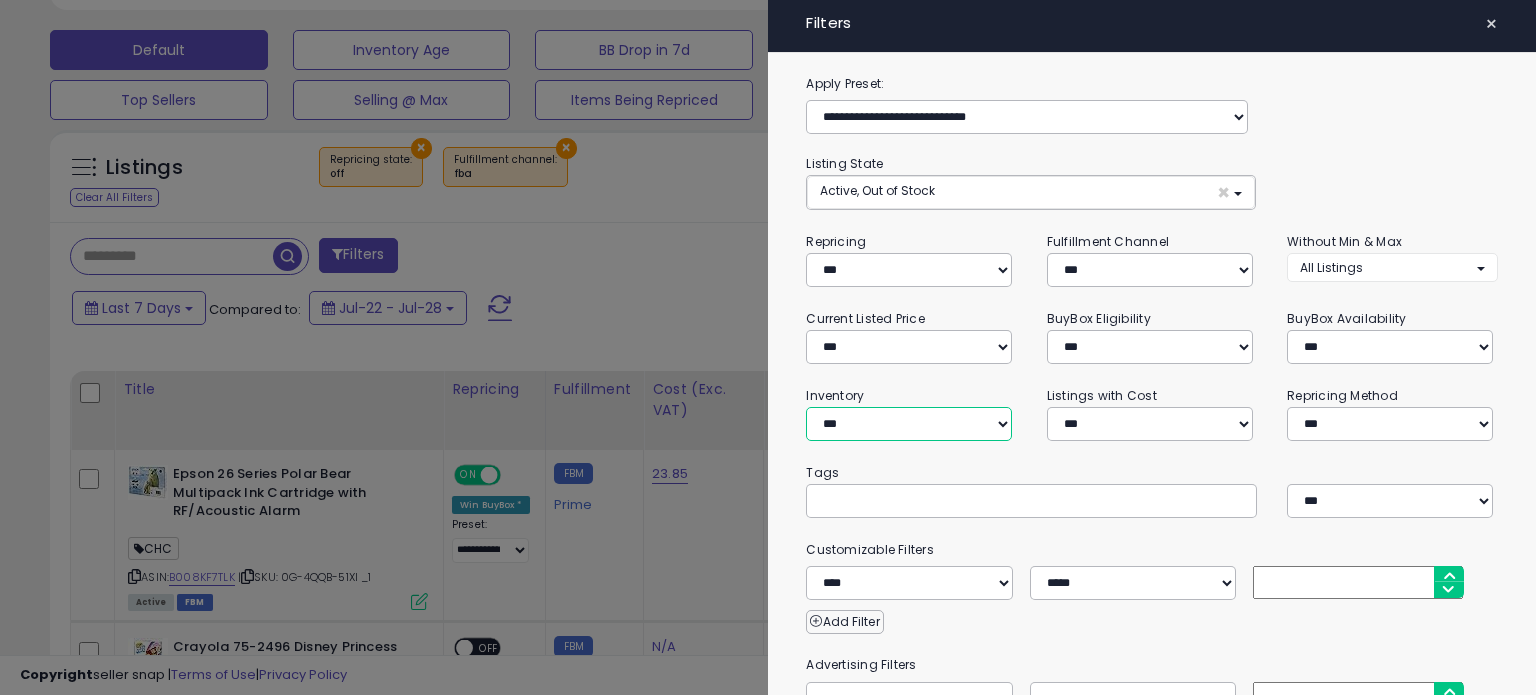 click on "**********" at bounding box center (909, 424) 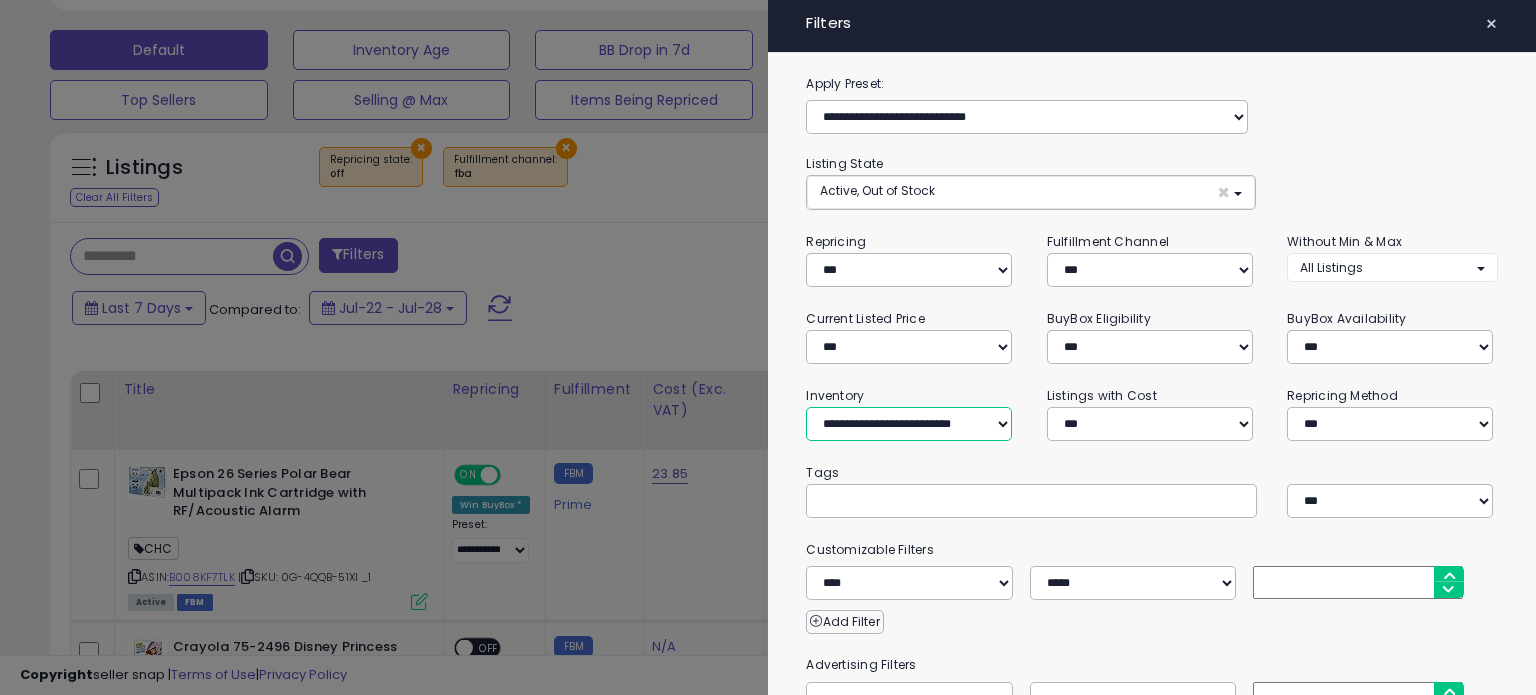 click on "**********" at bounding box center (909, 424) 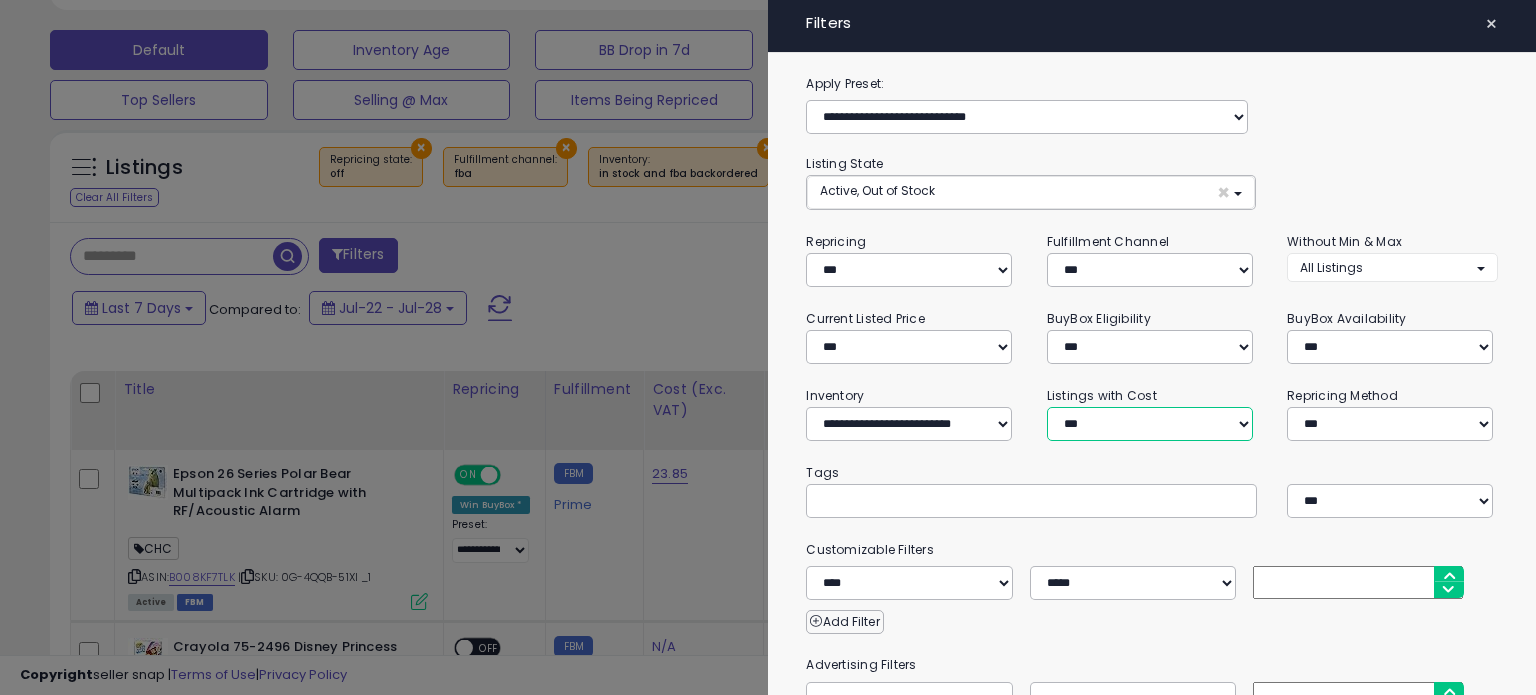 click on "**********" at bounding box center (1150, 424) 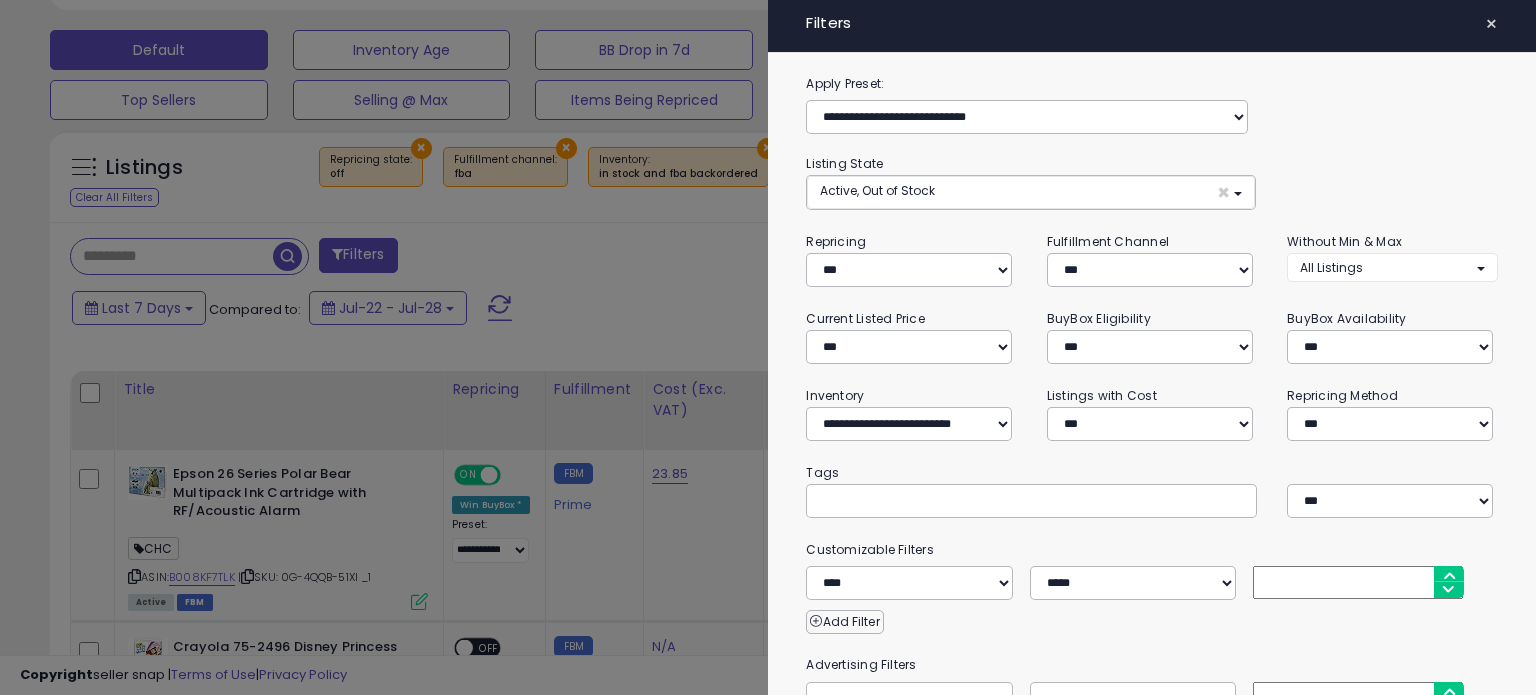 click on "**********" at bounding box center (1152, 413) 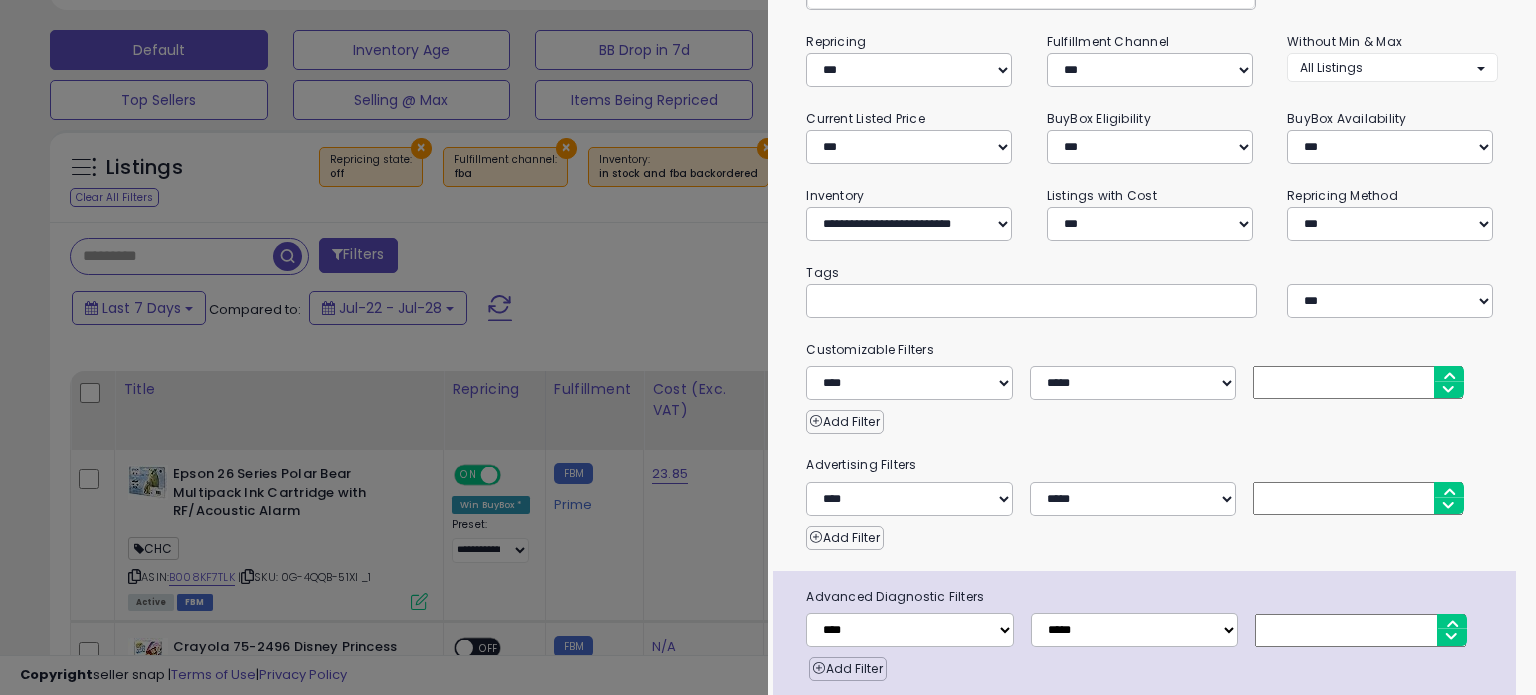 scroll, scrollTop: 269, scrollLeft: 0, axis: vertical 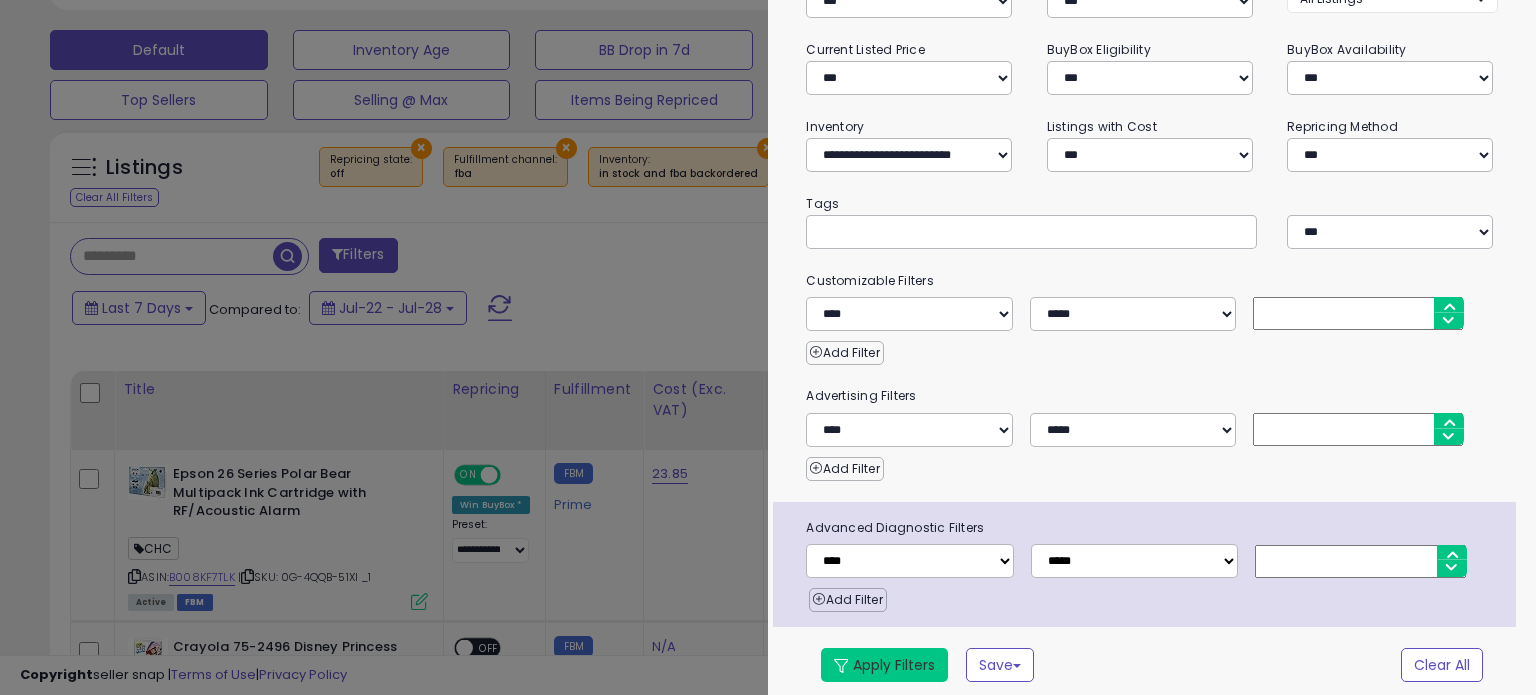 click on "Apply Filters" at bounding box center (884, 665) 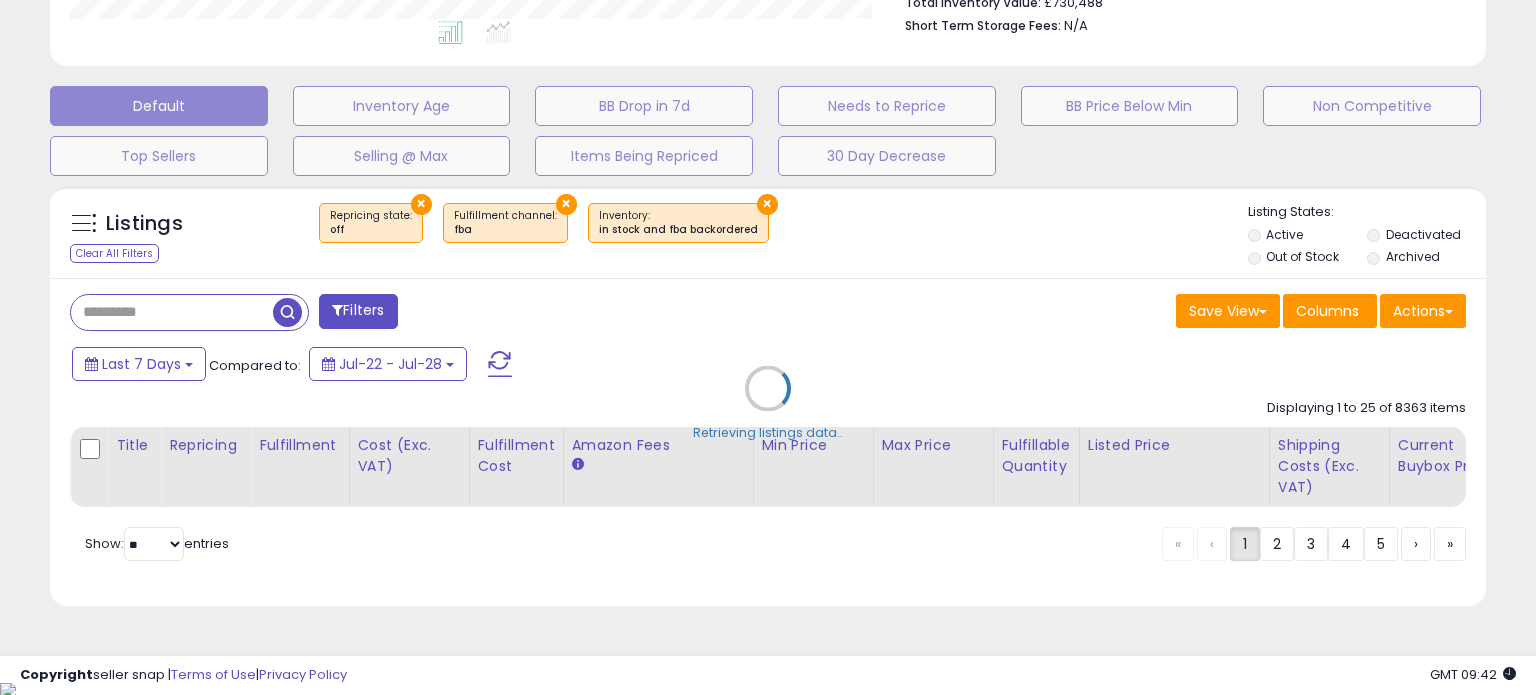 scroll, scrollTop: 524, scrollLeft: 0, axis: vertical 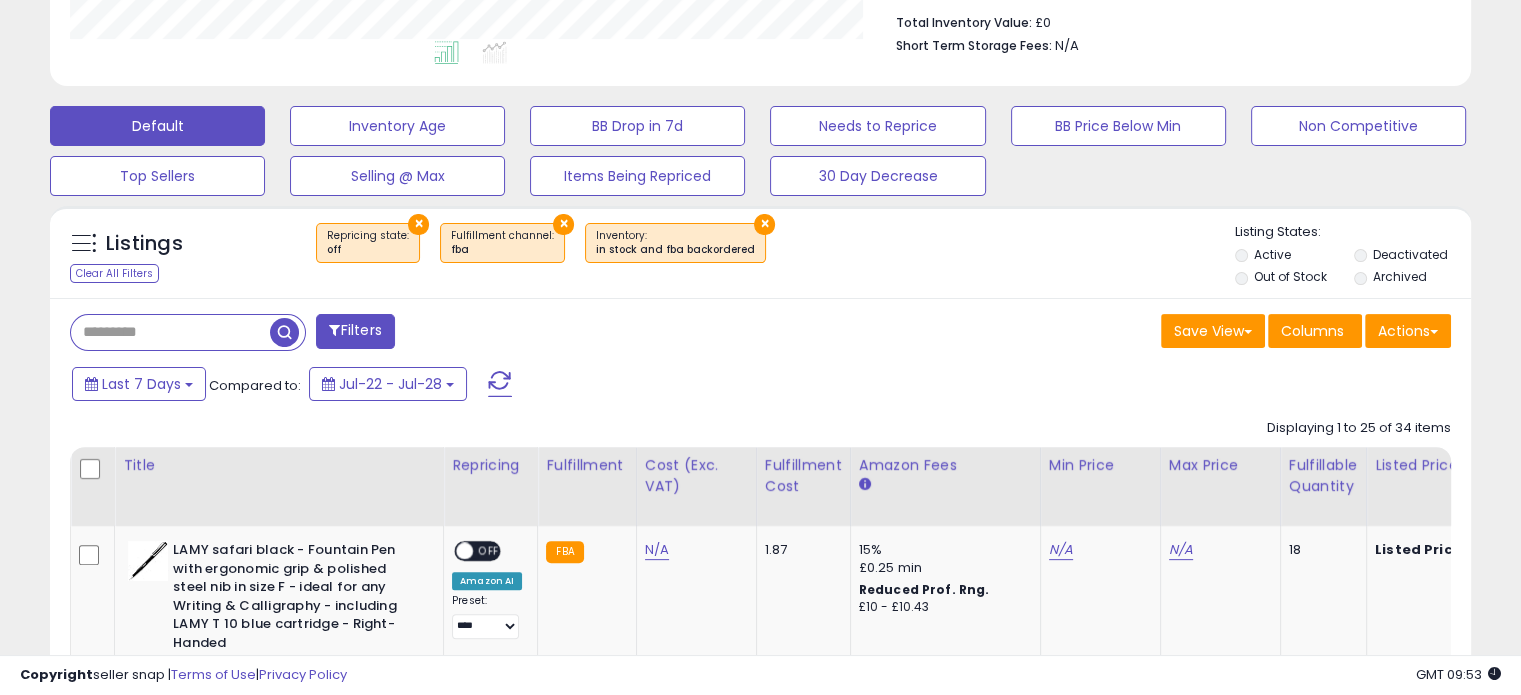 click on "Filters" at bounding box center (355, 331) 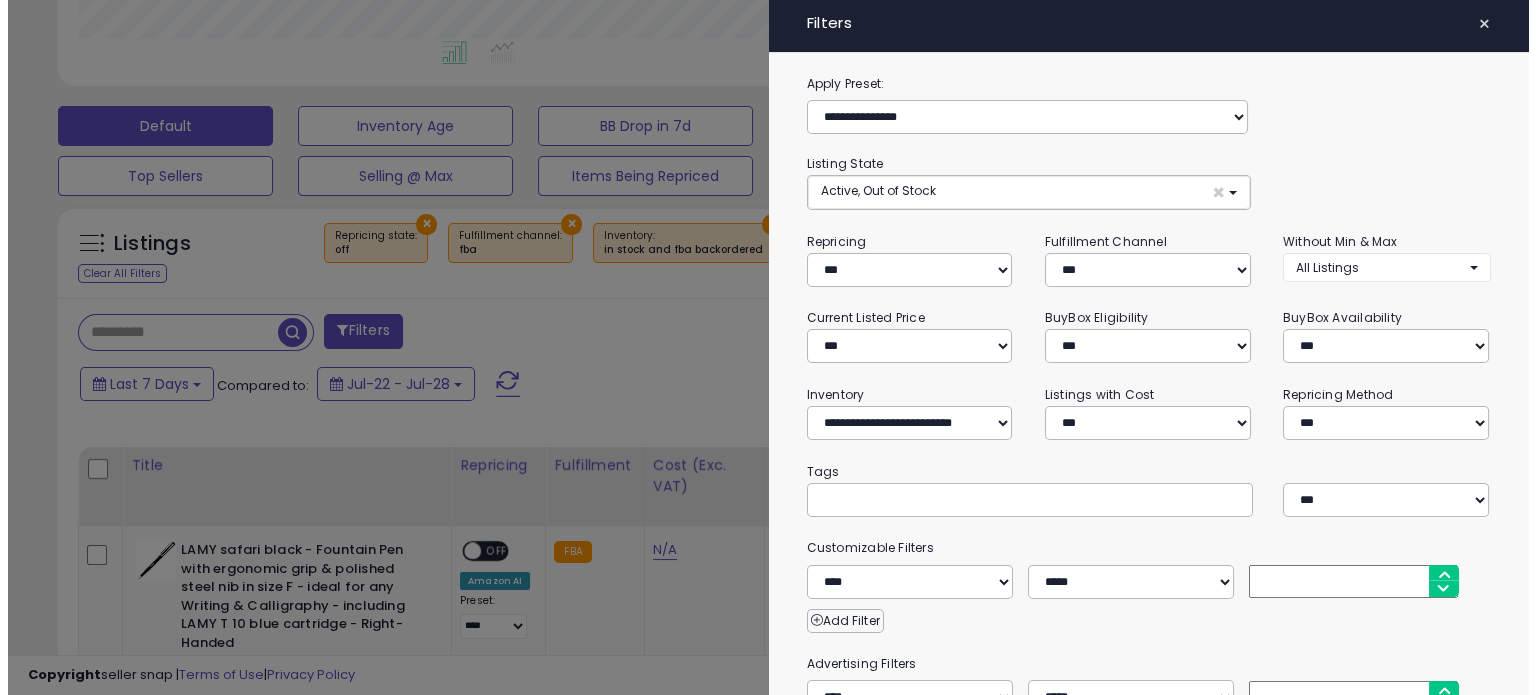 scroll, scrollTop: 999589, scrollLeft: 999168, axis: both 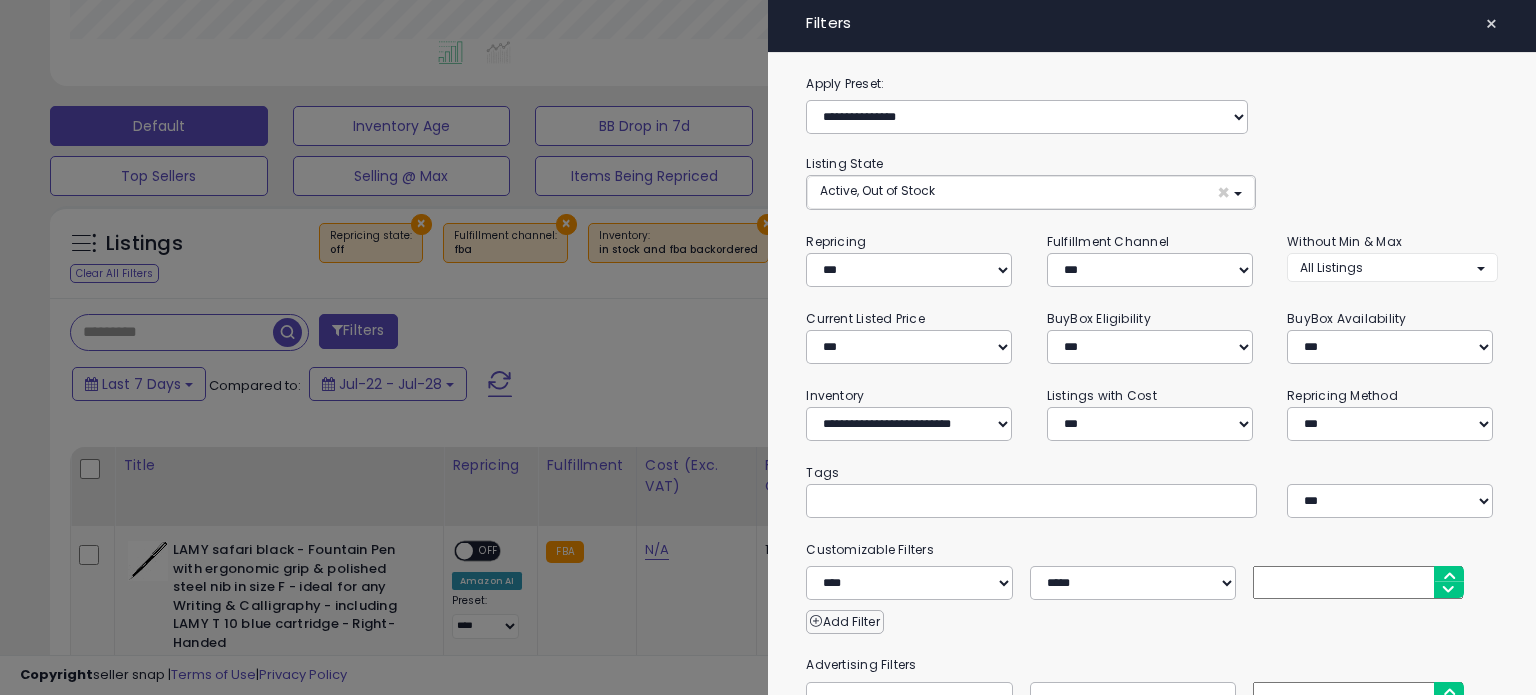 click on "×" at bounding box center [1491, 24] 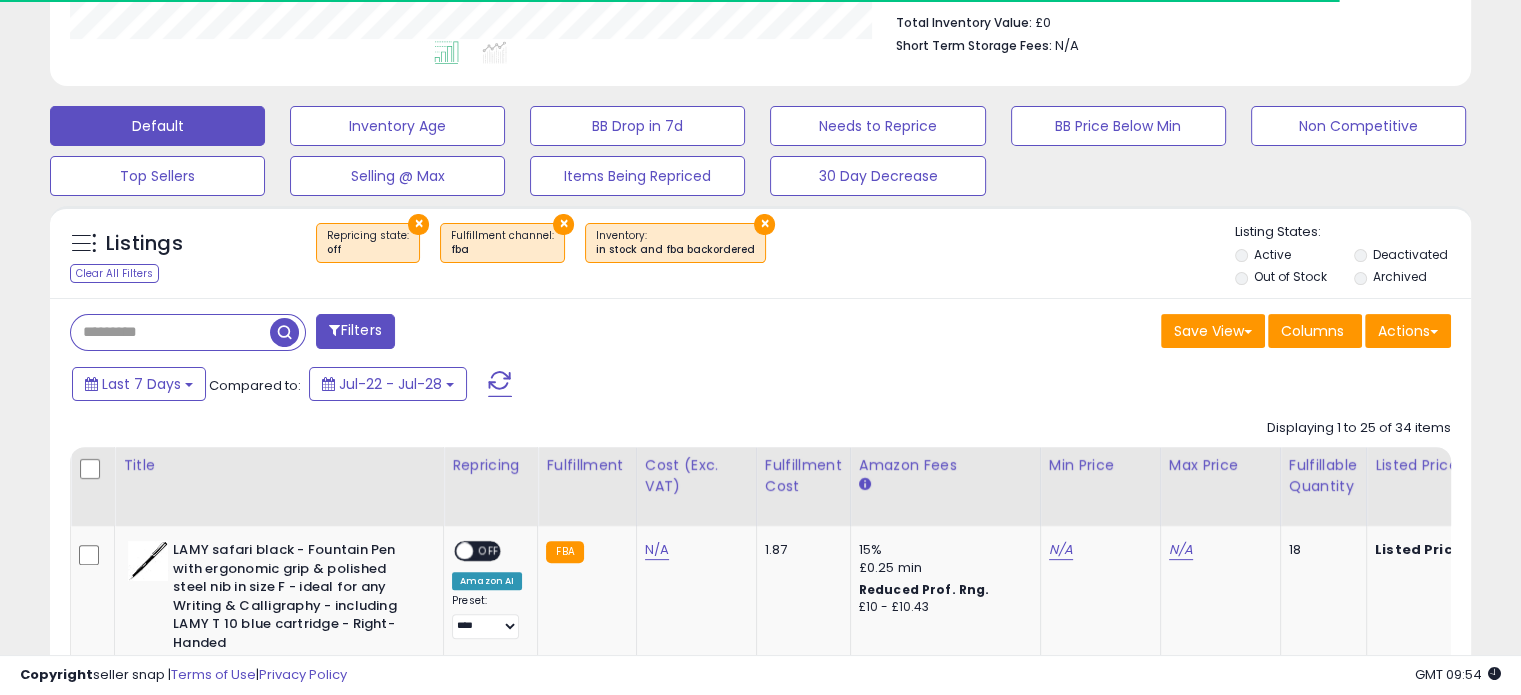 scroll, scrollTop: 409, scrollLeft: 822, axis: both 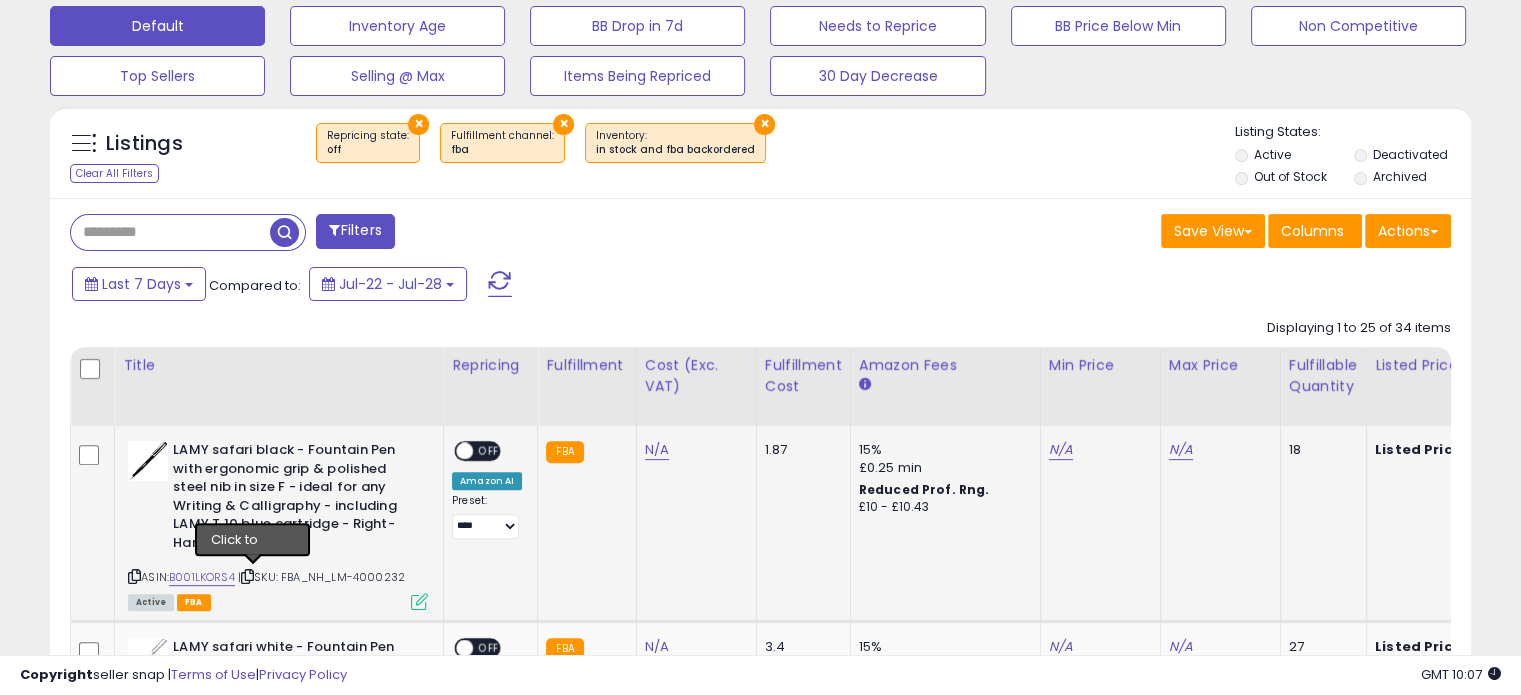 click at bounding box center (247, 576) 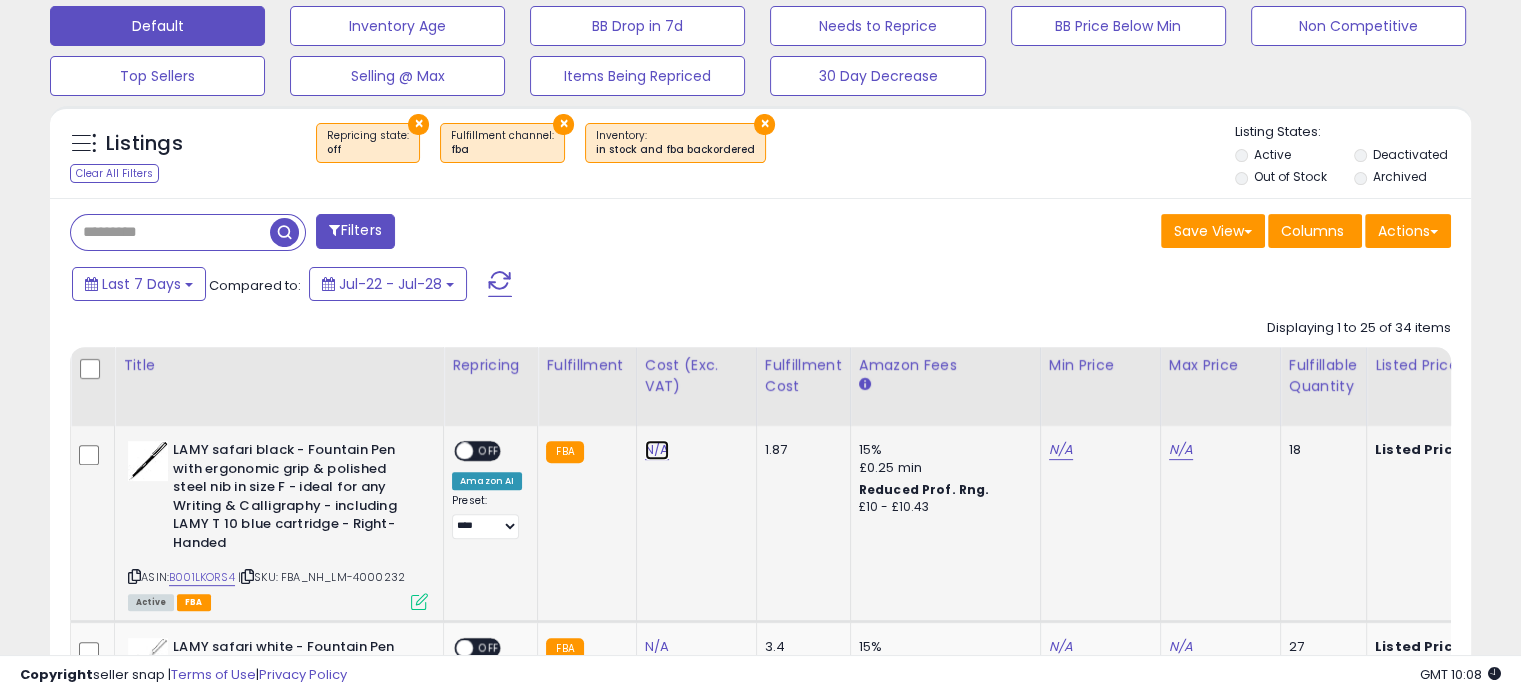 click on "N/A" at bounding box center (657, 450) 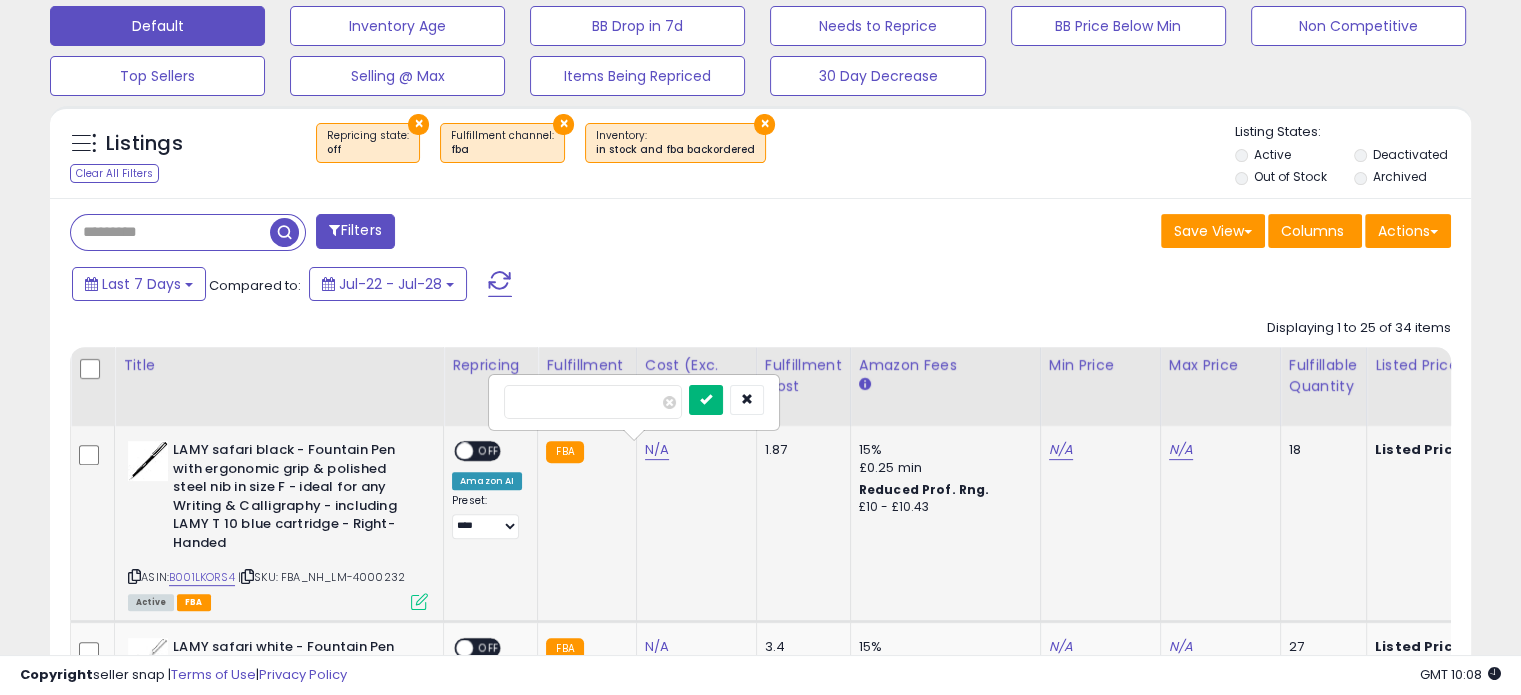 type on "****" 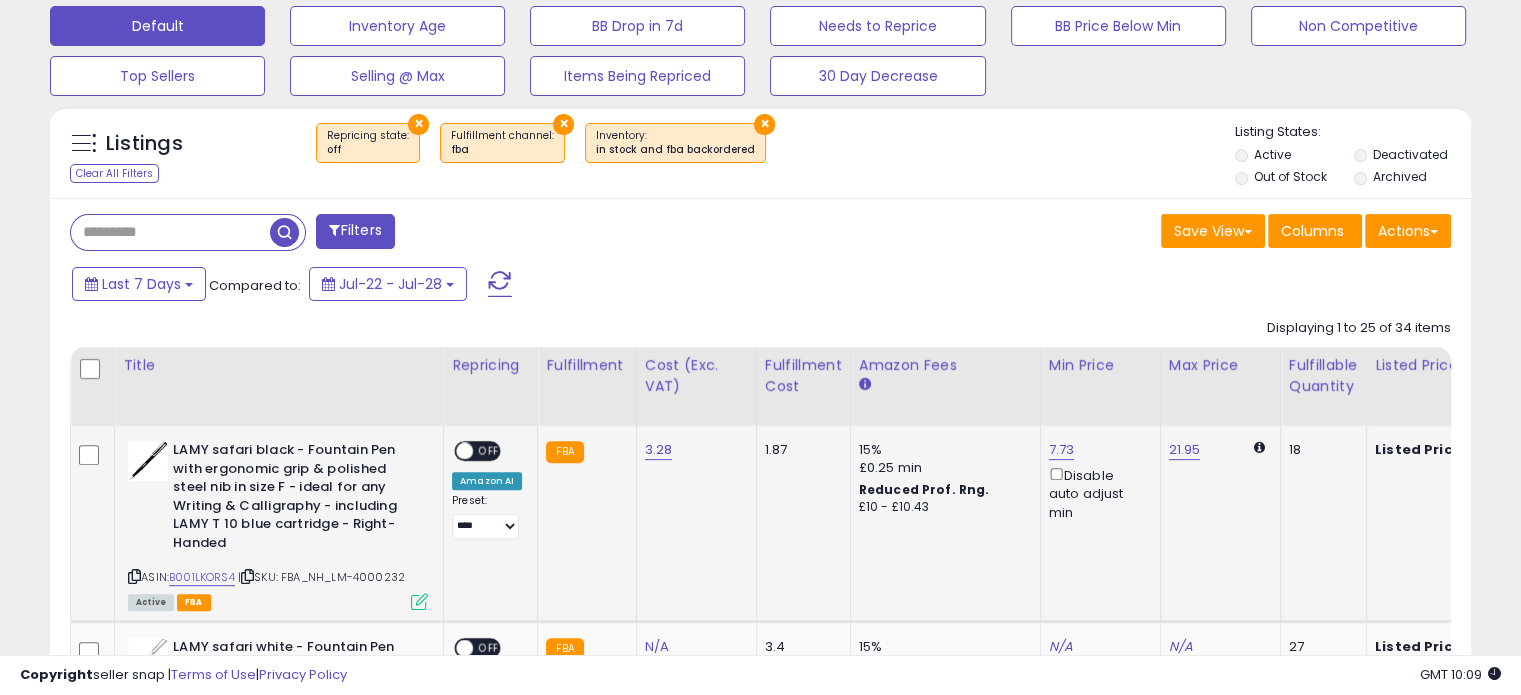 click at bounding box center [419, 601] 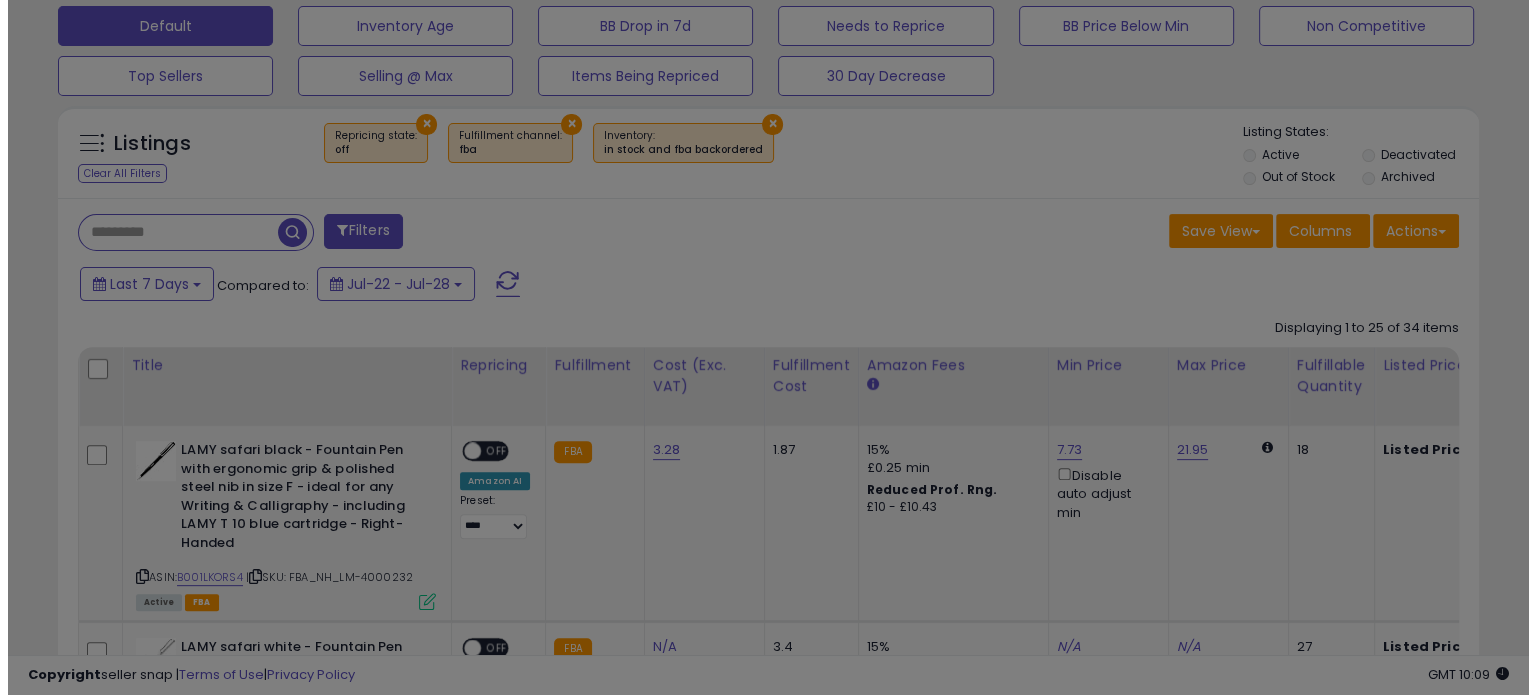 scroll, scrollTop: 999589, scrollLeft: 999168, axis: both 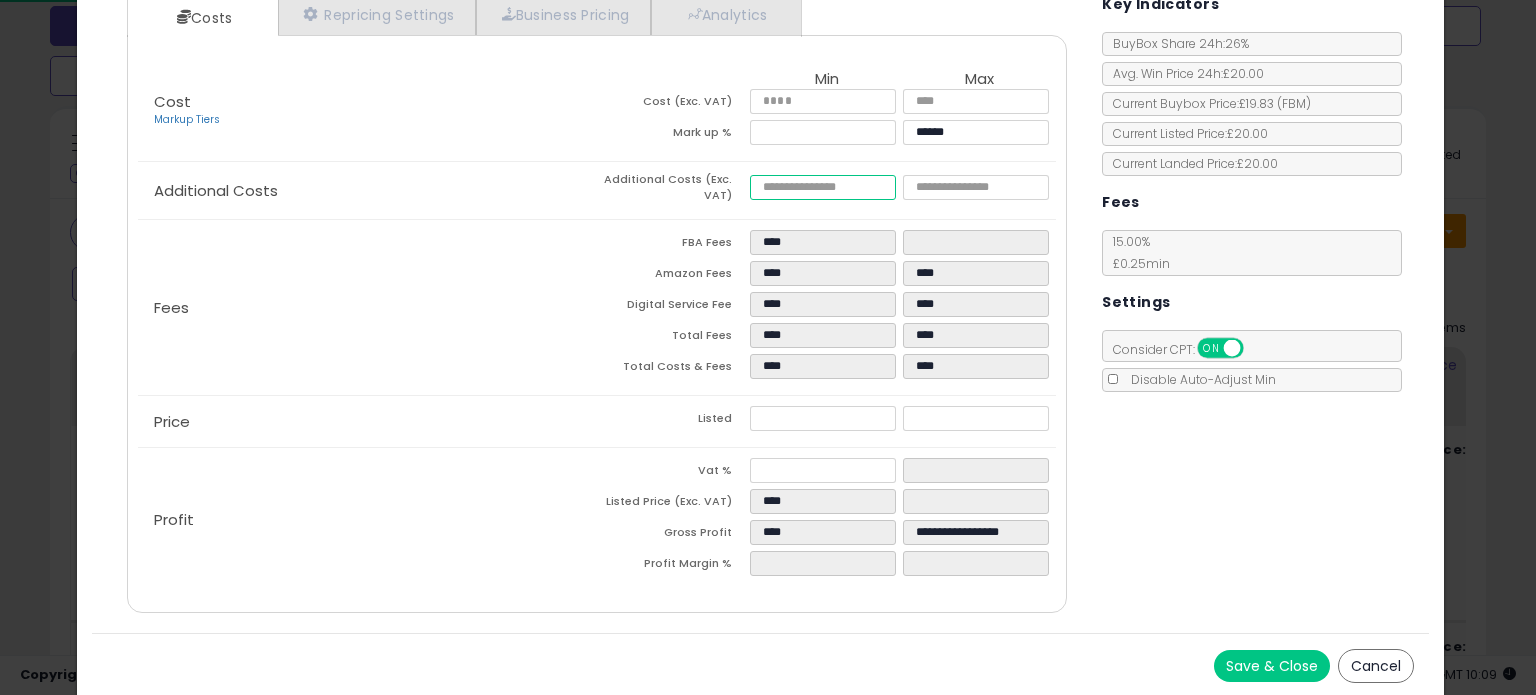 click at bounding box center [822, 187] 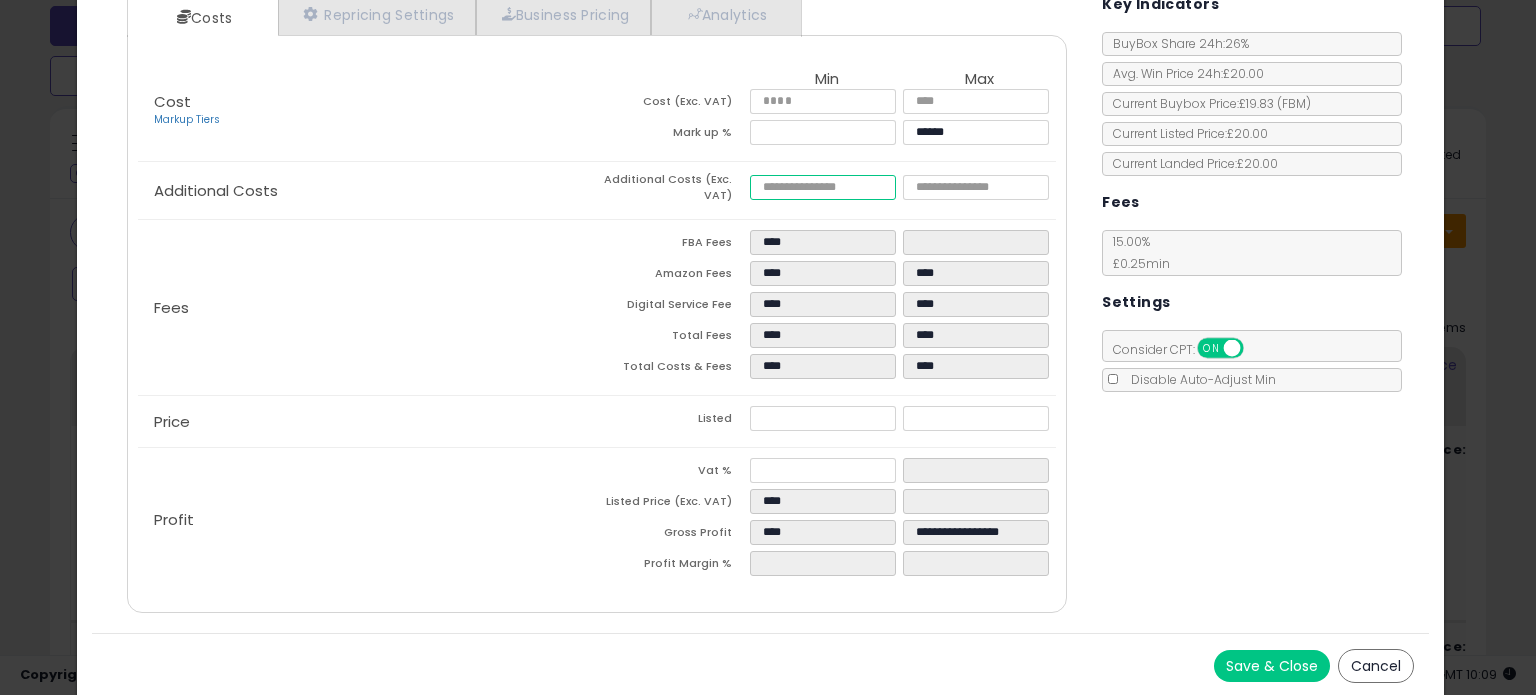 type on "*" 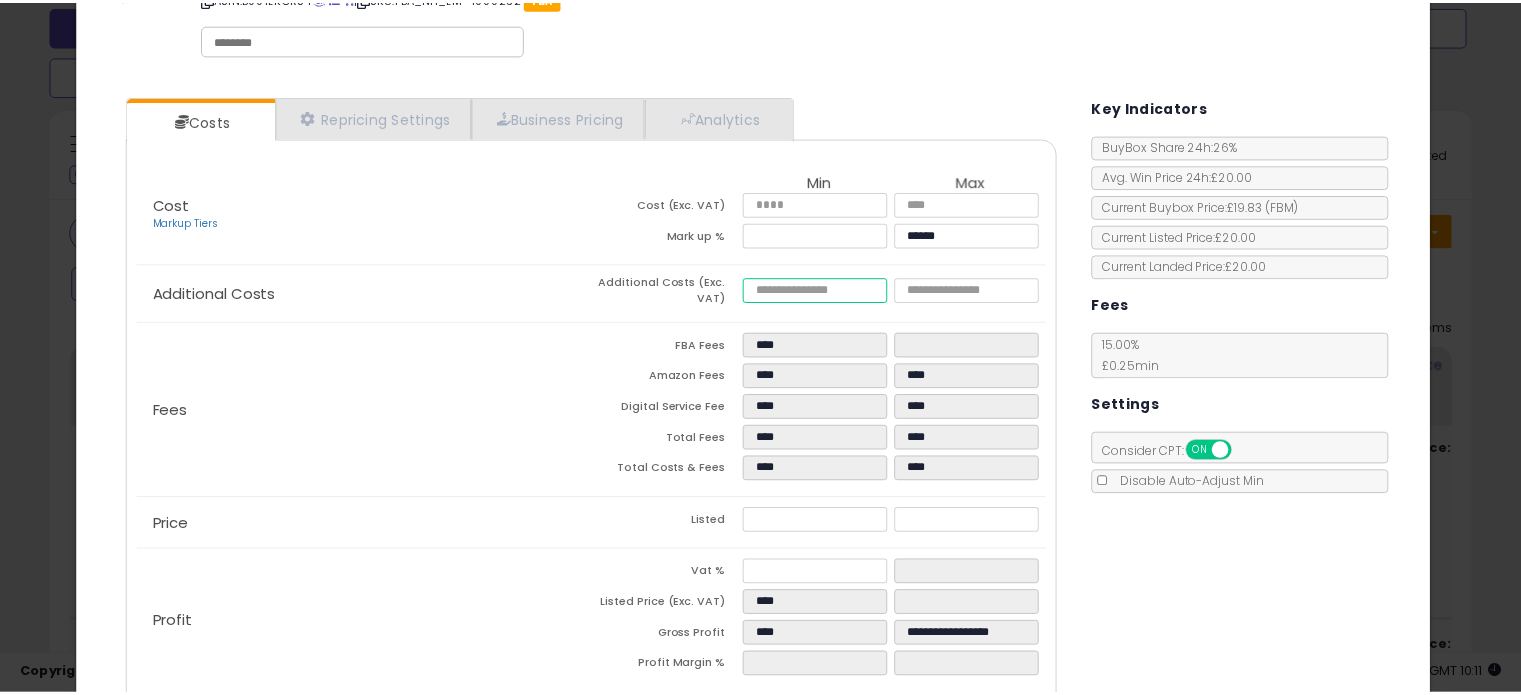 scroll, scrollTop: 0, scrollLeft: 0, axis: both 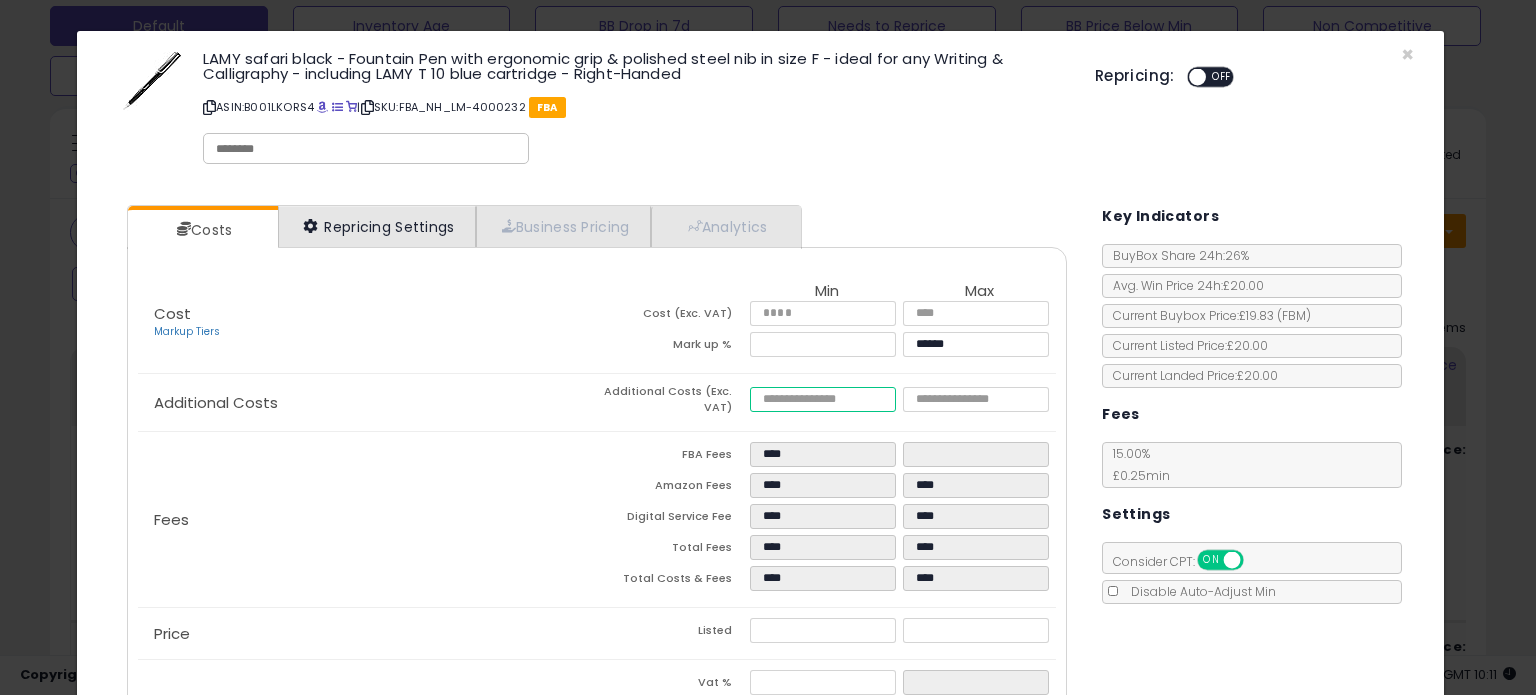 type on "****" 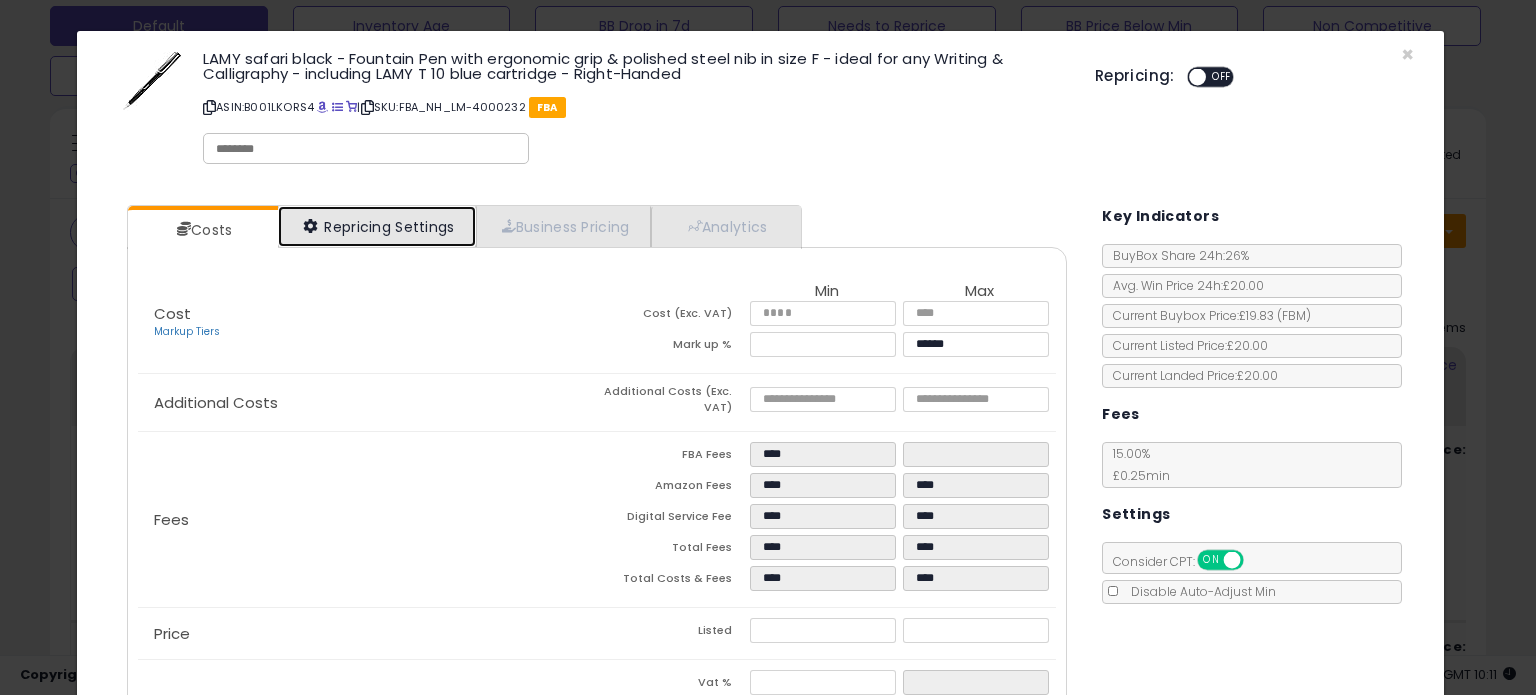 type on "******" 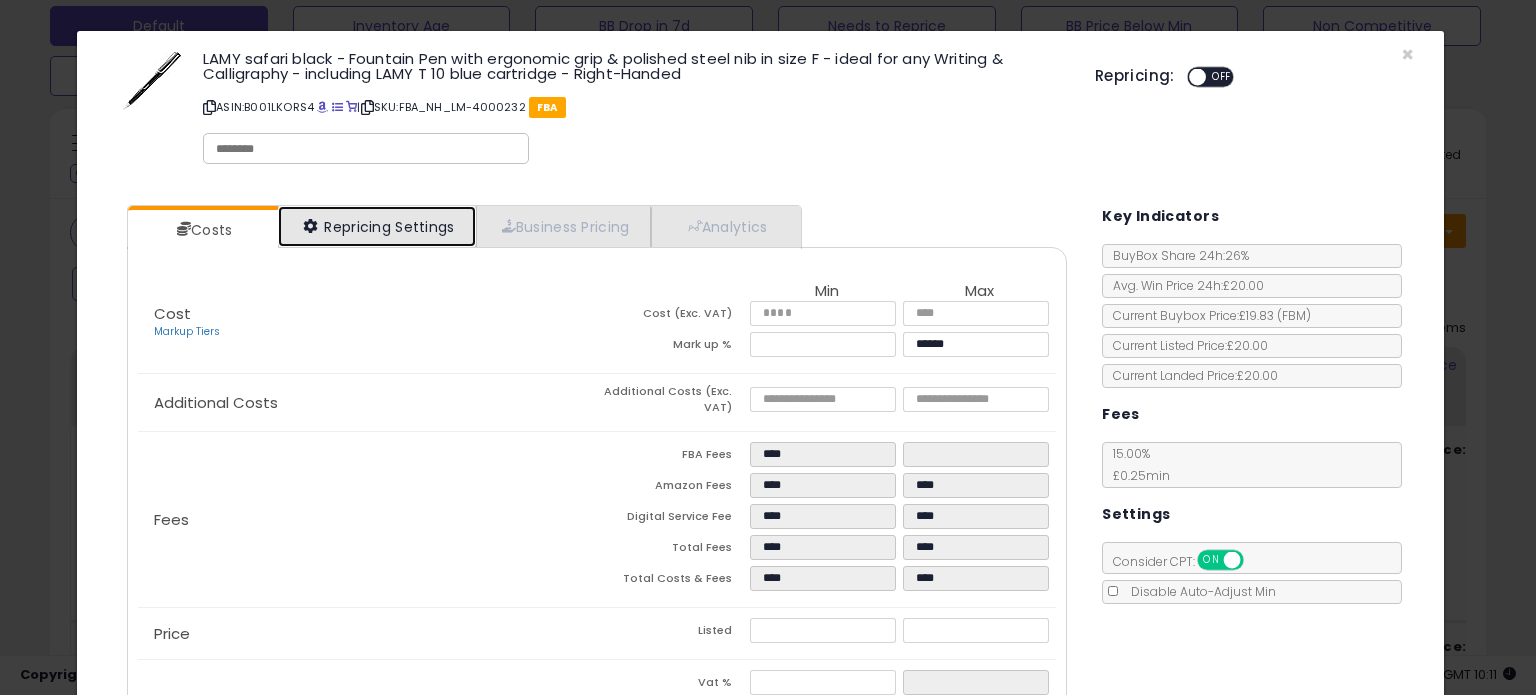 click on "Repricing Settings" at bounding box center [377, 226] 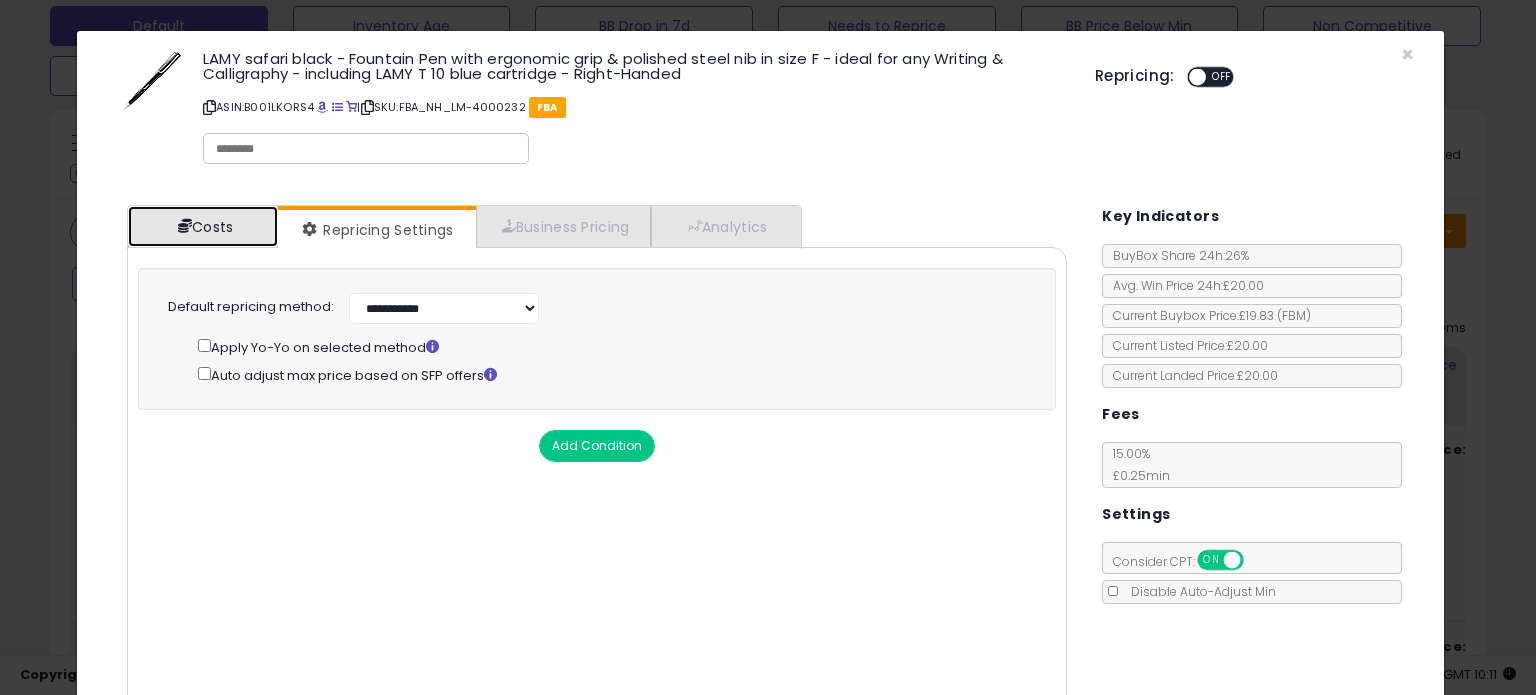 click on "Costs" at bounding box center (203, 226) 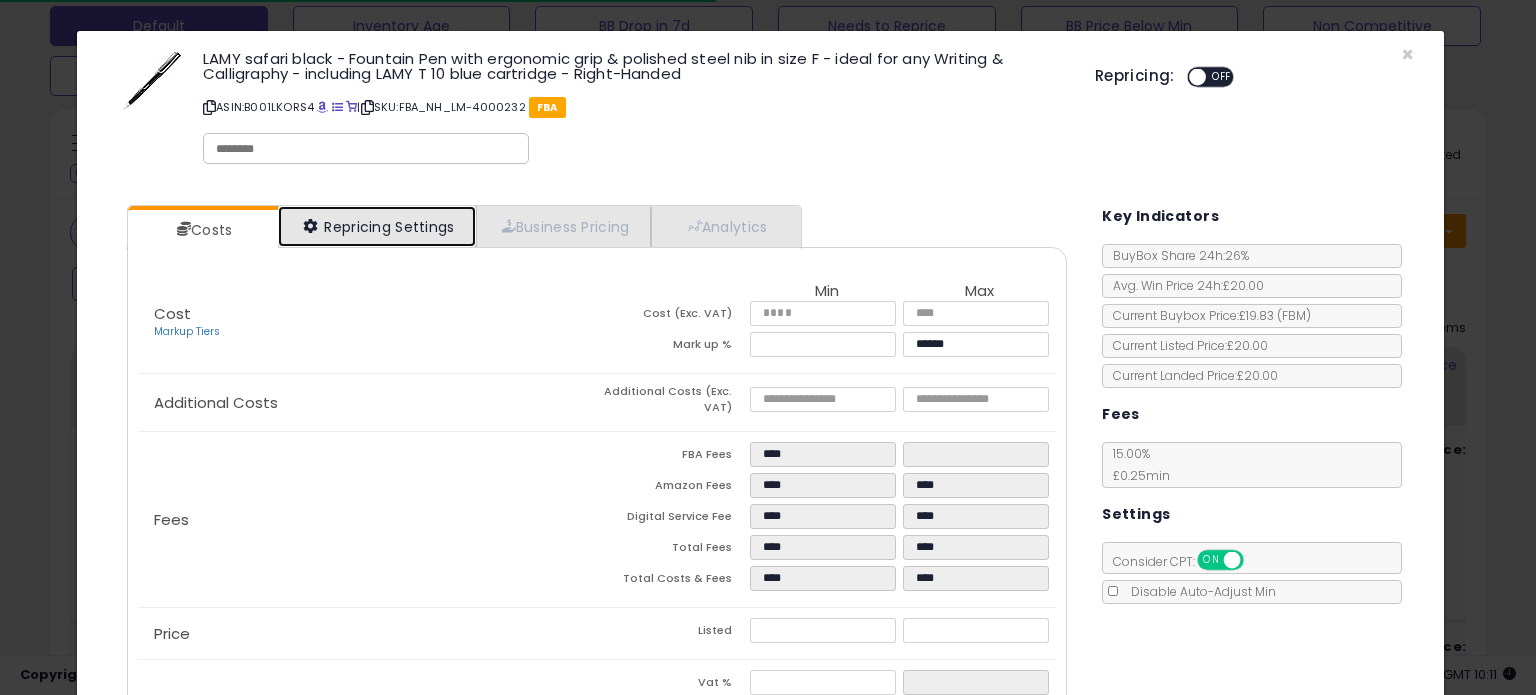 click on "Repricing Settings" at bounding box center (377, 226) 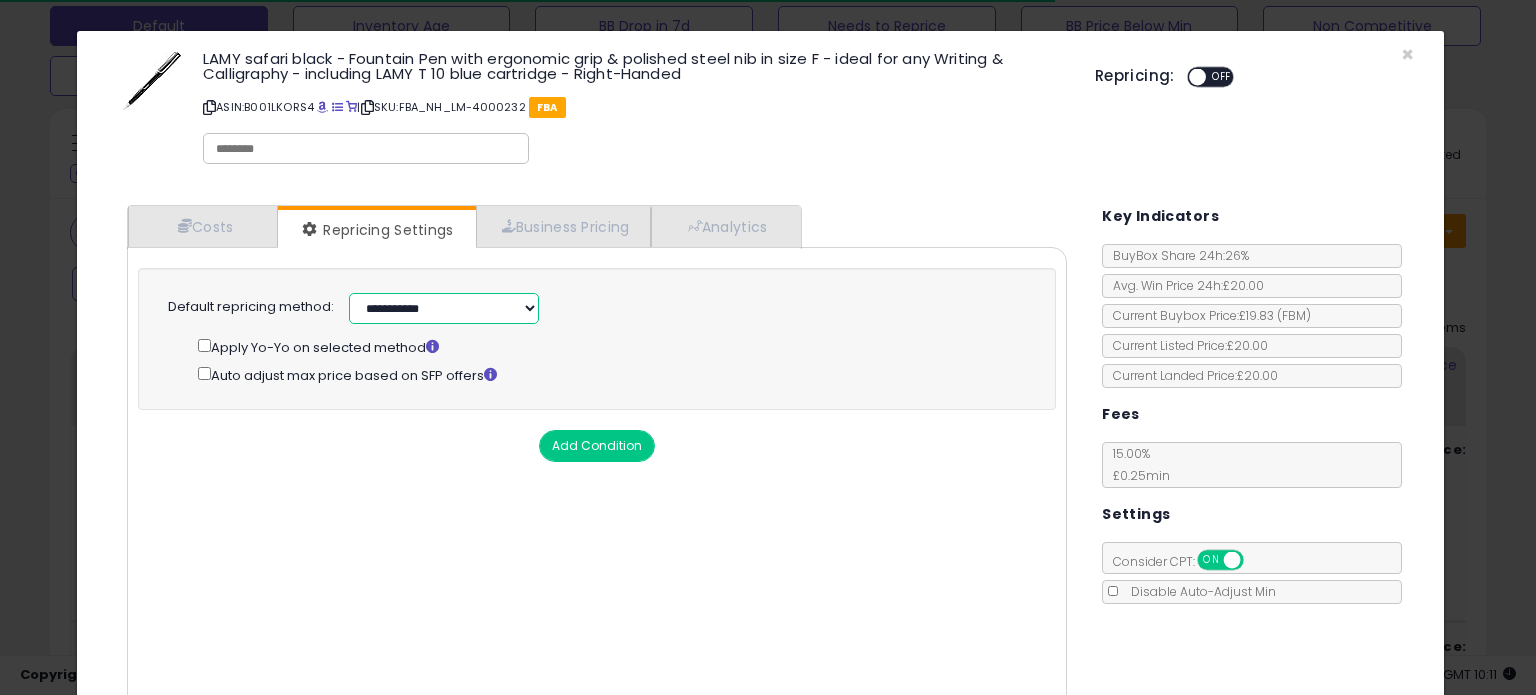 click on "**********" at bounding box center (444, 308) 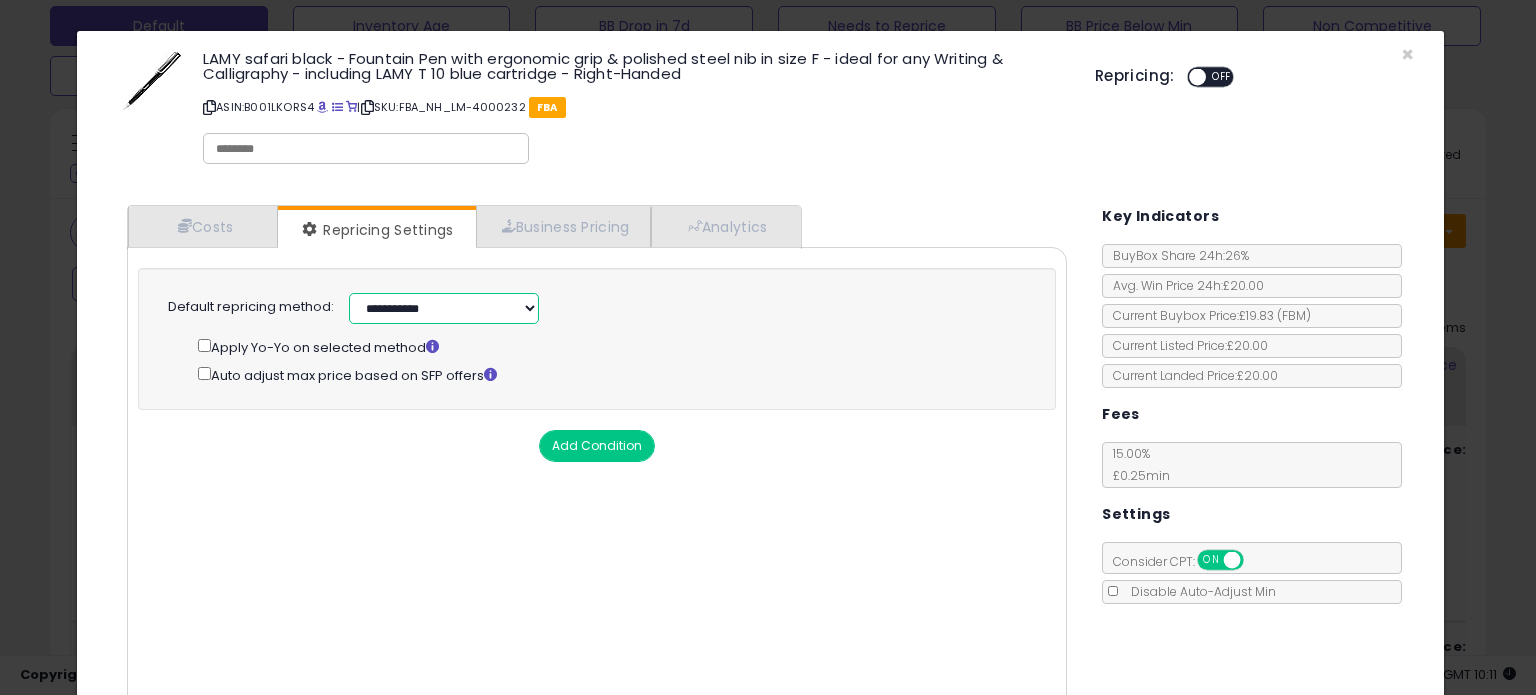 click on "**********" at bounding box center (444, 308) 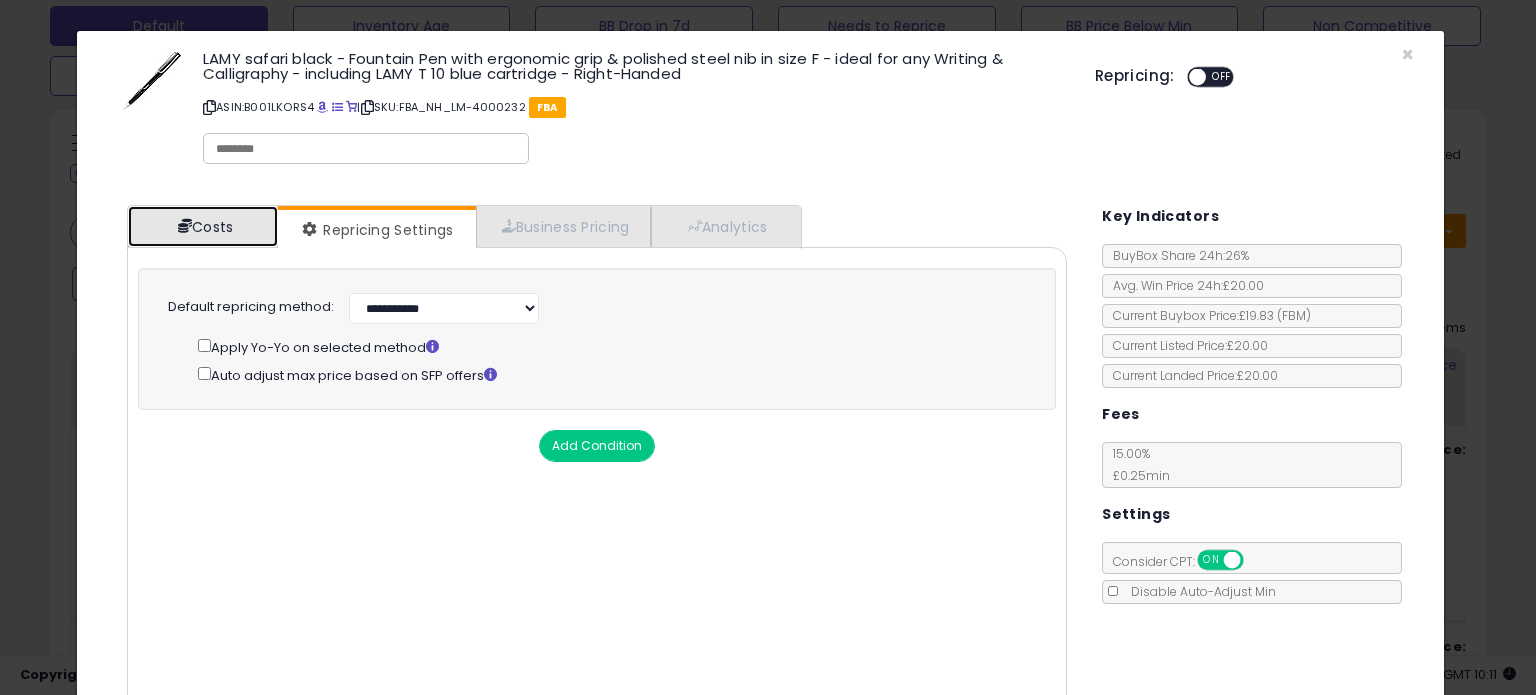 click on "Costs" at bounding box center [203, 226] 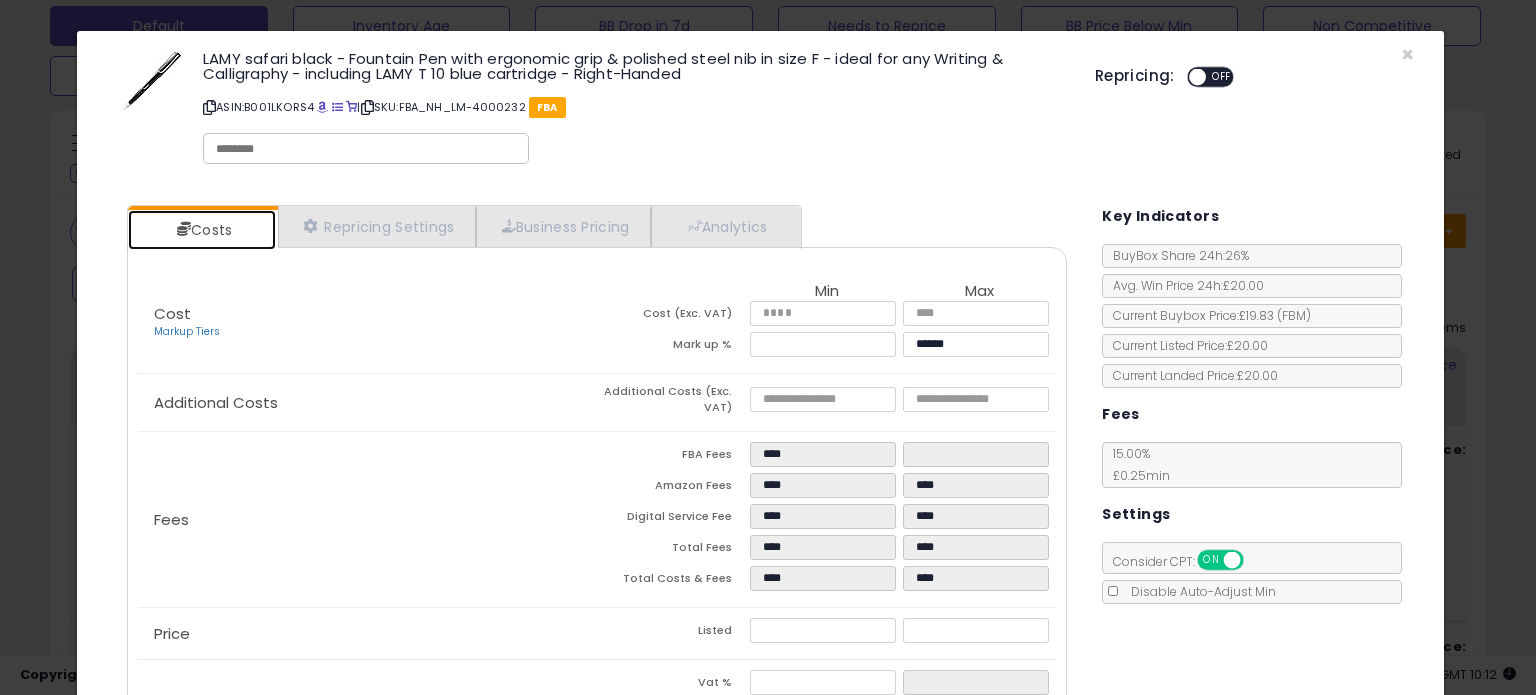 click at bounding box center [1197, 77] 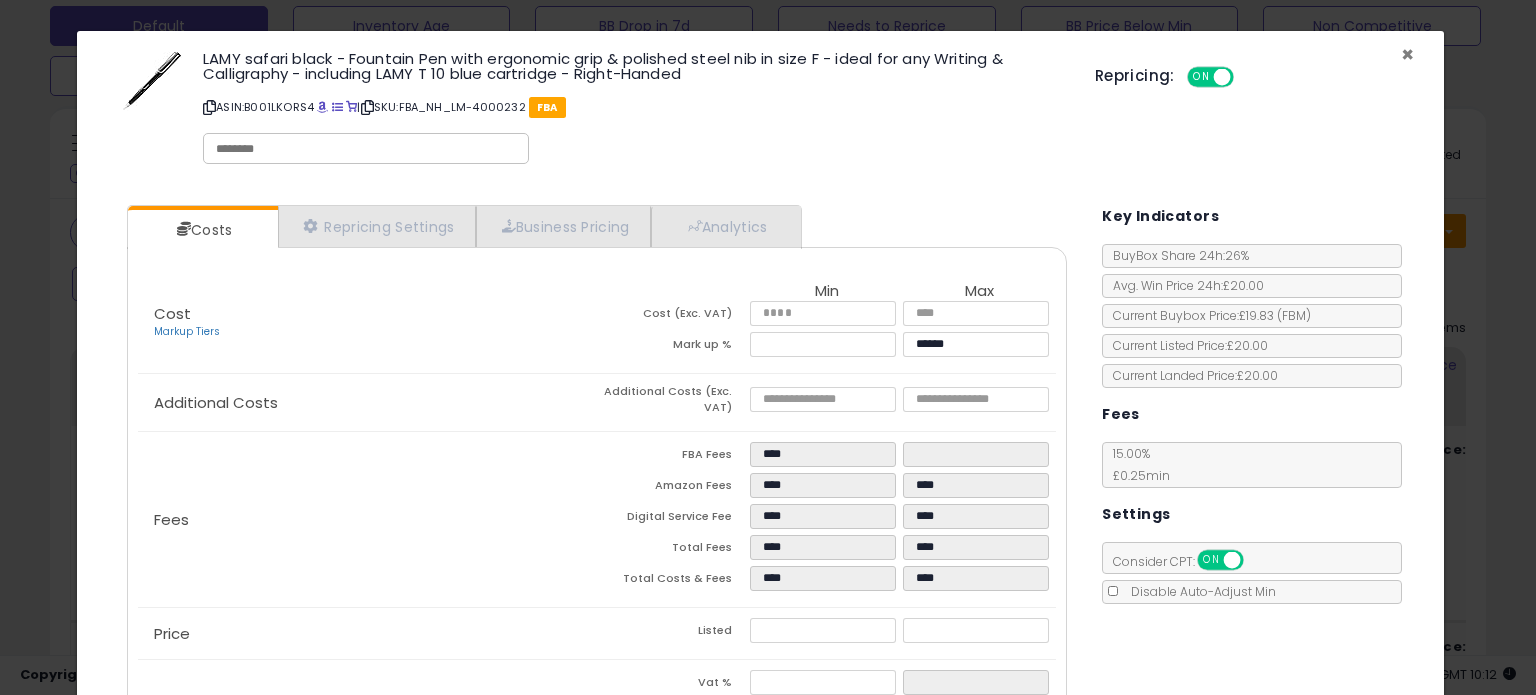 click on "×" at bounding box center [1407, 54] 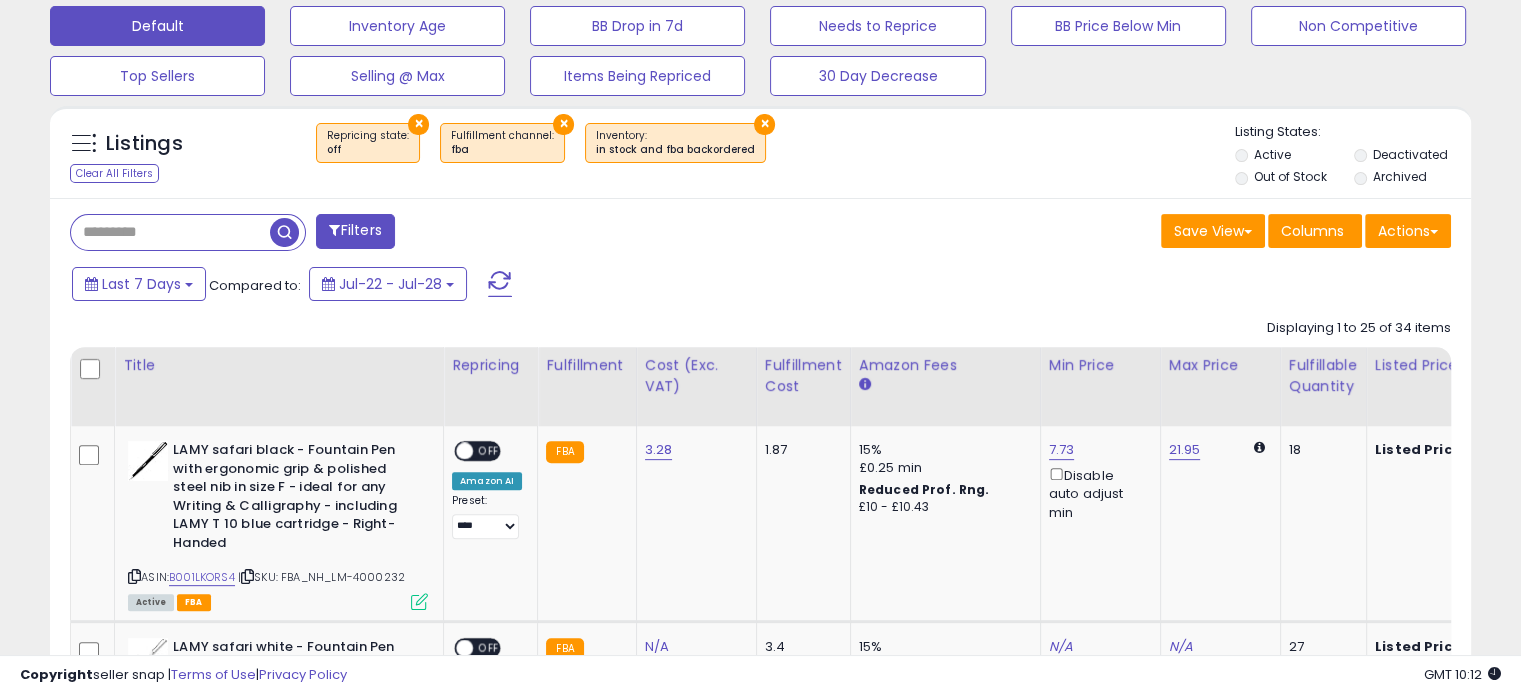 scroll, scrollTop: 409, scrollLeft: 822, axis: both 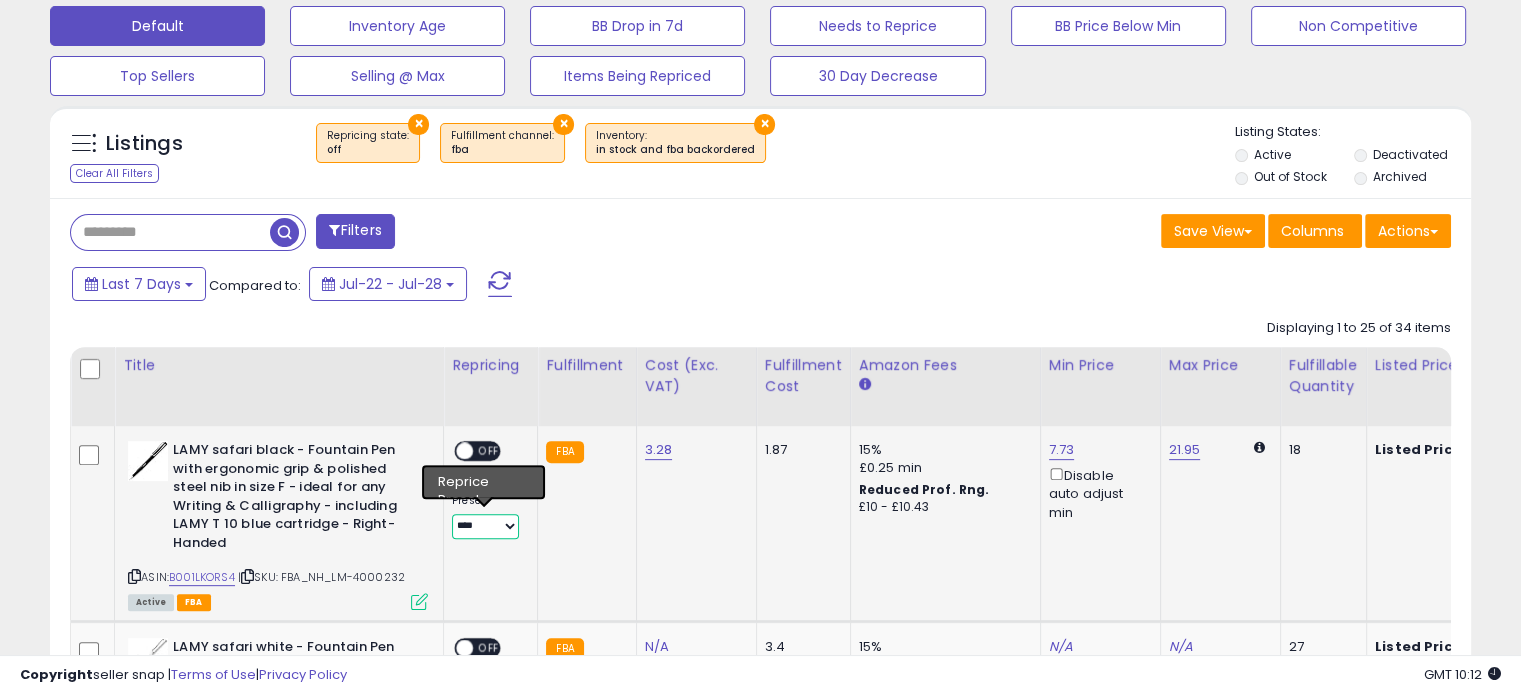 click on "**********" at bounding box center [485, 526] 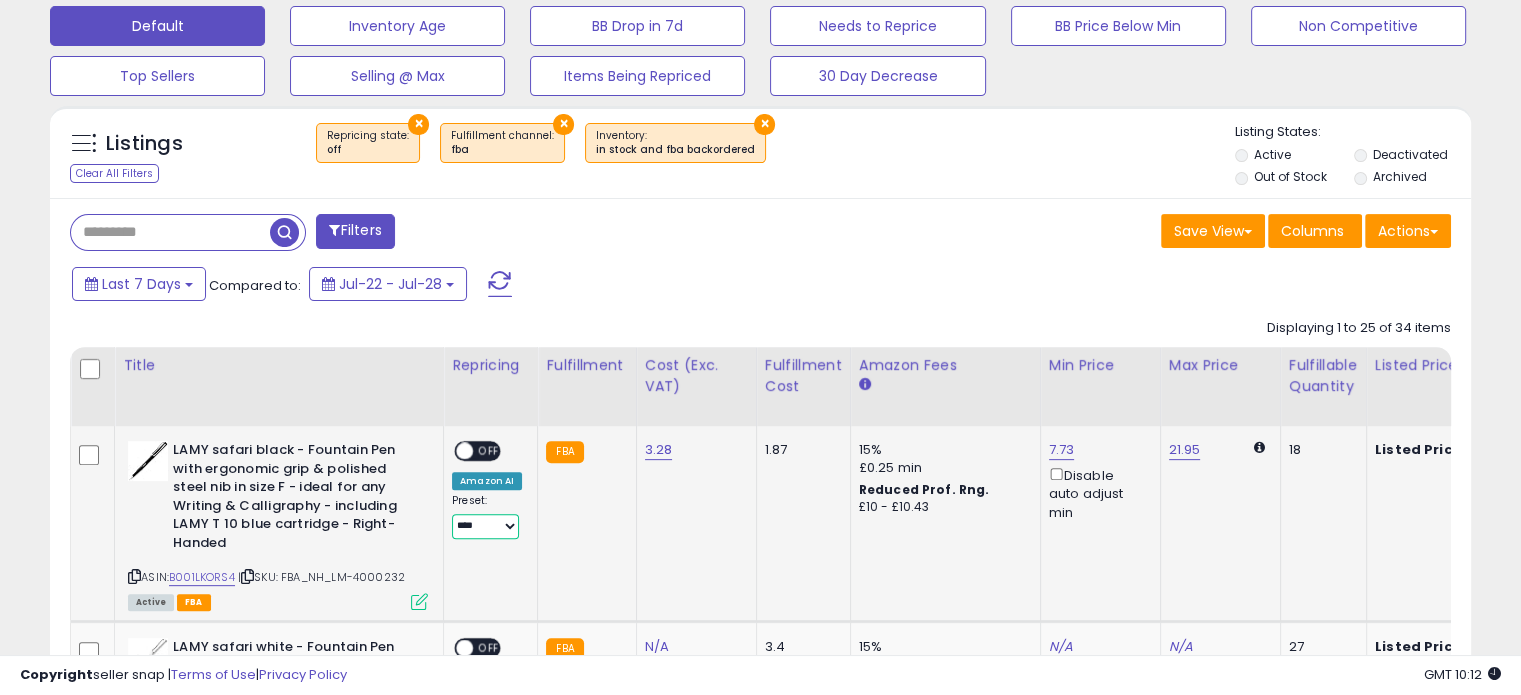 select on "**********" 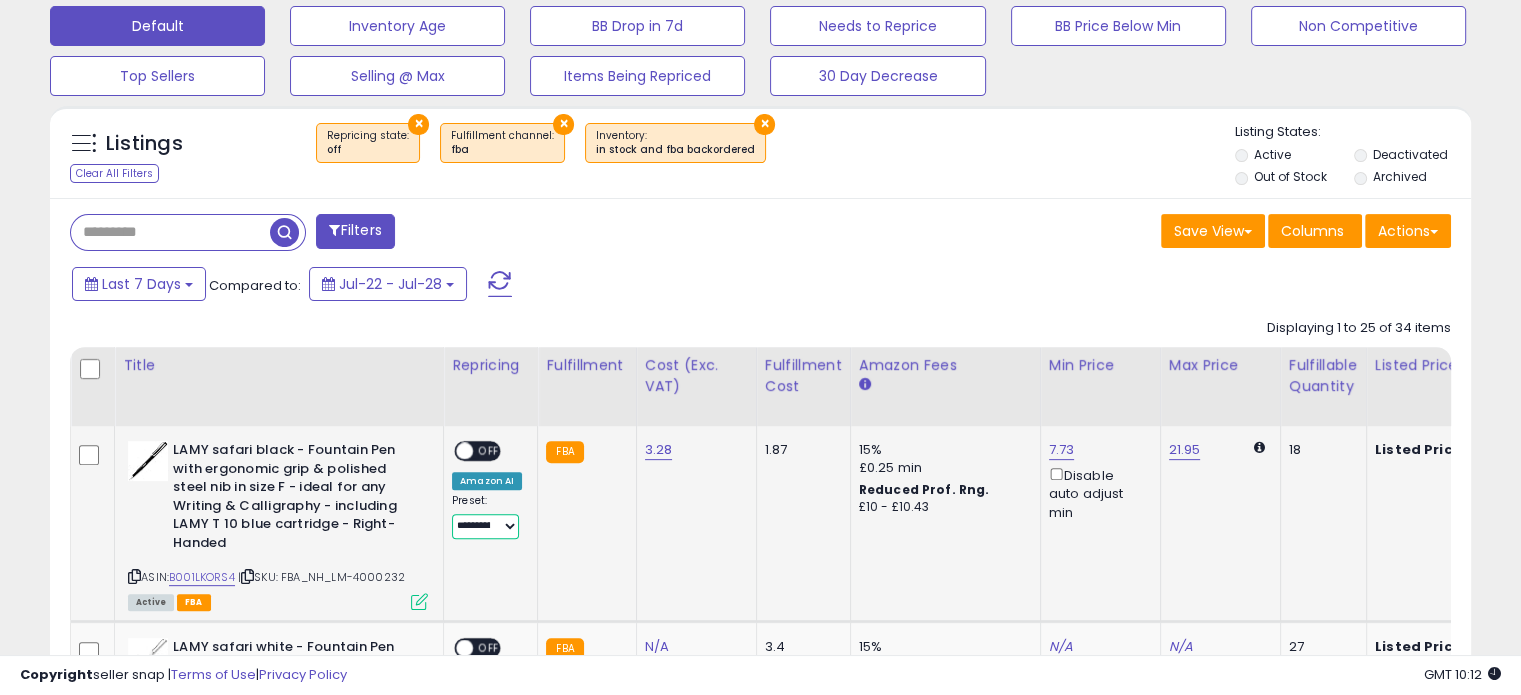 click on "**********" at bounding box center [485, 526] 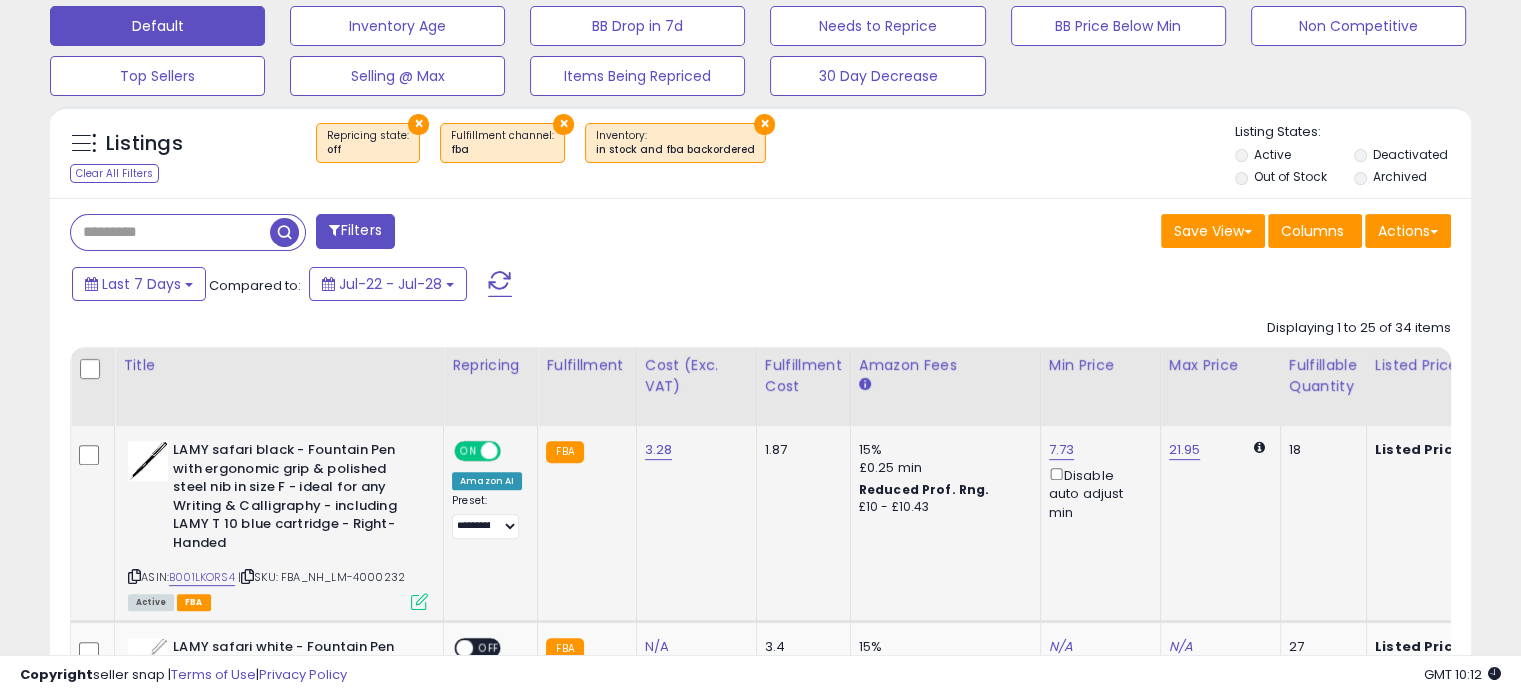 click at bounding box center (419, 601) 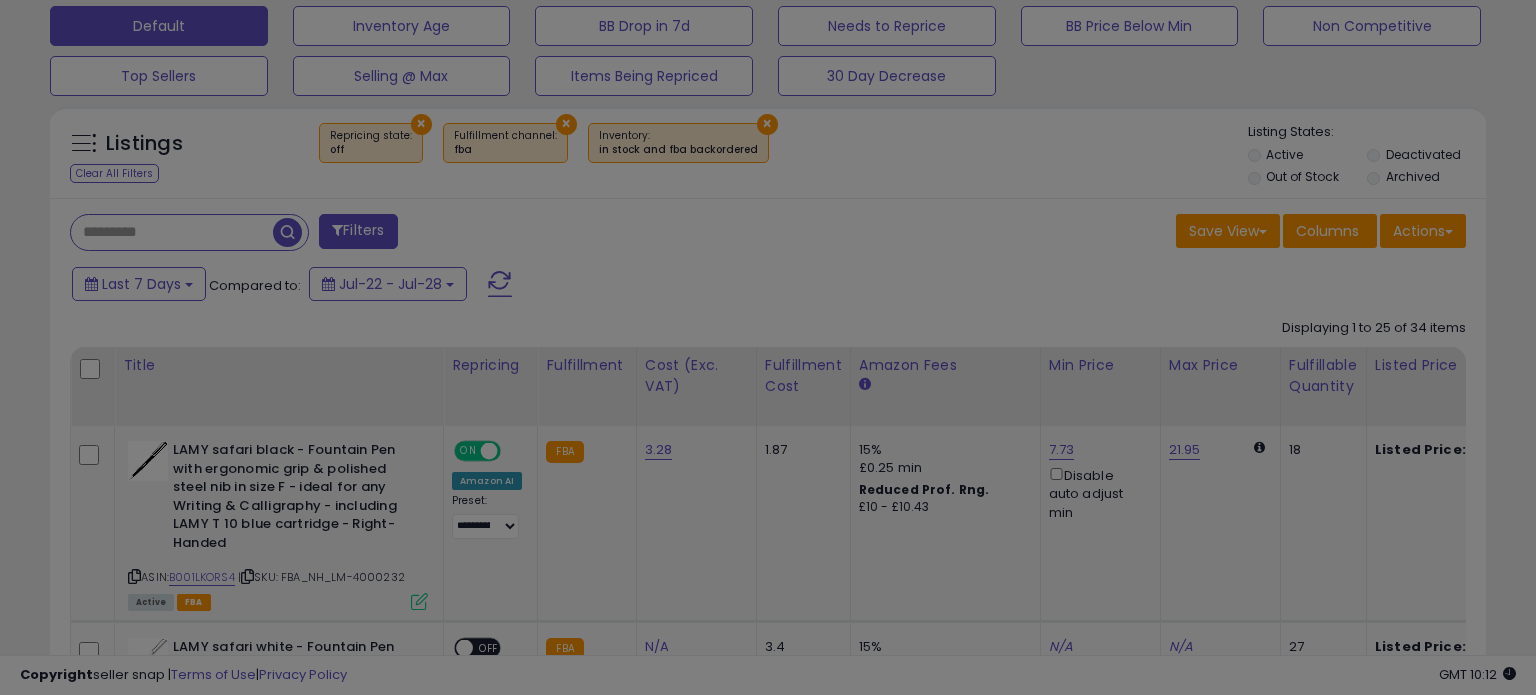 scroll, scrollTop: 999589, scrollLeft: 999168, axis: both 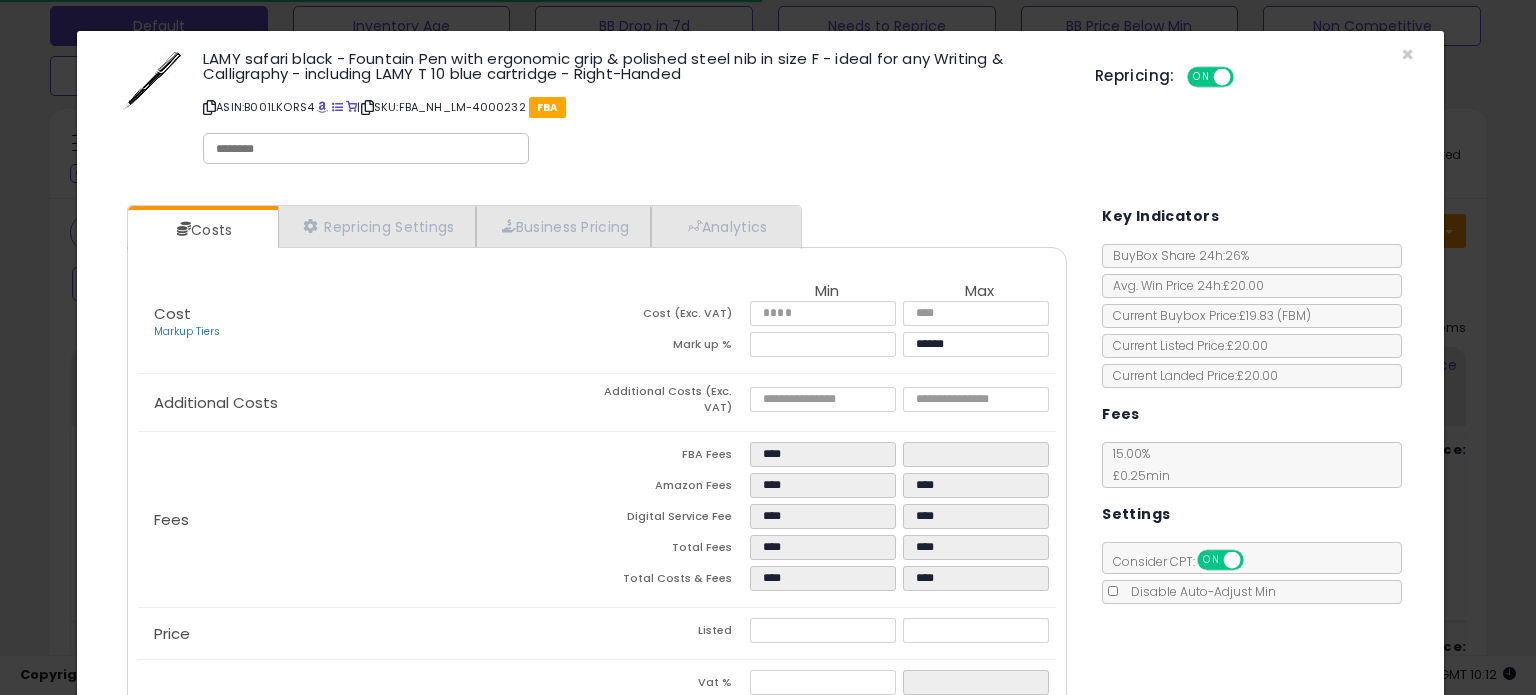 click on "ON" at bounding box center [1201, 77] 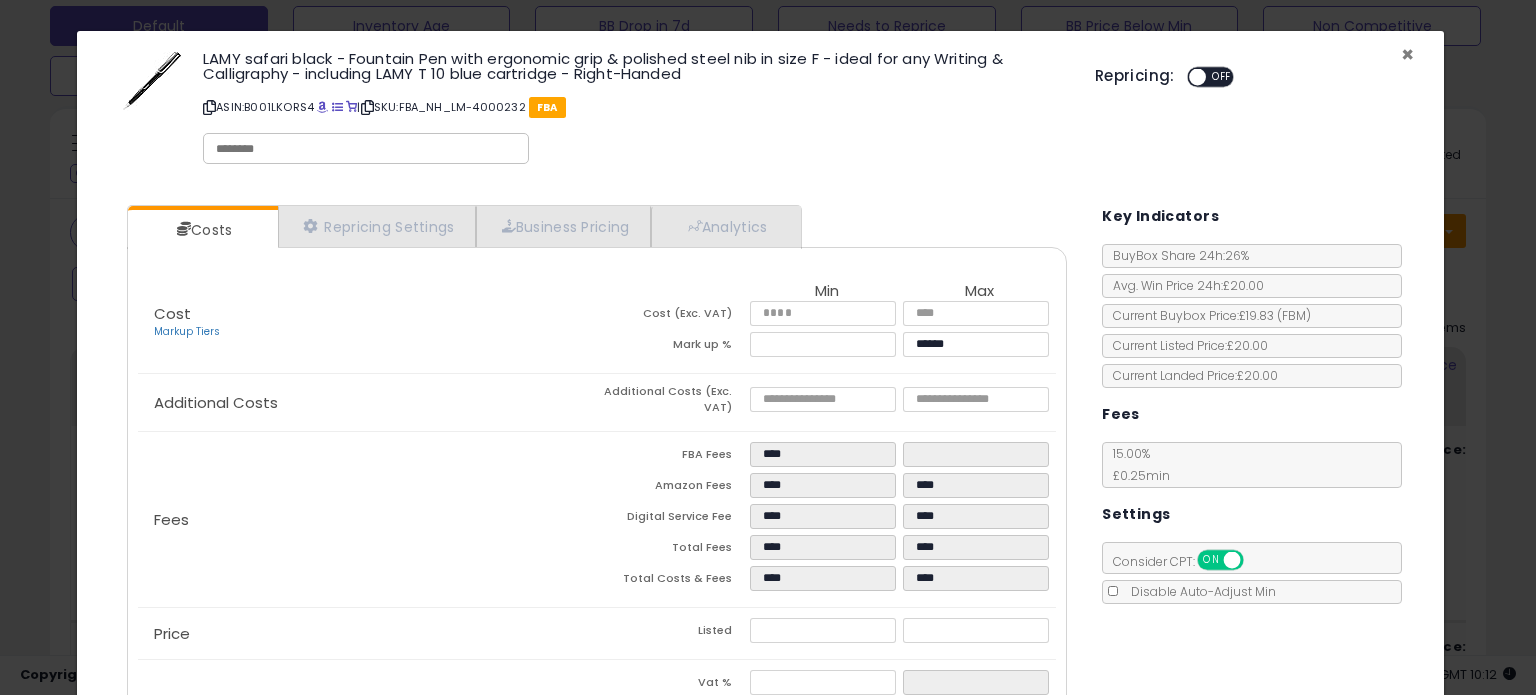 click on "×" at bounding box center [1407, 54] 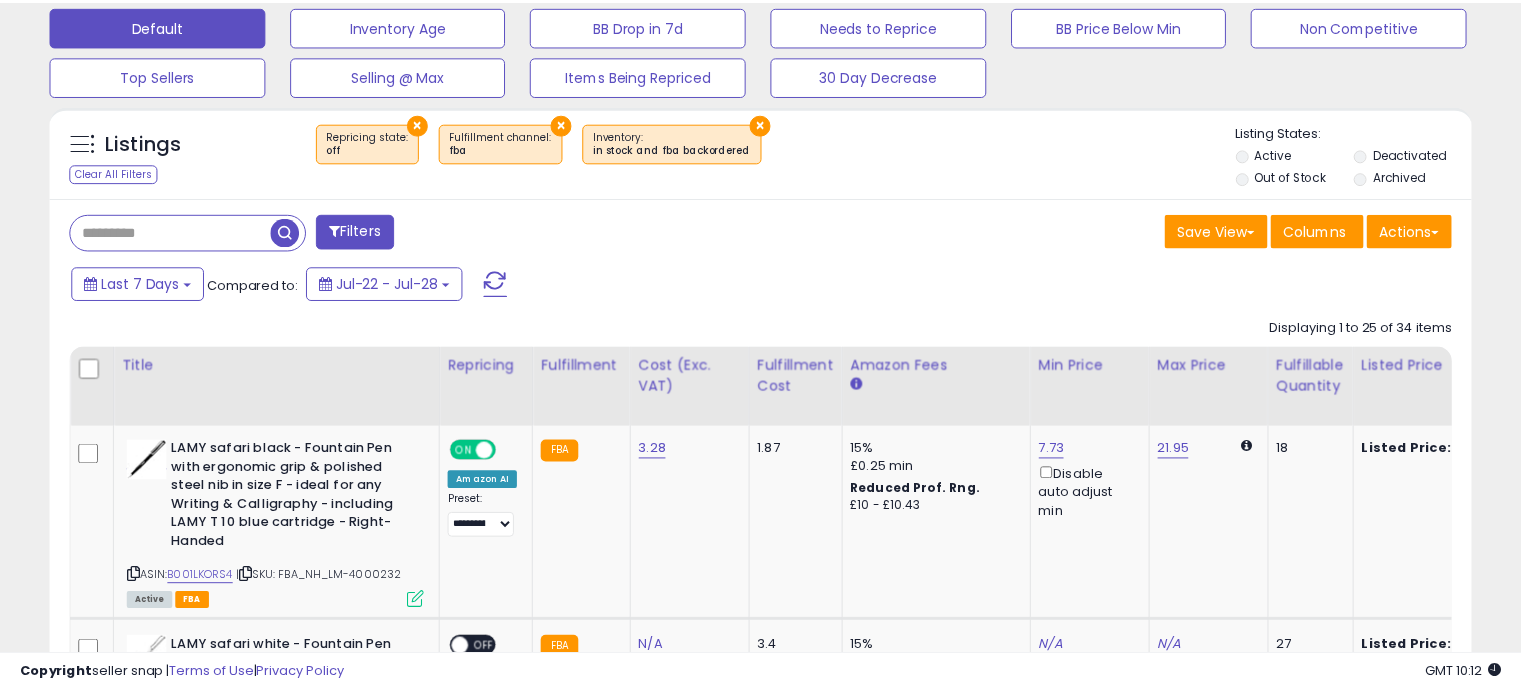 scroll, scrollTop: 409, scrollLeft: 822, axis: both 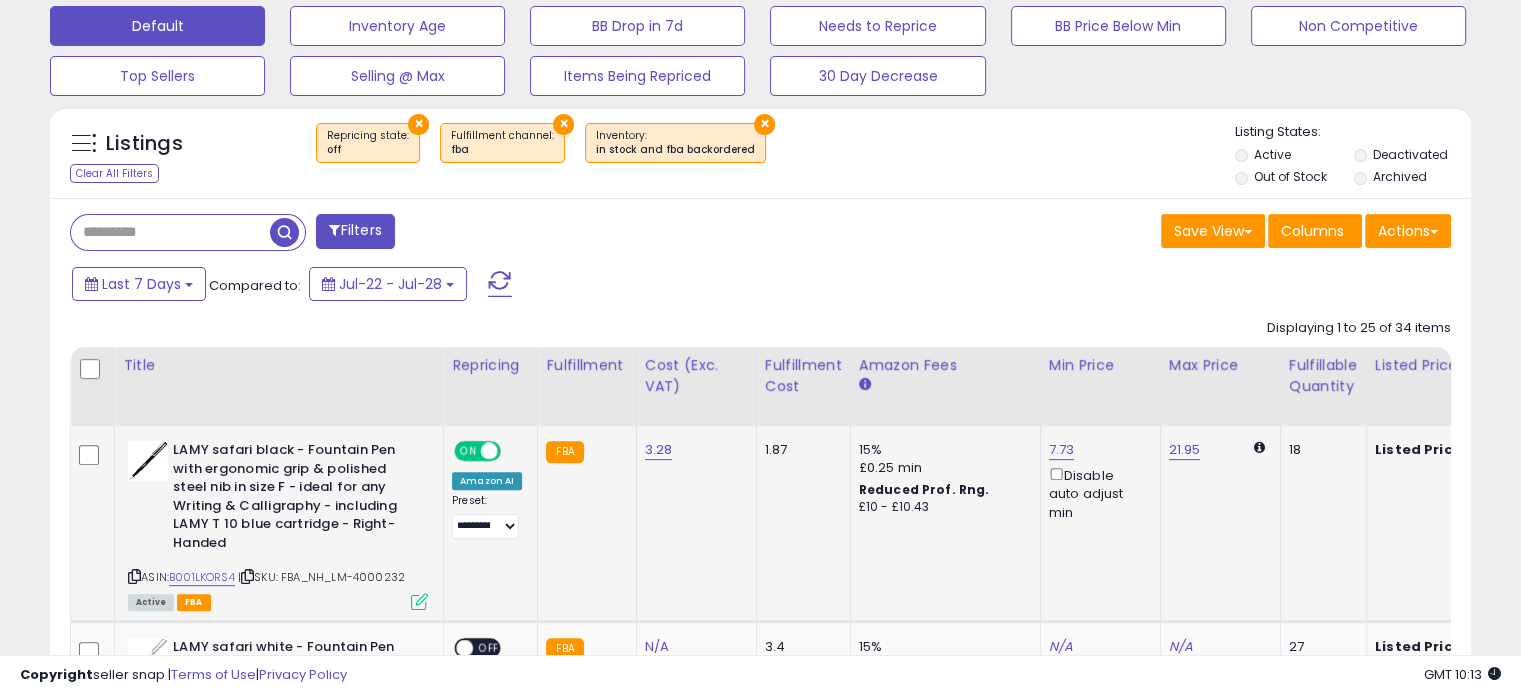 click at bounding box center [489, 451] 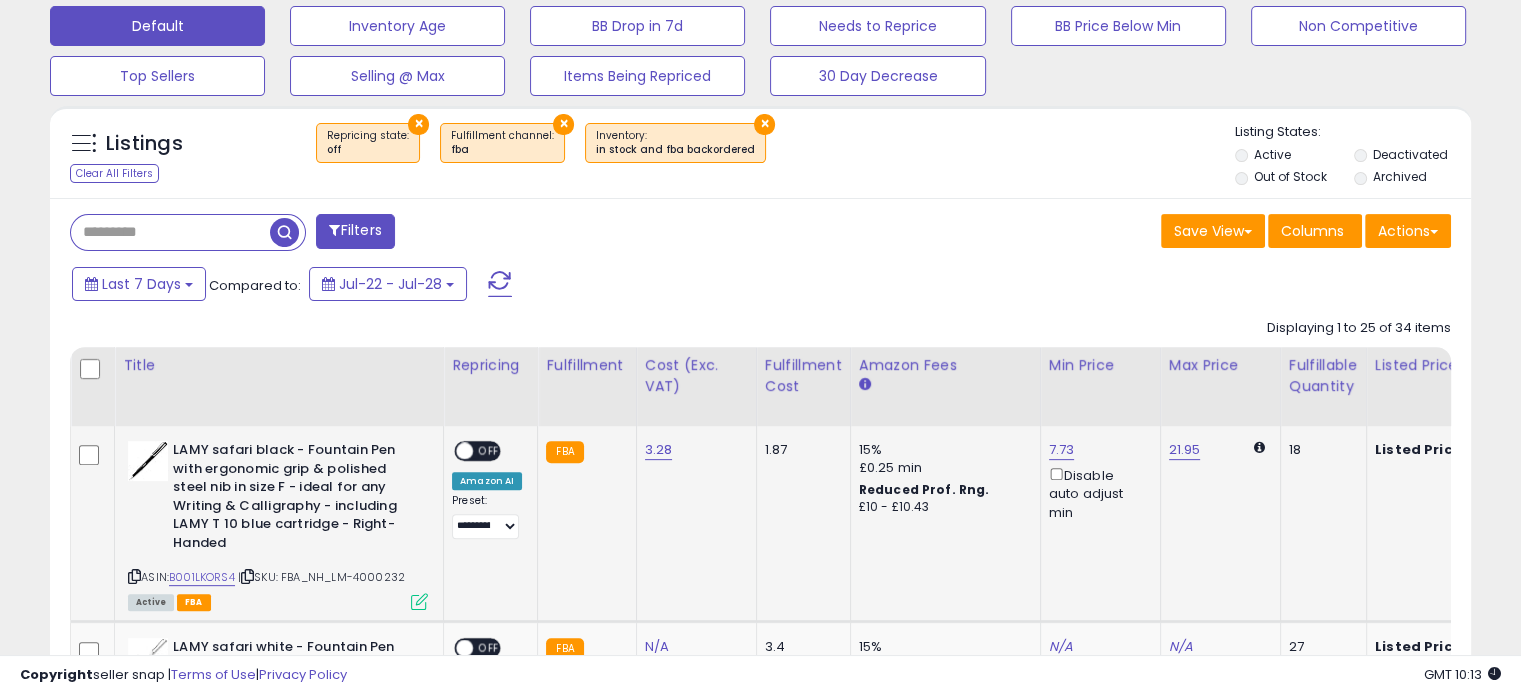 click on "ON   OFF" at bounding box center [455, 451] 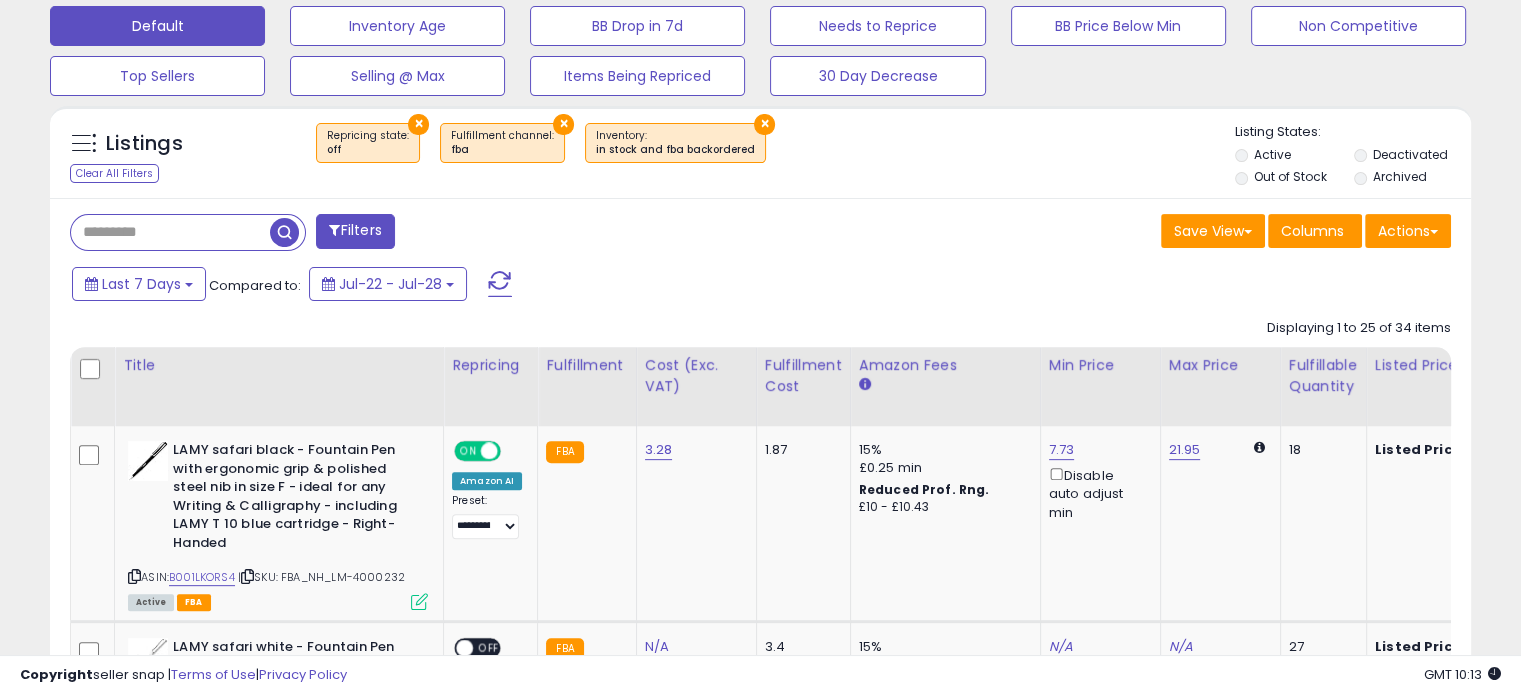 scroll, scrollTop: 0, scrollLeft: 81, axis: horizontal 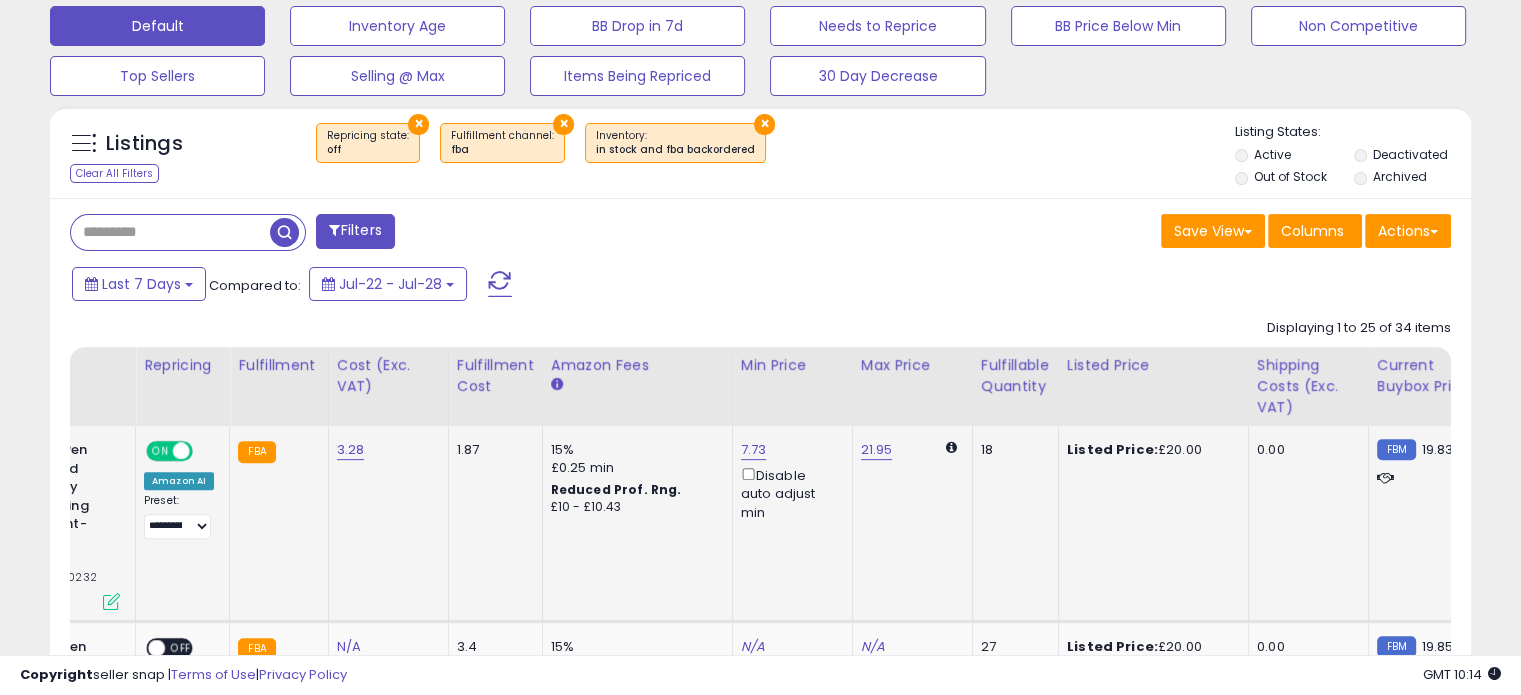 click at bounding box center [111, 601] 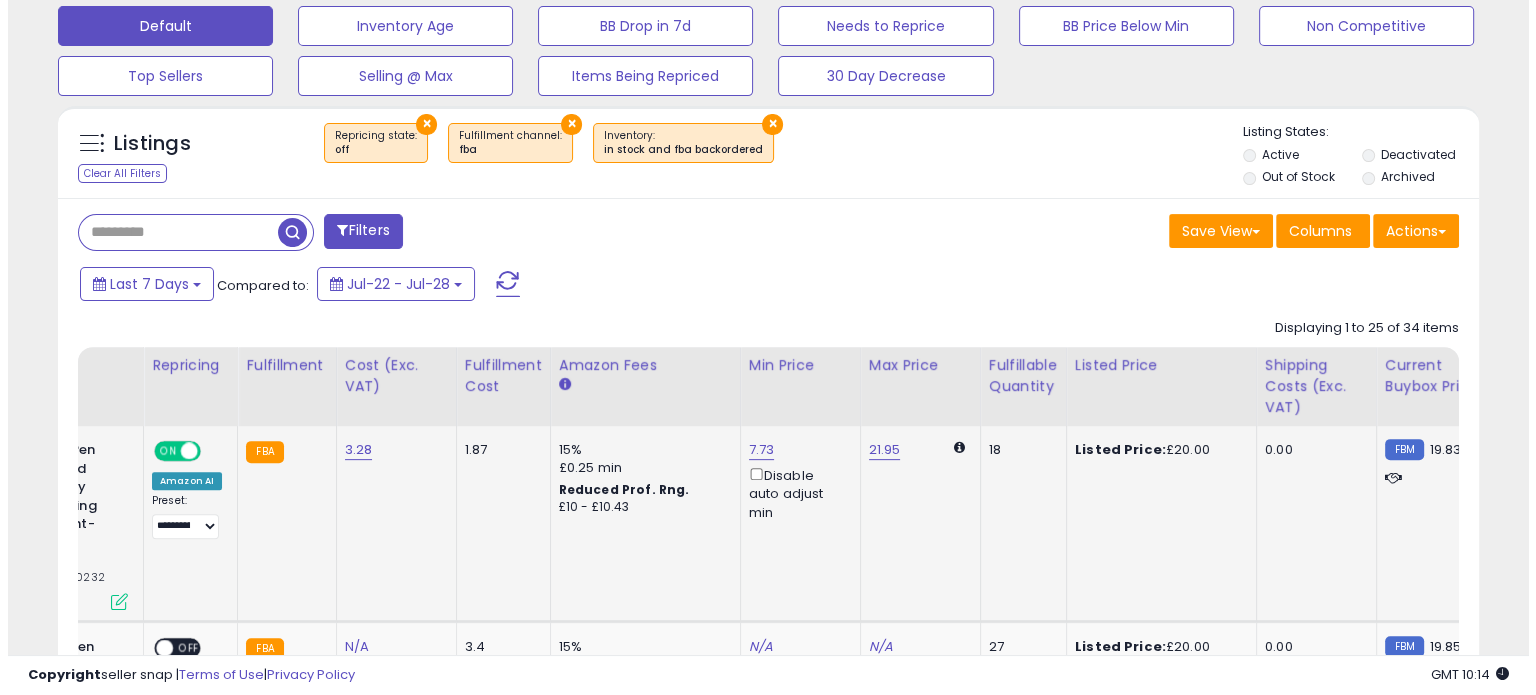 scroll, scrollTop: 999589, scrollLeft: 999168, axis: both 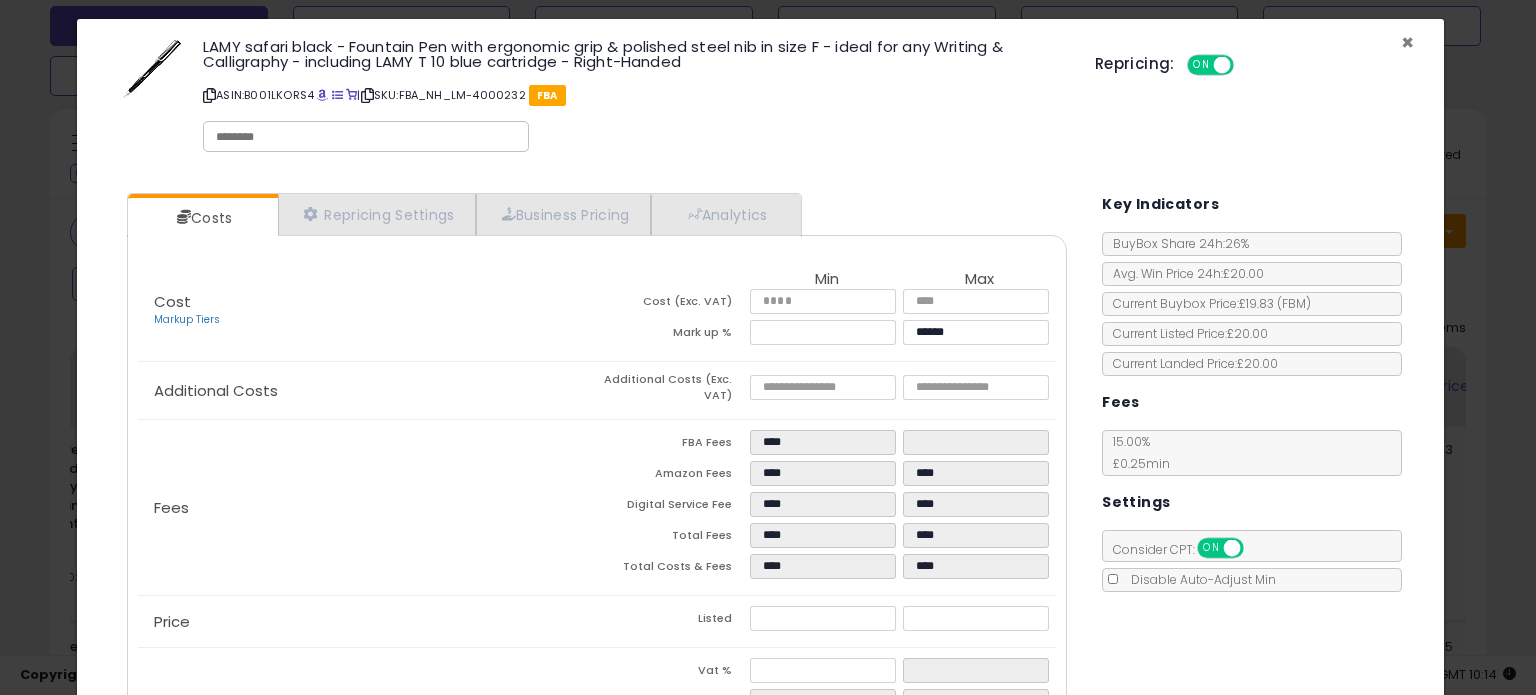 click on "×" at bounding box center [1407, 42] 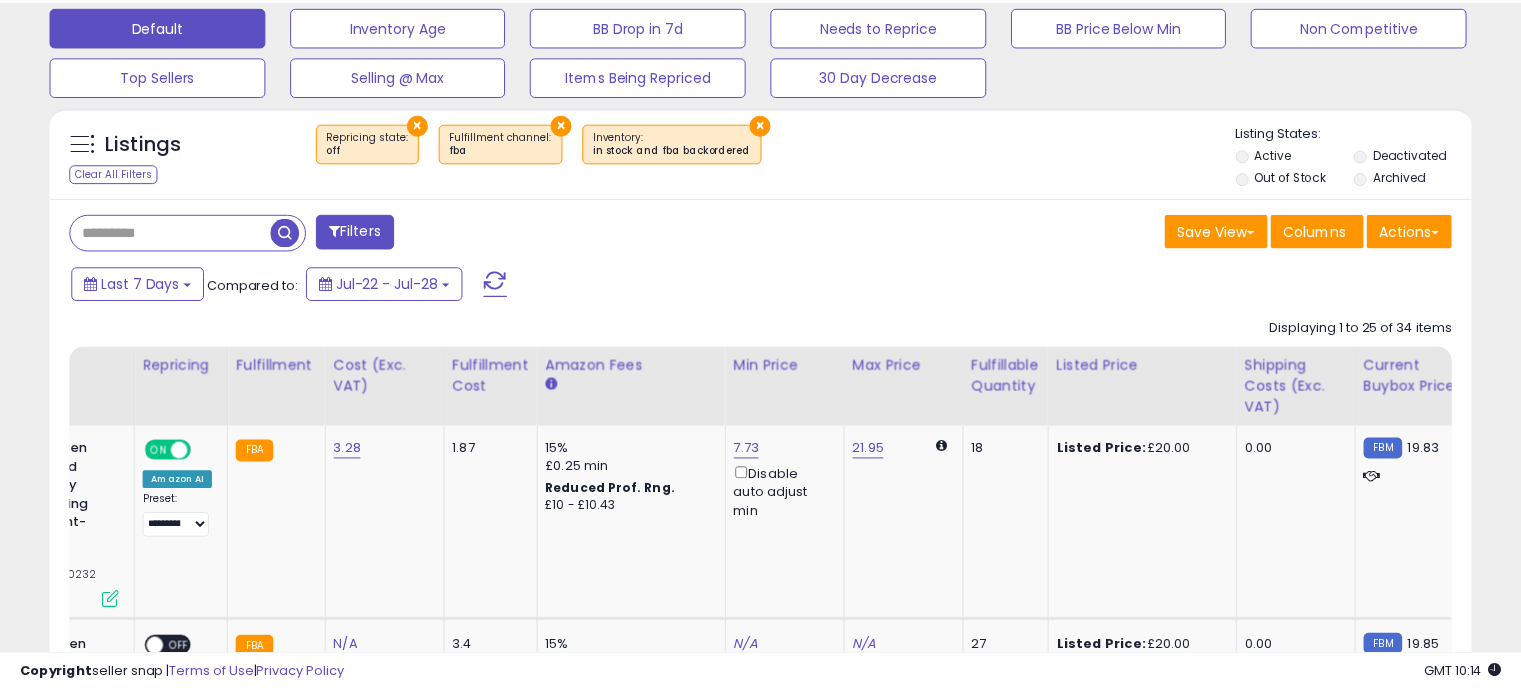 scroll, scrollTop: 409, scrollLeft: 822, axis: both 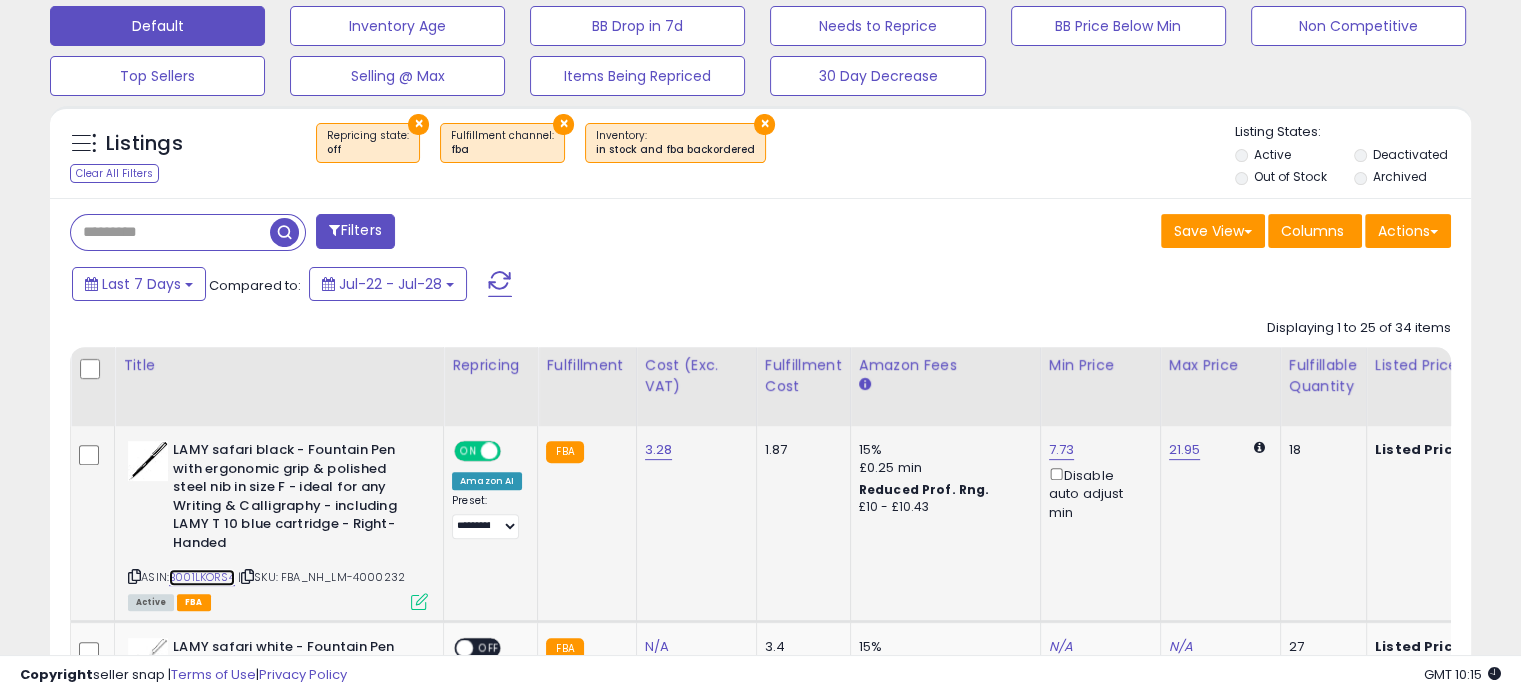 click on "B001LKORS4" at bounding box center (202, 577) 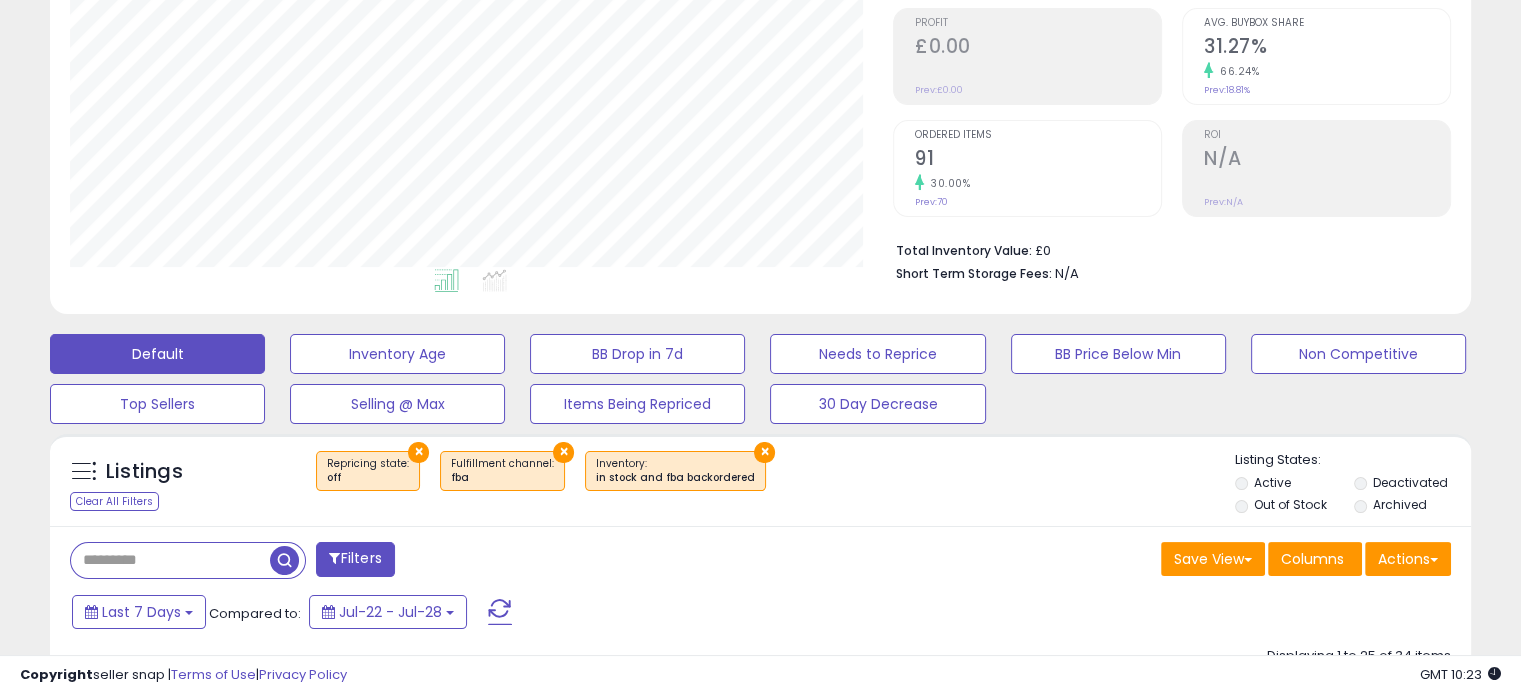 scroll, scrollTop: 124, scrollLeft: 0, axis: vertical 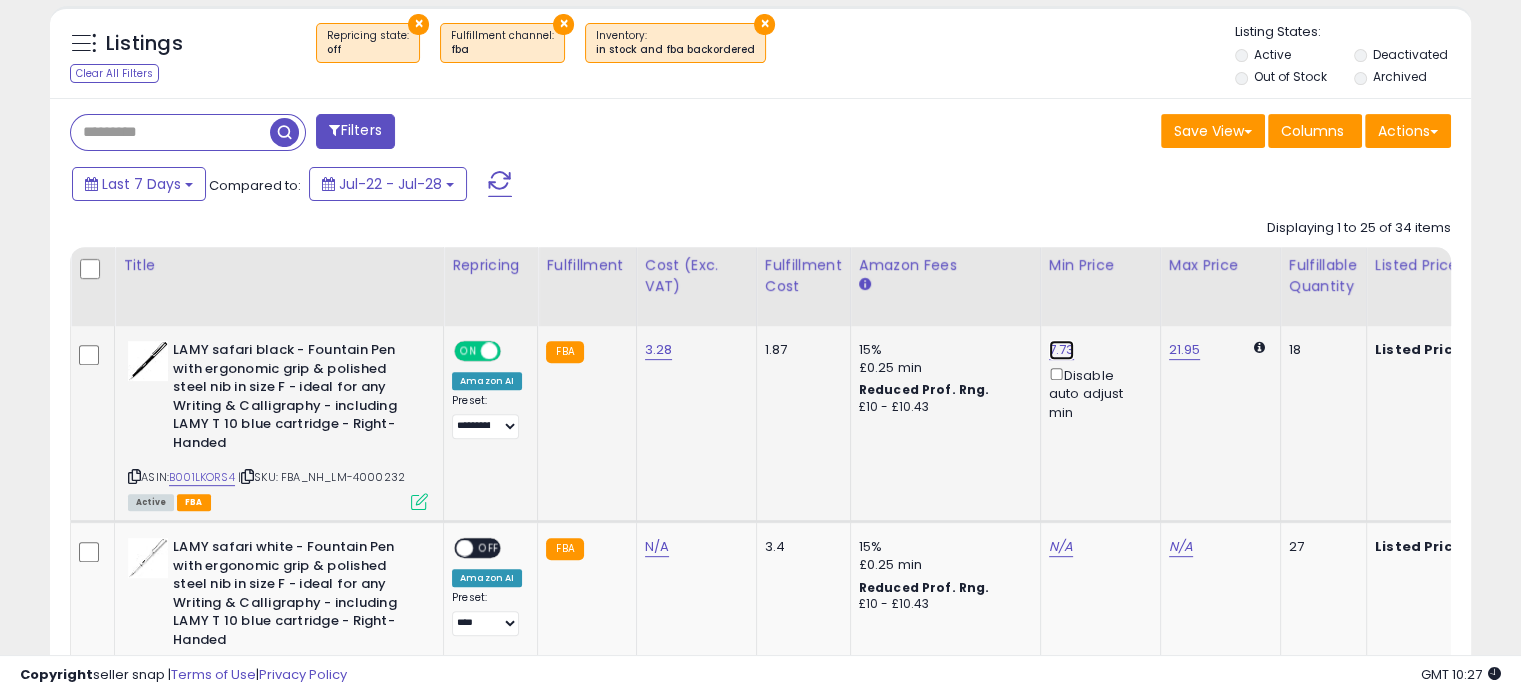 click on "7.73" at bounding box center [1062, 350] 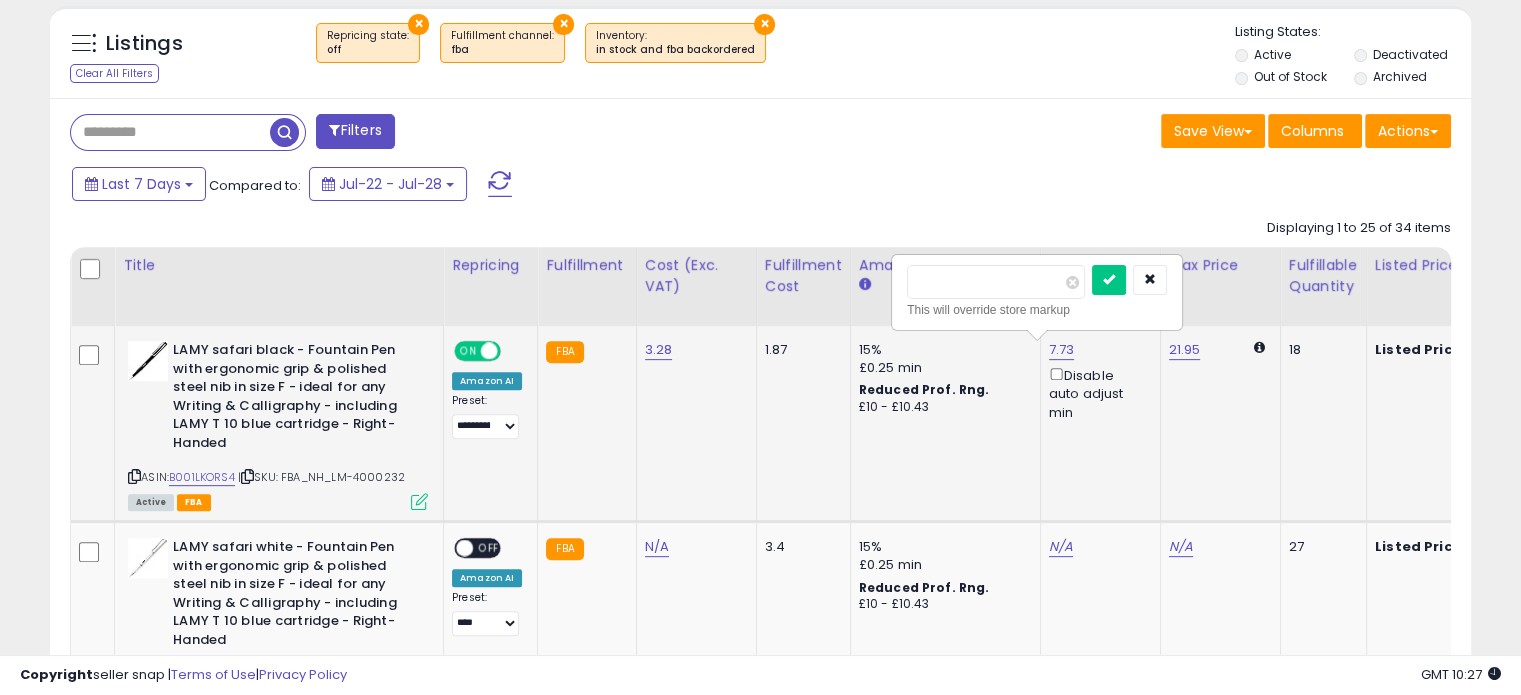 type on "*" 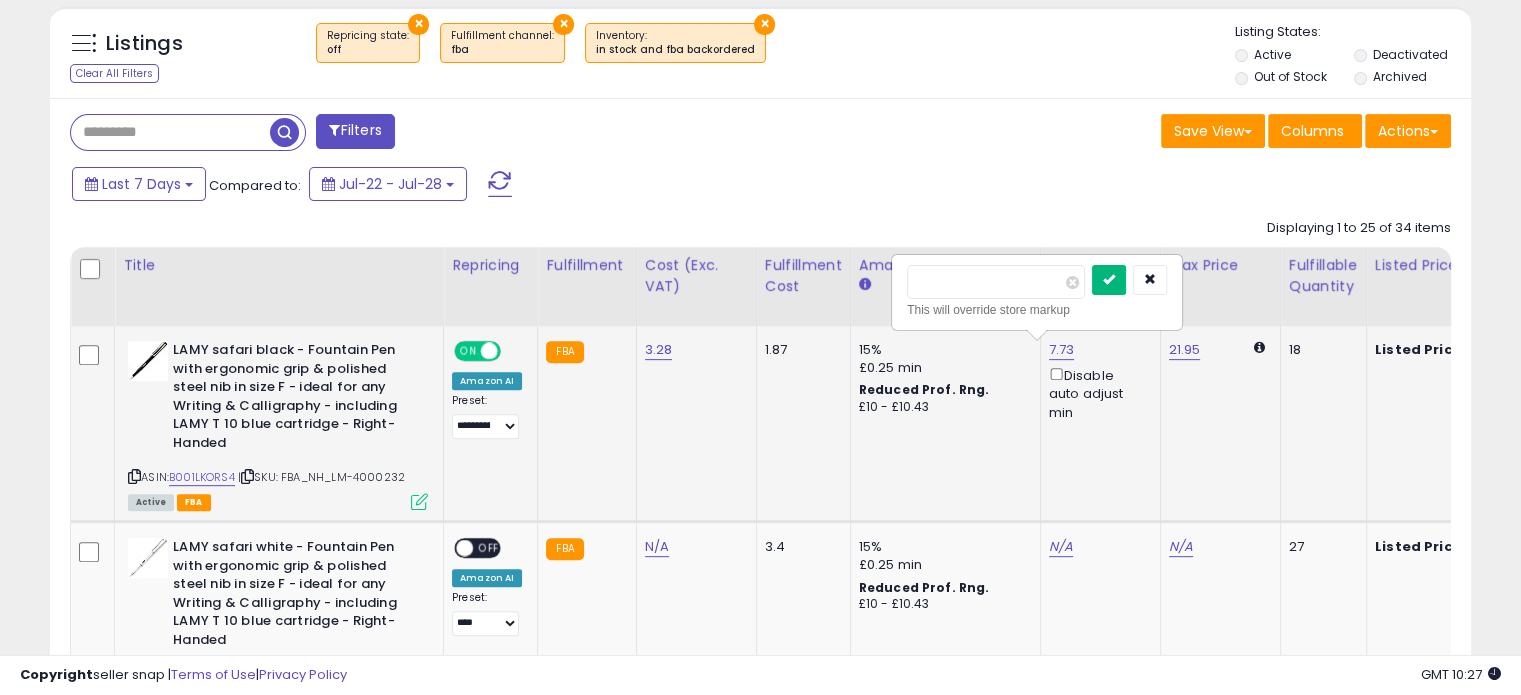 type on "*****" 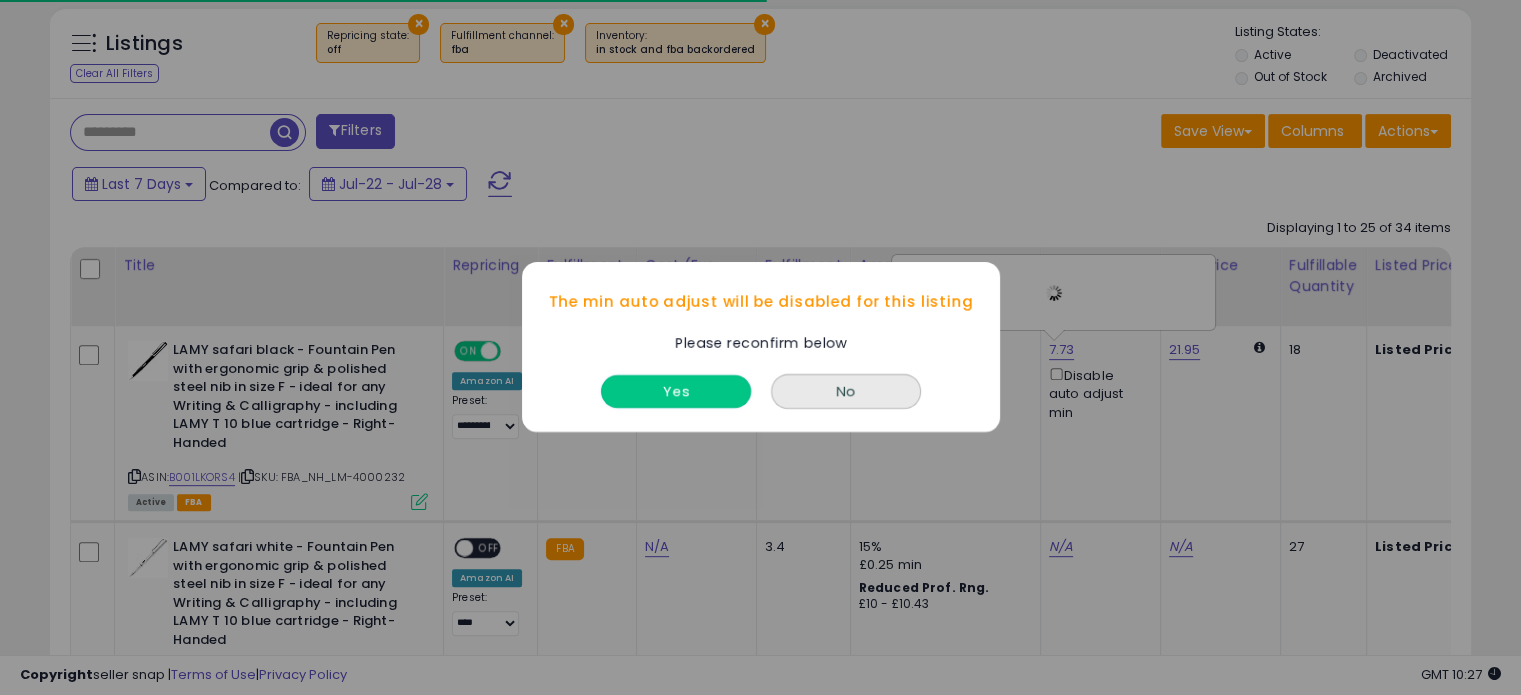 click on "Yes" at bounding box center [676, 392] 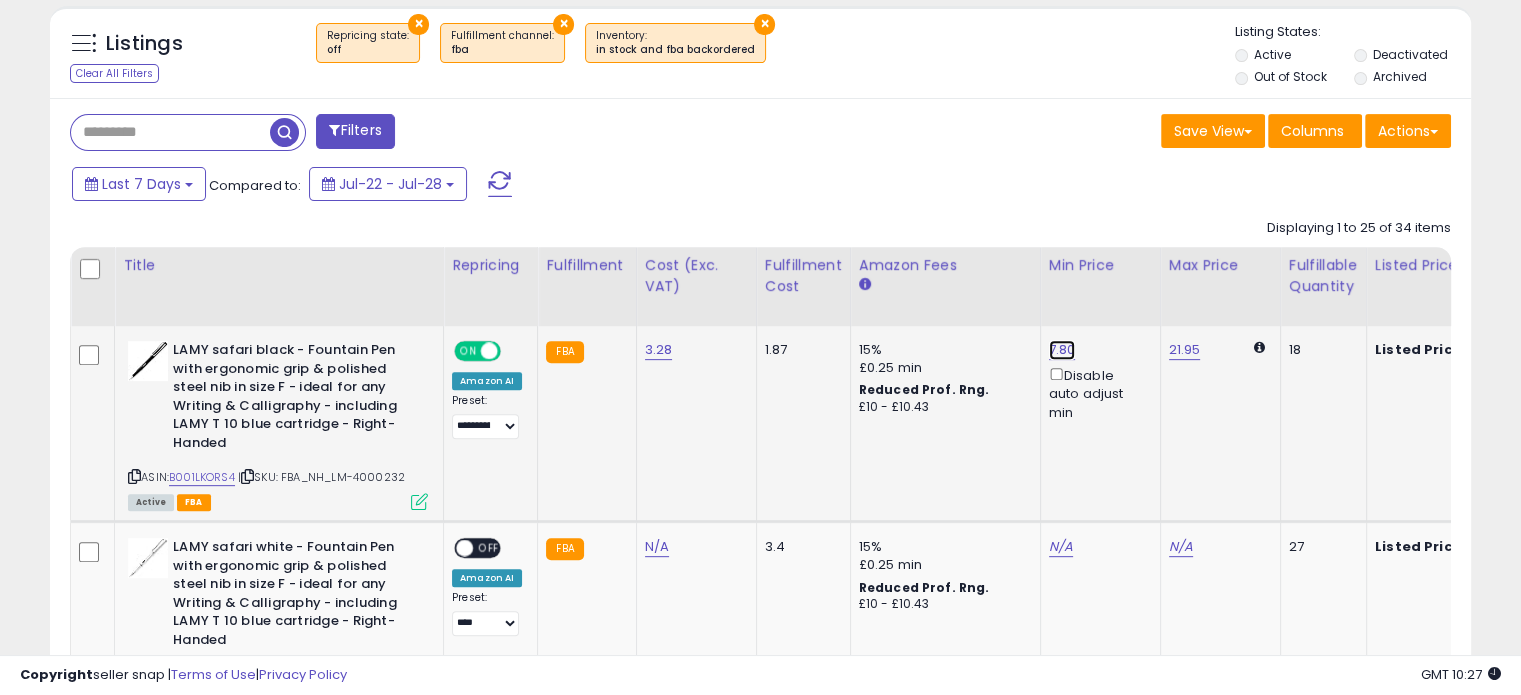 click on "7.80" at bounding box center [1062, 350] 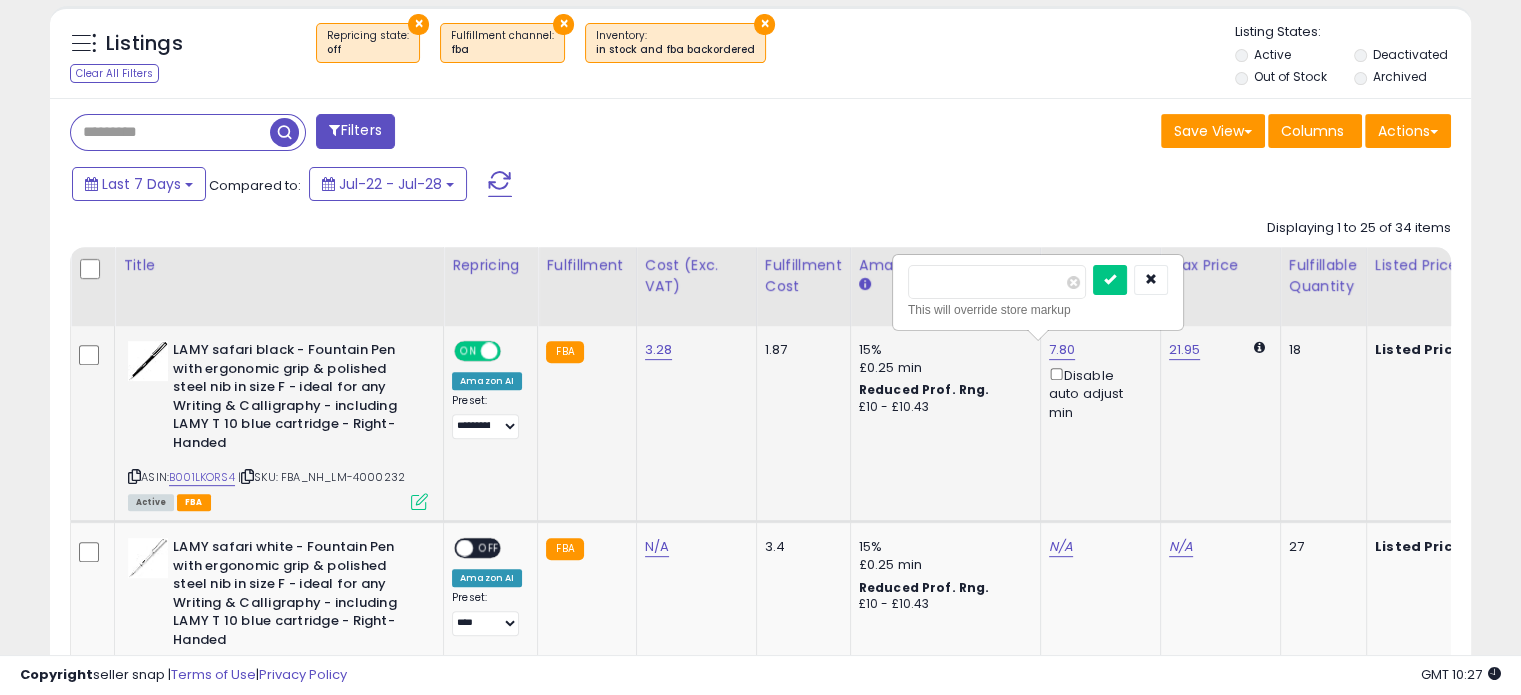 drag, startPoint x: 962, startPoint y: 287, endPoint x: 907, endPoint y: 276, distance: 56.089214 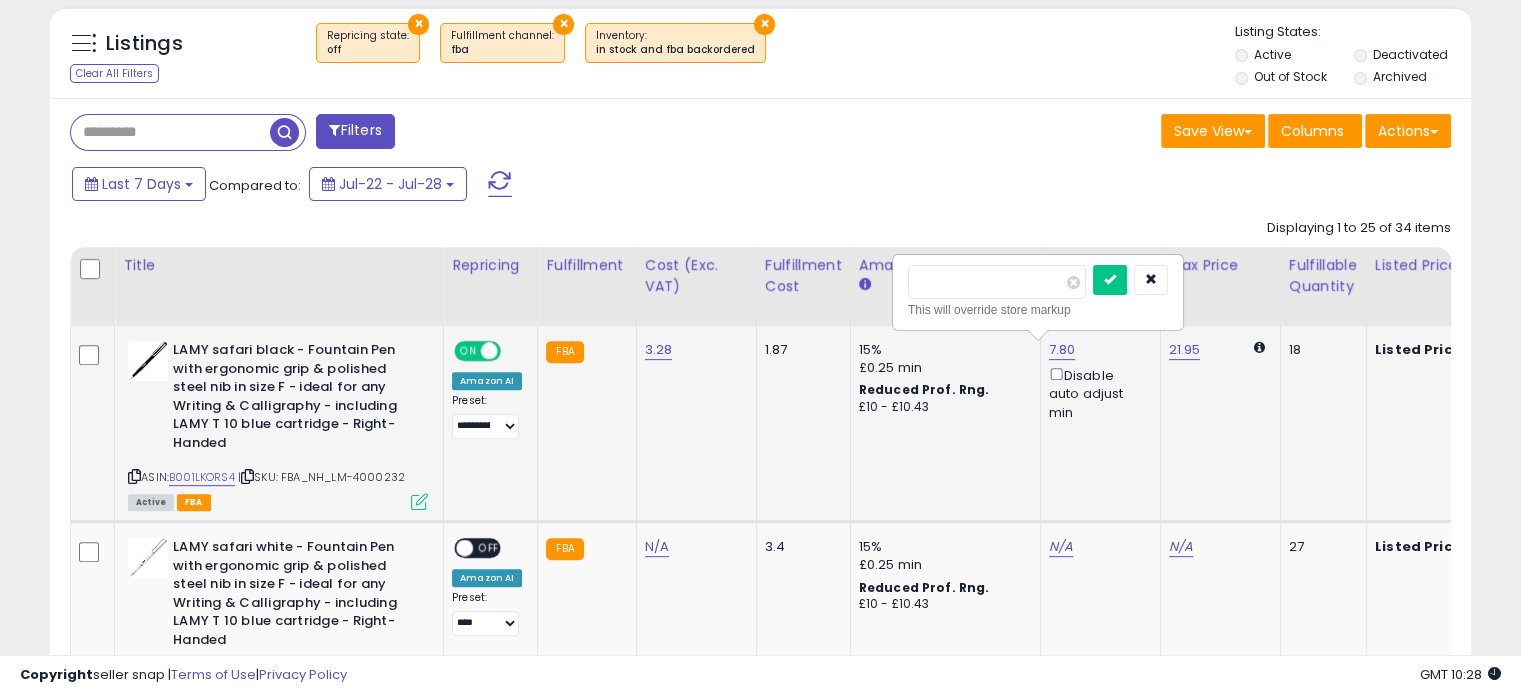 type on "*****" 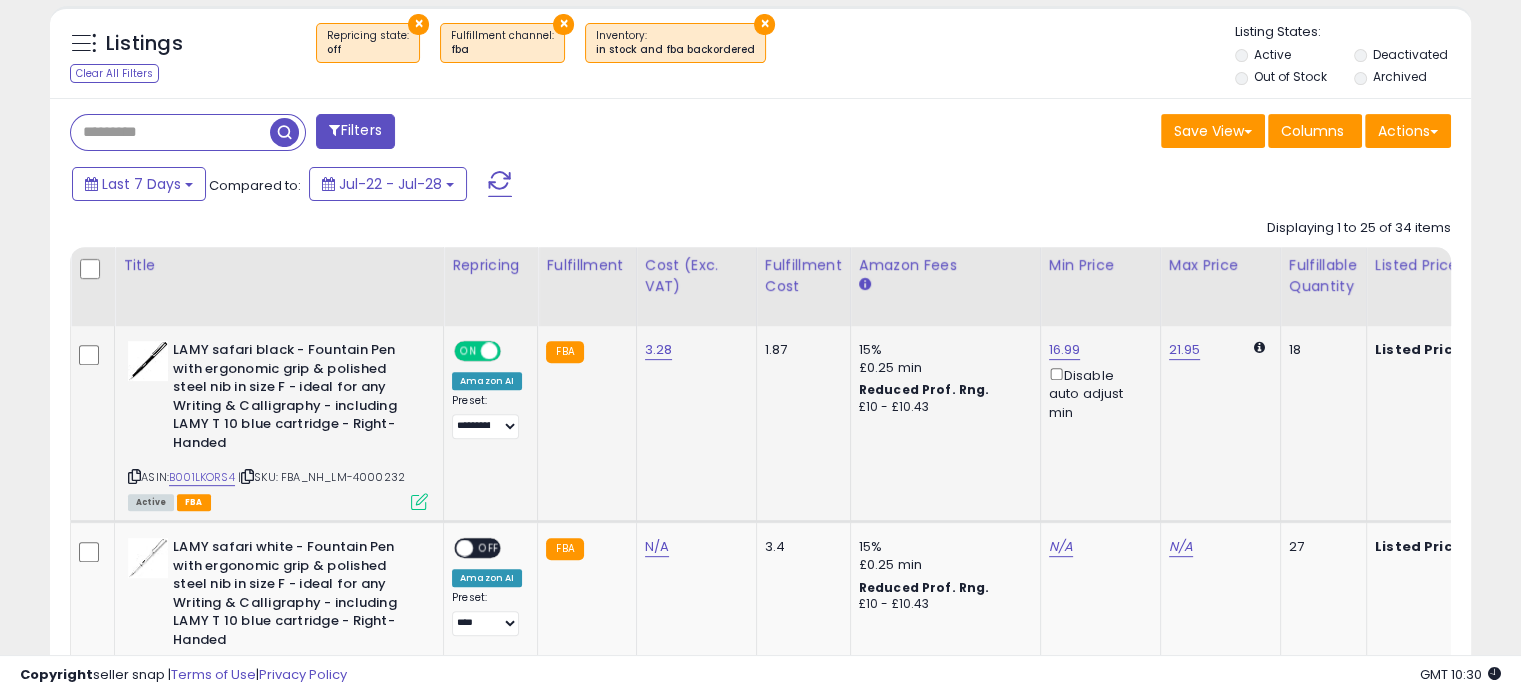 scroll, scrollTop: 0, scrollLeft: 418, axis: horizontal 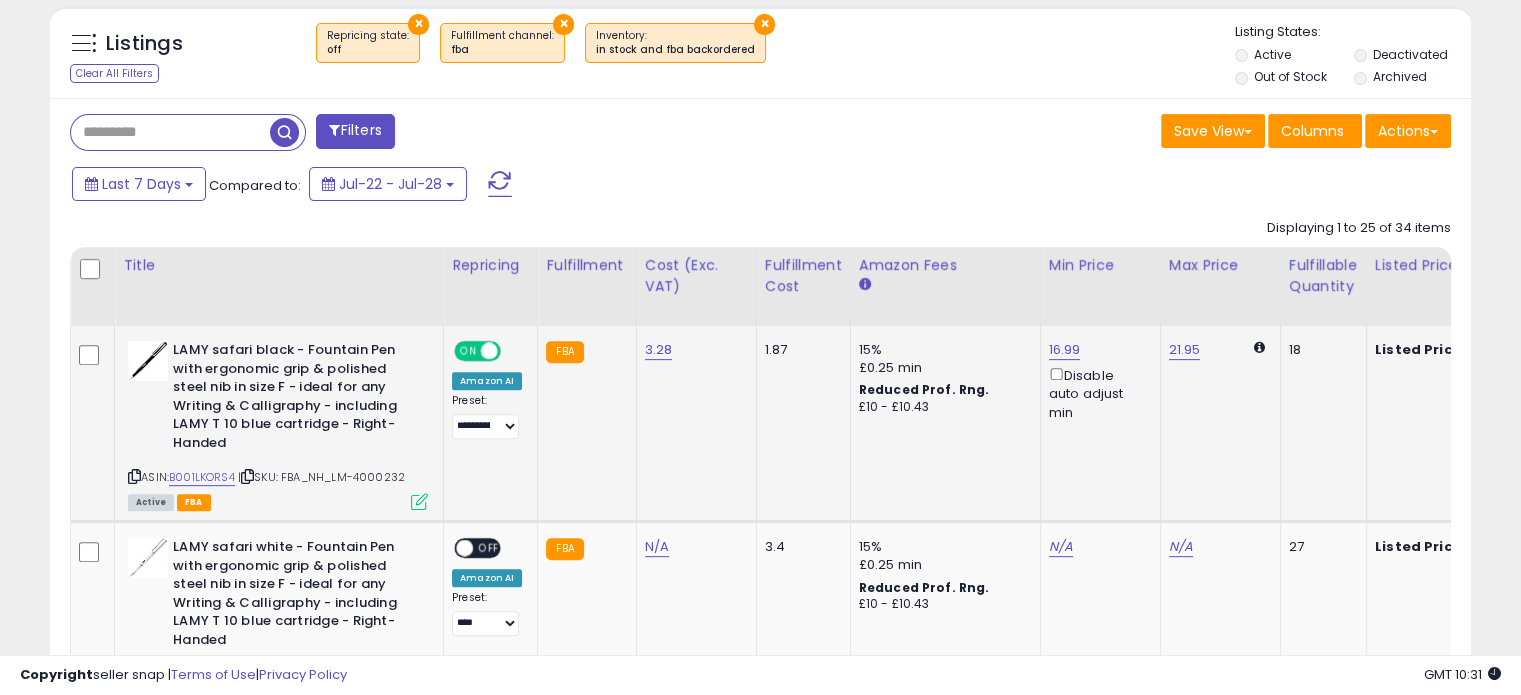 click at bounding box center [419, 501] 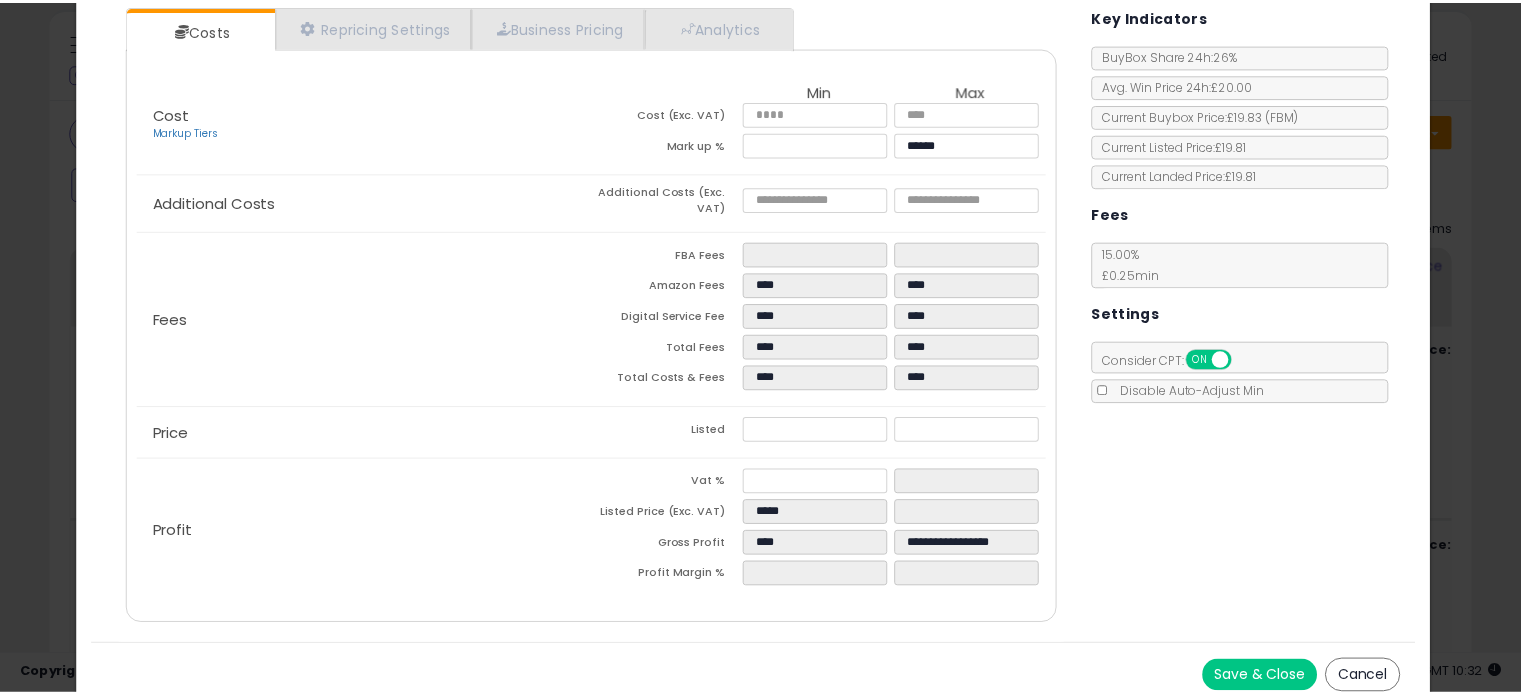 scroll, scrollTop: 0, scrollLeft: 0, axis: both 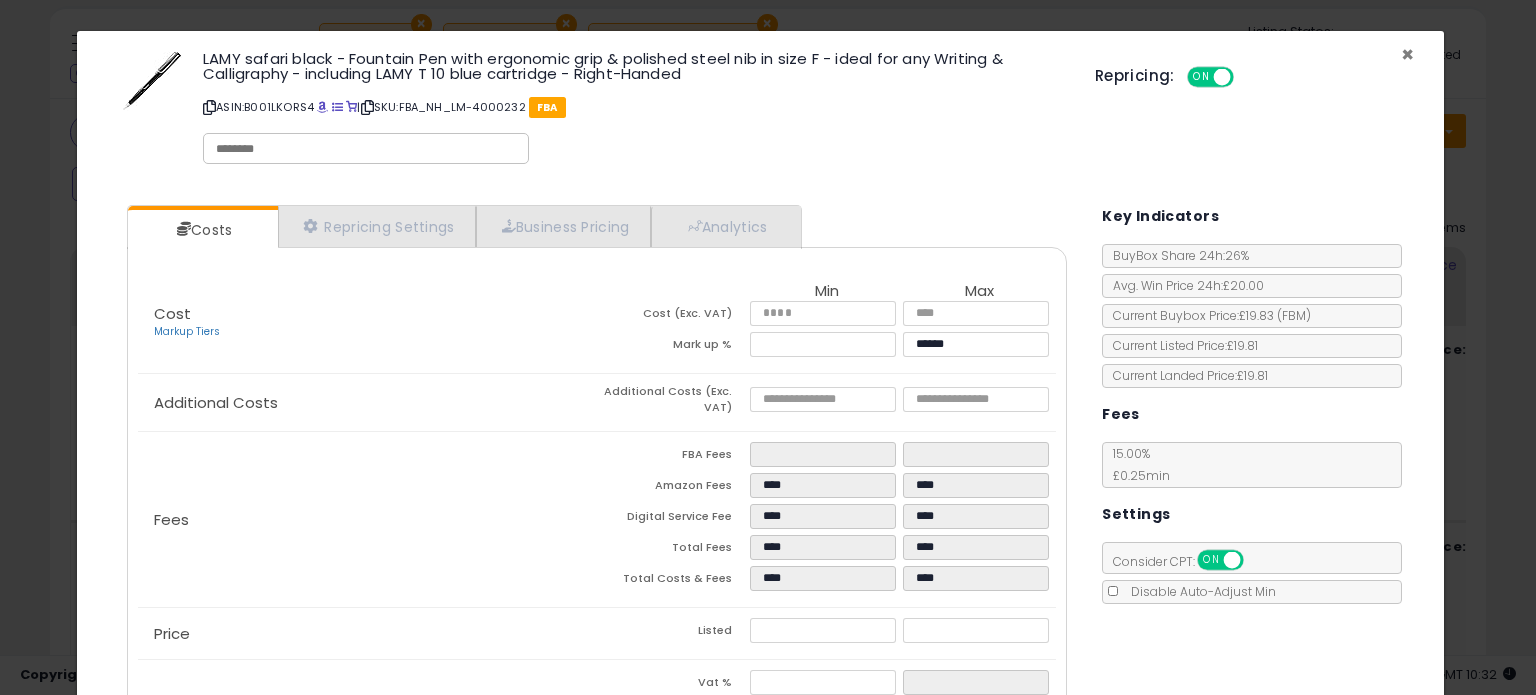 click on "×" at bounding box center [1407, 54] 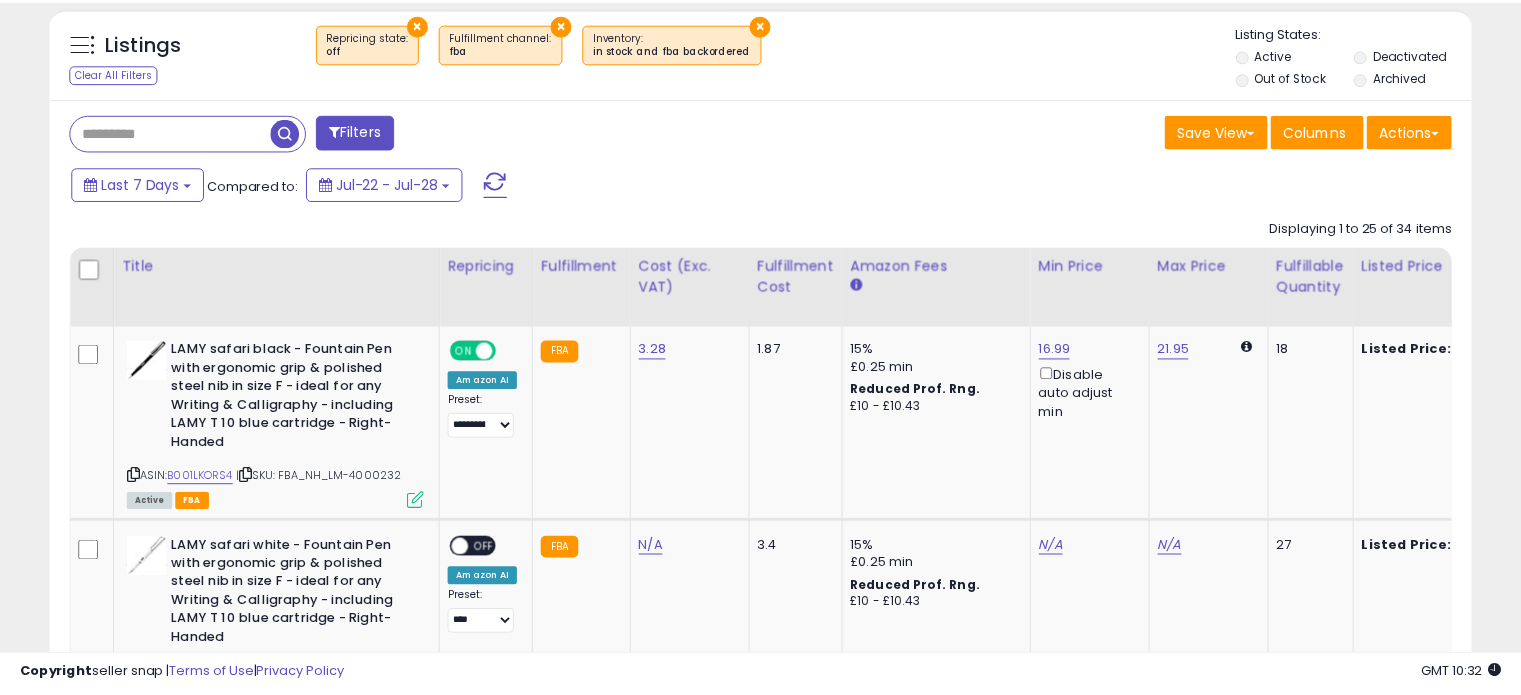 scroll, scrollTop: 409, scrollLeft: 822, axis: both 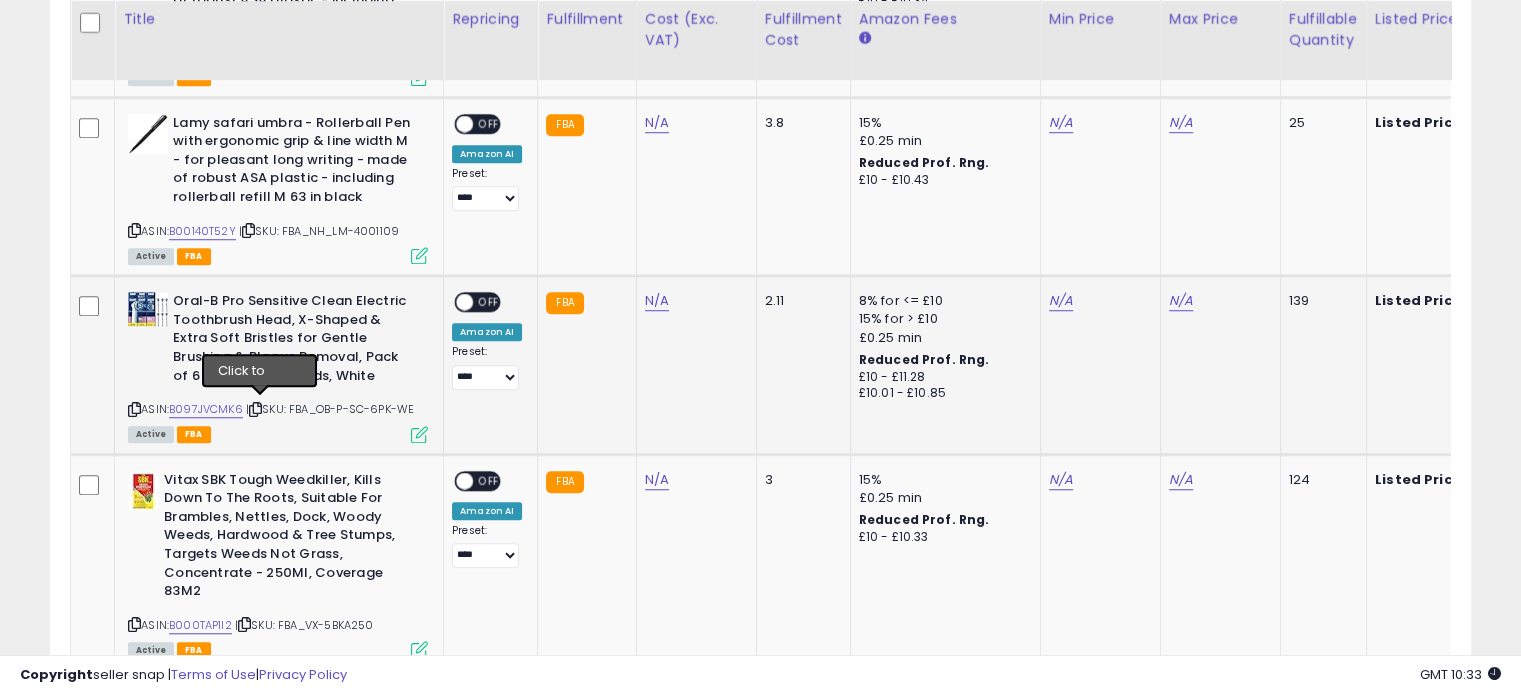 click at bounding box center [255, 409] 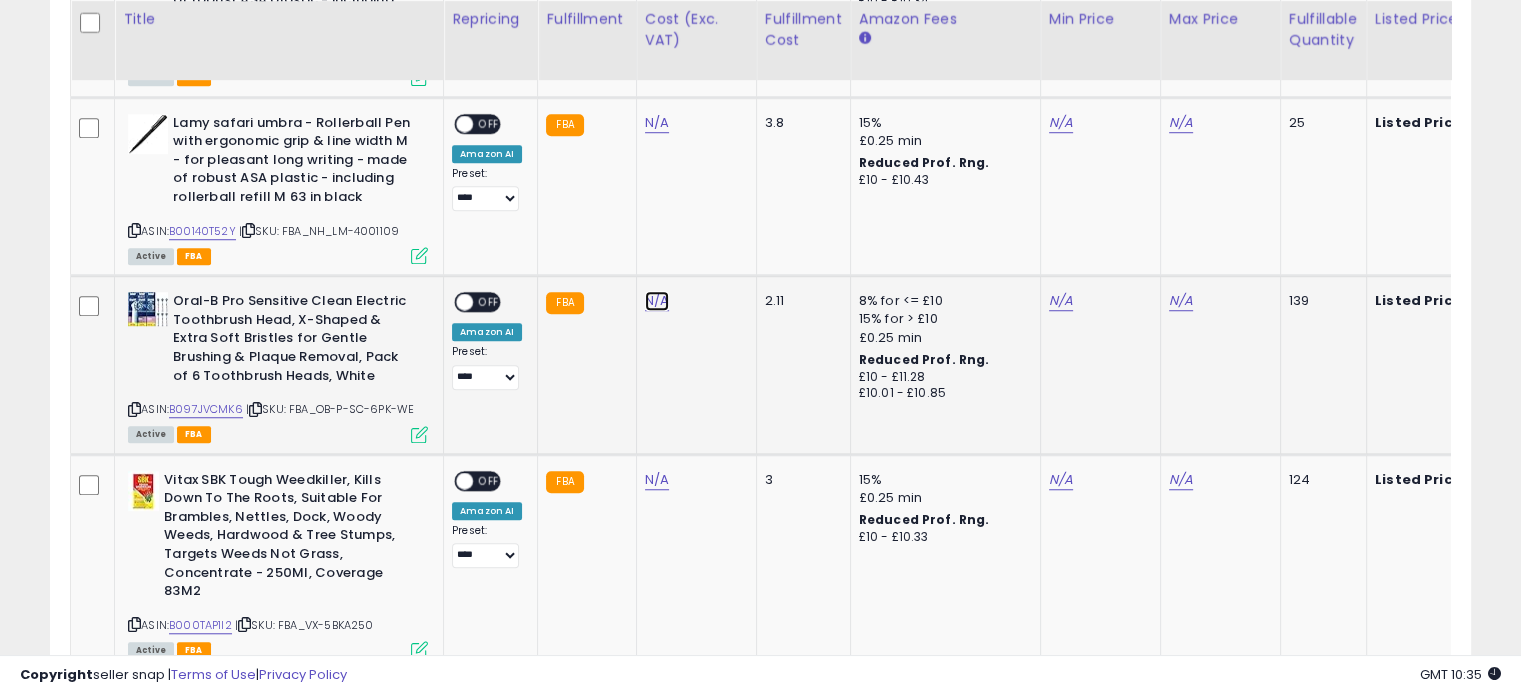 click on "N/A" at bounding box center [657, -253] 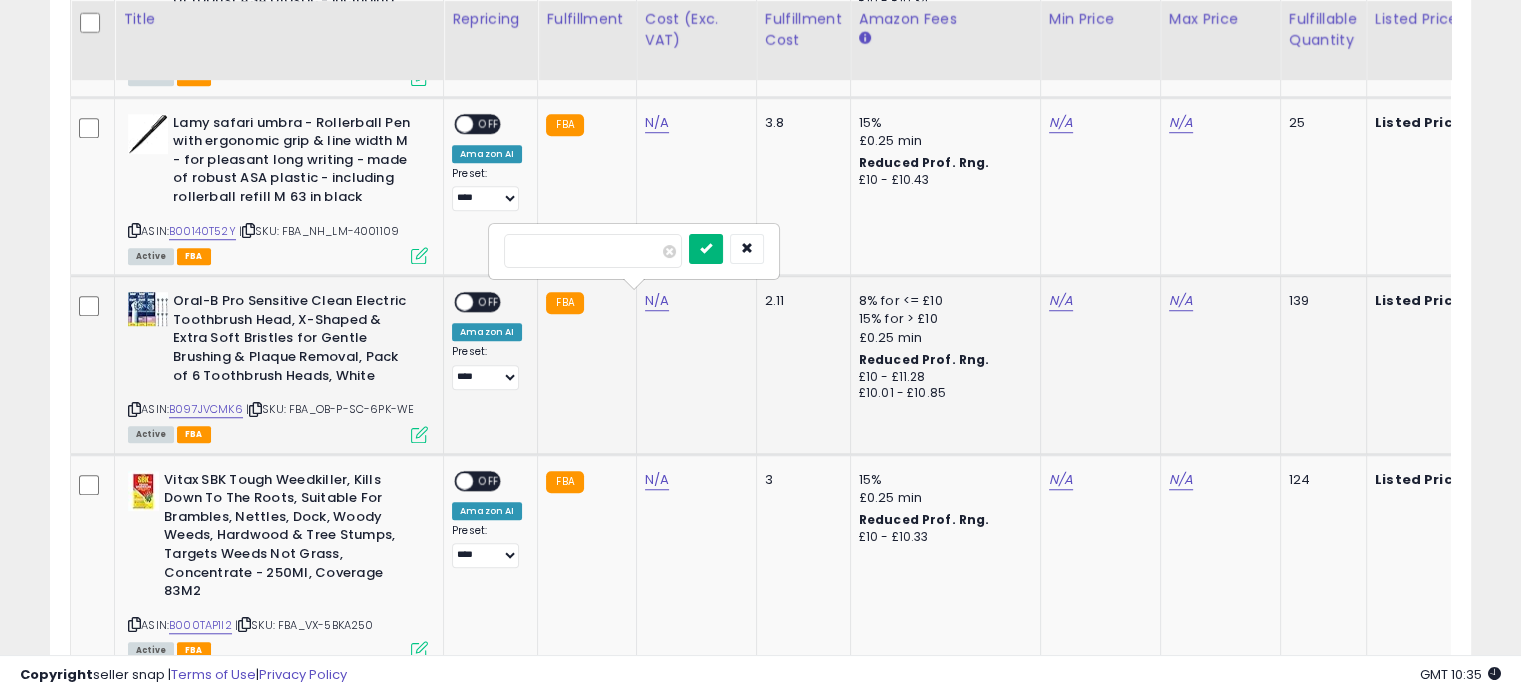 type on "****" 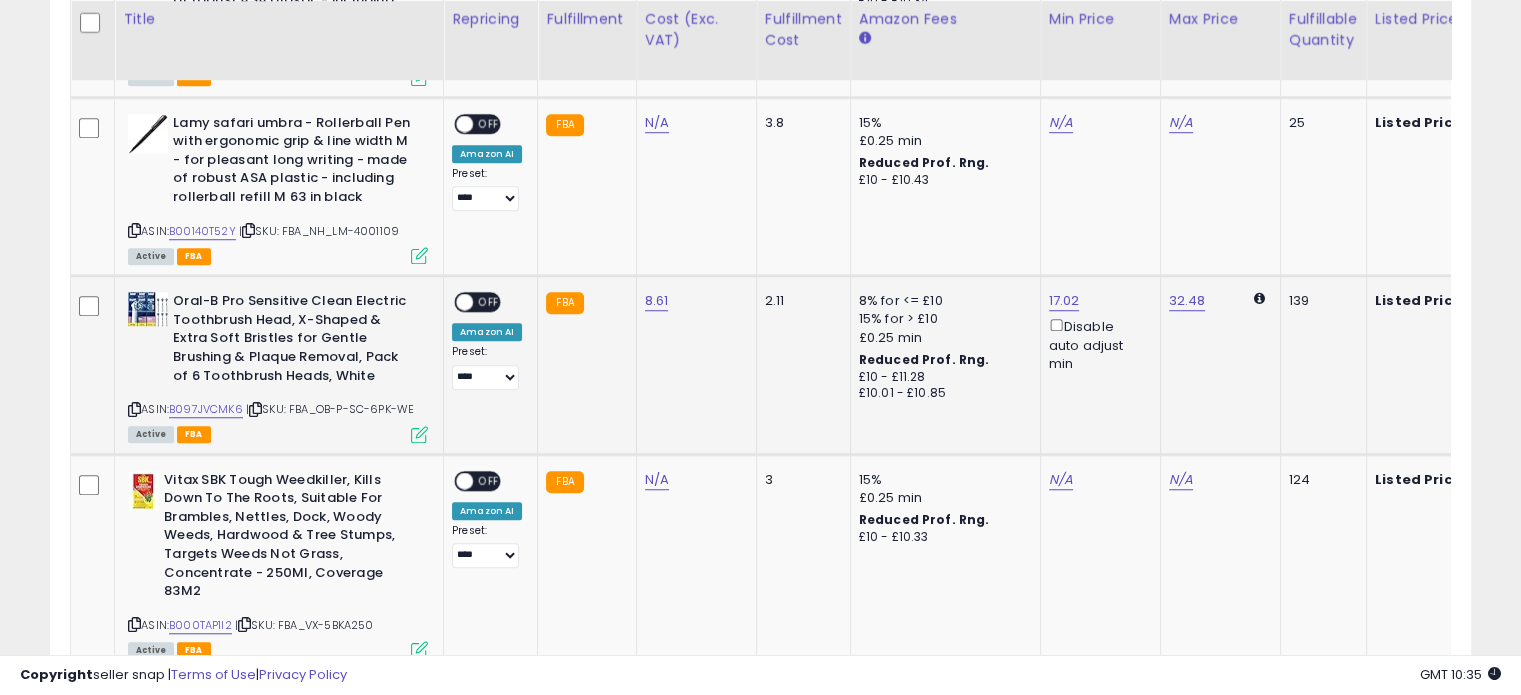 click on "OFF" at bounding box center [489, 302] 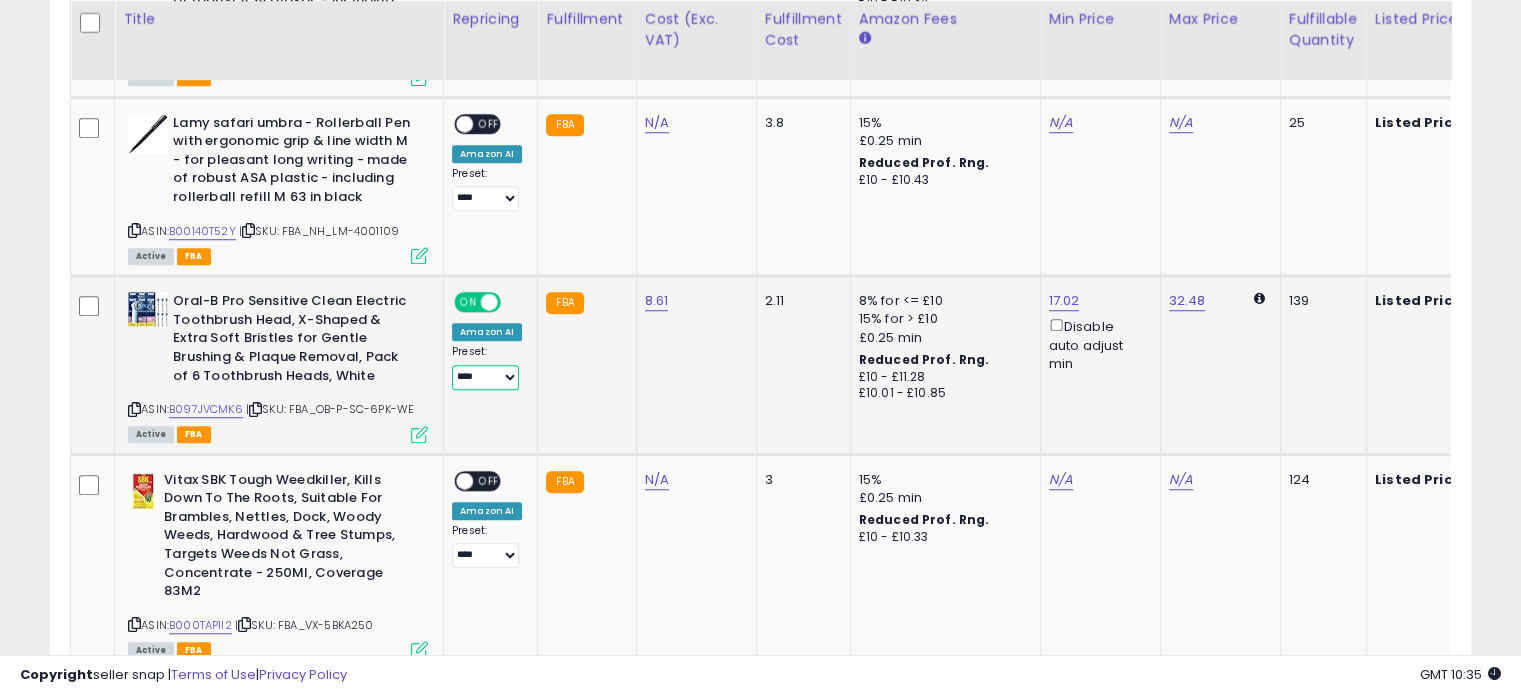 click on "**********" at bounding box center [485, 377] 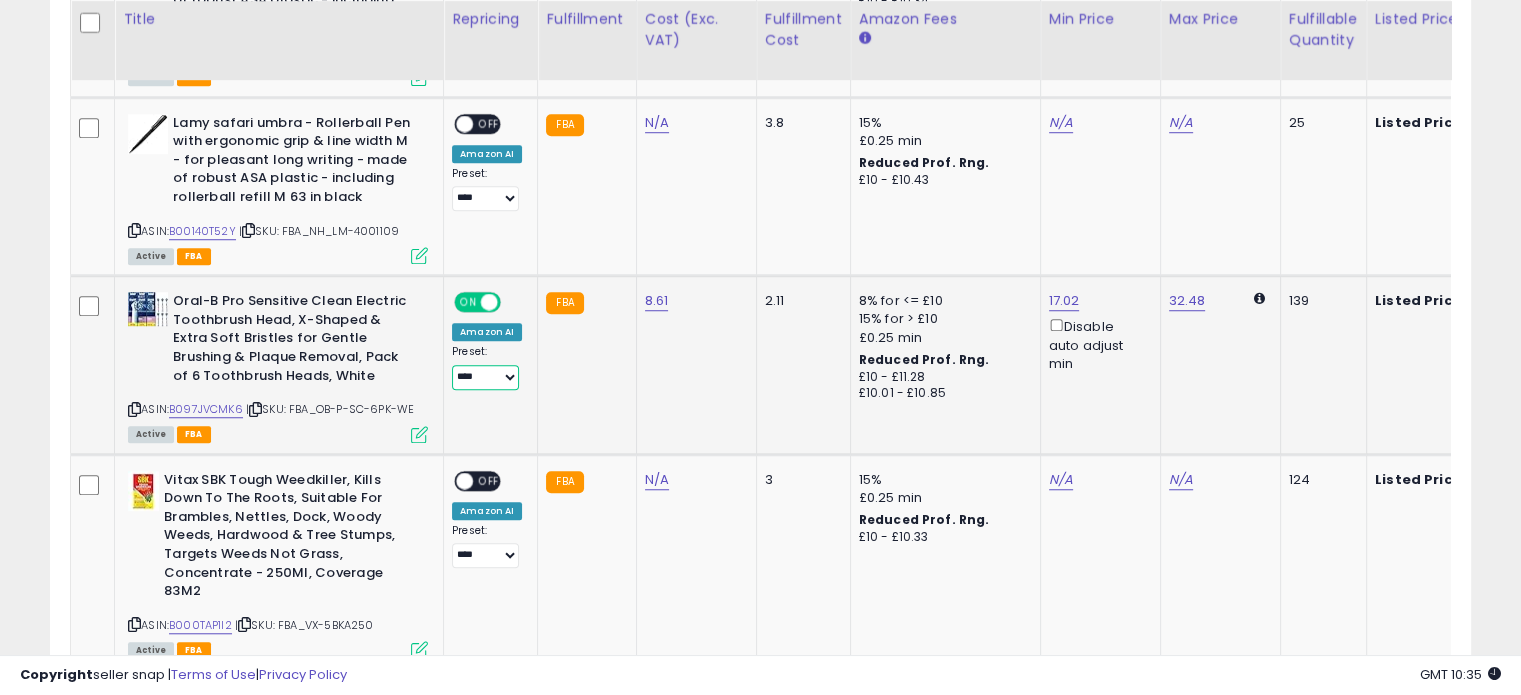 select on "**********" 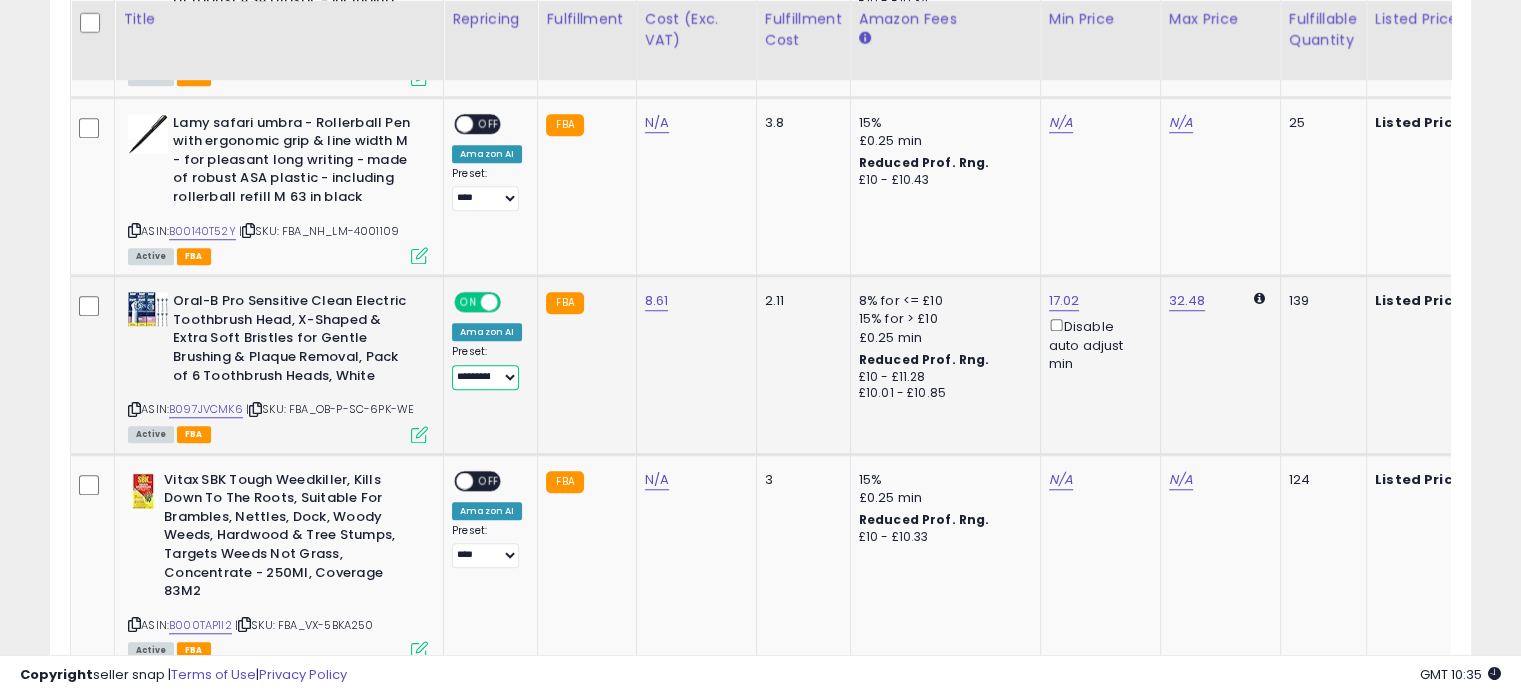 click on "**********" at bounding box center (485, 377) 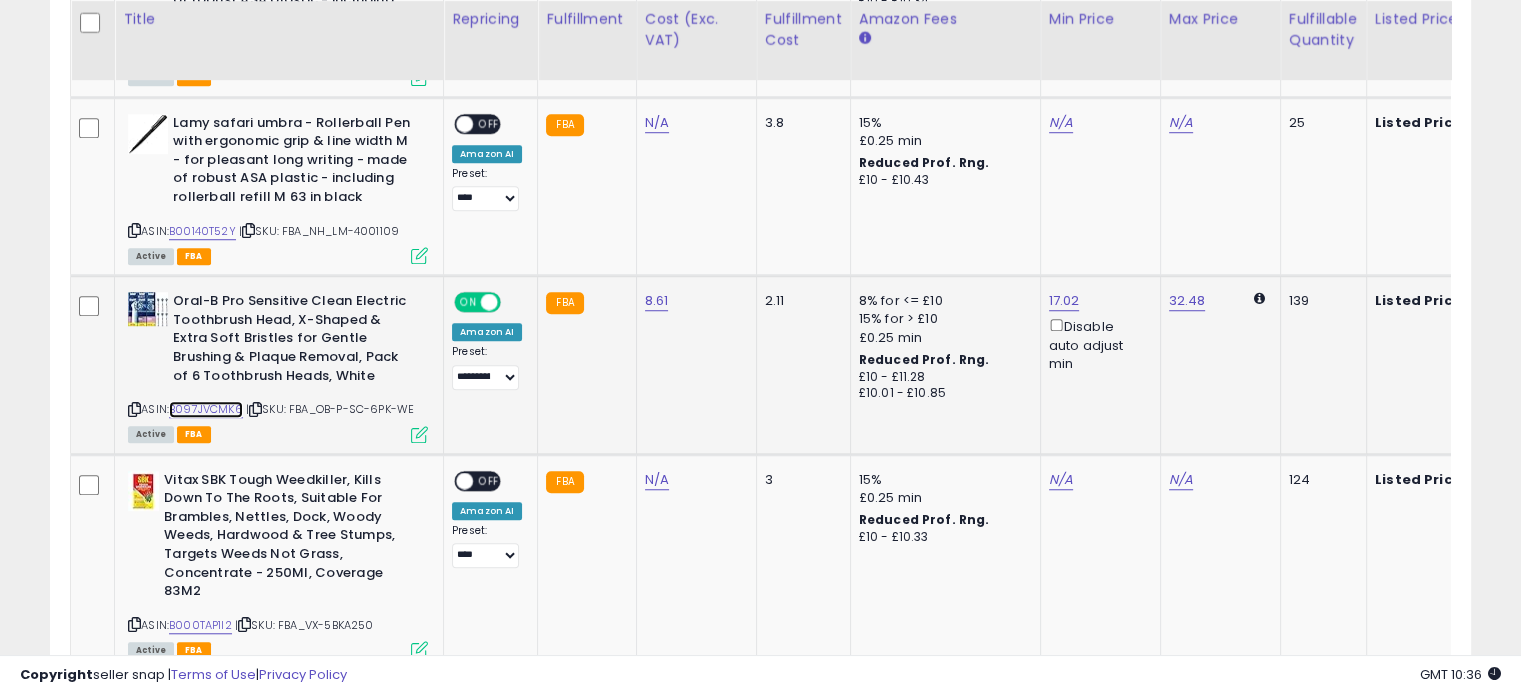 click on "B097JVCMK6" at bounding box center [206, 409] 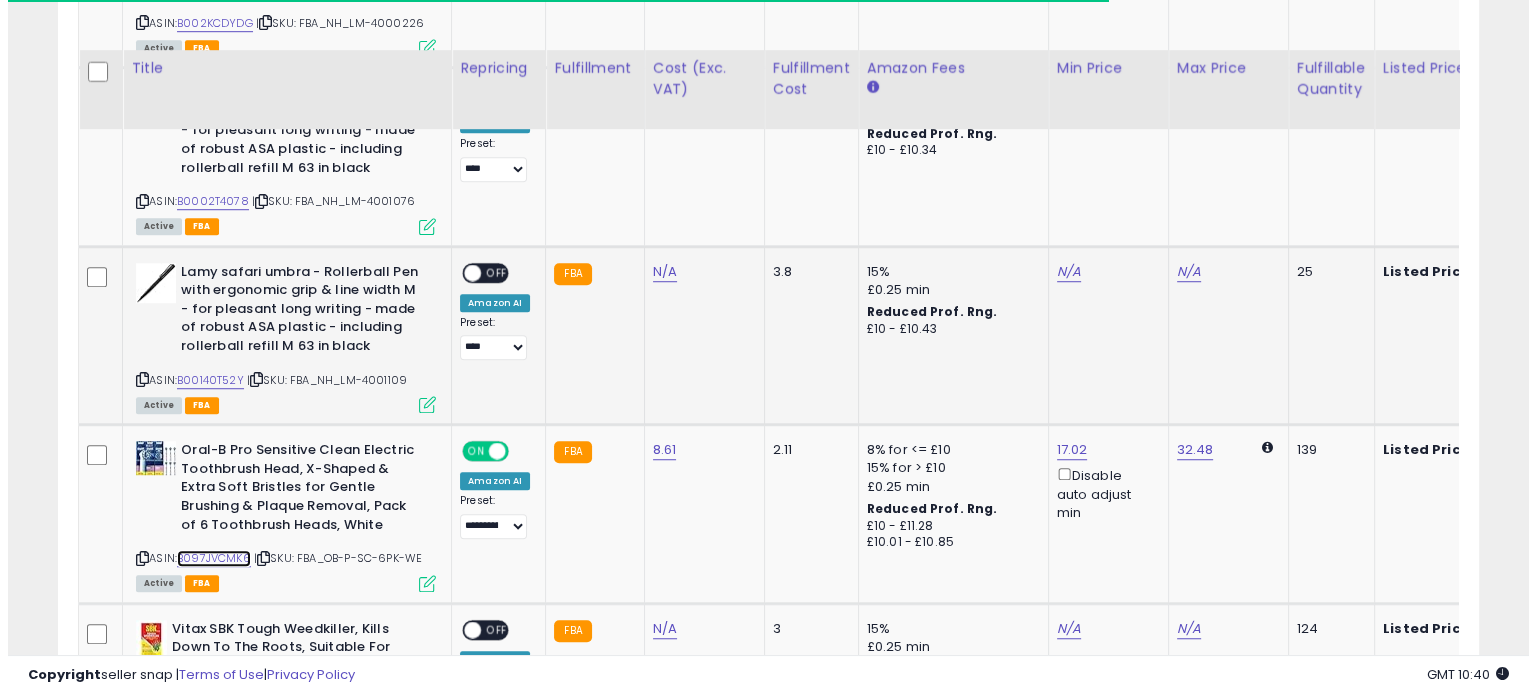 scroll, scrollTop: 1424, scrollLeft: 0, axis: vertical 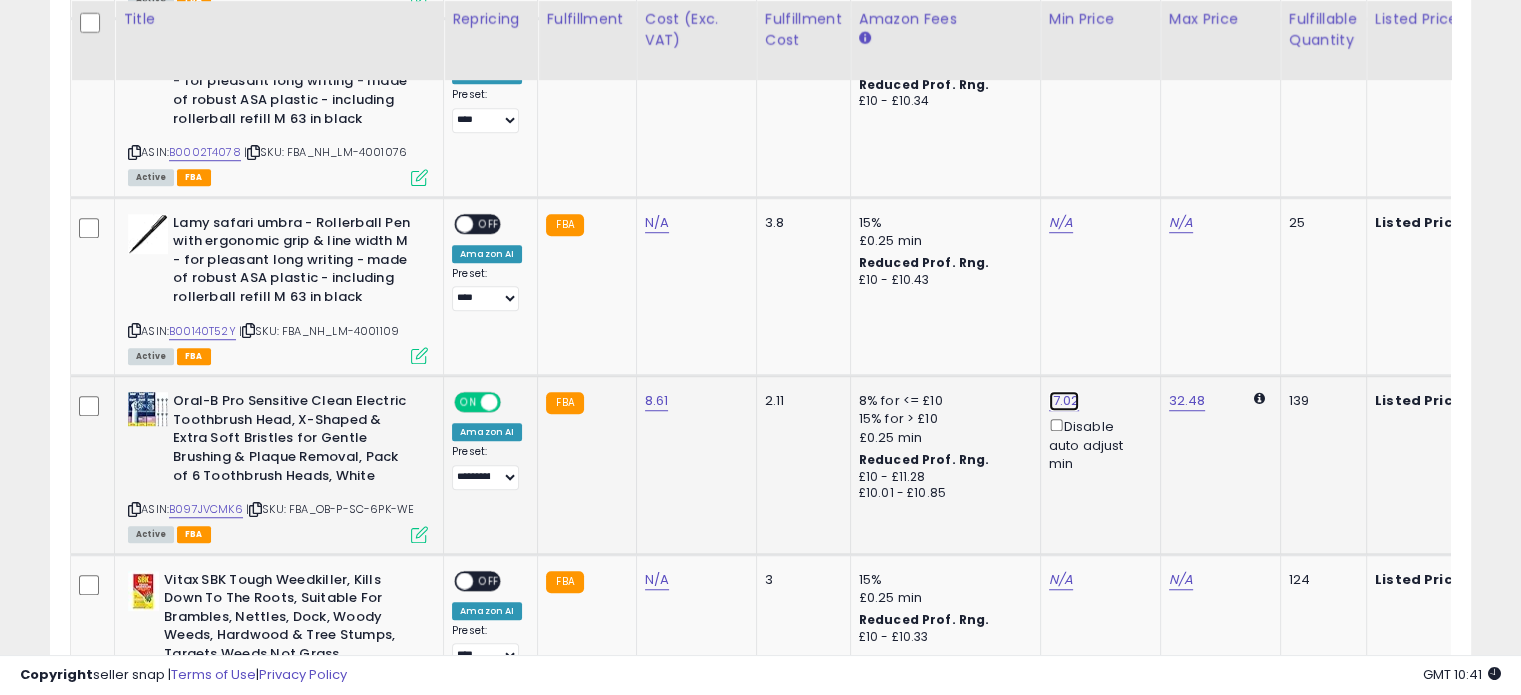 click on "17.02" at bounding box center (1065, -350) 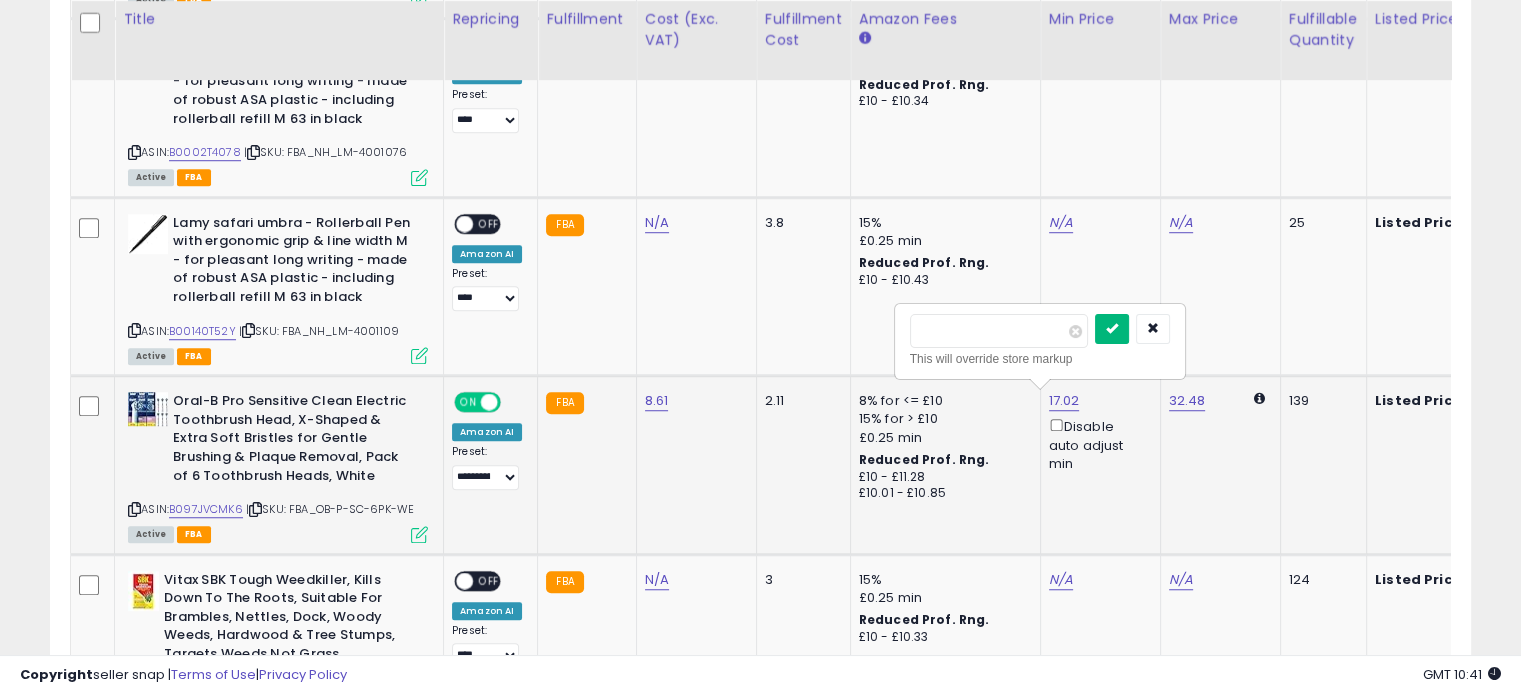type on "*****" 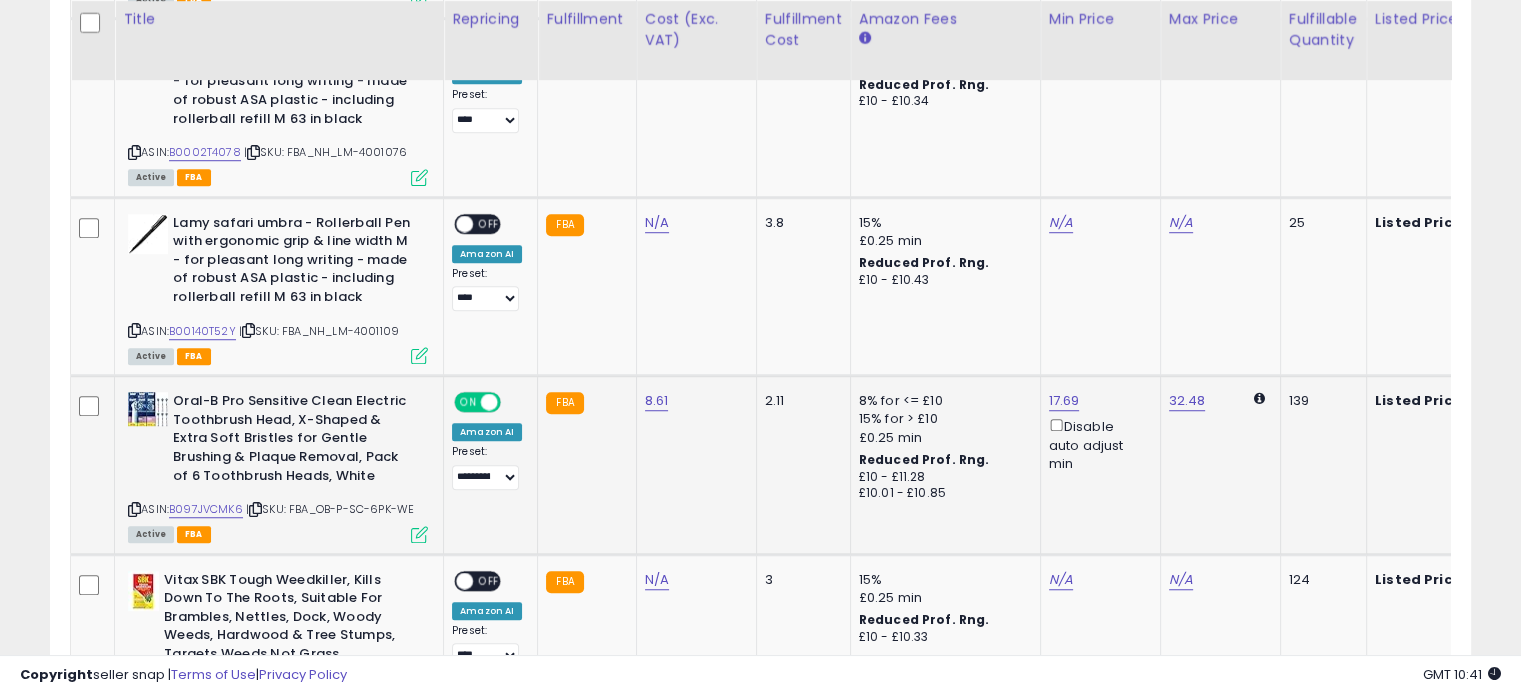 click at bounding box center [419, 534] 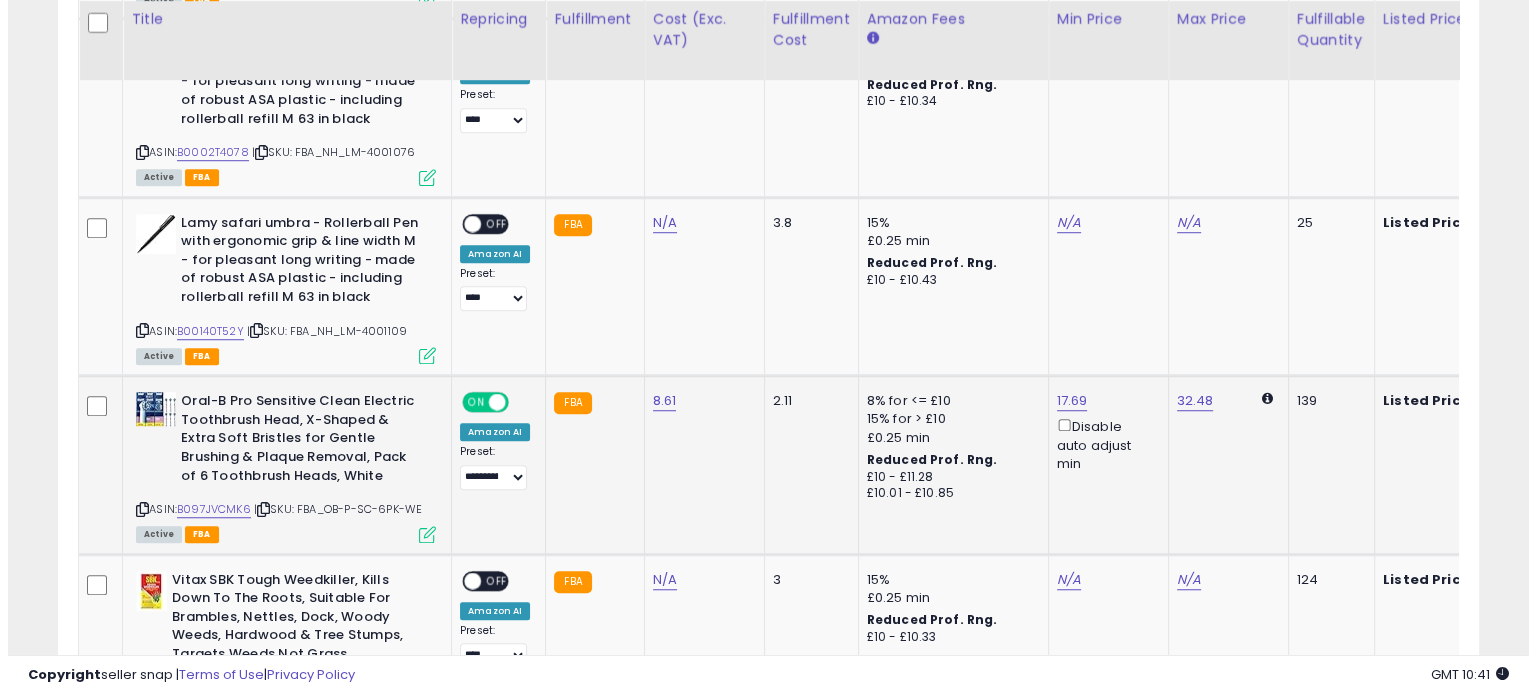 scroll, scrollTop: 999589, scrollLeft: 999168, axis: both 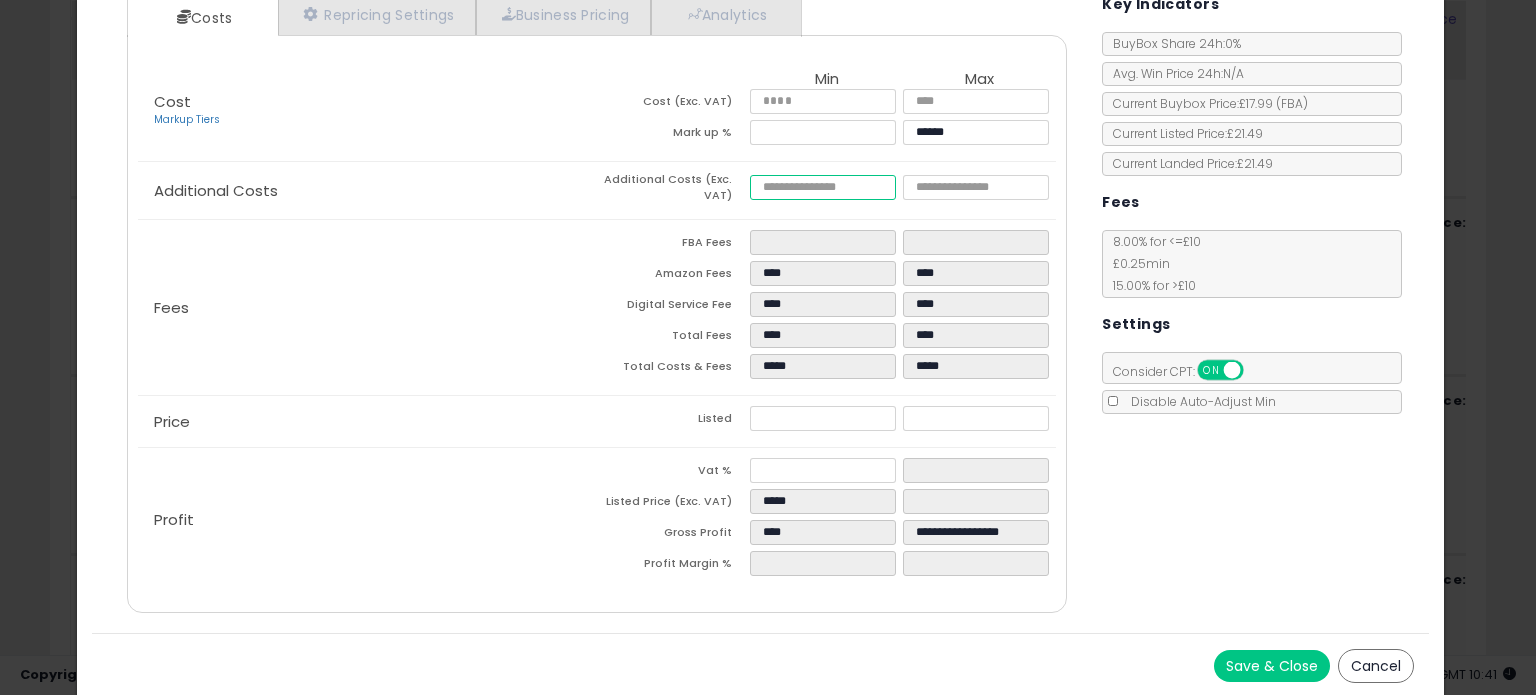 click at bounding box center (822, 187) 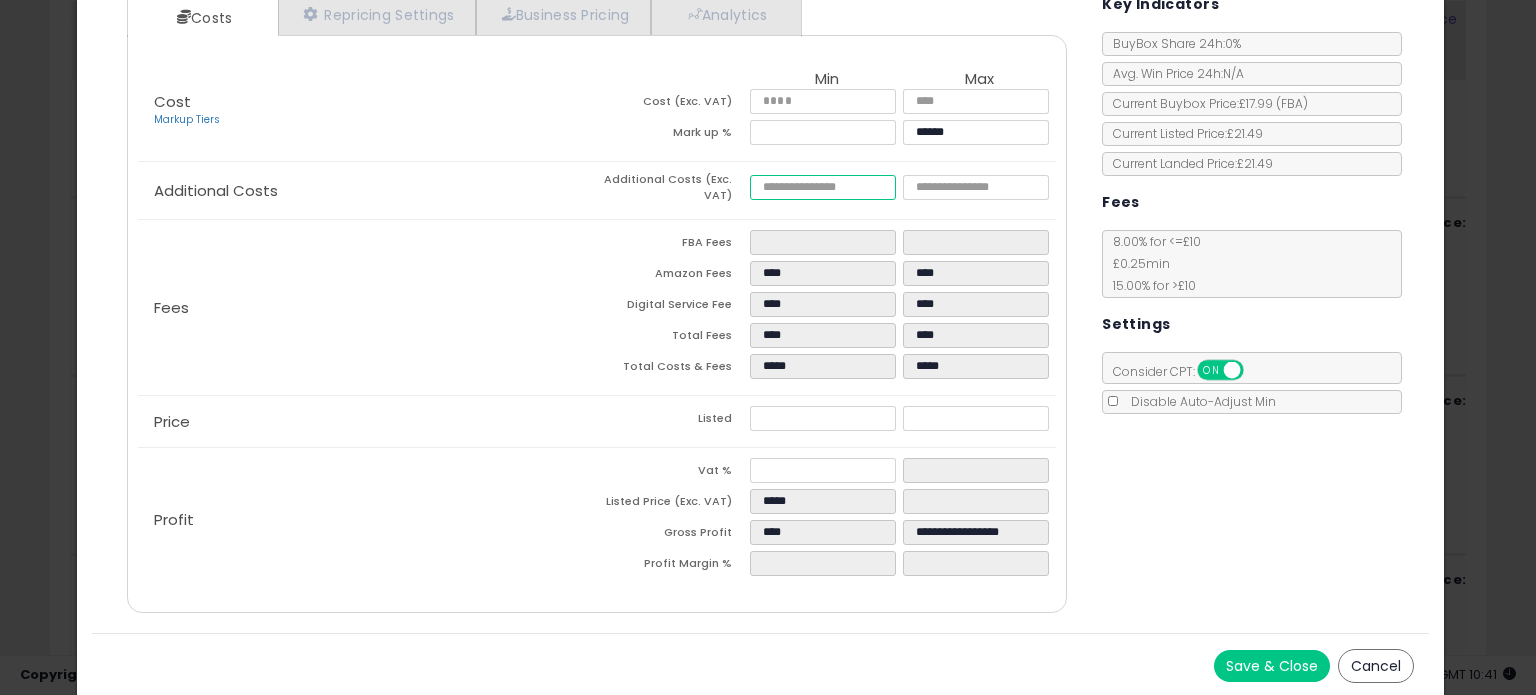 type on "*" 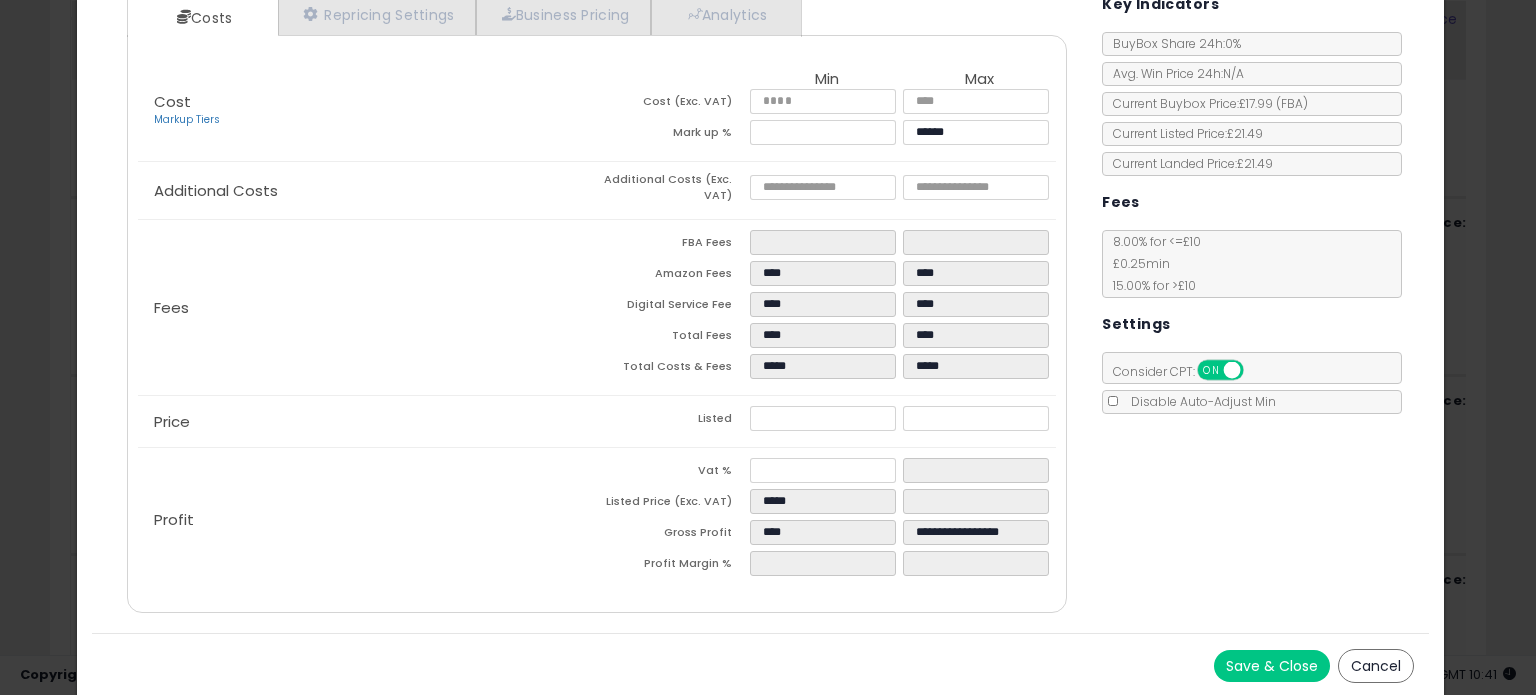 click on "Save & Close" at bounding box center [1272, 666] 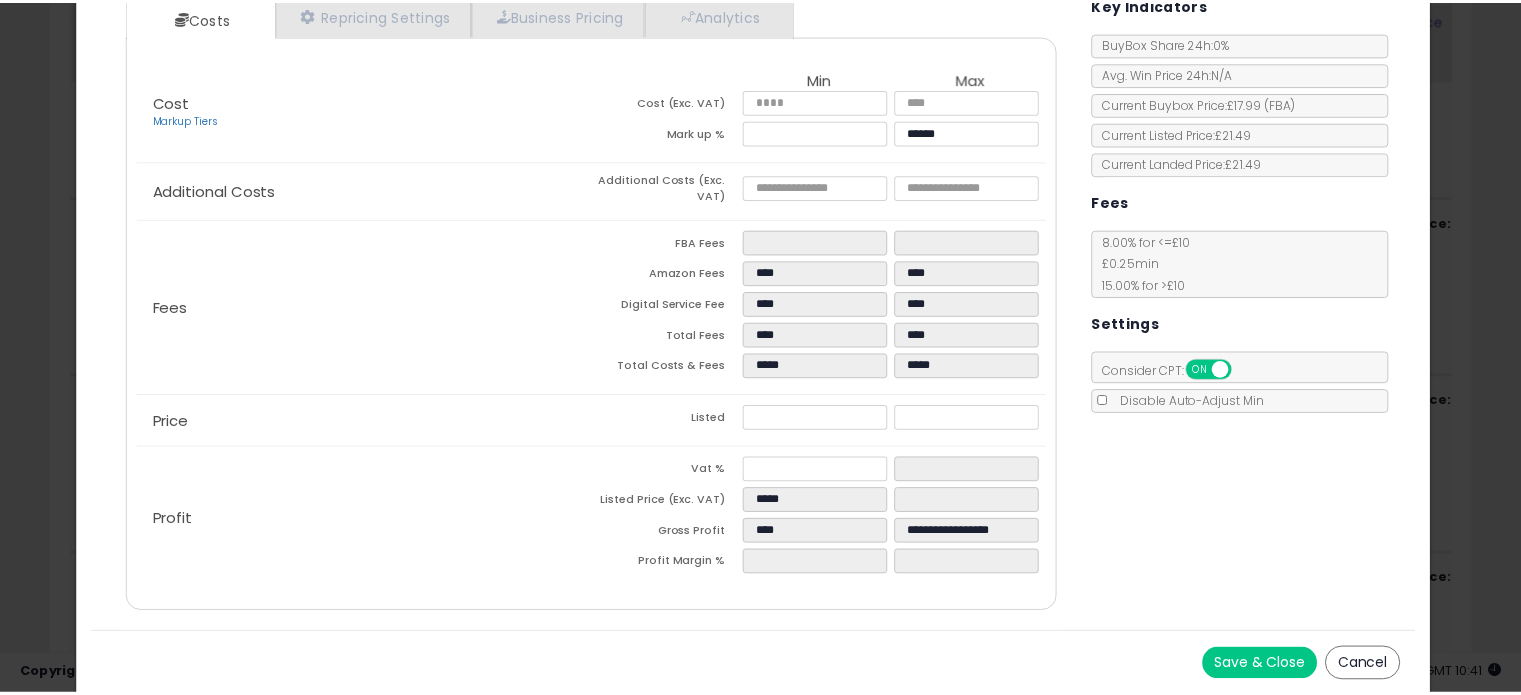 scroll, scrollTop: 0, scrollLeft: 0, axis: both 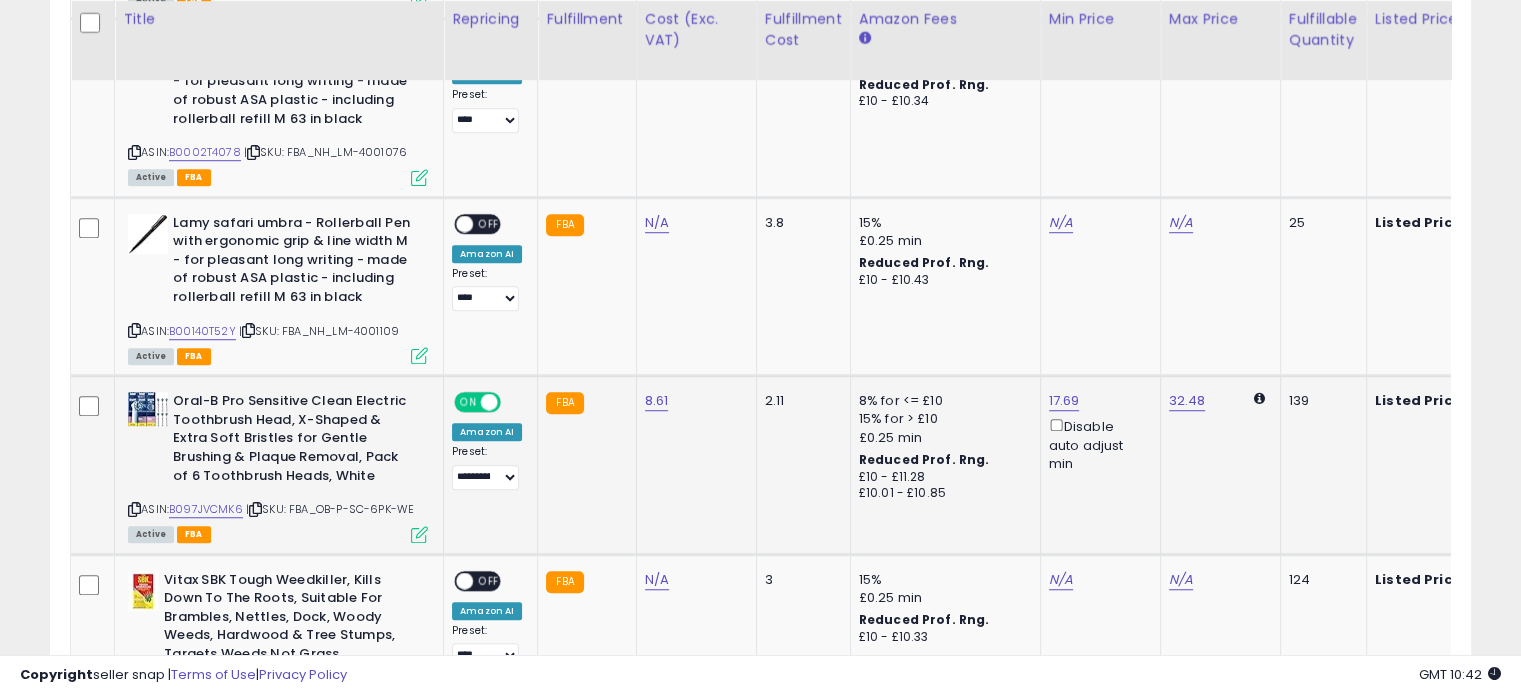 click at bounding box center [419, 534] 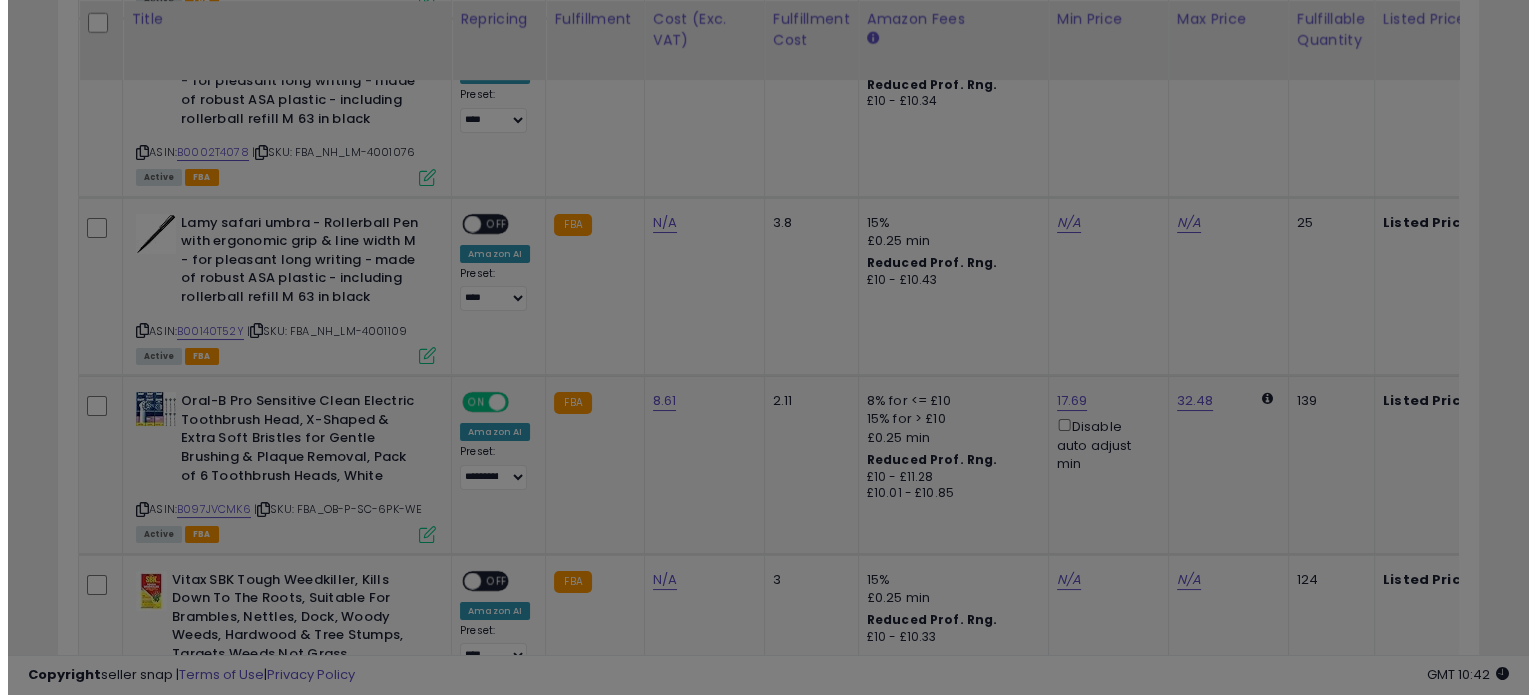 scroll, scrollTop: 999589, scrollLeft: 999168, axis: both 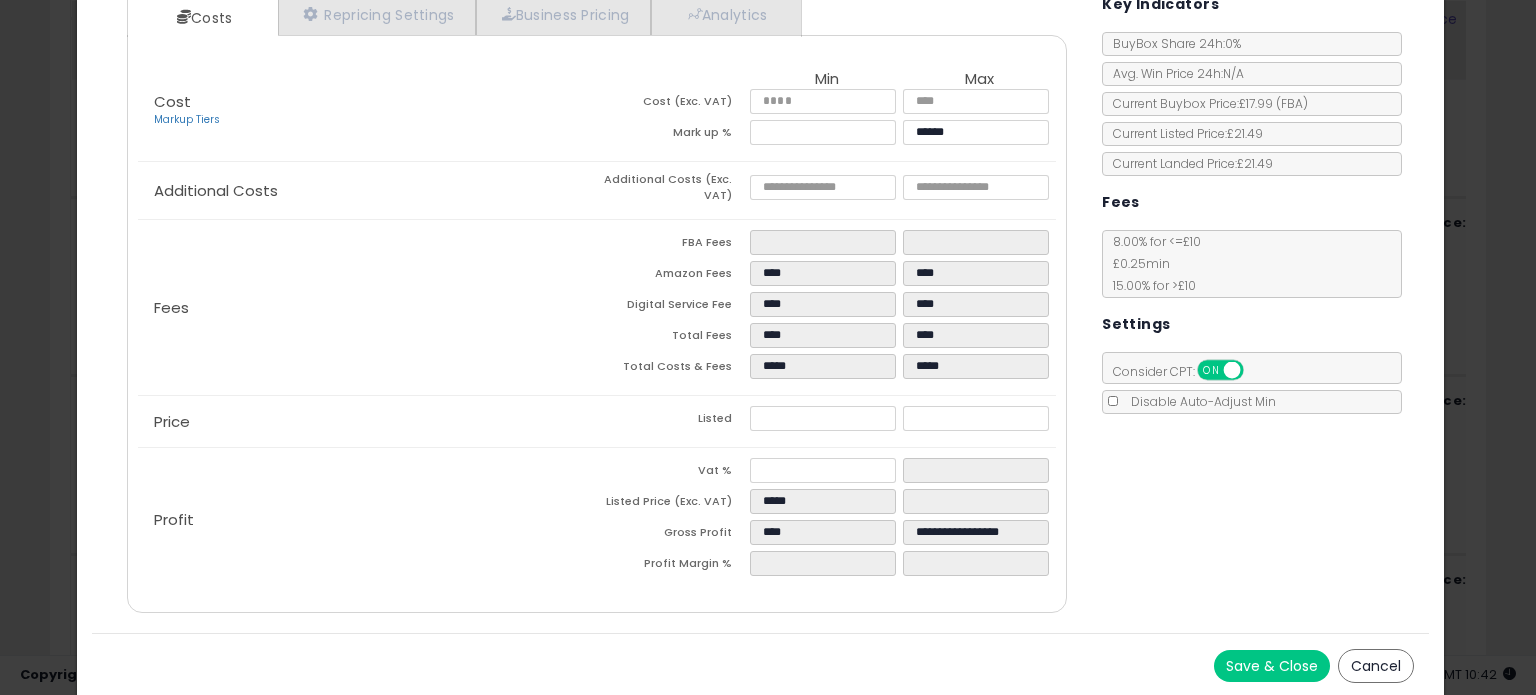 click on "Cancel" at bounding box center (1376, 666) 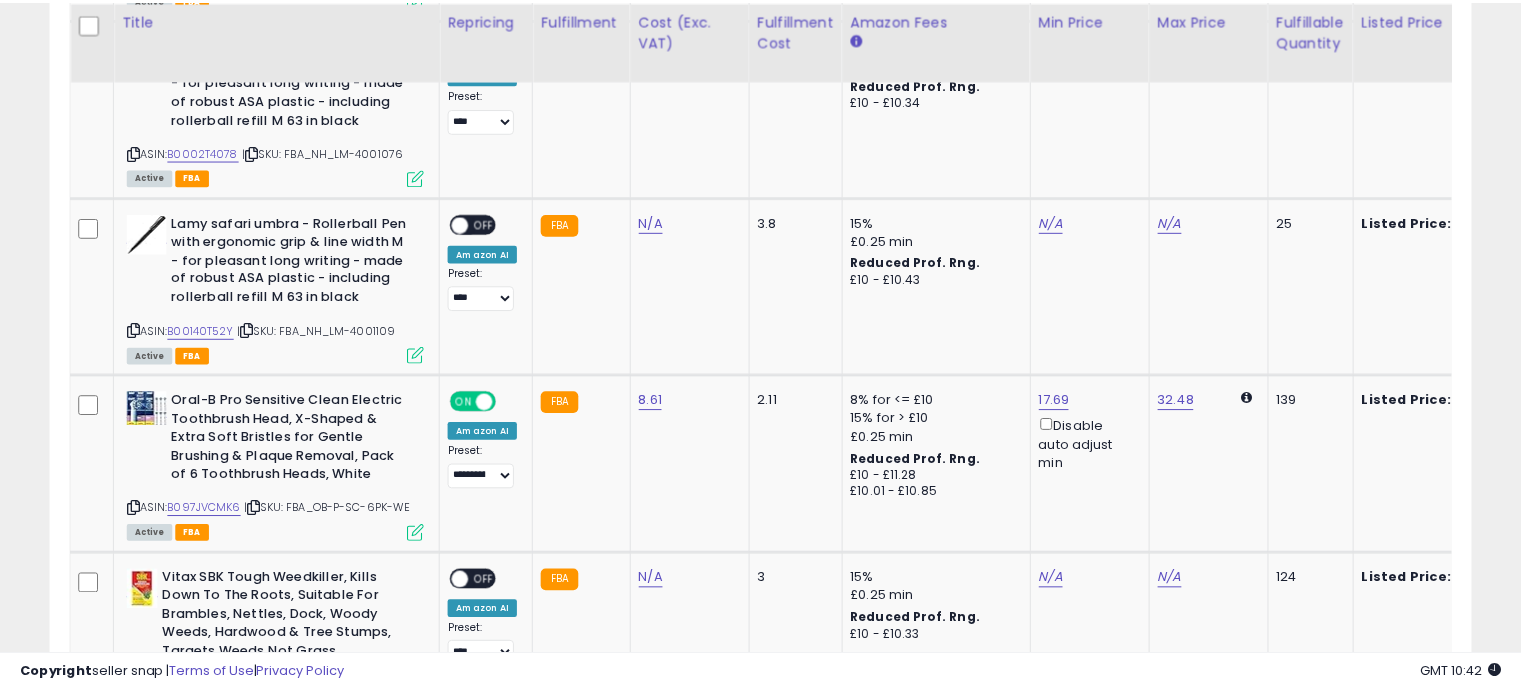 scroll, scrollTop: 409, scrollLeft: 822, axis: both 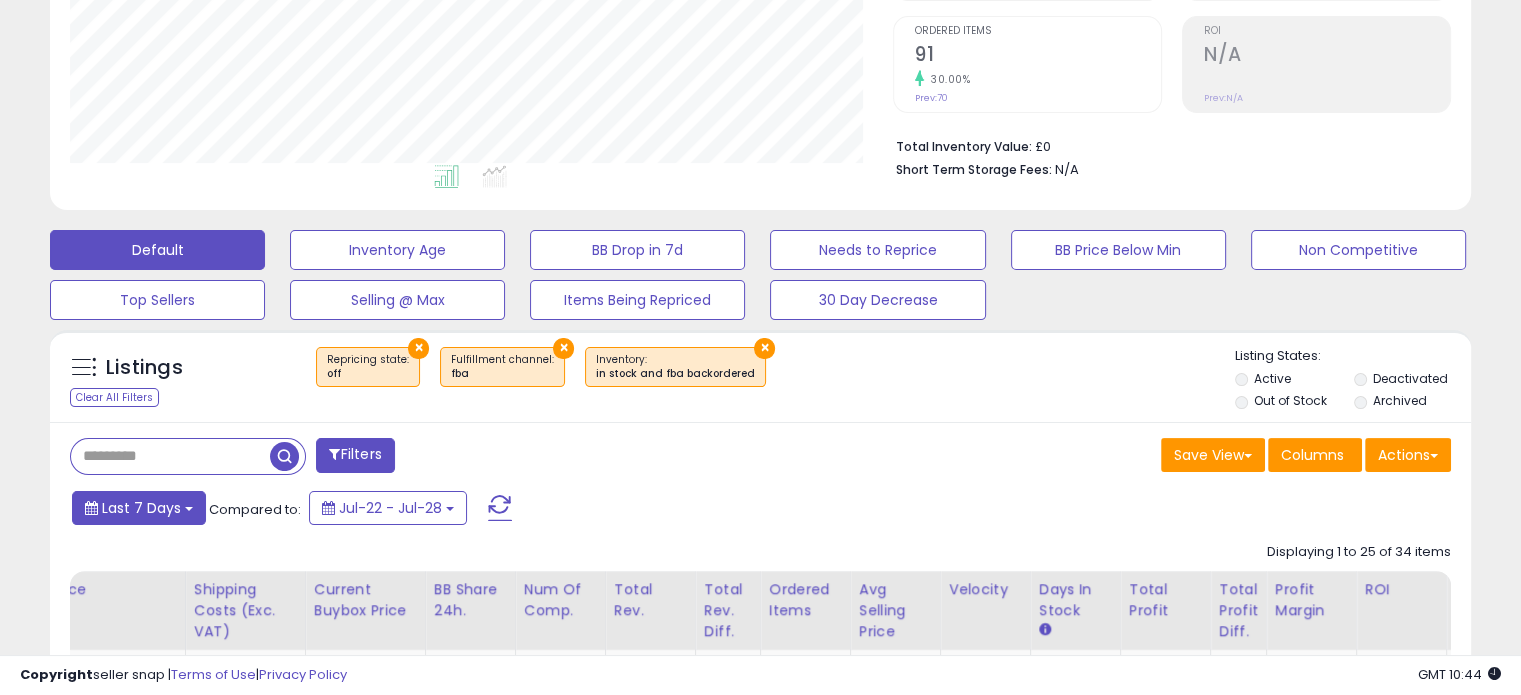 click at bounding box center (189, 509) 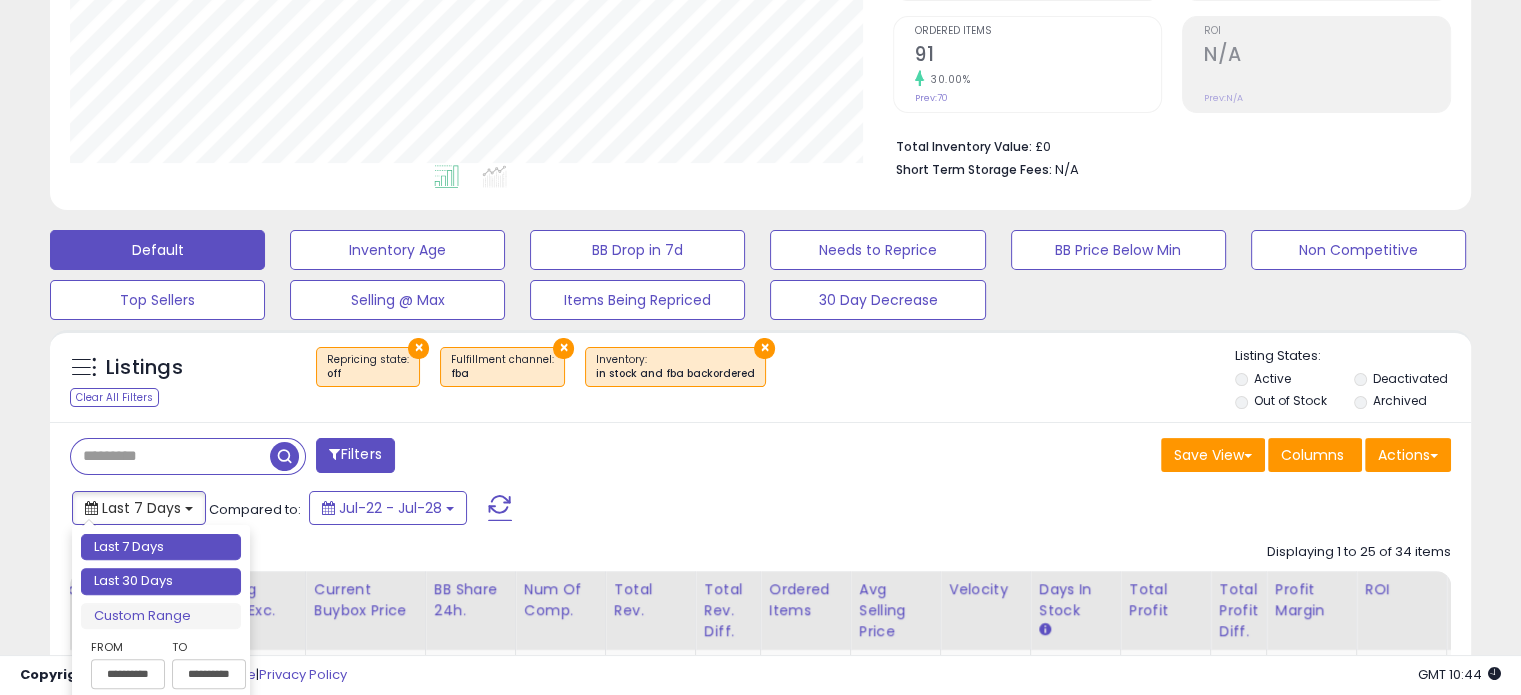 type on "**********" 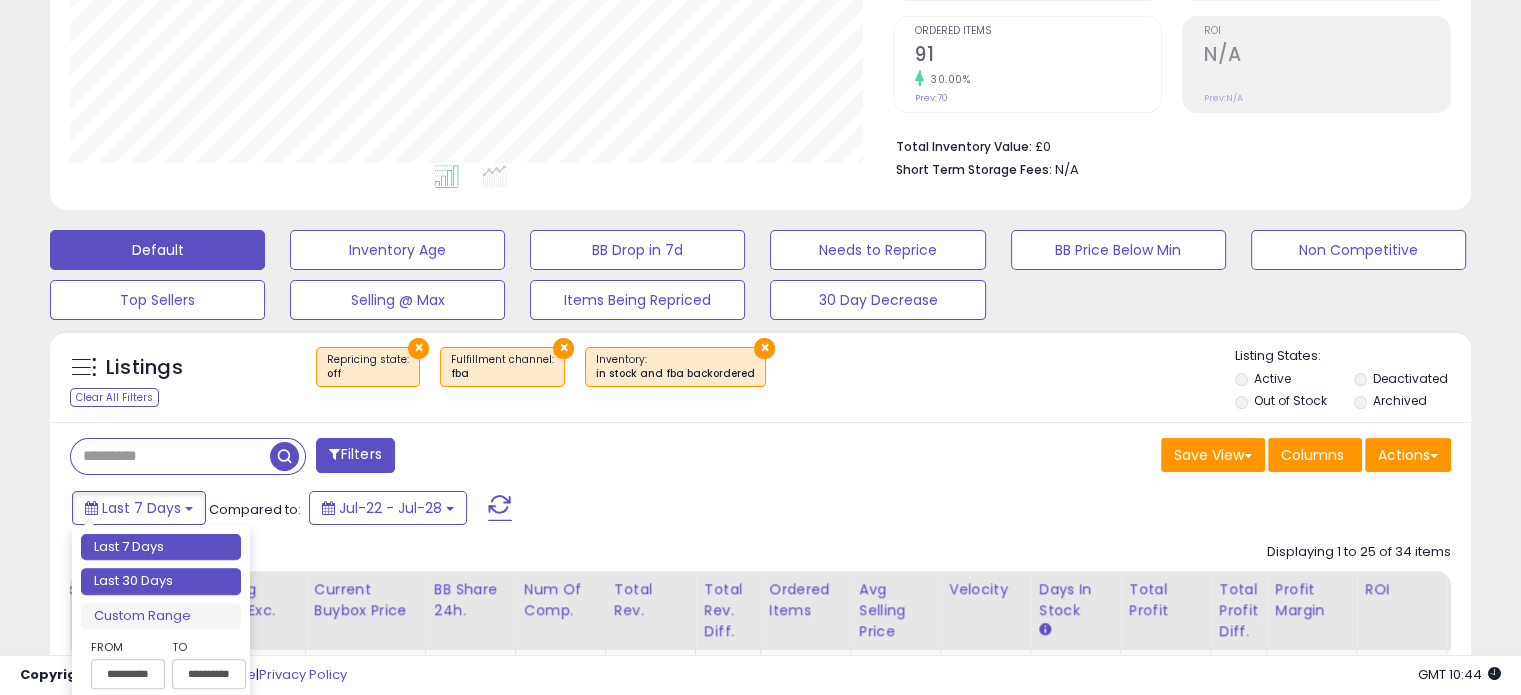click on "Last 30 Days" at bounding box center (161, 581) 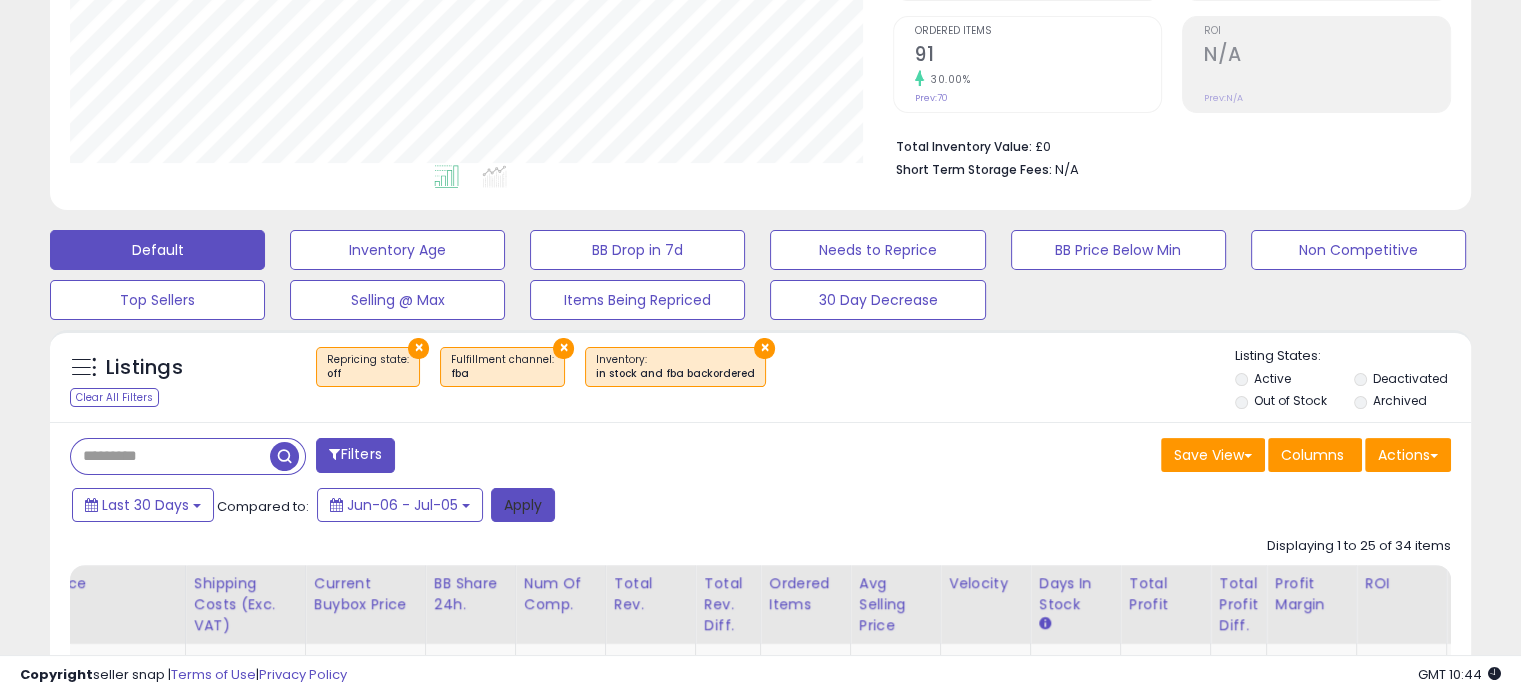 click on "Apply" at bounding box center [523, 505] 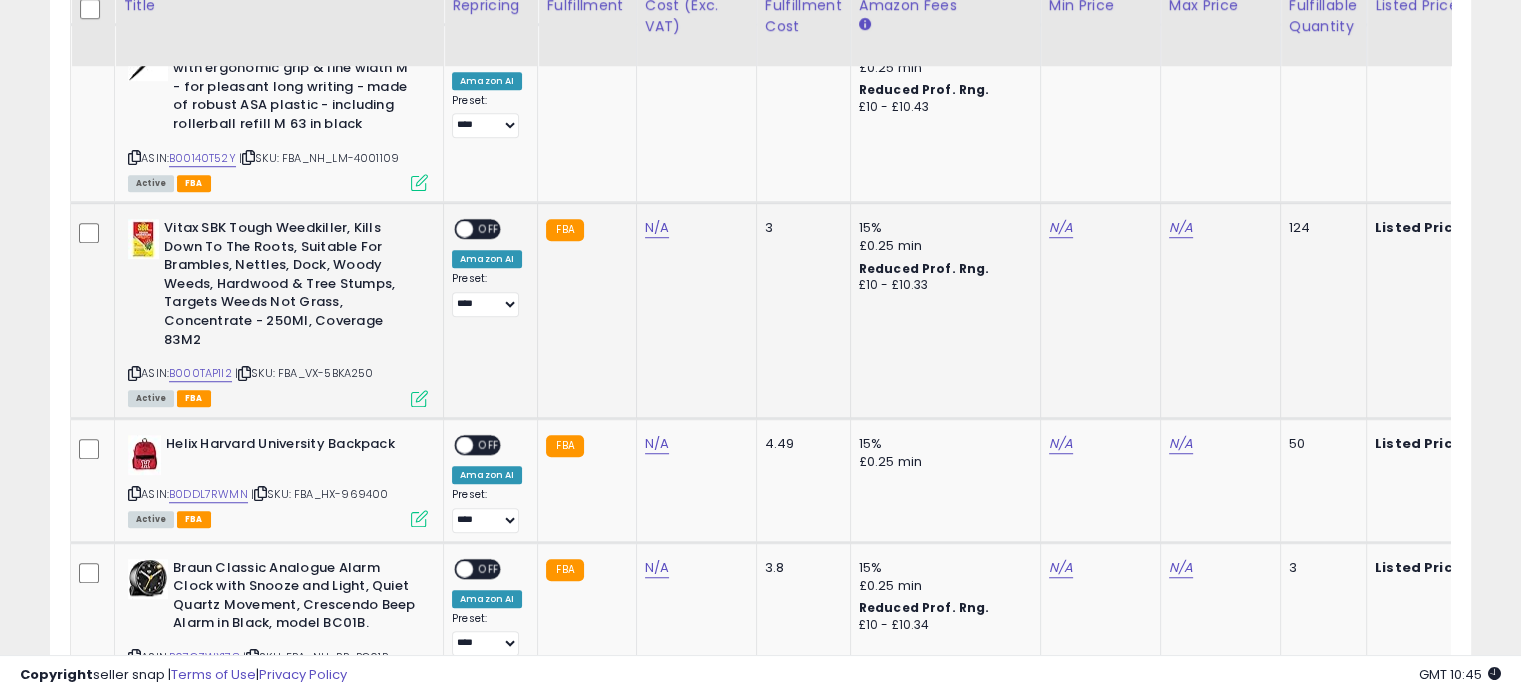 scroll, scrollTop: 1200, scrollLeft: 0, axis: vertical 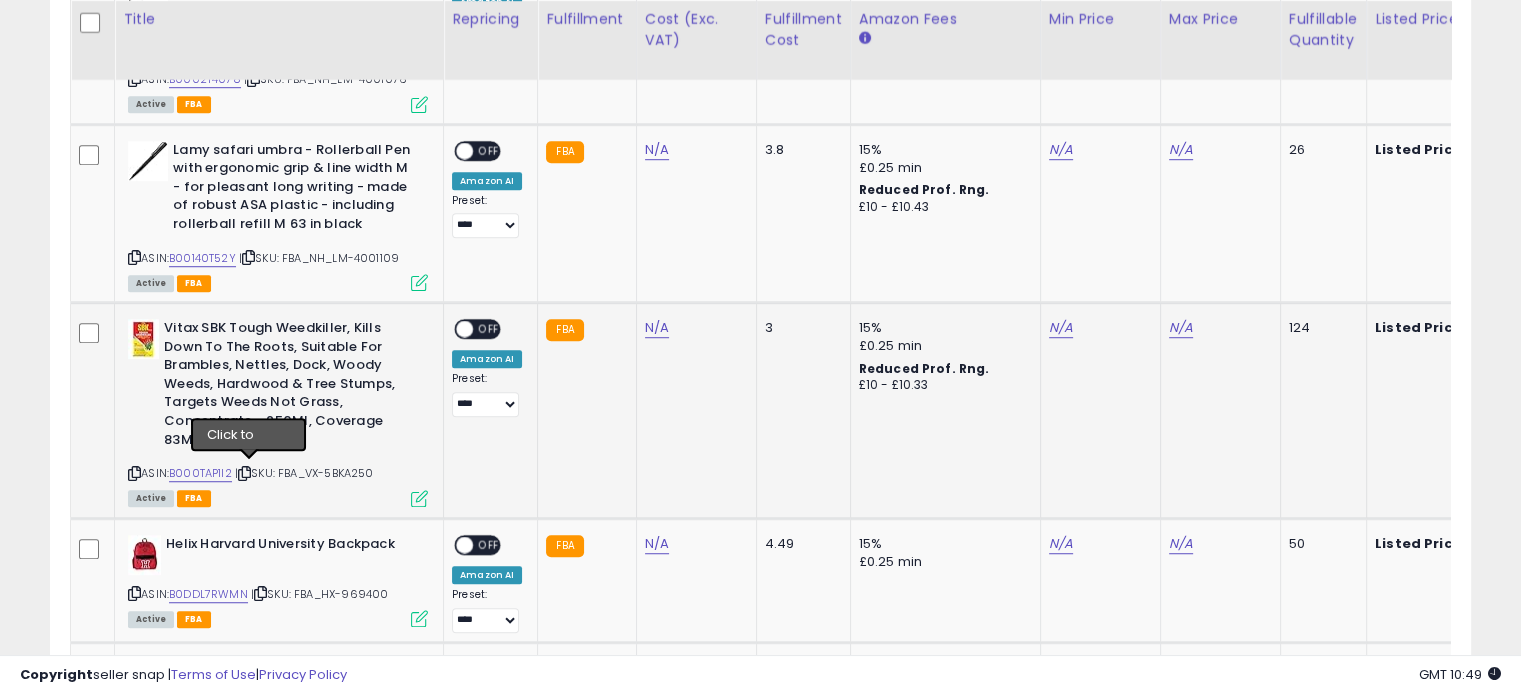 click at bounding box center (244, 473) 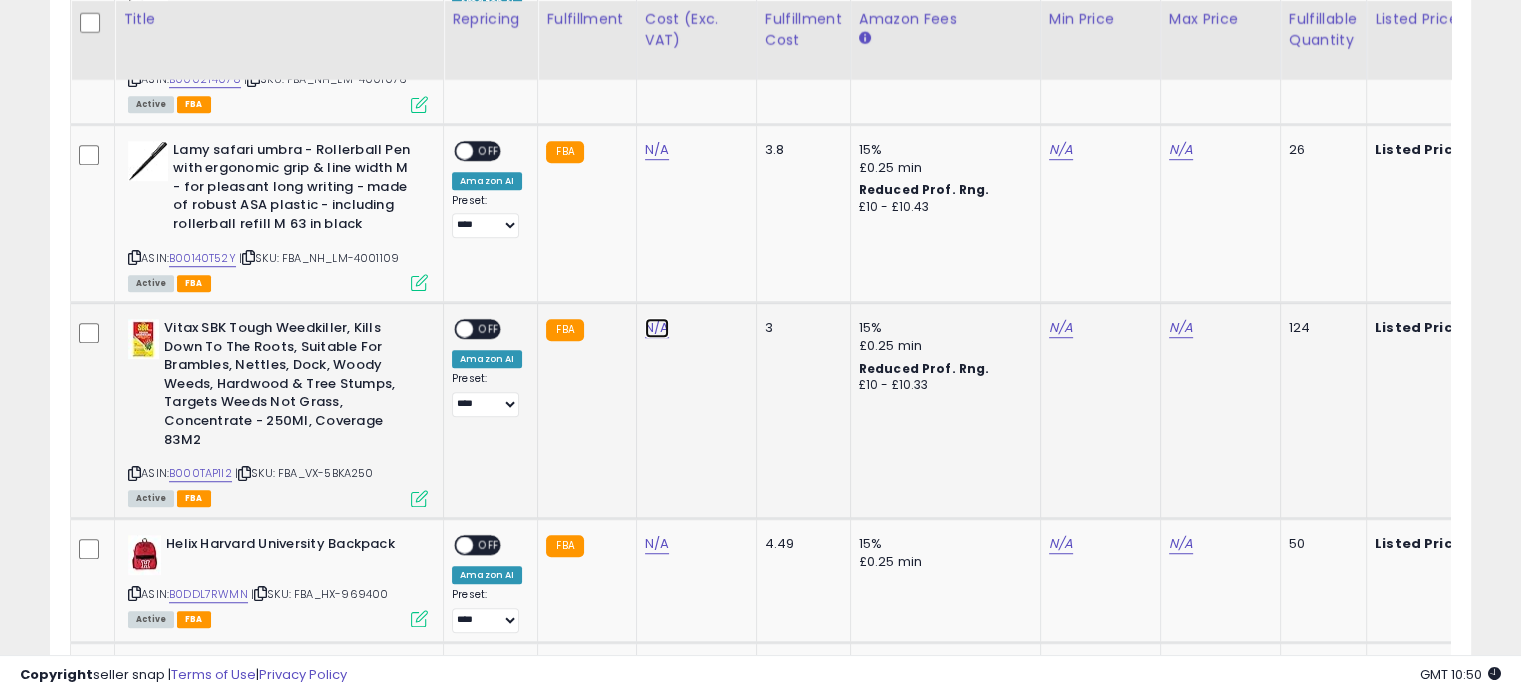 click on "N/A" at bounding box center (657, -226) 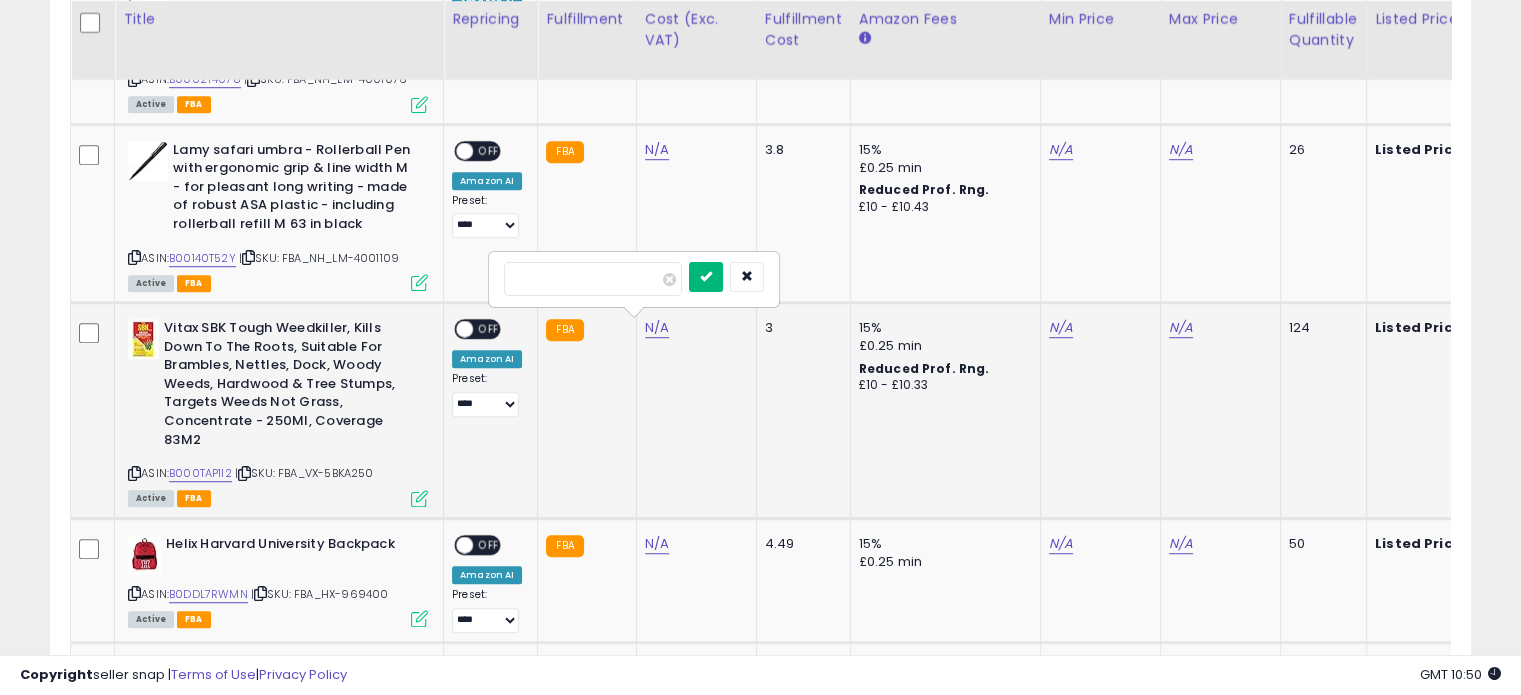 type on "****" 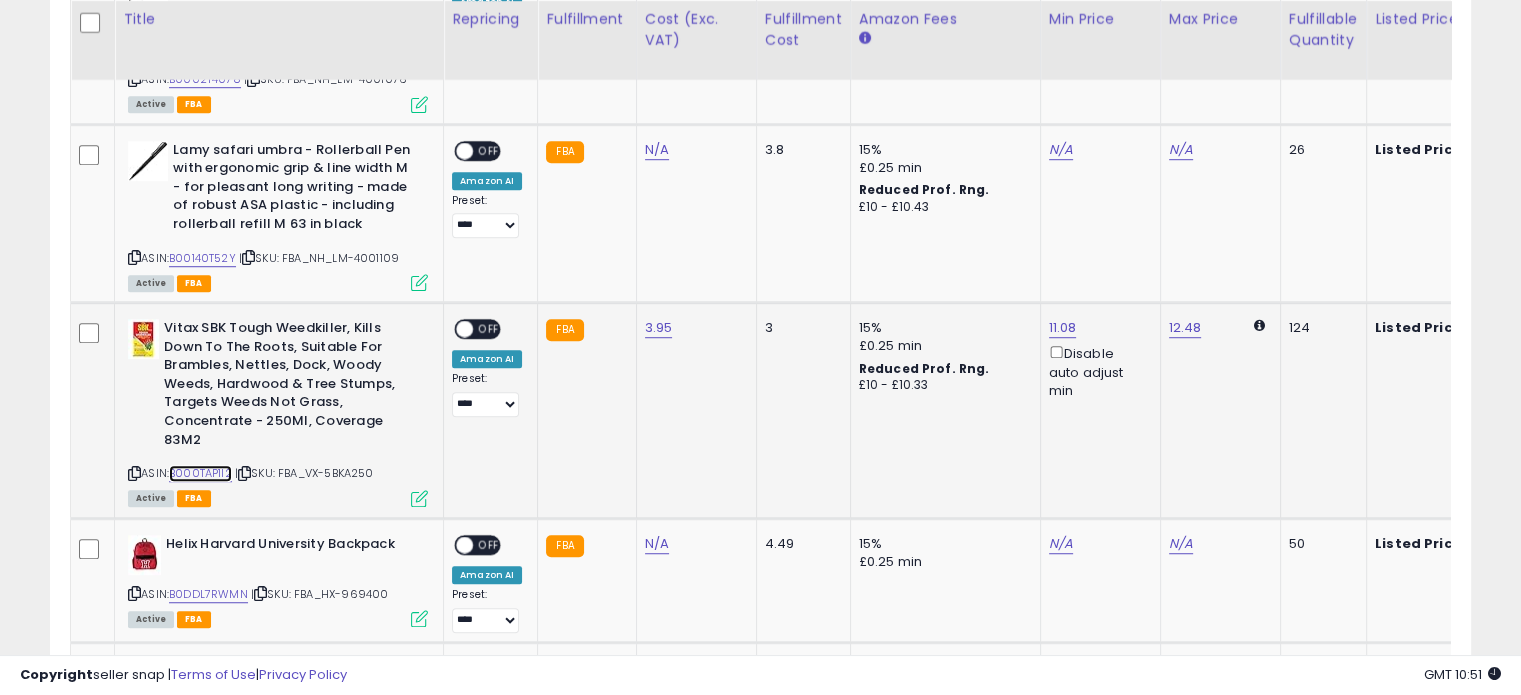 click on "B000TAP1I2" at bounding box center [200, 473] 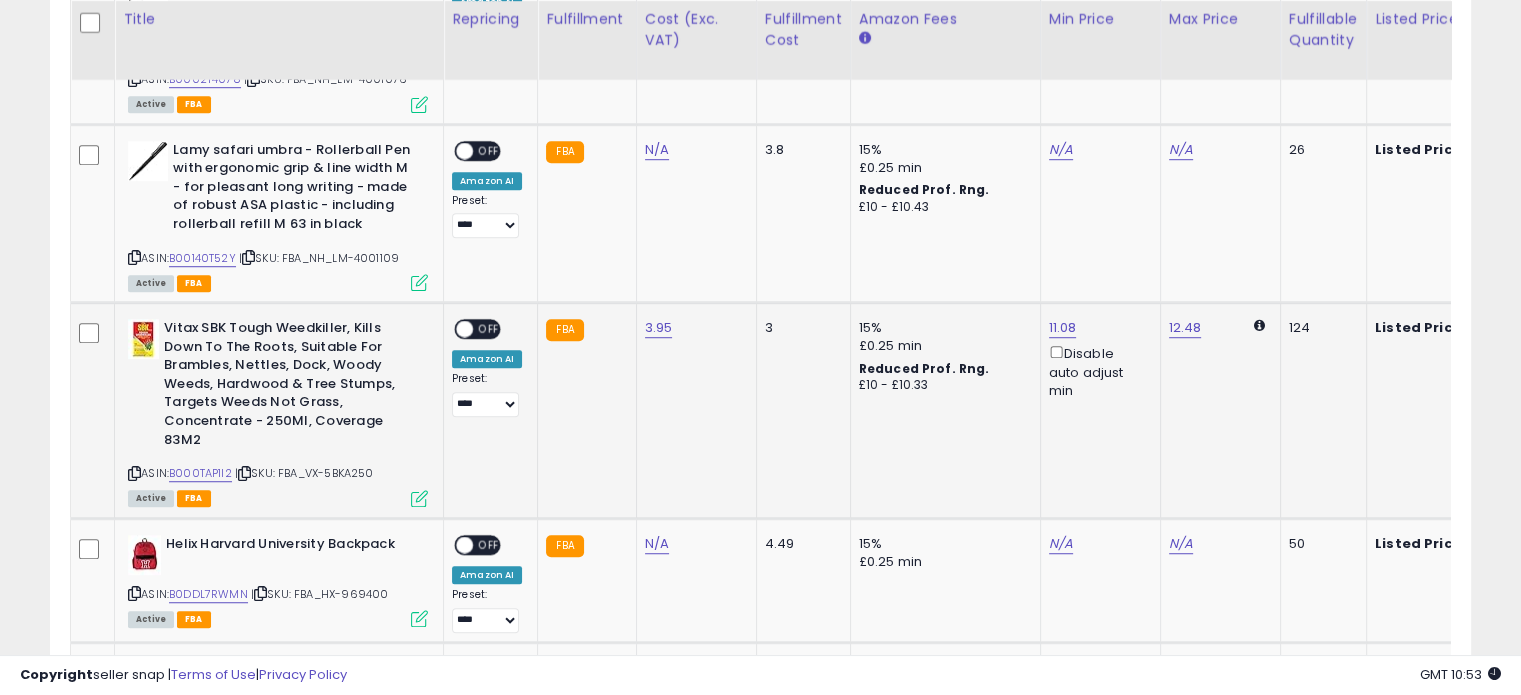 click at bounding box center [419, 498] 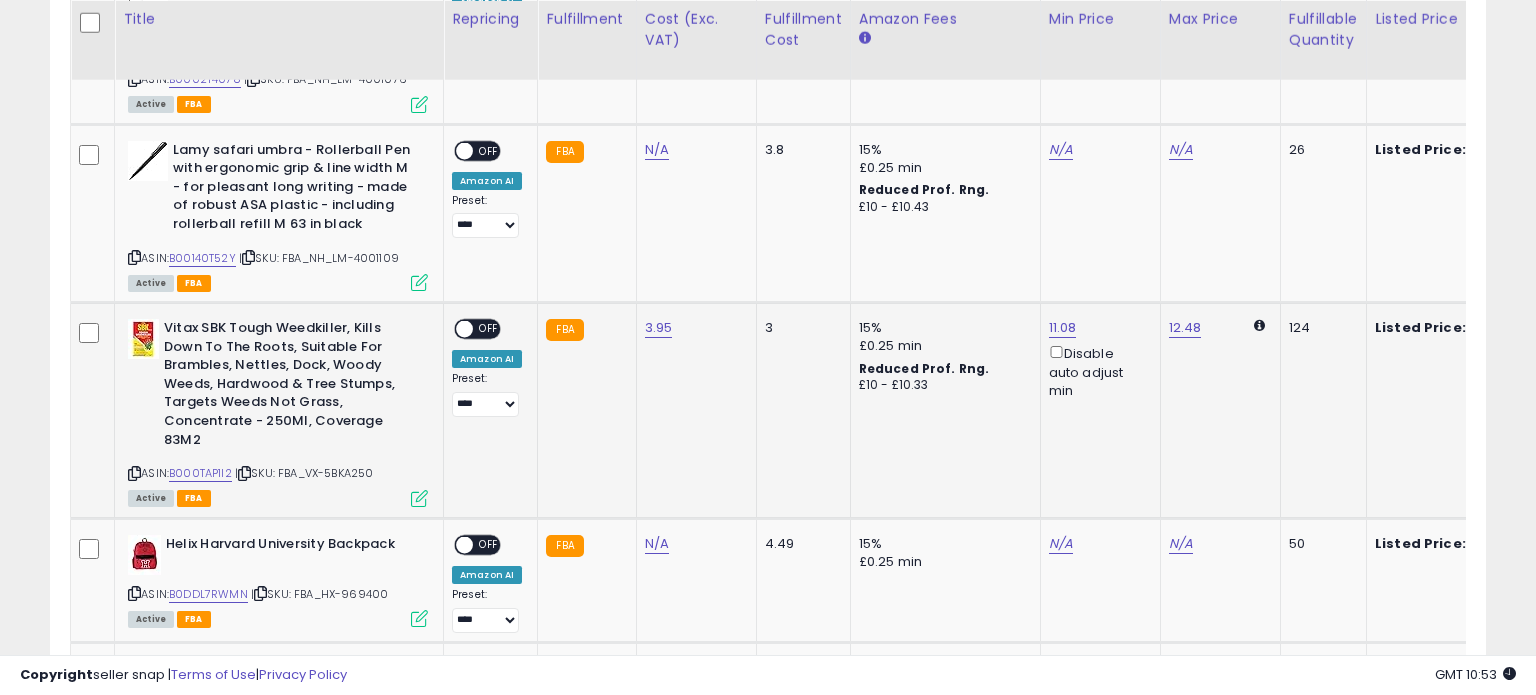scroll, scrollTop: 999589, scrollLeft: 999168, axis: both 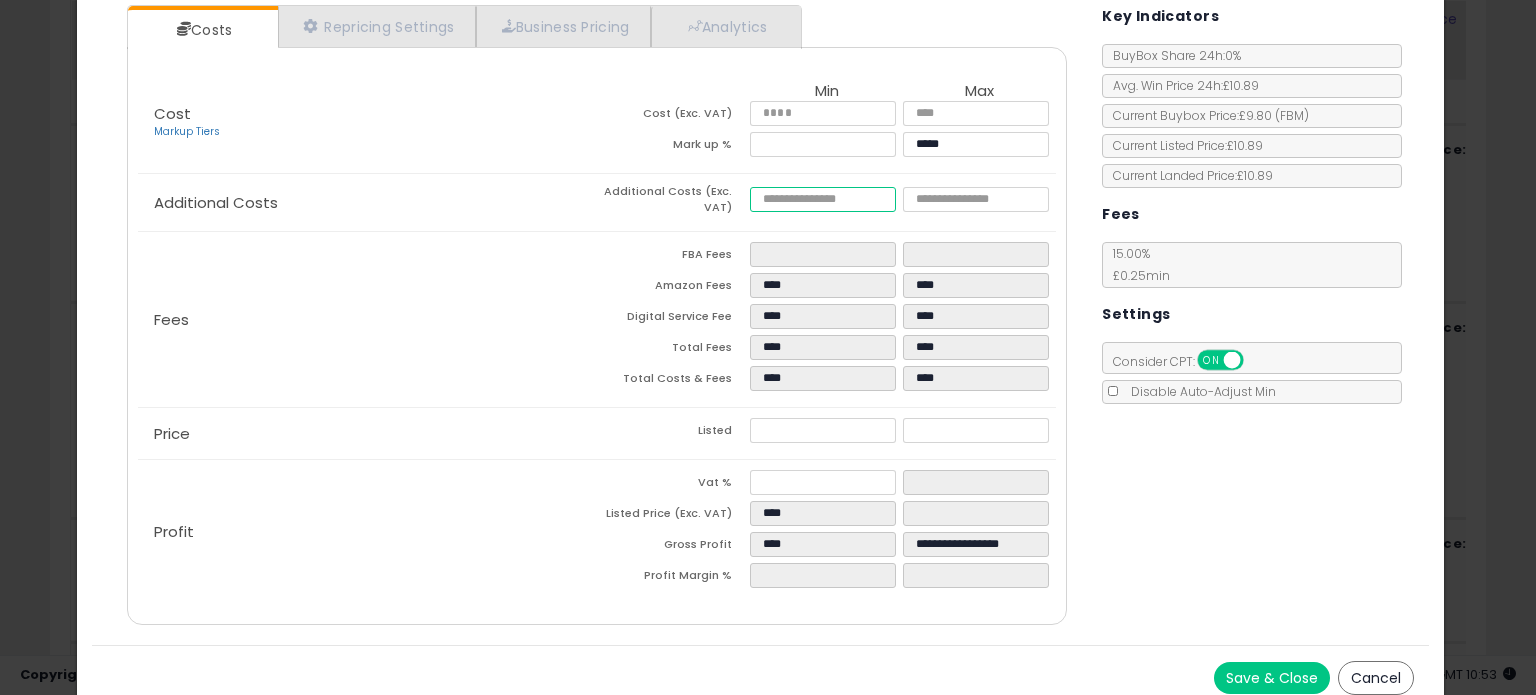 click at bounding box center [822, 199] 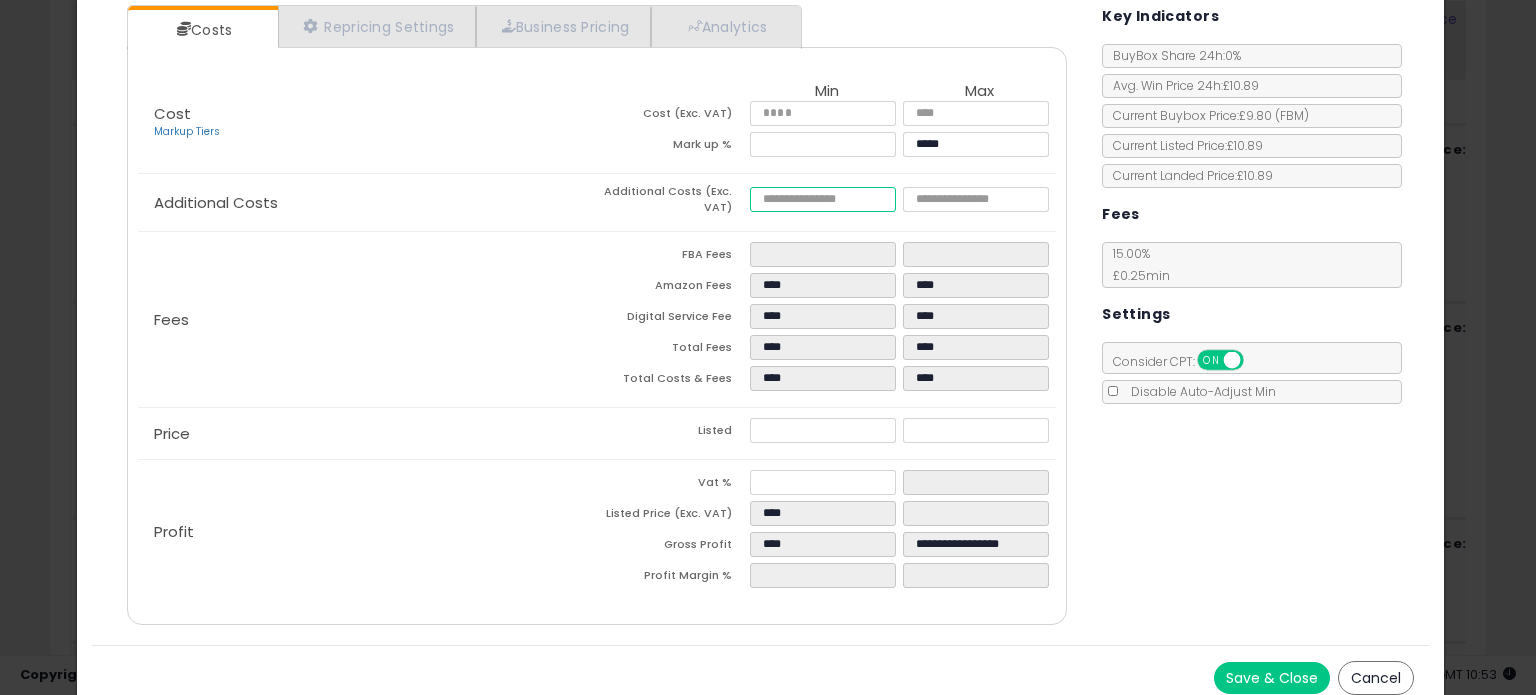 type on "*" 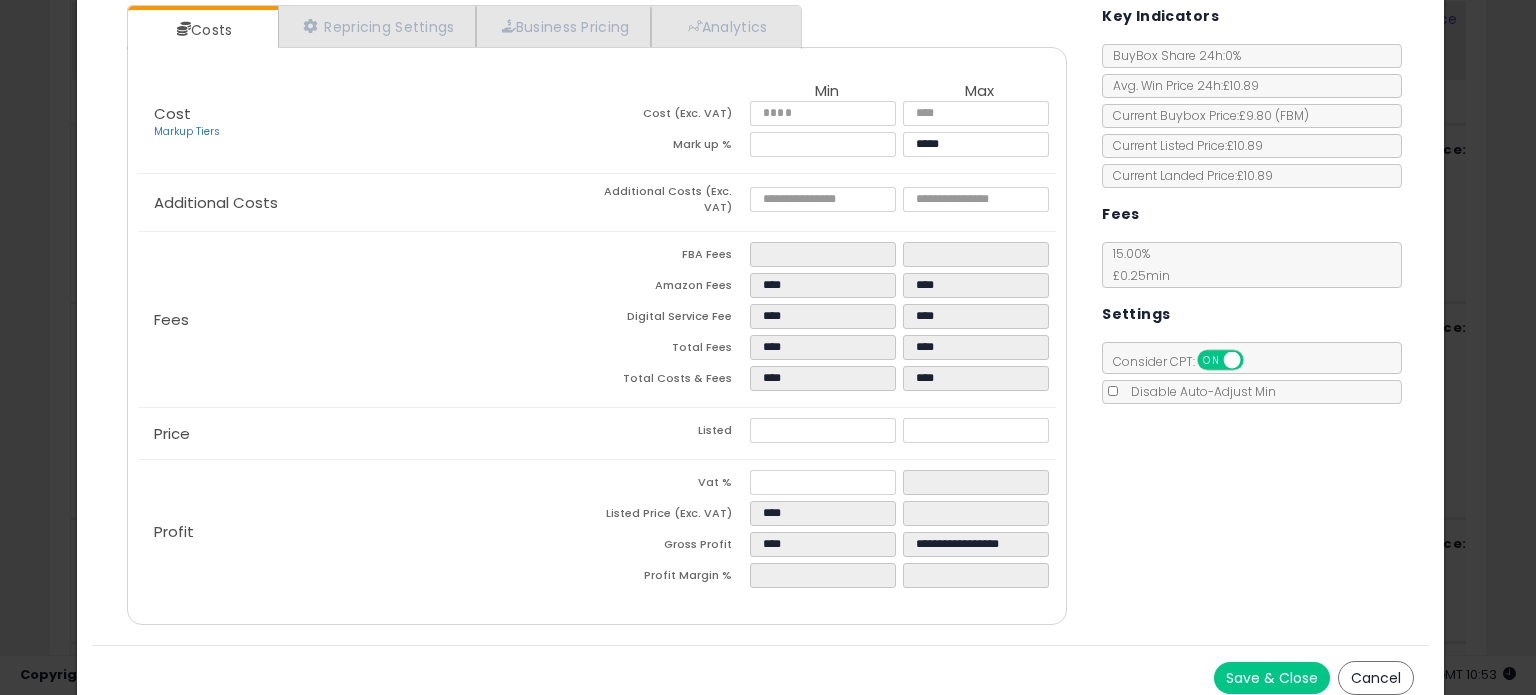 type on "*****" 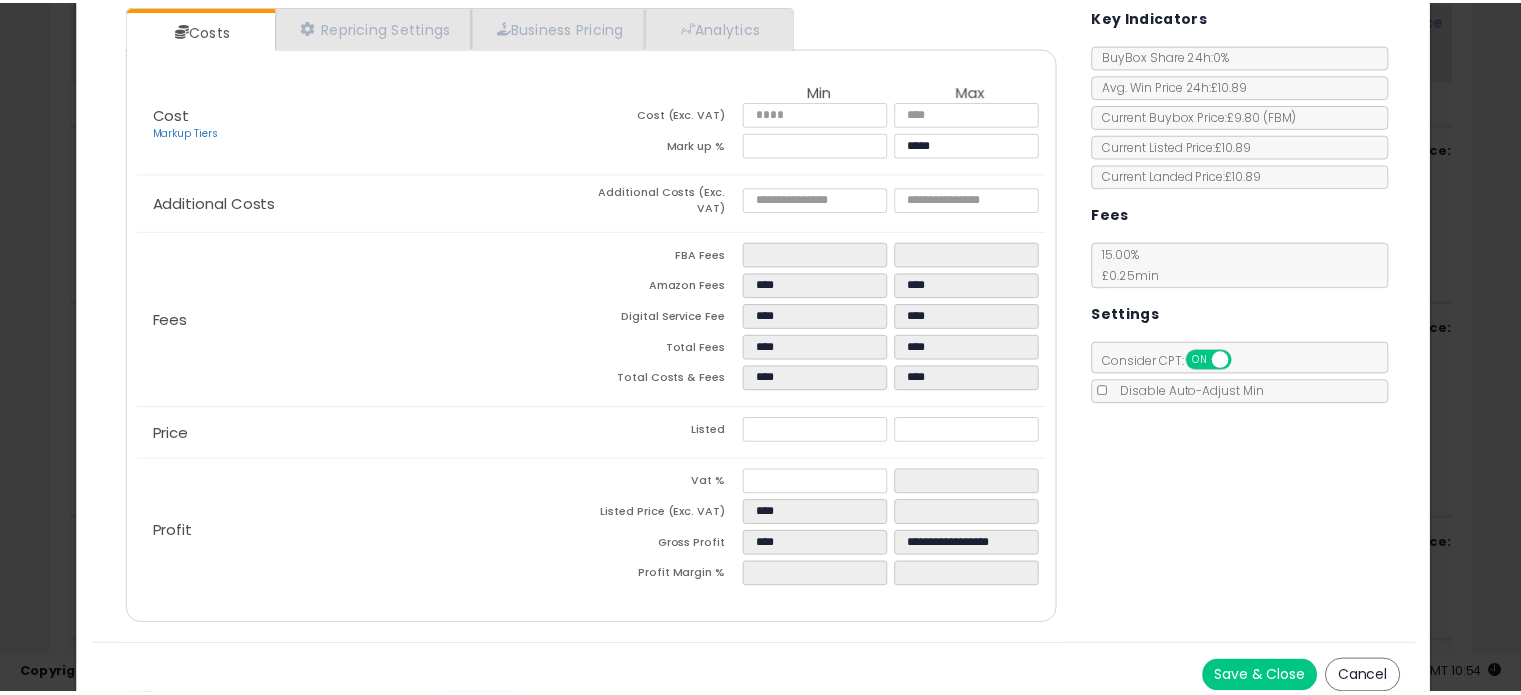 scroll, scrollTop: 212, scrollLeft: 0, axis: vertical 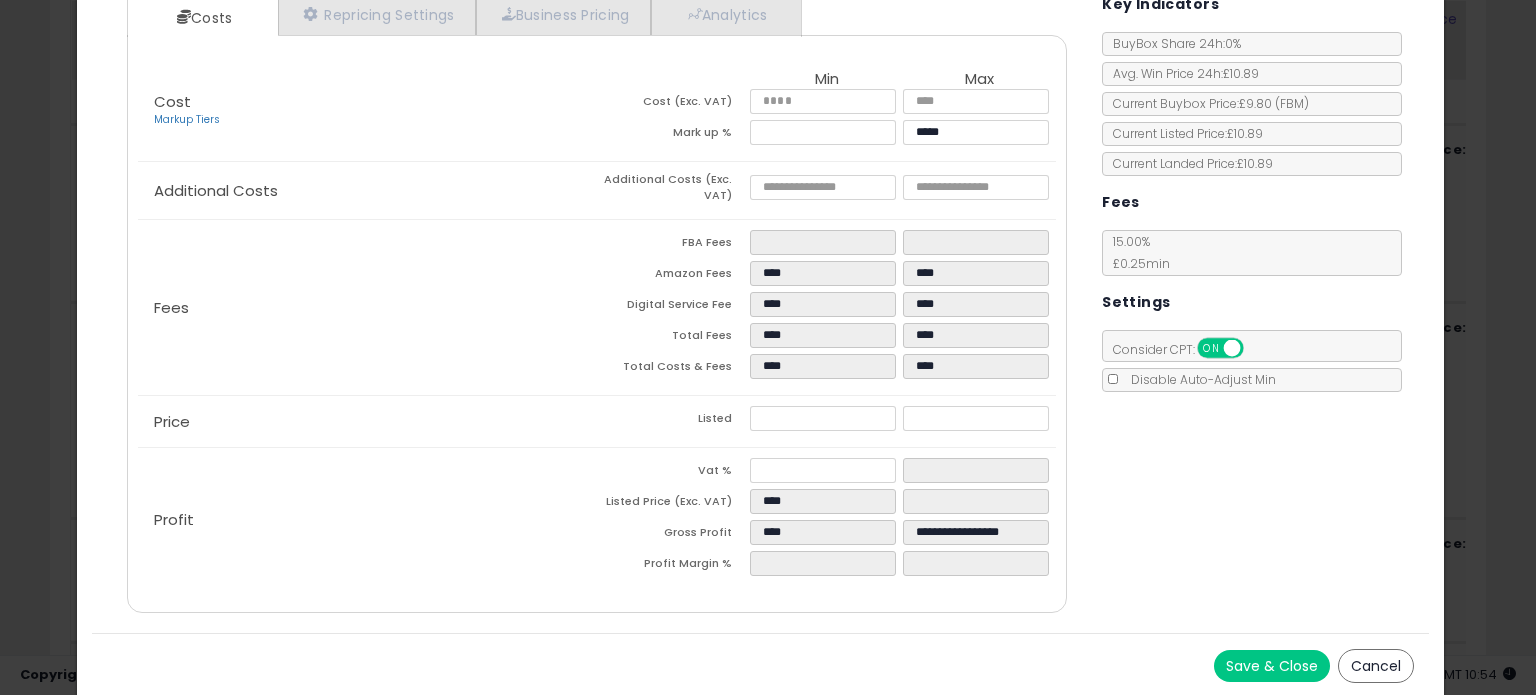click on "Cancel" at bounding box center (1376, 666) 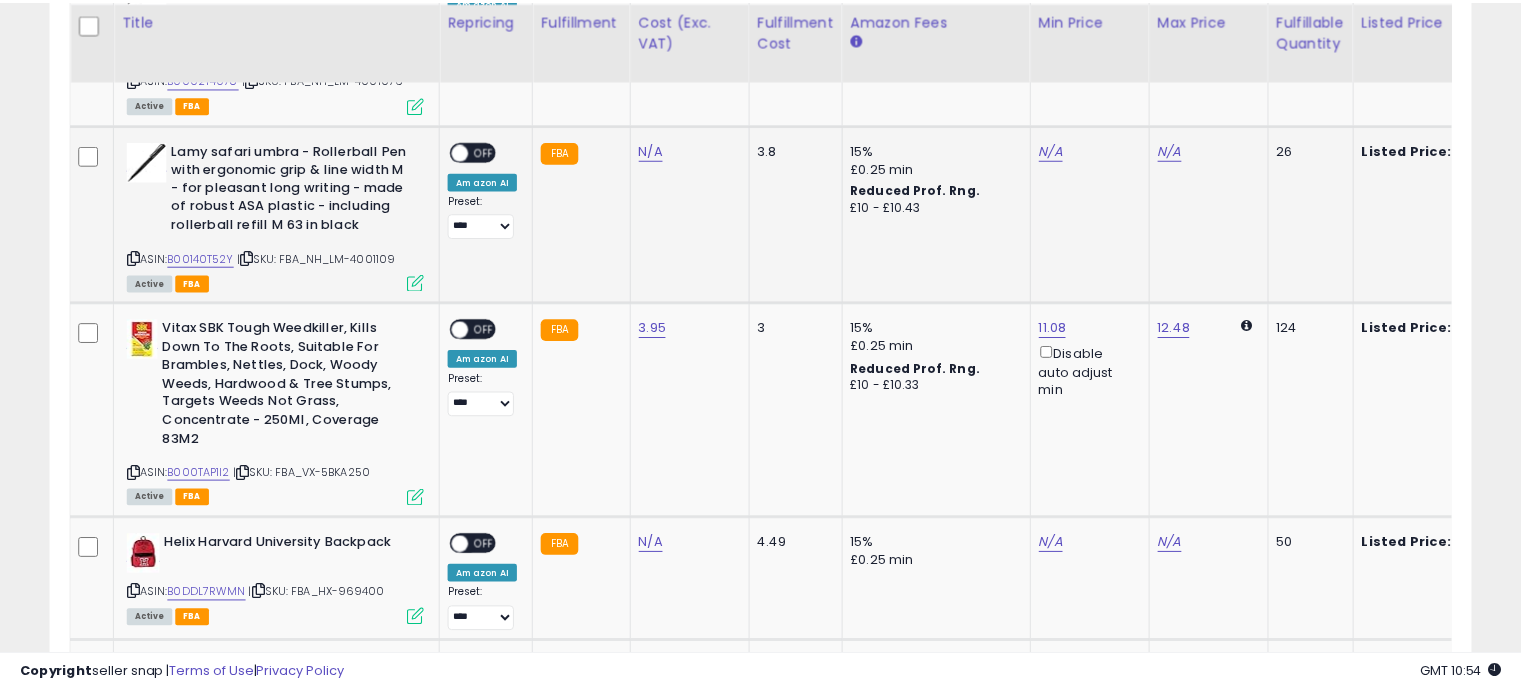 scroll, scrollTop: 409, scrollLeft: 822, axis: both 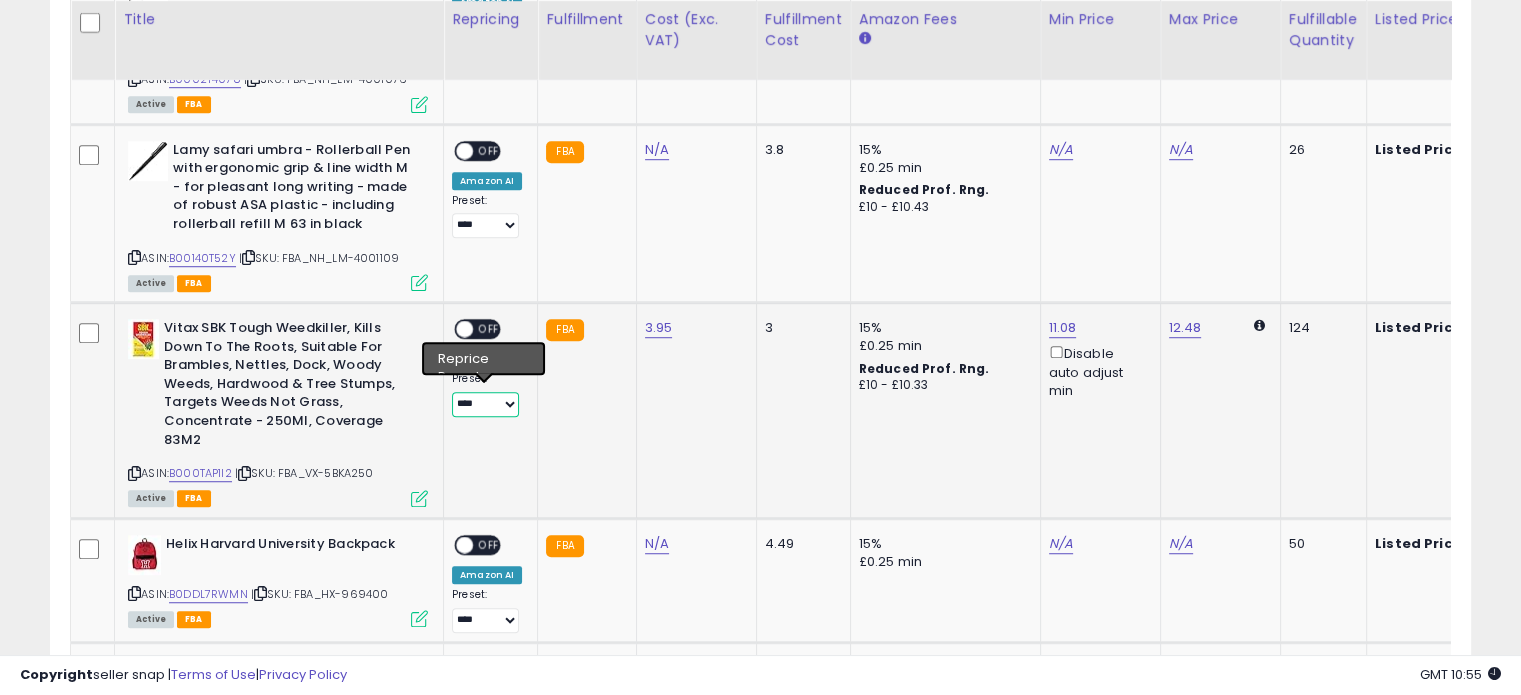 click on "**********" at bounding box center [485, 404] 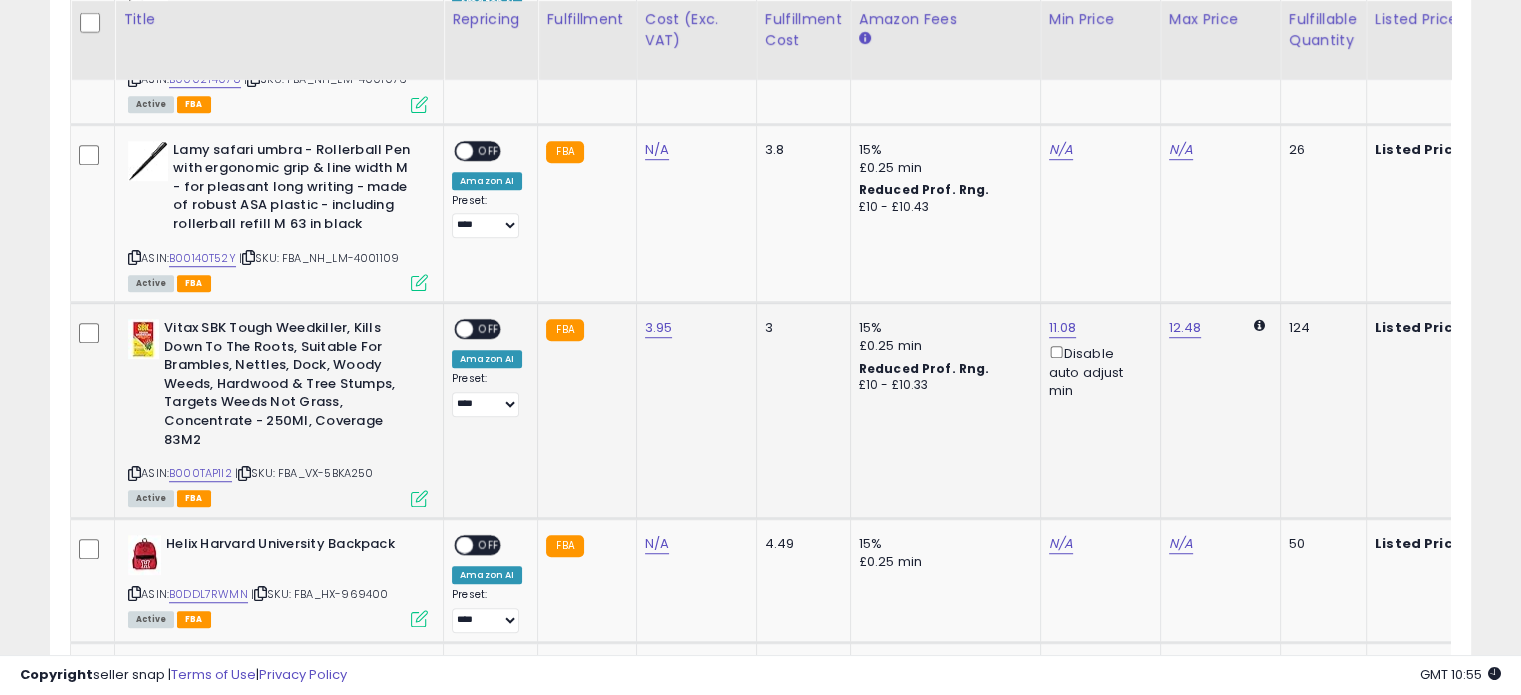 click on "Vitax SBK Tough Weedkiller, Kills Down To The Roots, Suitable For Brambles, Nettles, Dock, Woody Weeds, Hardwood & Tree Stumps, Targets Weeds Not Grass, Concentrate - 250Ml, Coverage 83M2" at bounding box center [285, 386] 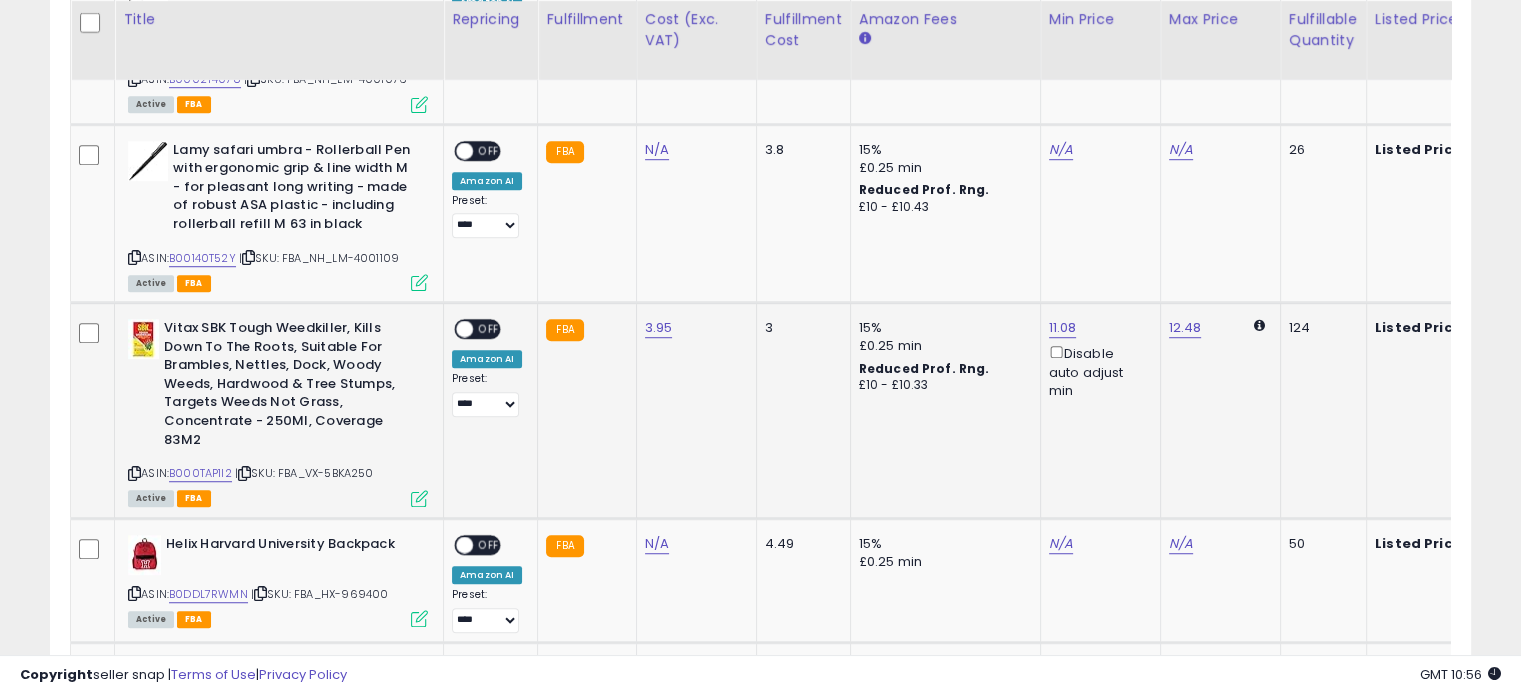 click at bounding box center [419, 498] 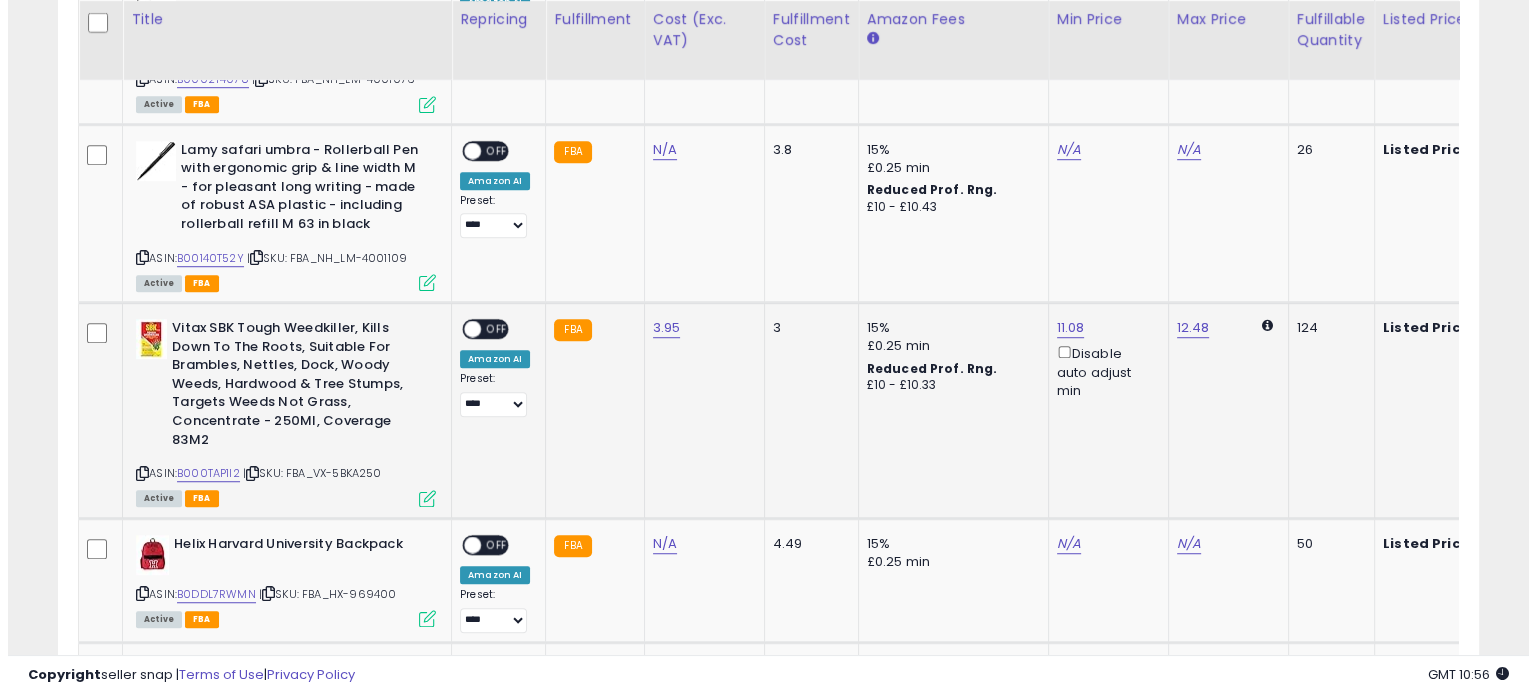 scroll, scrollTop: 999589, scrollLeft: 999168, axis: both 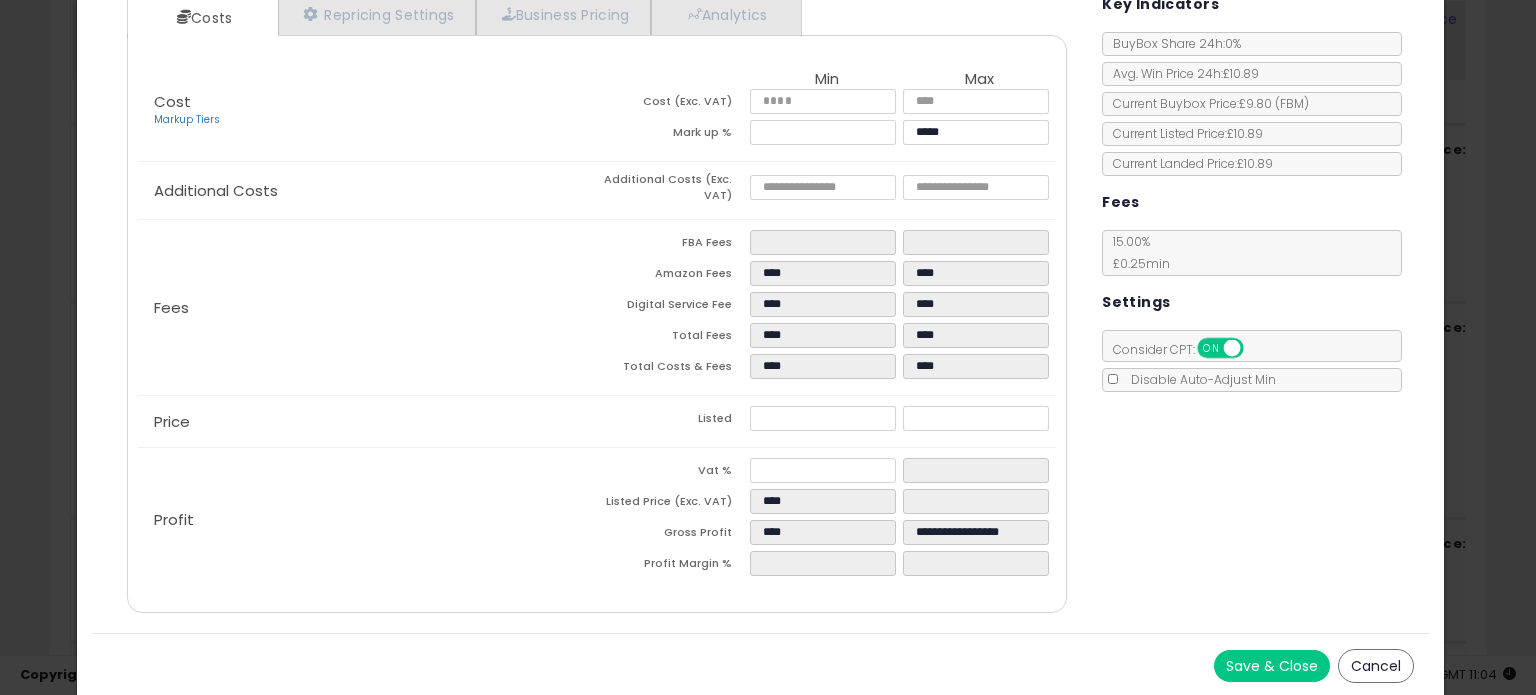 click on "Cancel" at bounding box center (1376, 666) 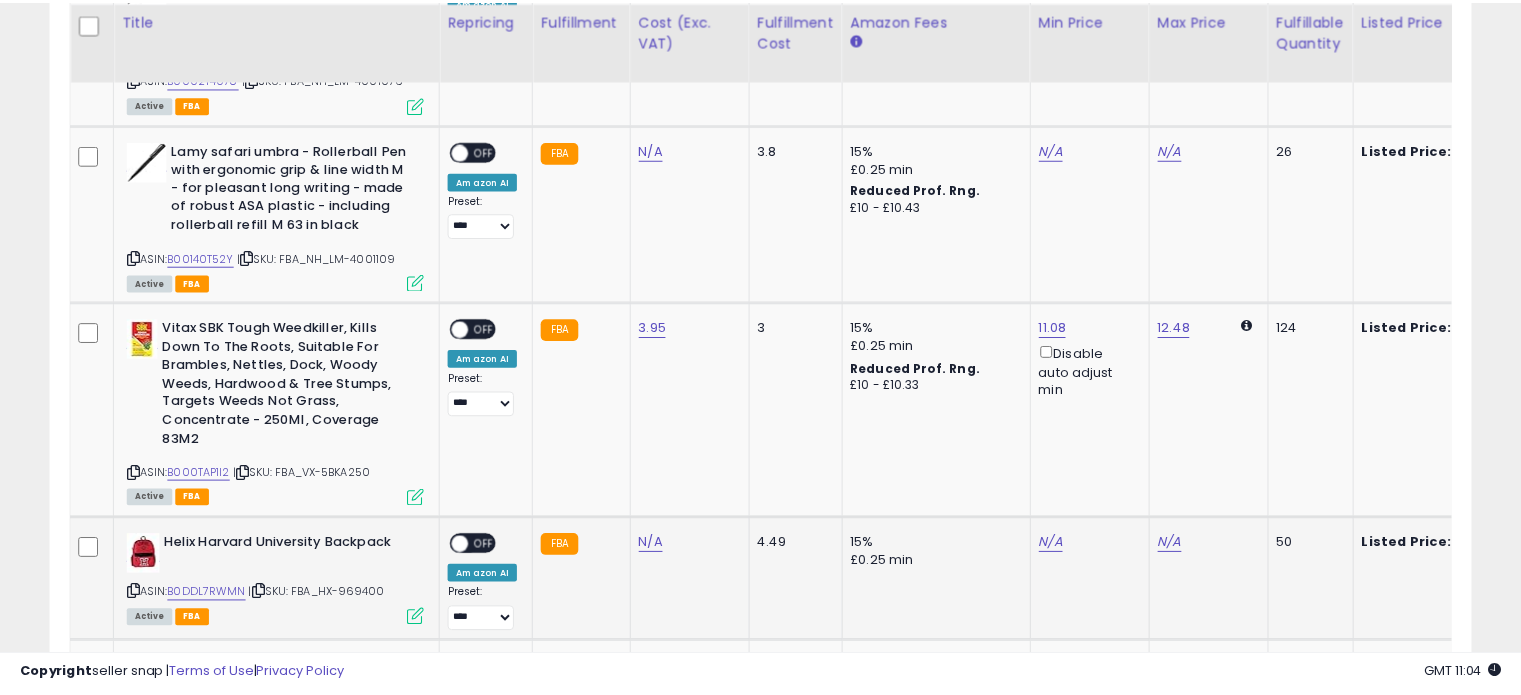 scroll, scrollTop: 409, scrollLeft: 822, axis: both 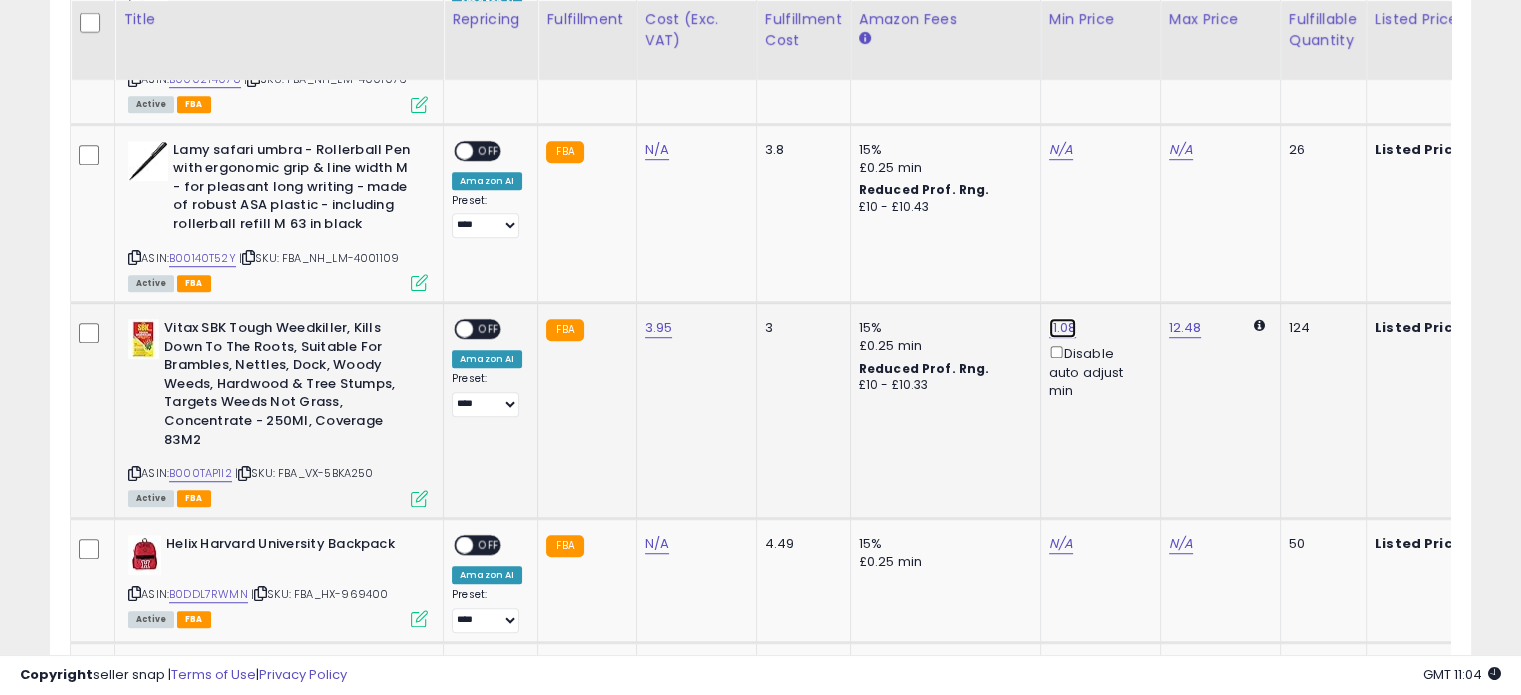 click on "11.08" at bounding box center [1065, -226] 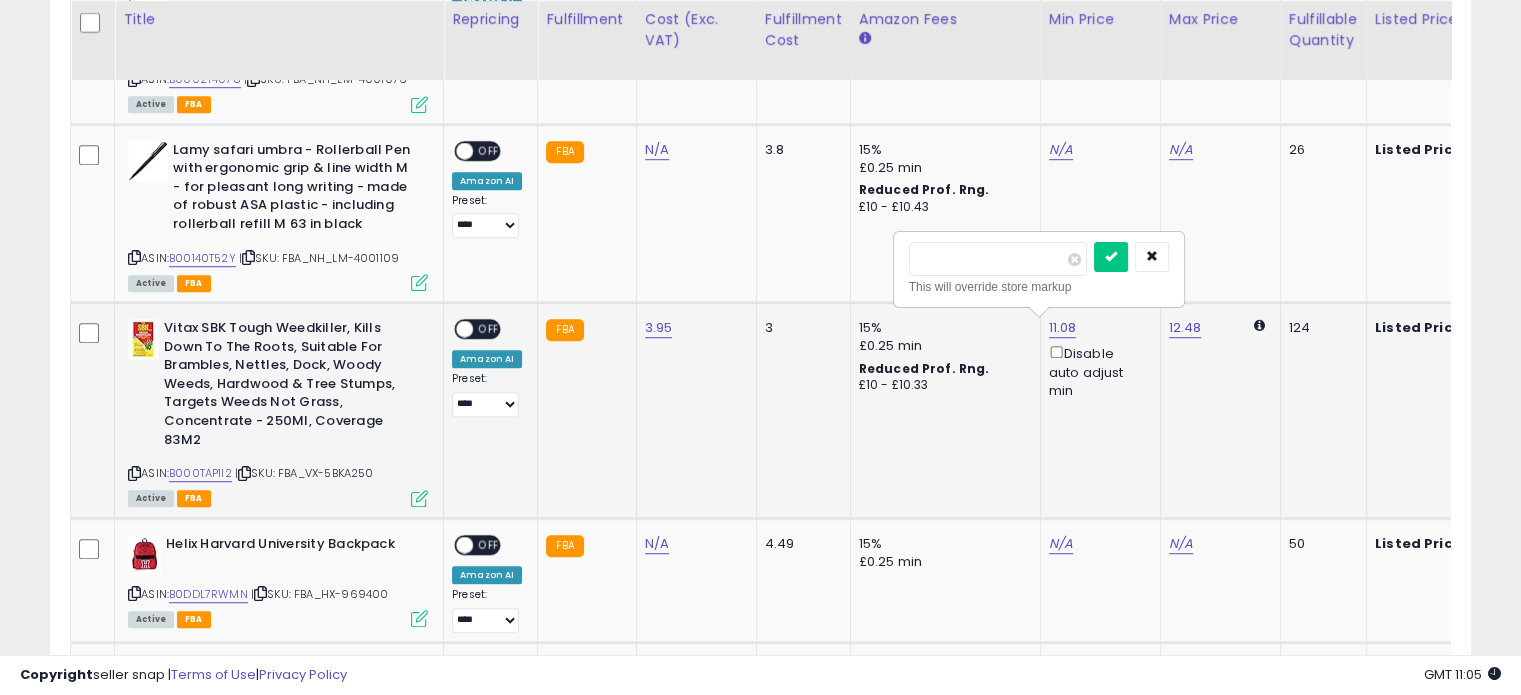 type on "*" 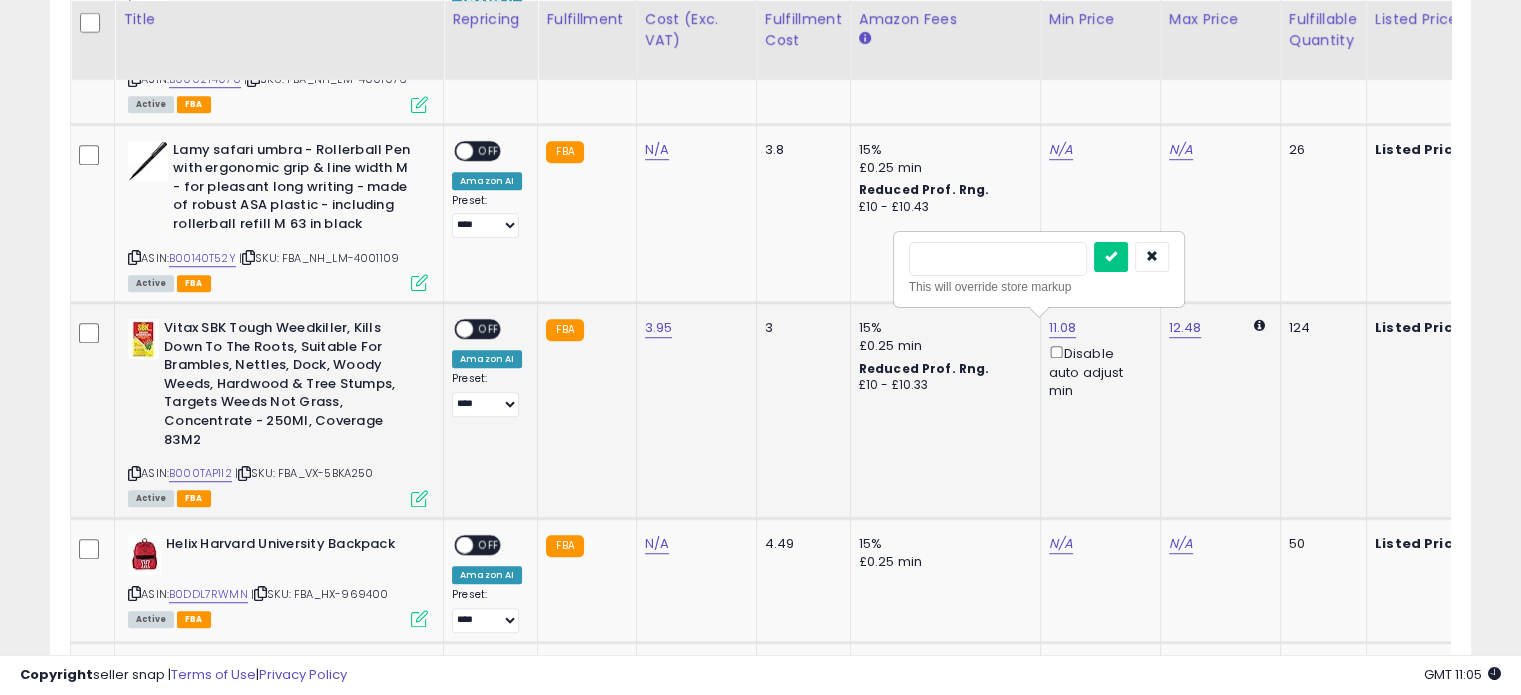type on "*" 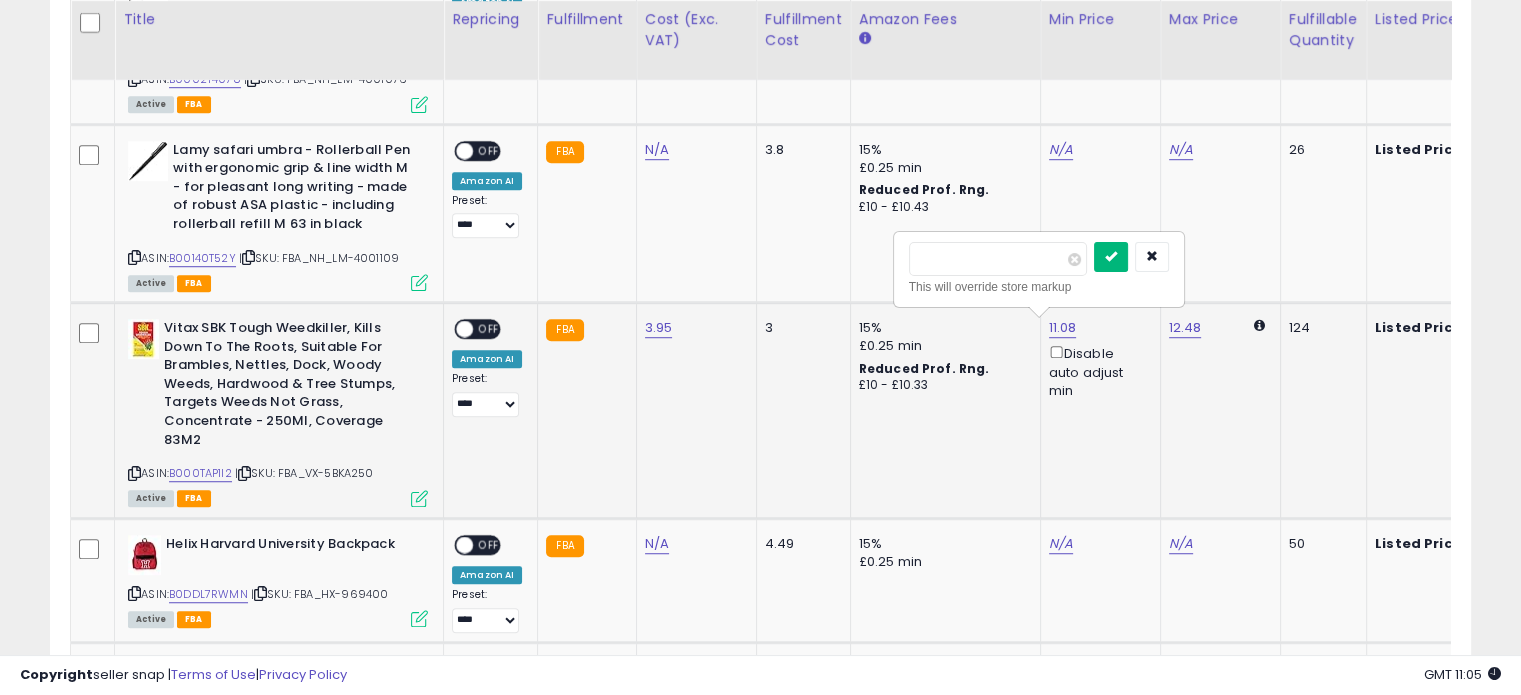 type on "****" 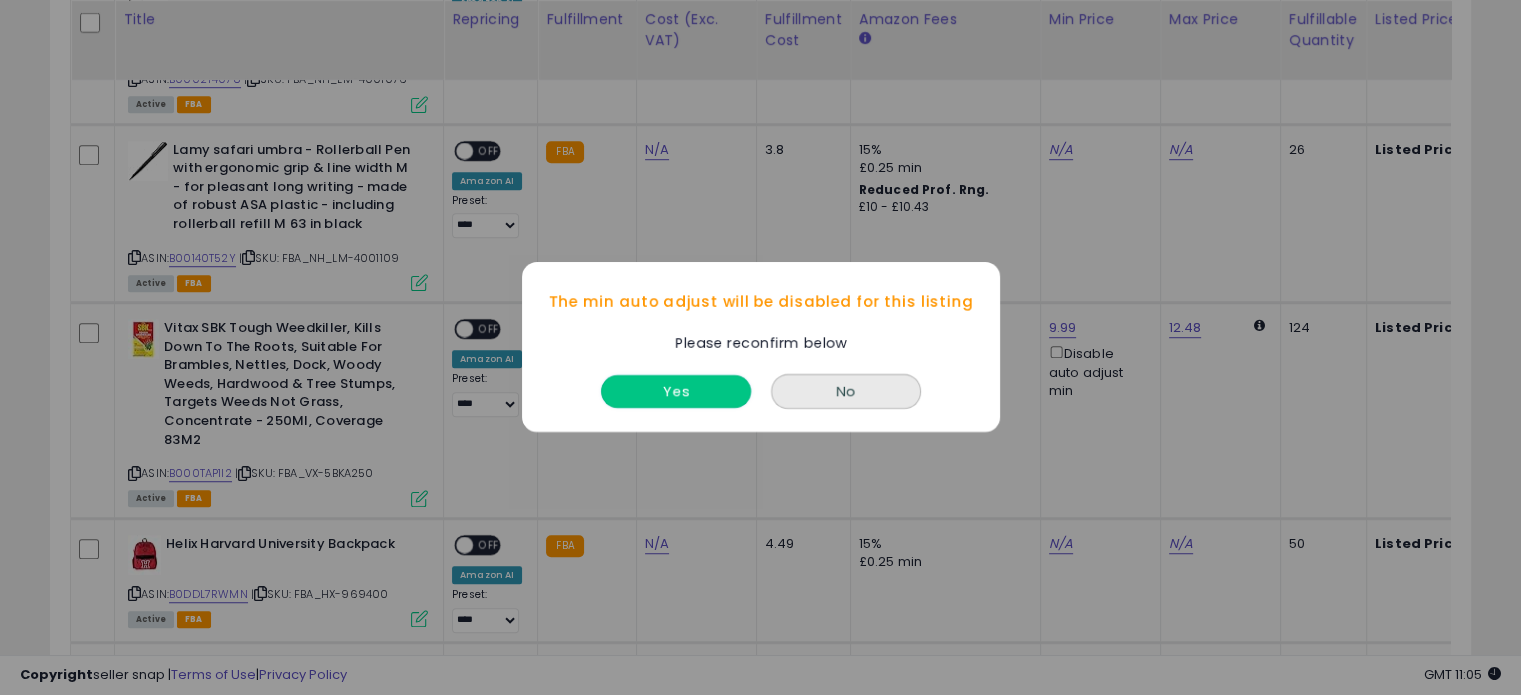 click on "Yes" at bounding box center [676, 392] 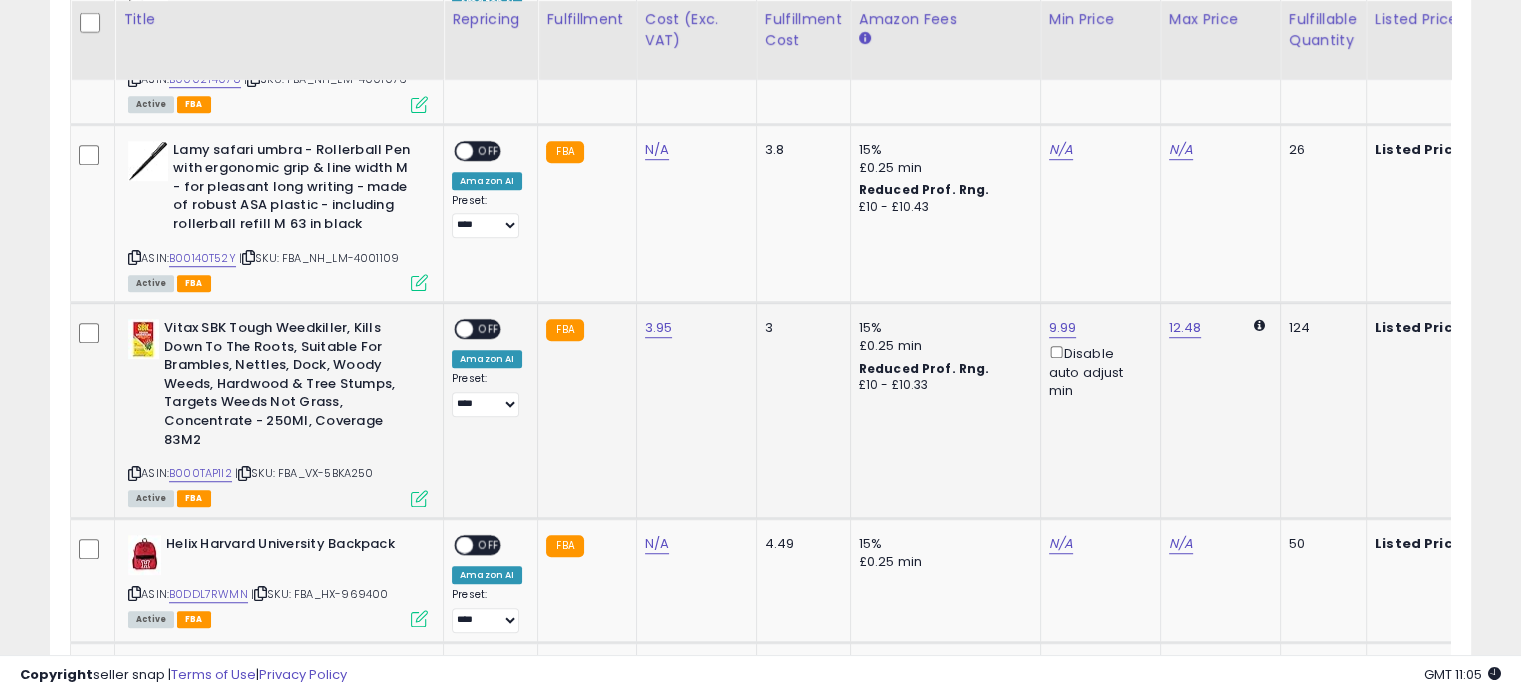 click at bounding box center [419, 498] 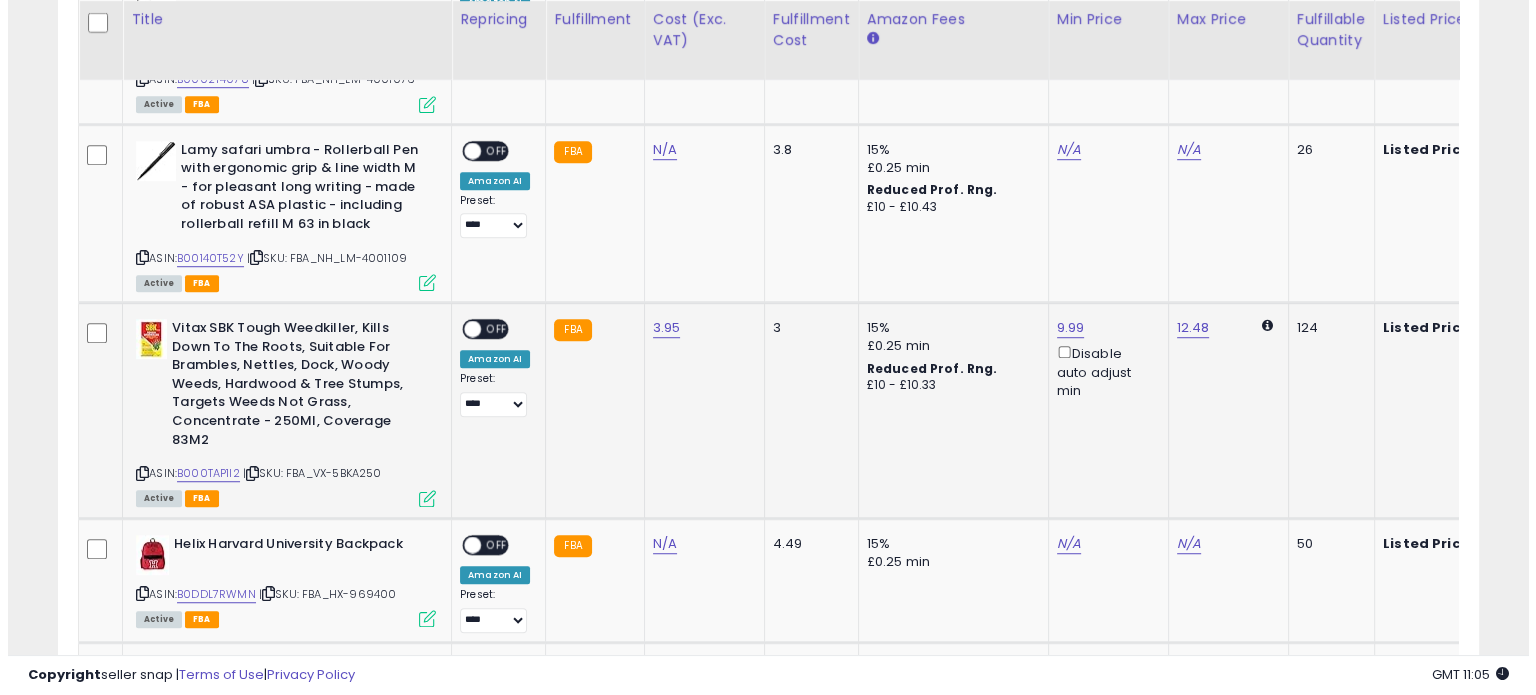 scroll, scrollTop: 999589, scrollLeft: 999168, axis: both 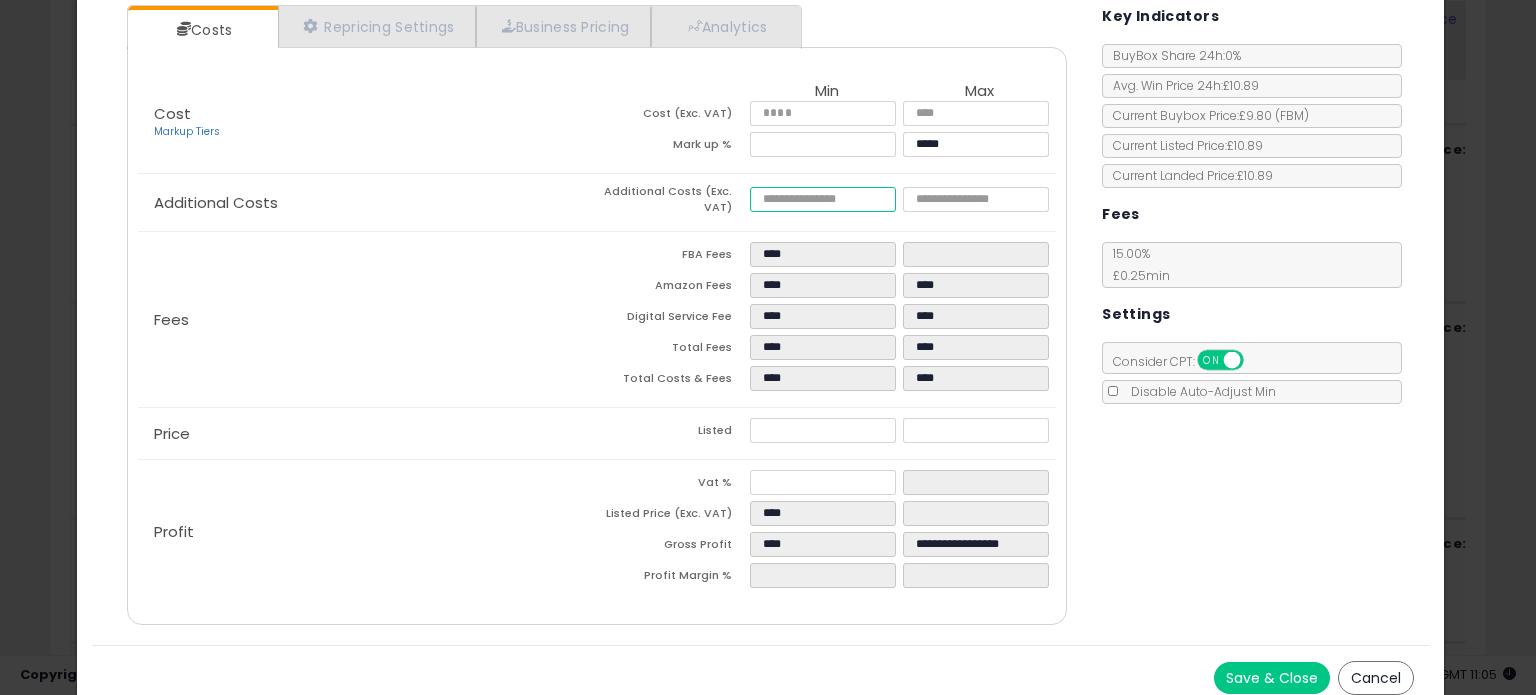 click at bounding box center (822, 199) 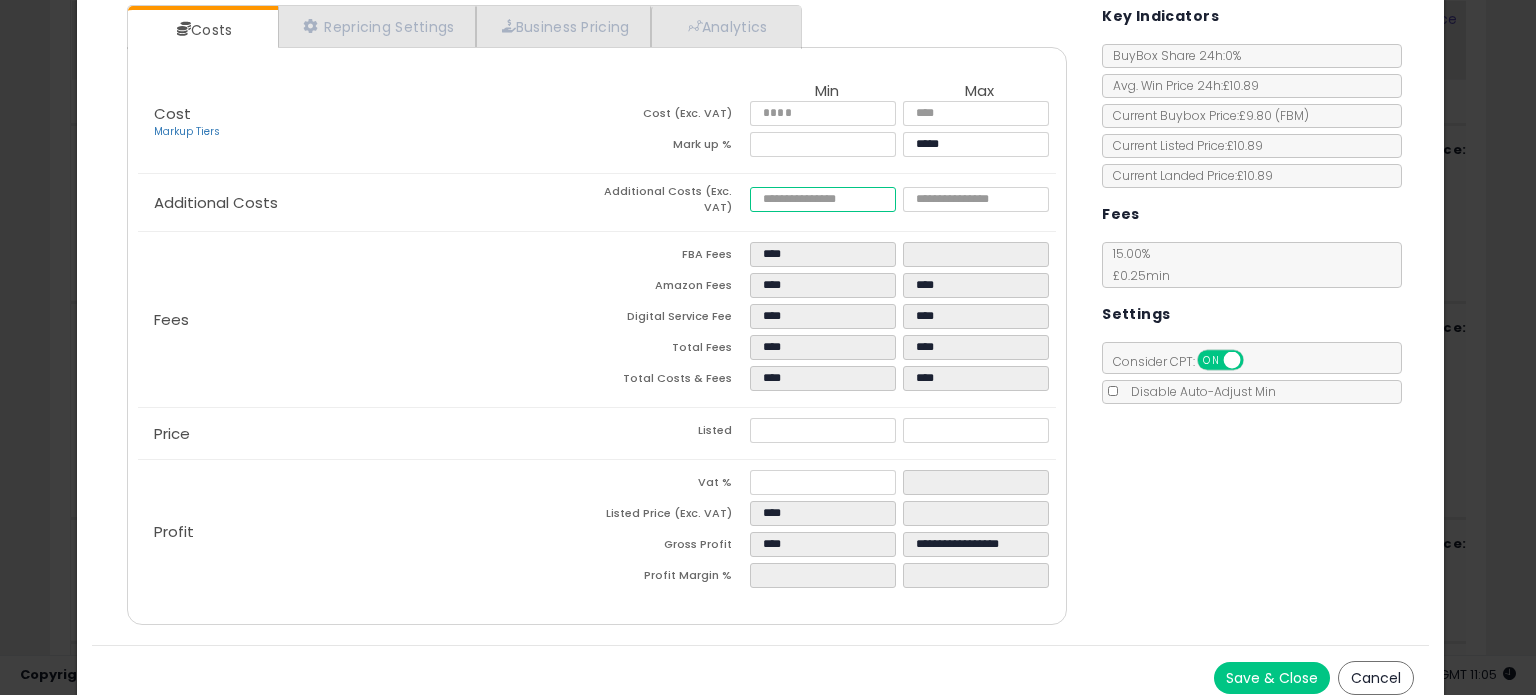 type on "*" 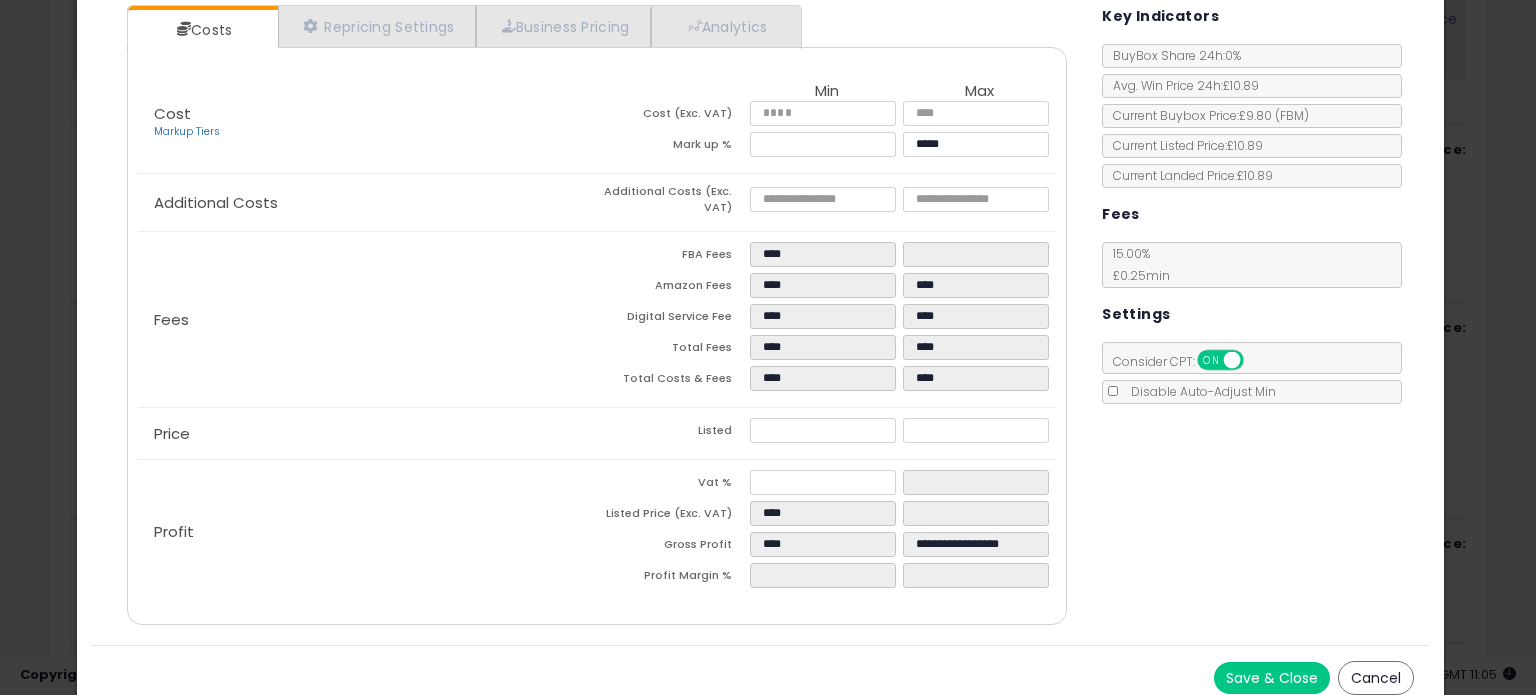 click on "Save & Close" at bounding box center [1272, 678] 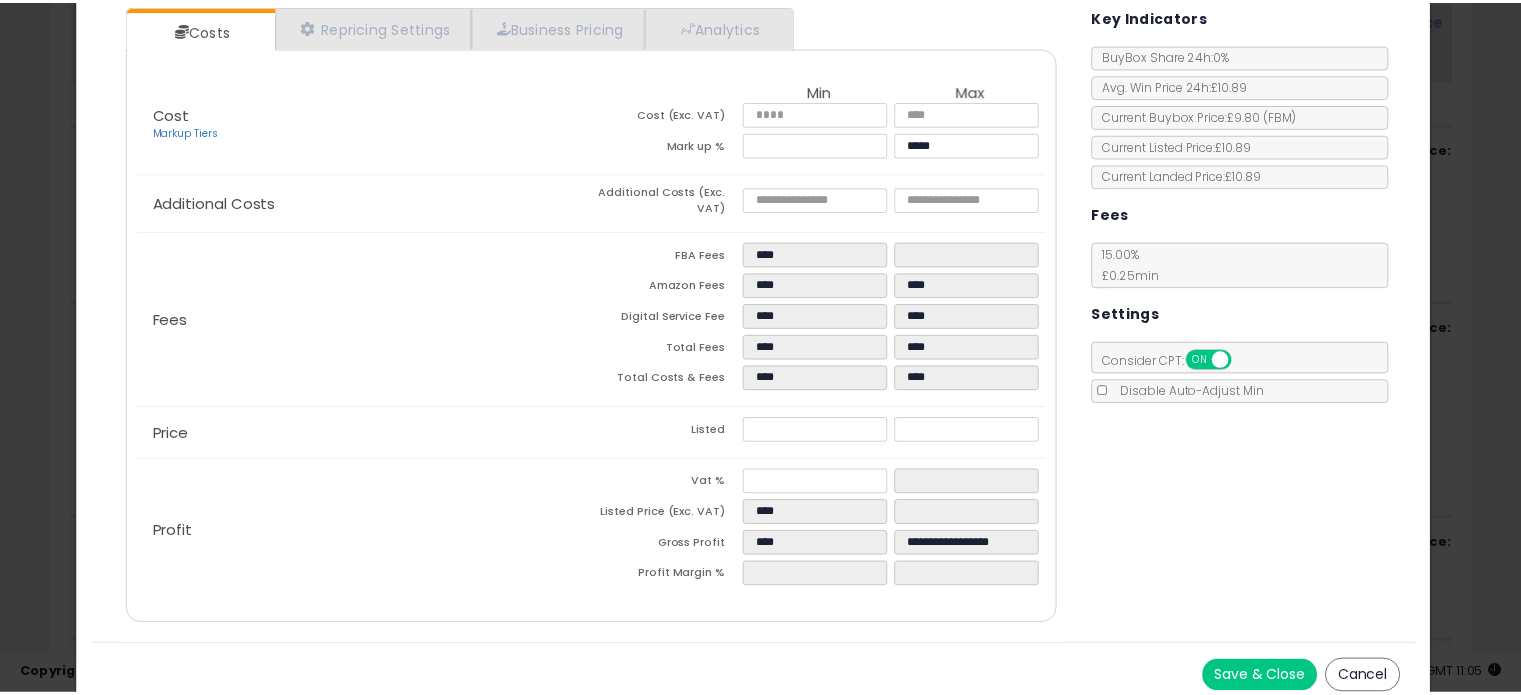 scroll, scrollTop: 0, scrollLeft: 0, axis: both 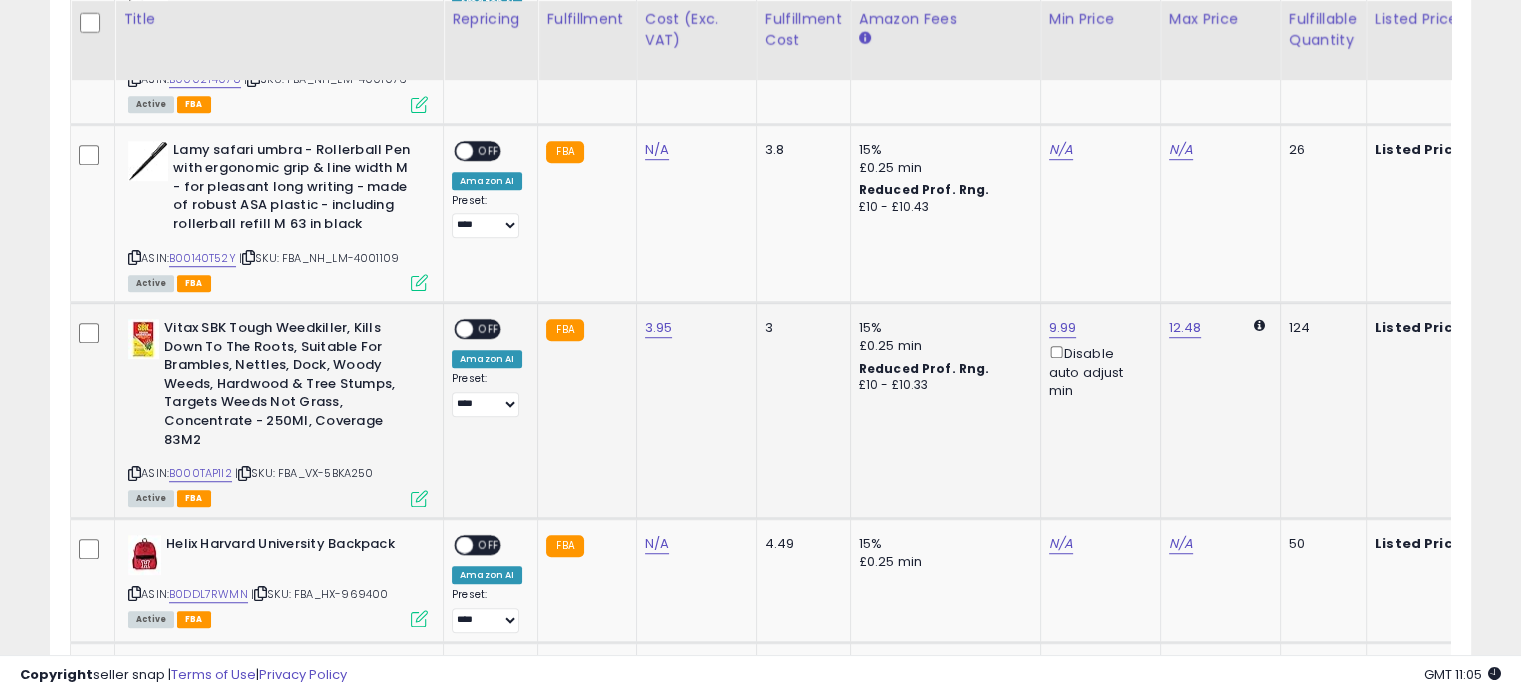 click at bounding box center (419, 498) 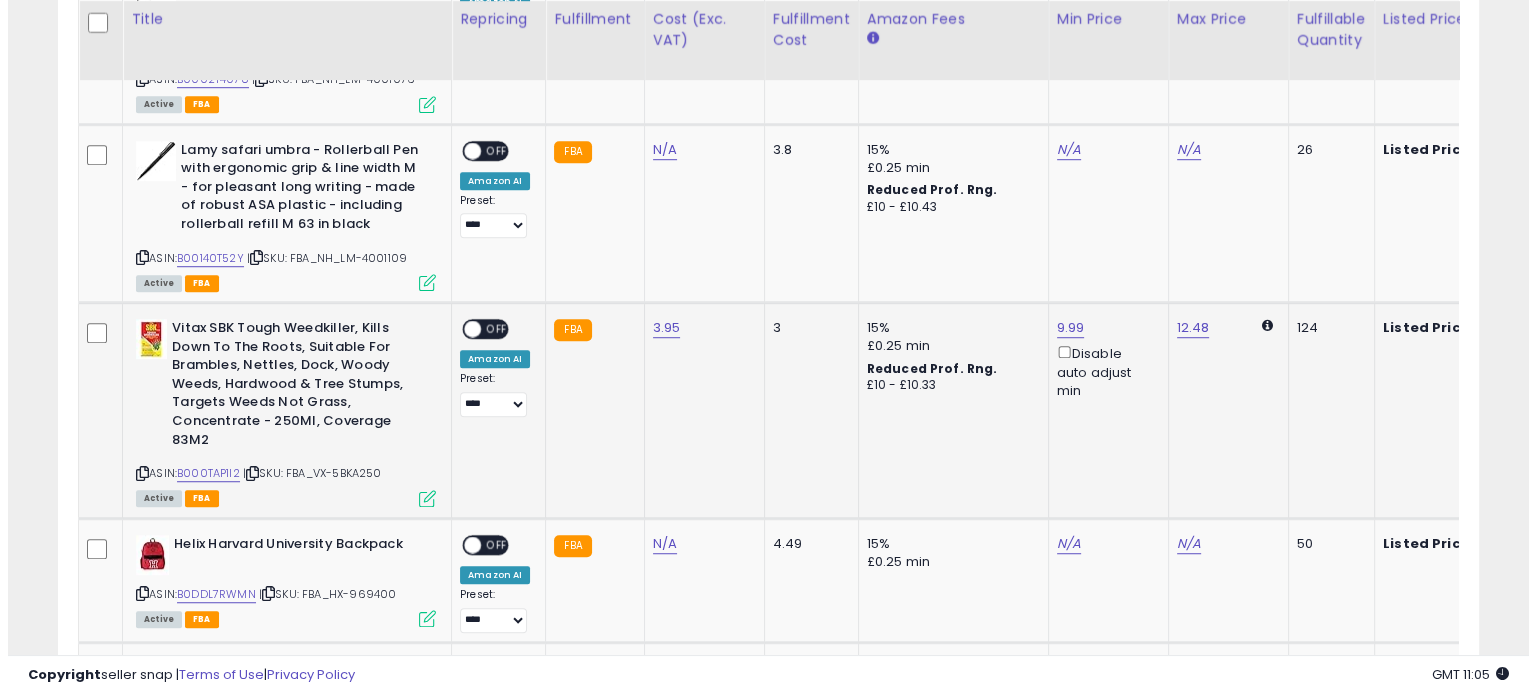 scroll, scrollTop: 999589, scrollLeft: 999168, axis: both 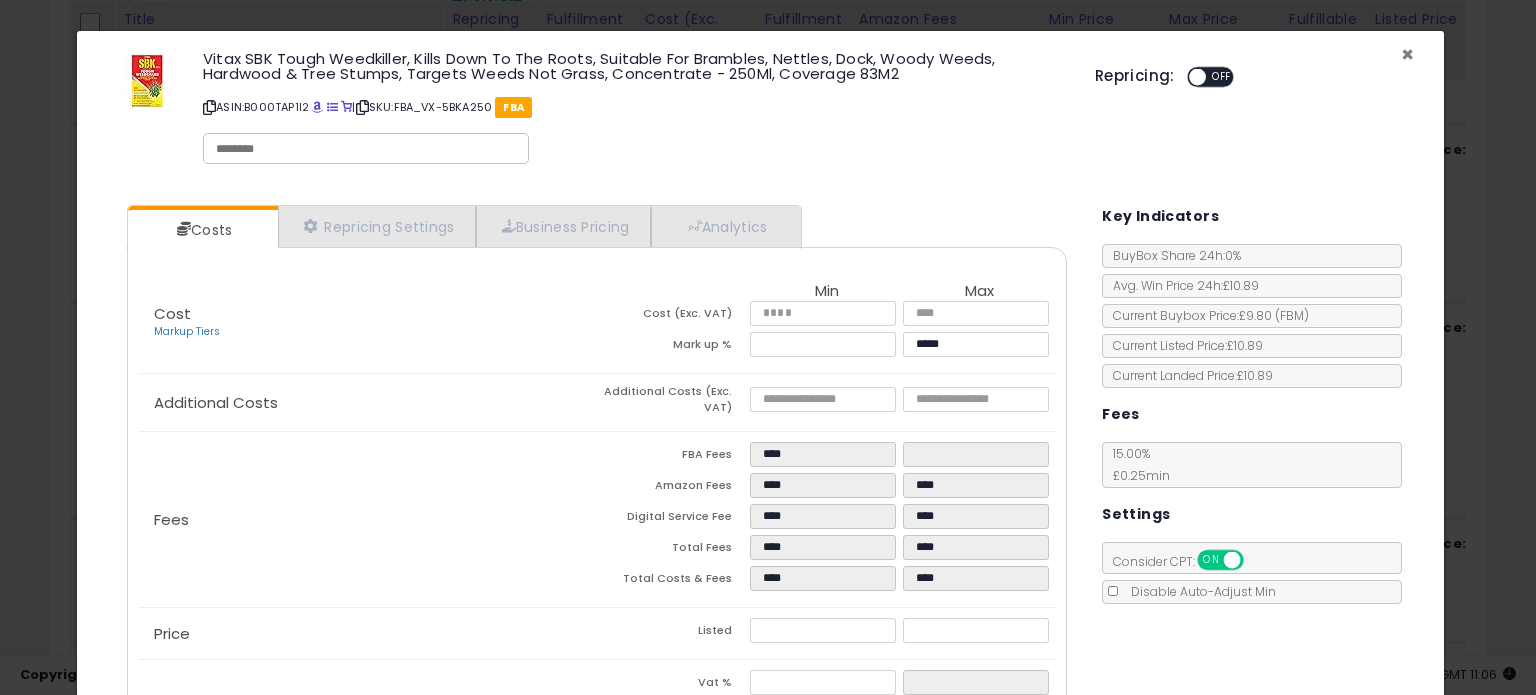 click on "×" at bounding box center [1407, 54] 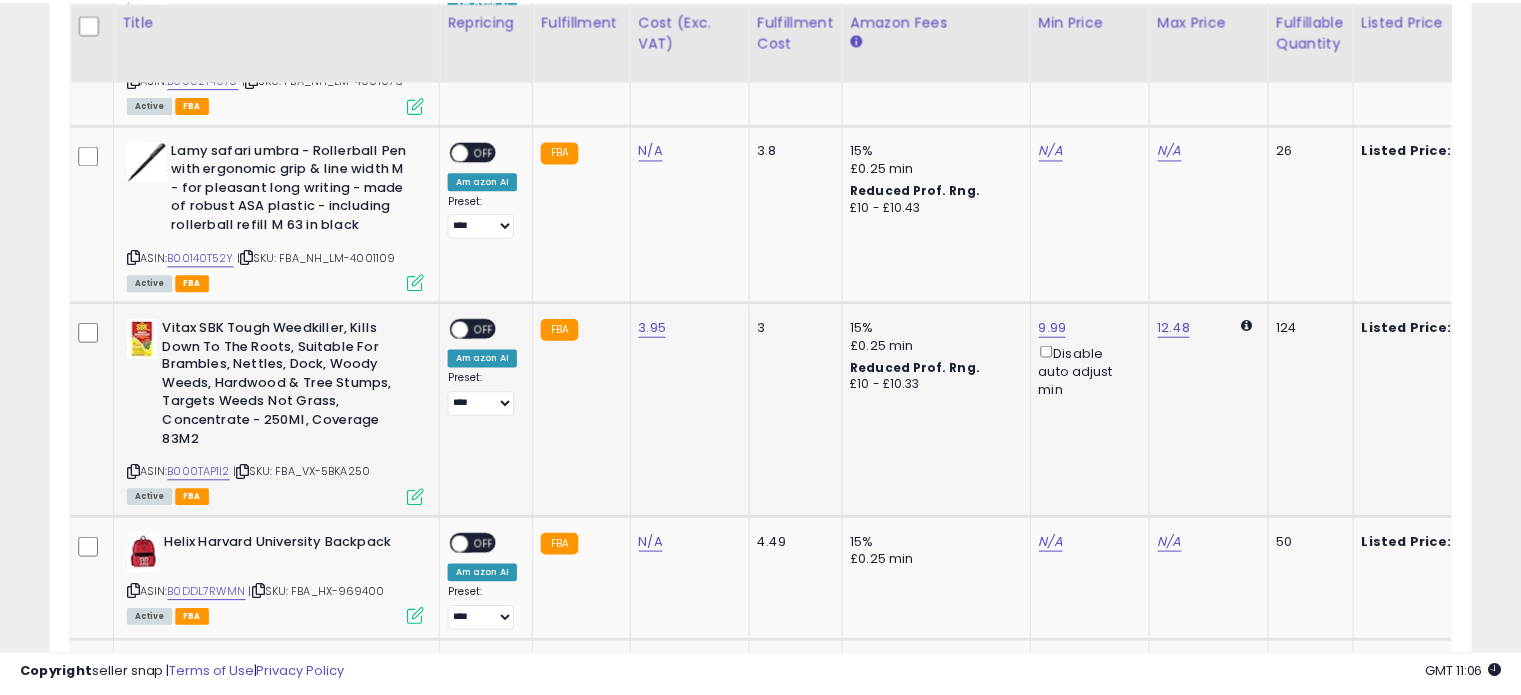 scroll, scrollTop: 409, scrollLeft: 822, axis: both 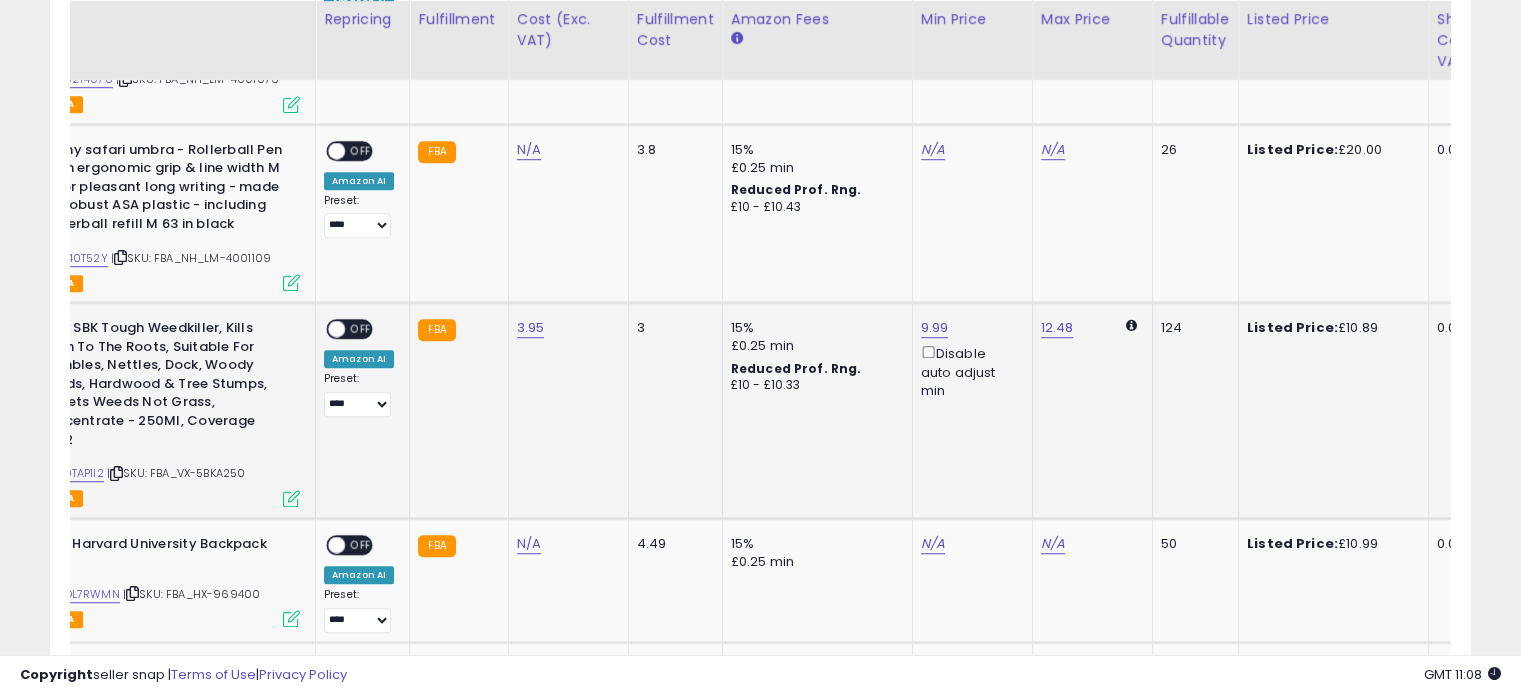 click on "9.99  Disable auto adjust min" at bounding box center [969, 359] 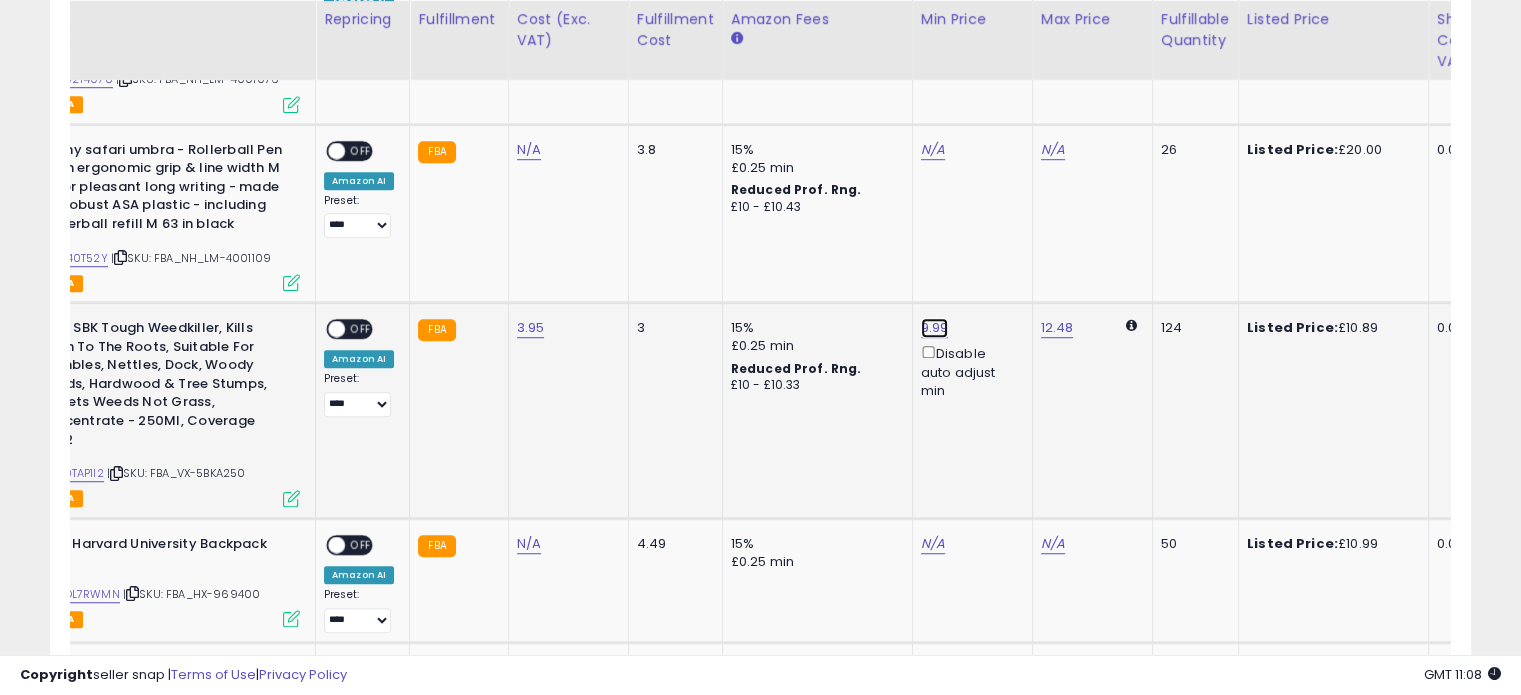 click on "9.99" at bounding box center (937, -226) 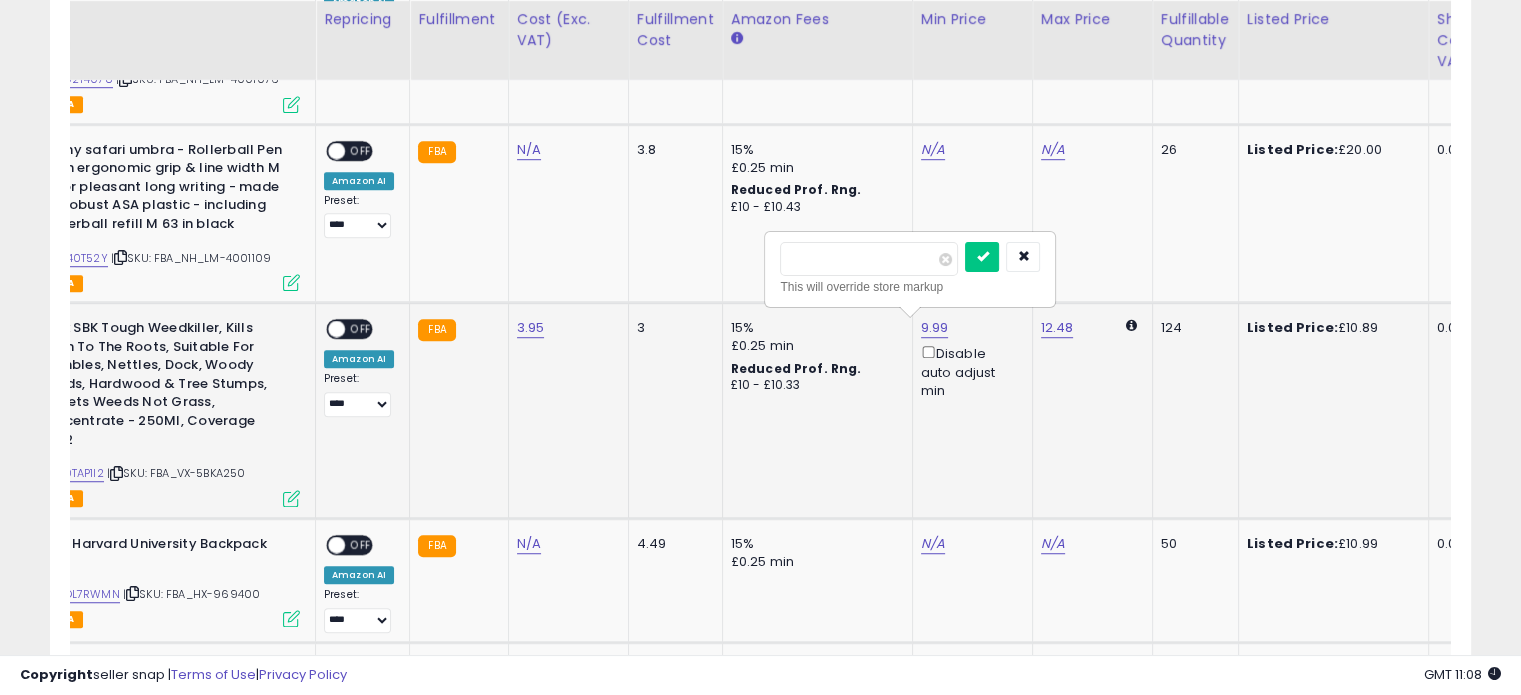 type on "*" 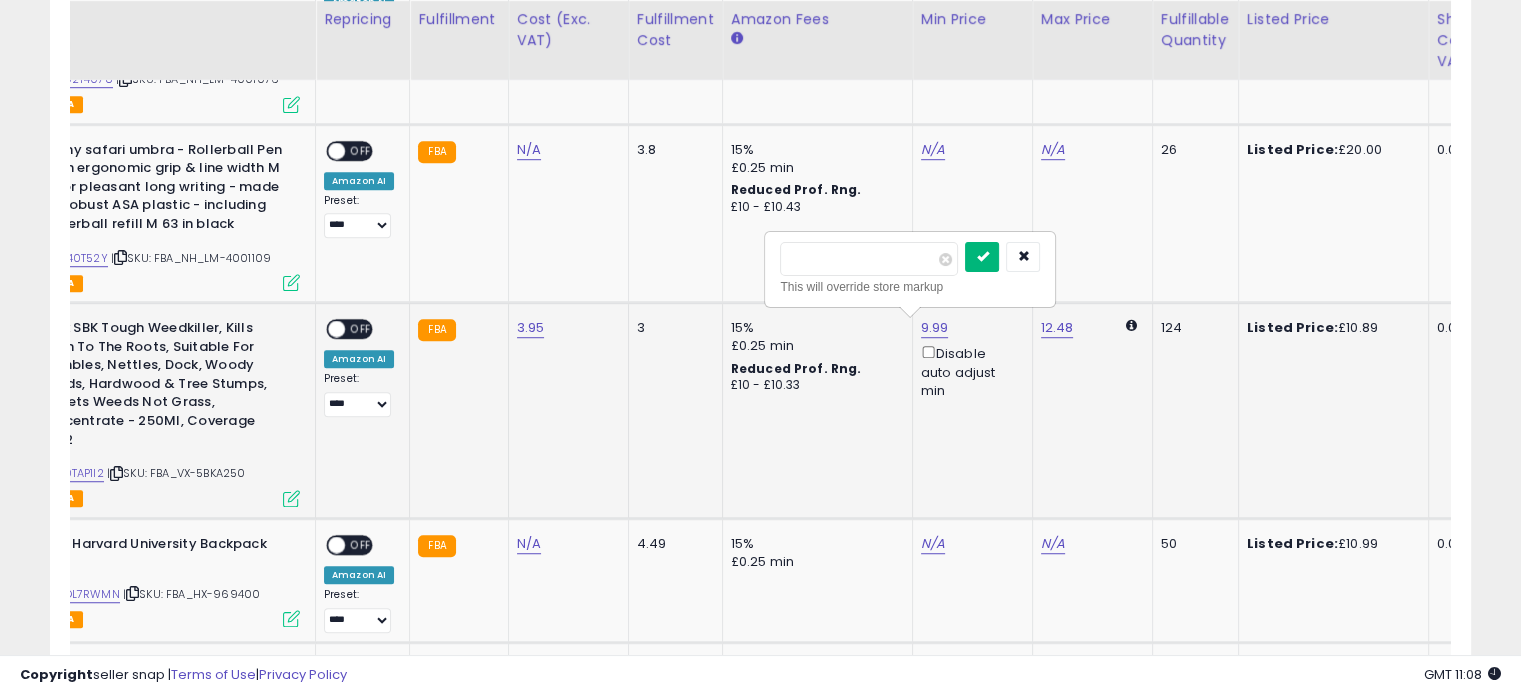 type on "*****" 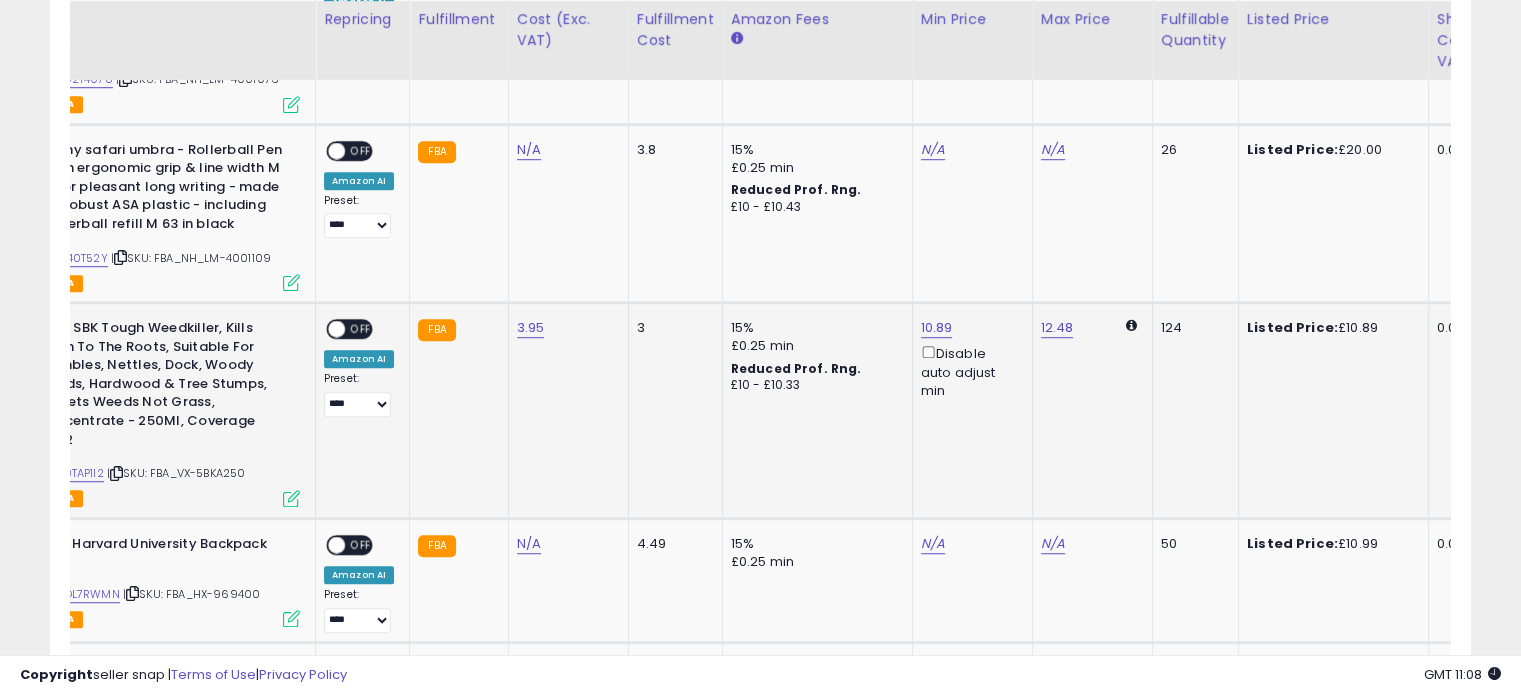 click at bounding box center (291, 498) 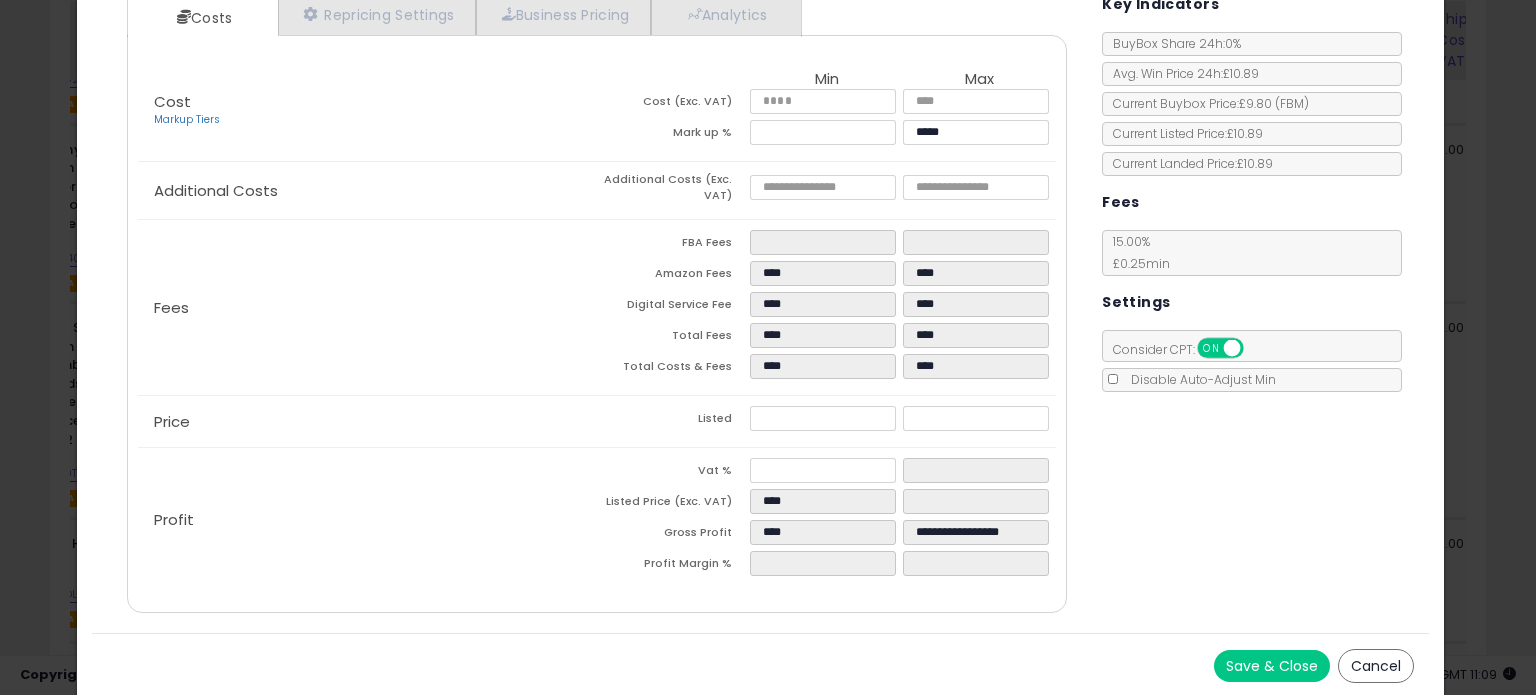 click on "Cancel" at bounding box center [1376, 666] 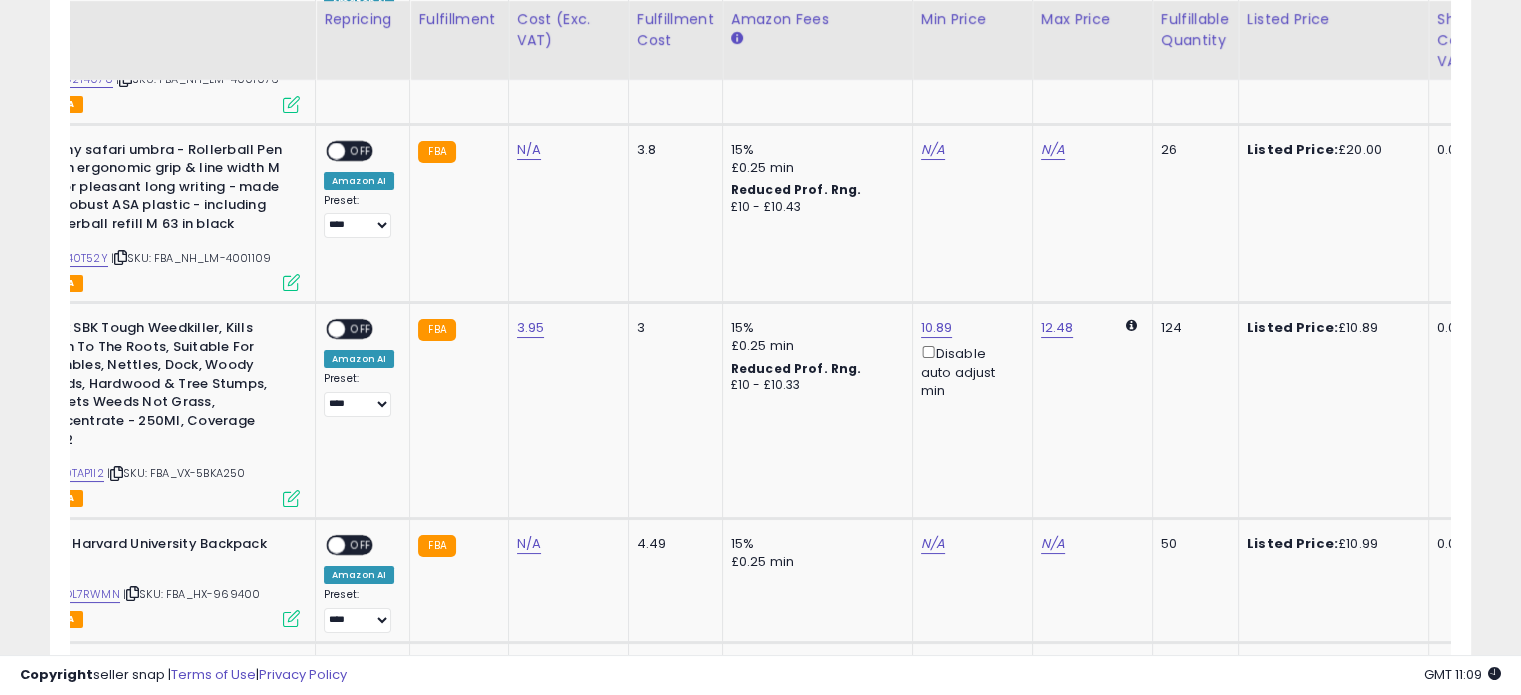 scroll, scrollTop: 409, scrollLeft: 822, axis: both 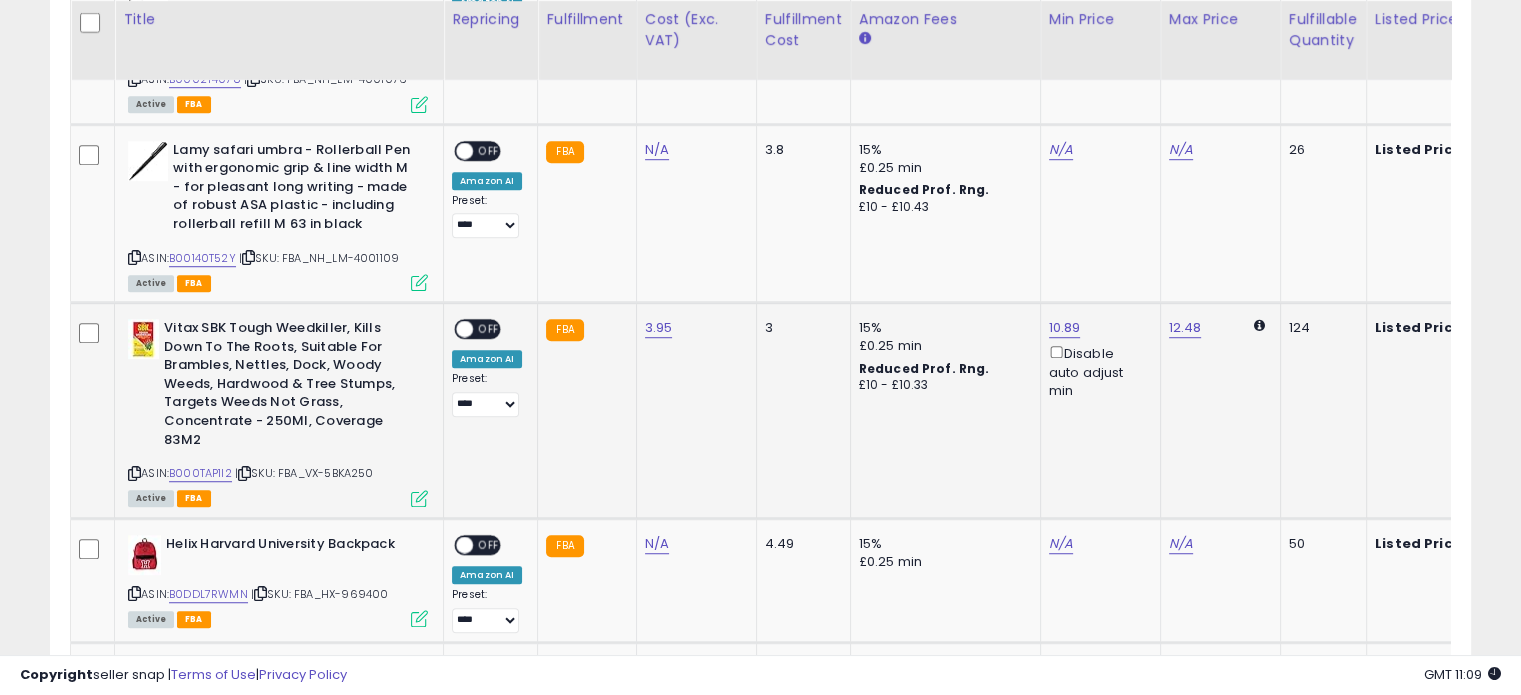 click at bounding box center (464, 329) 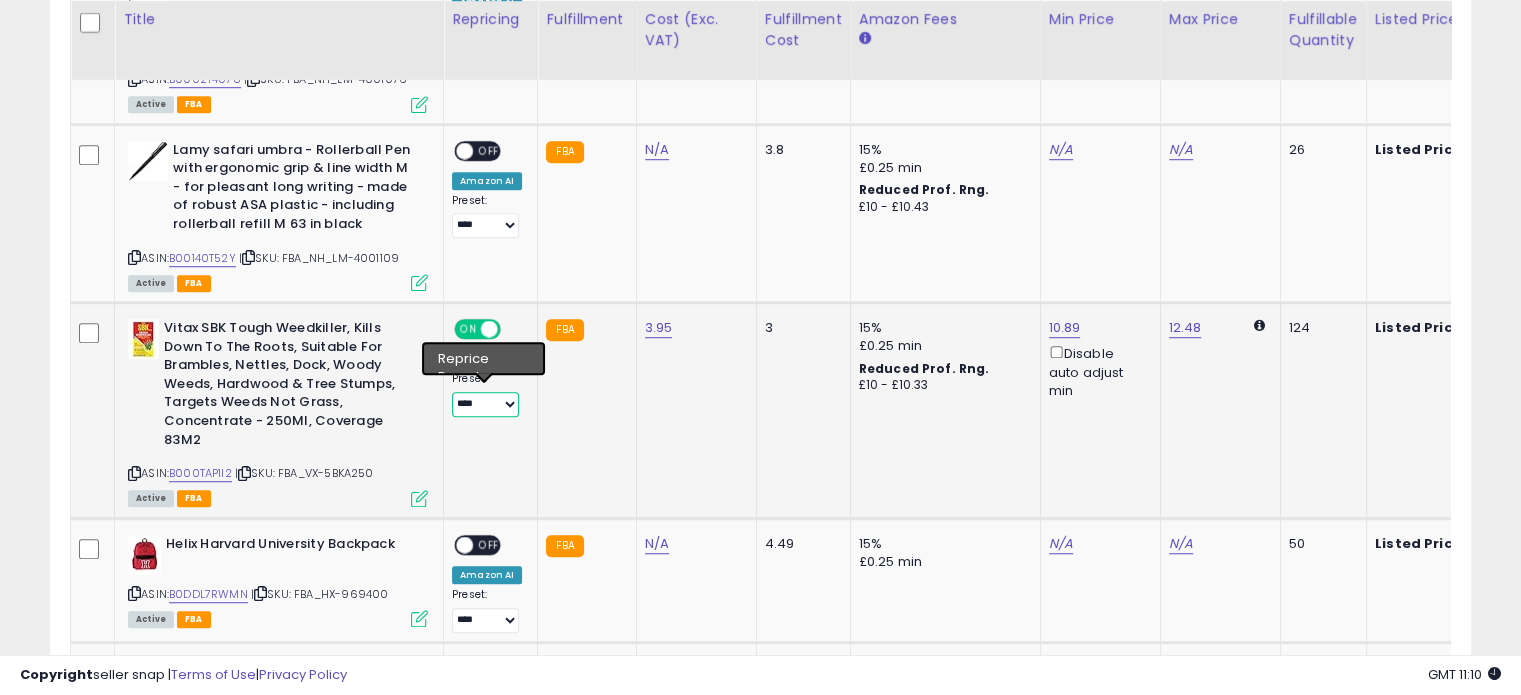 click on "**********" at bounding box center [485, 404] 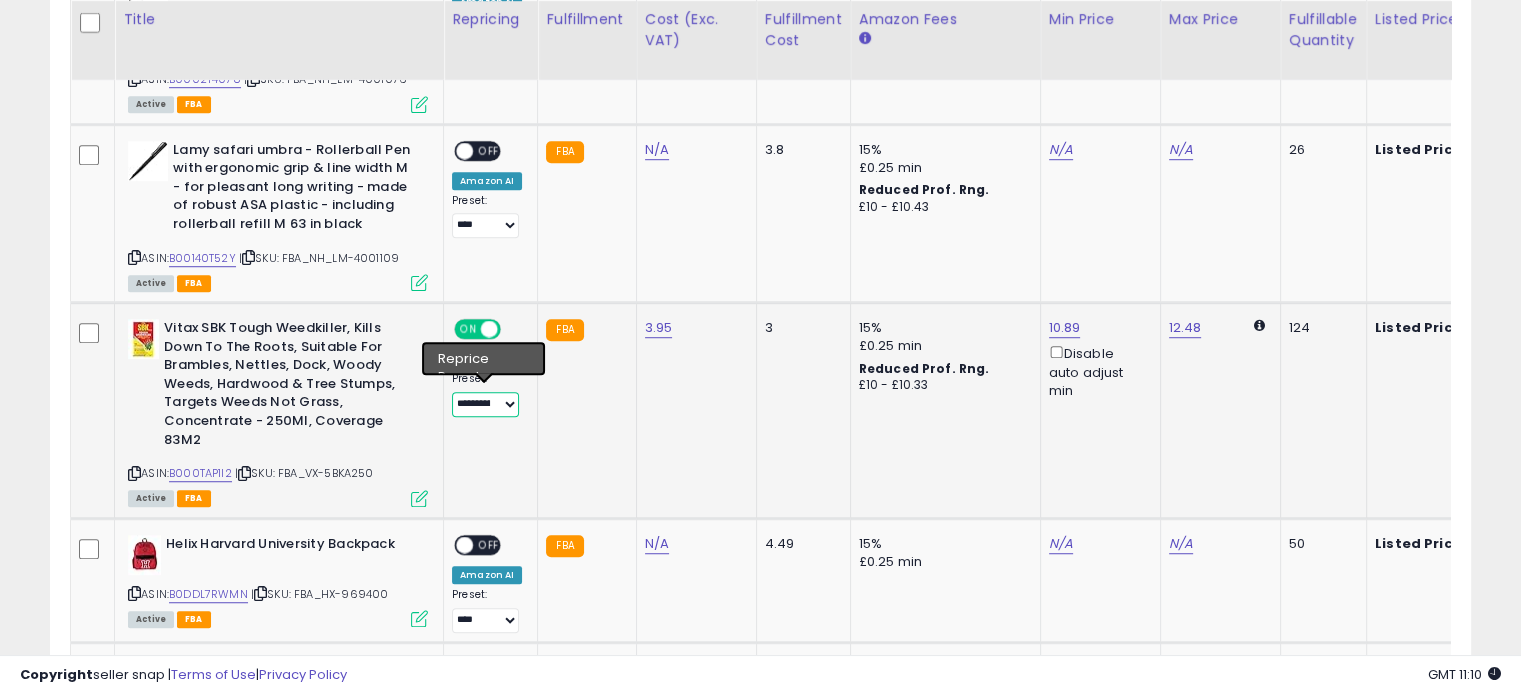 click on "**********" at bounding box center (485, 404) 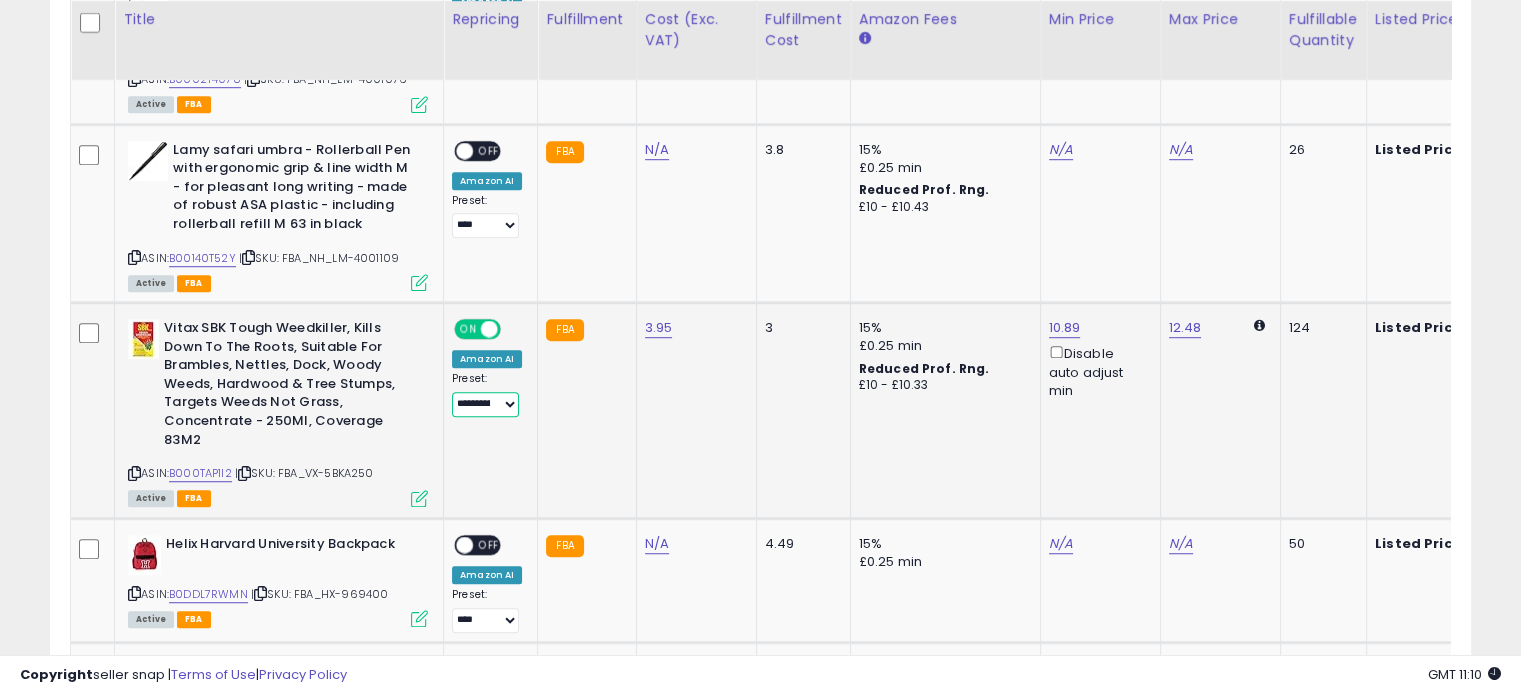 click on "**********" at bounding box center (485, 404) 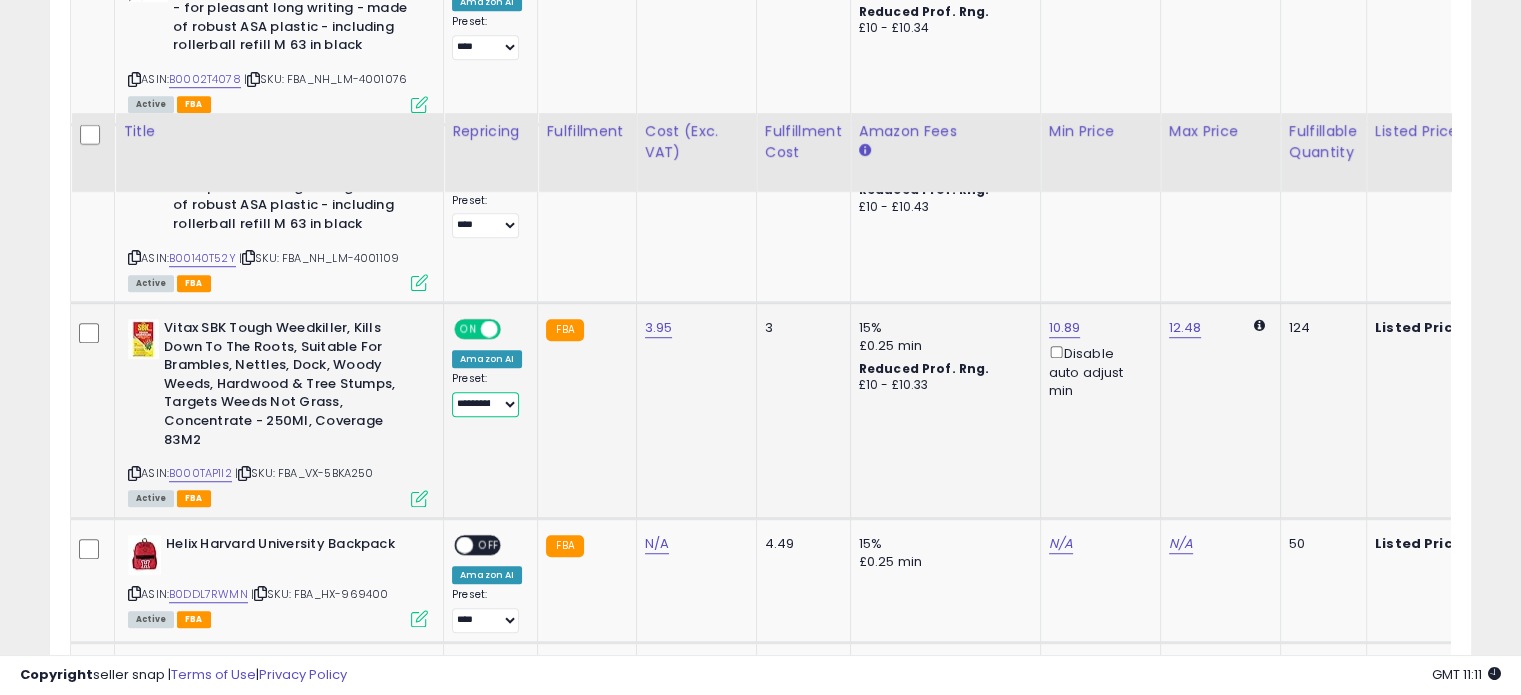 scroll, scrollTop: 1600, scrollLeft: 0, axis: vertical 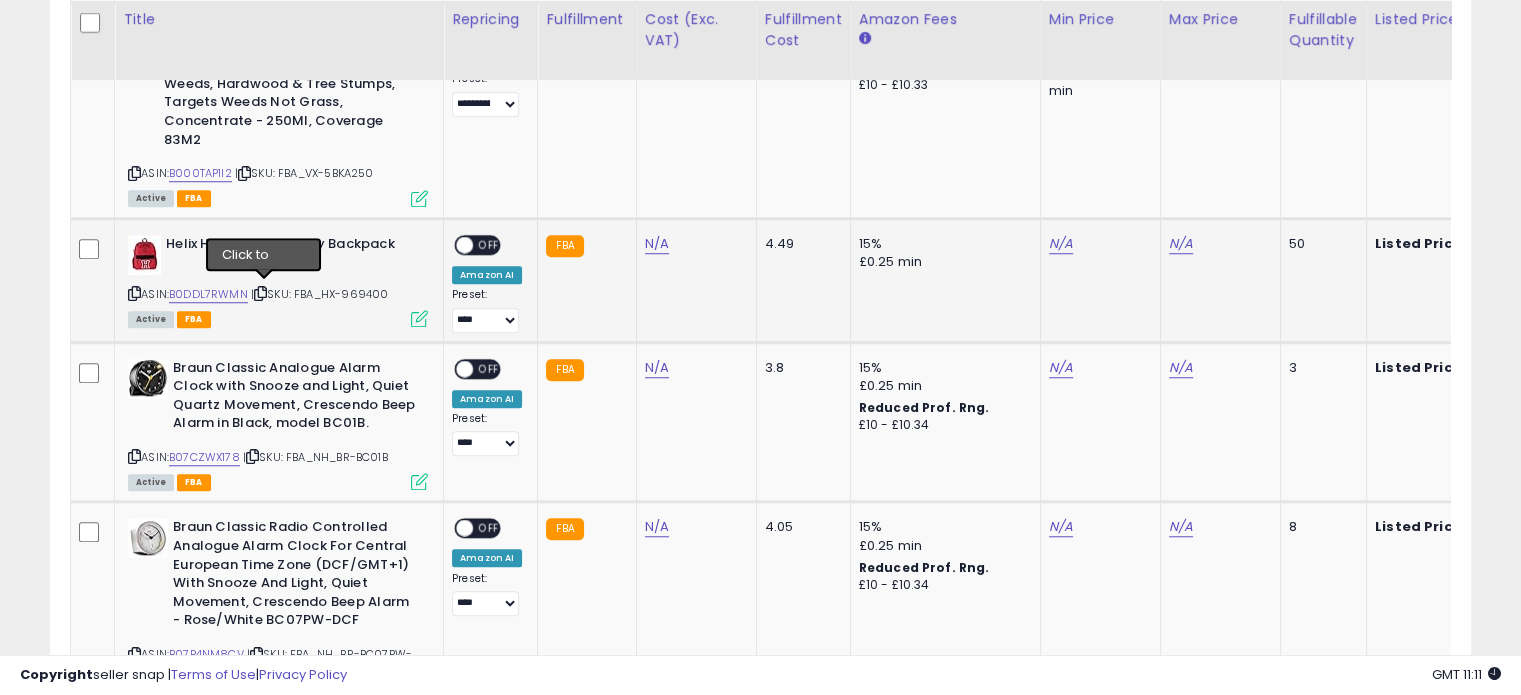click at bounding box center [260, 293] 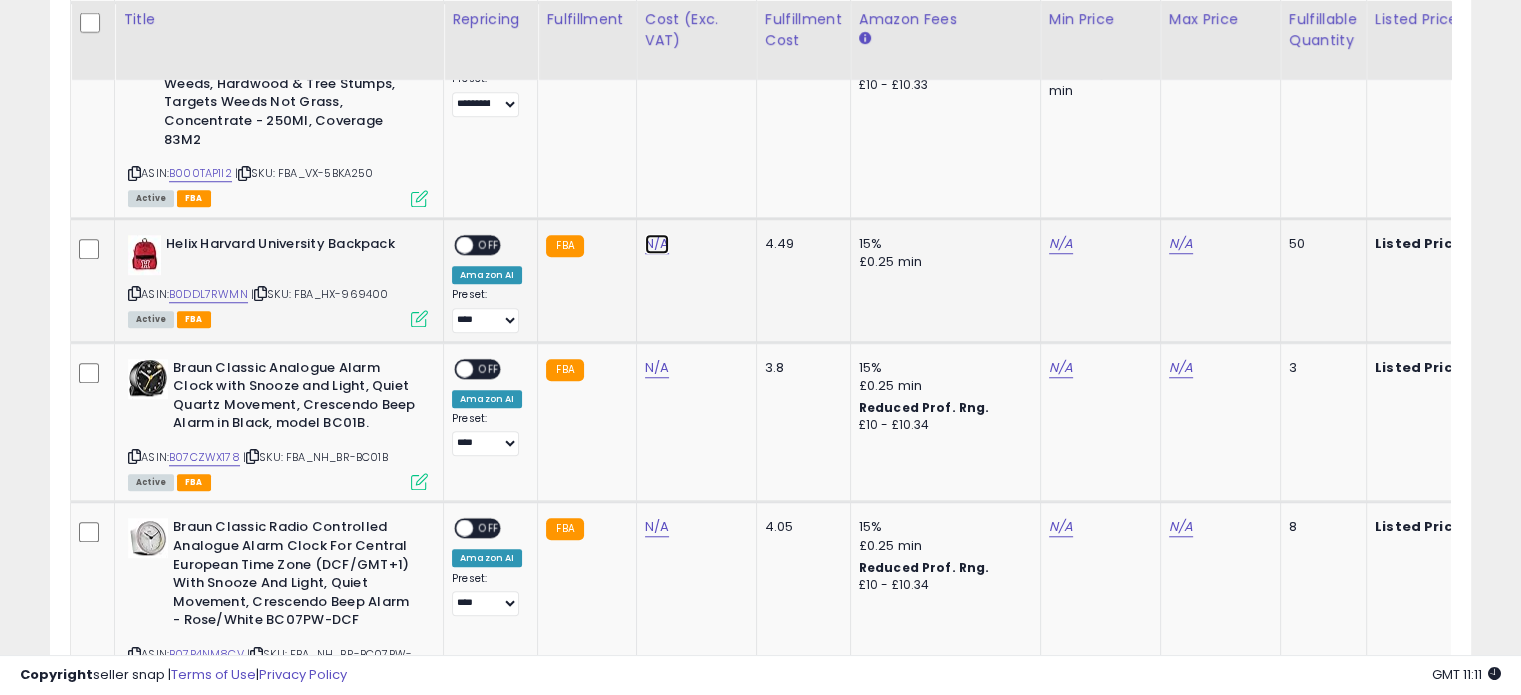 click on "N/A" at bounding box center [657, -526] 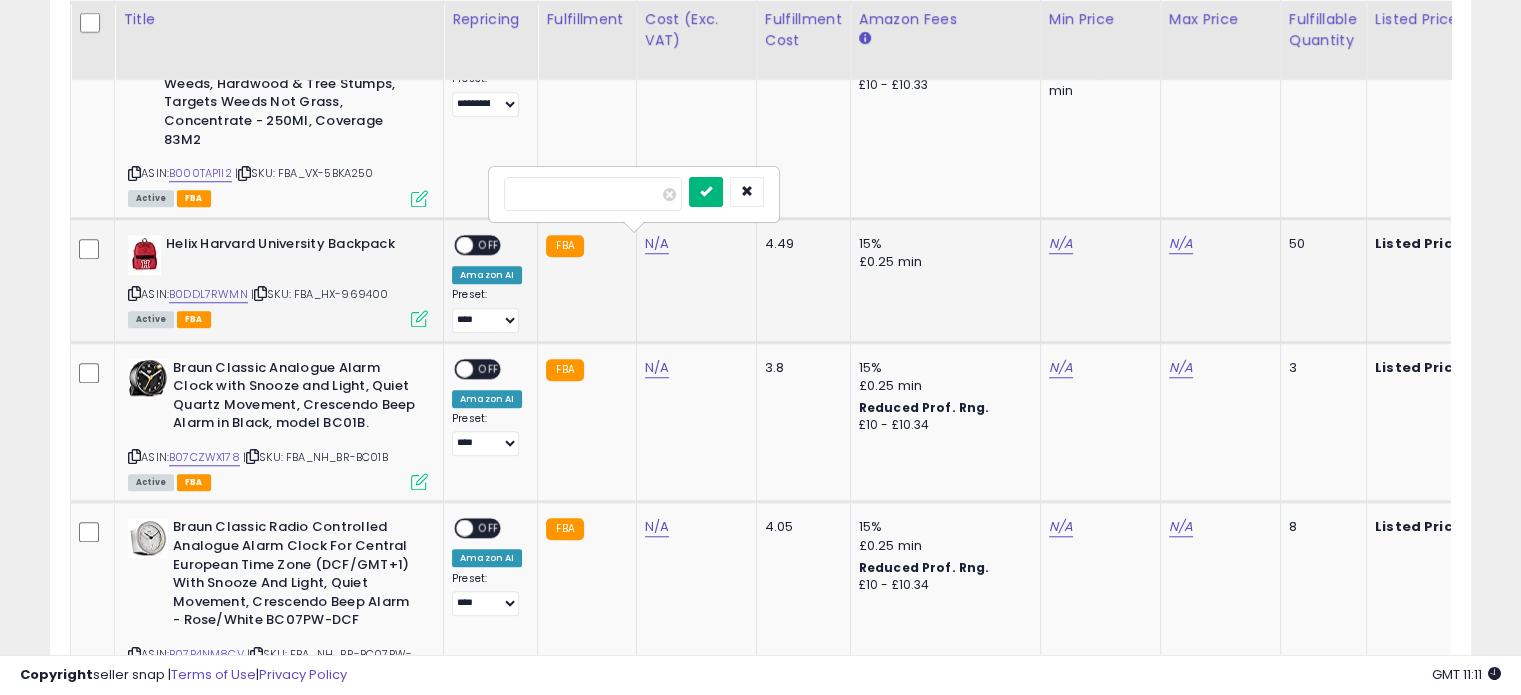 type on "****" 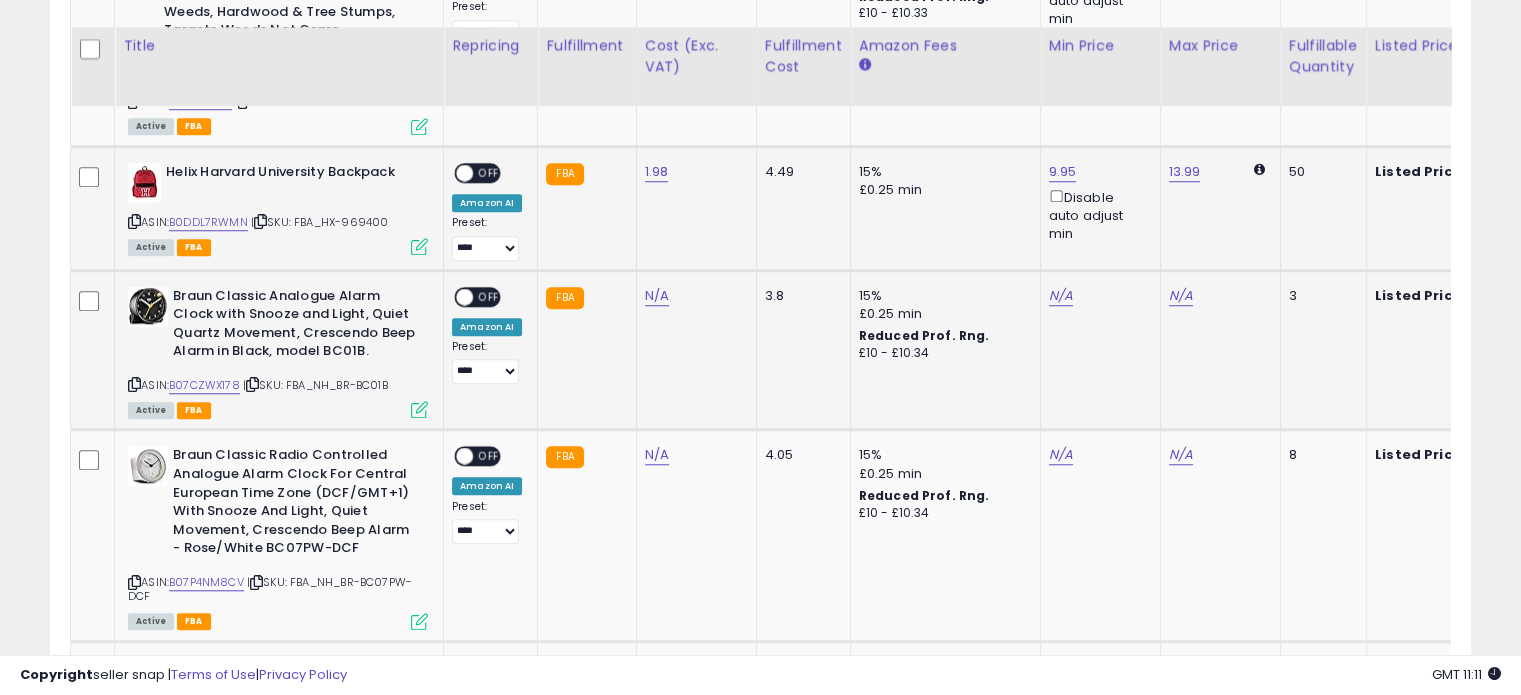 scroll, scrollTop: 1700, scrollLeft: 0, axis: vertical 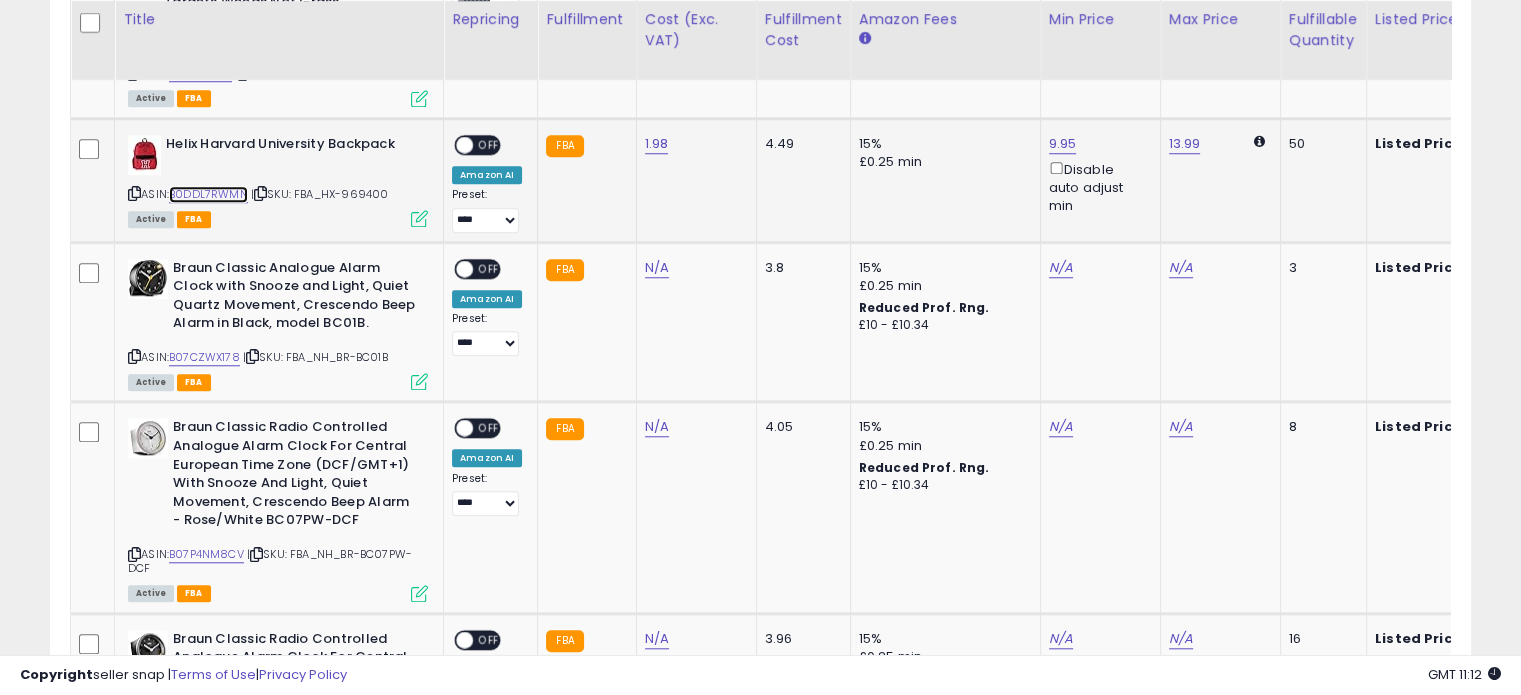 click on "B0DDL7RWMN" at bounding box center [208, 194] 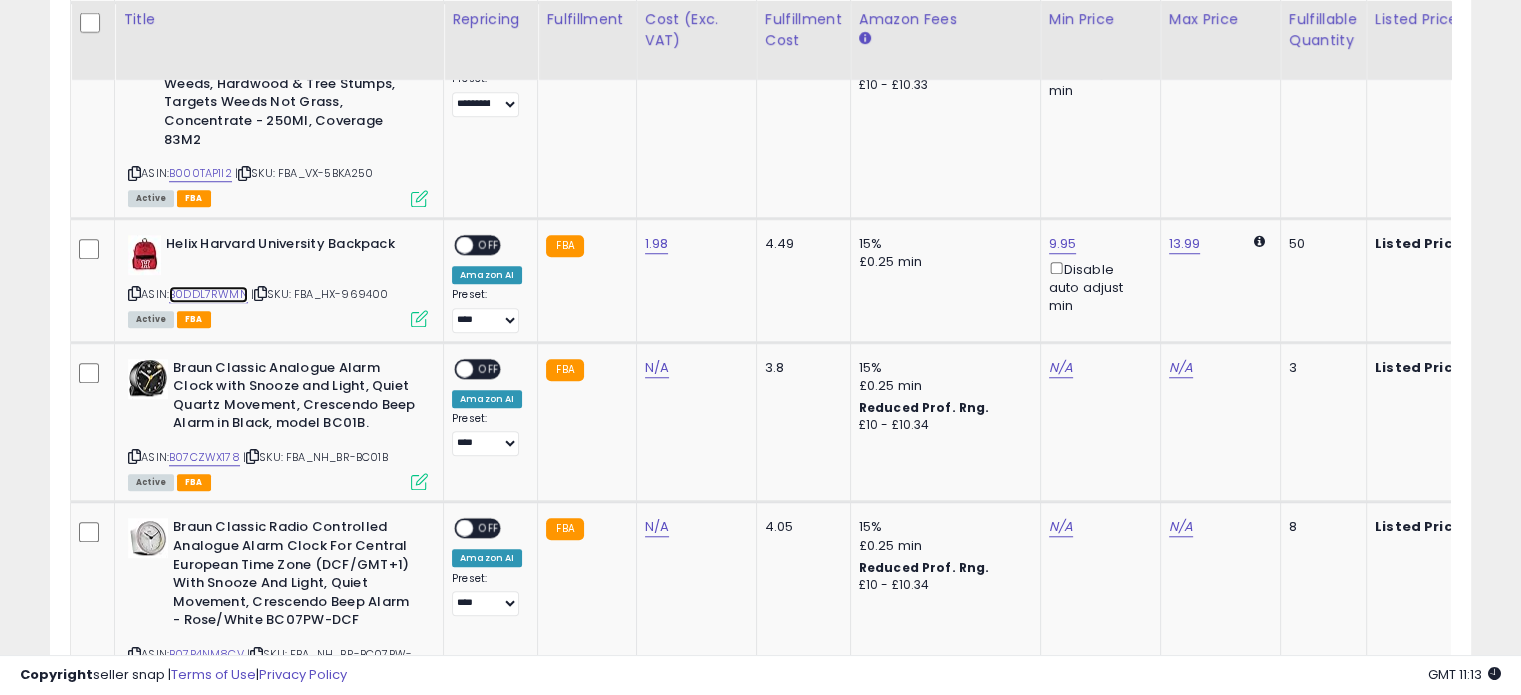scroll, scrollTop: 0, scrollLeft: 76, axis: horizontal 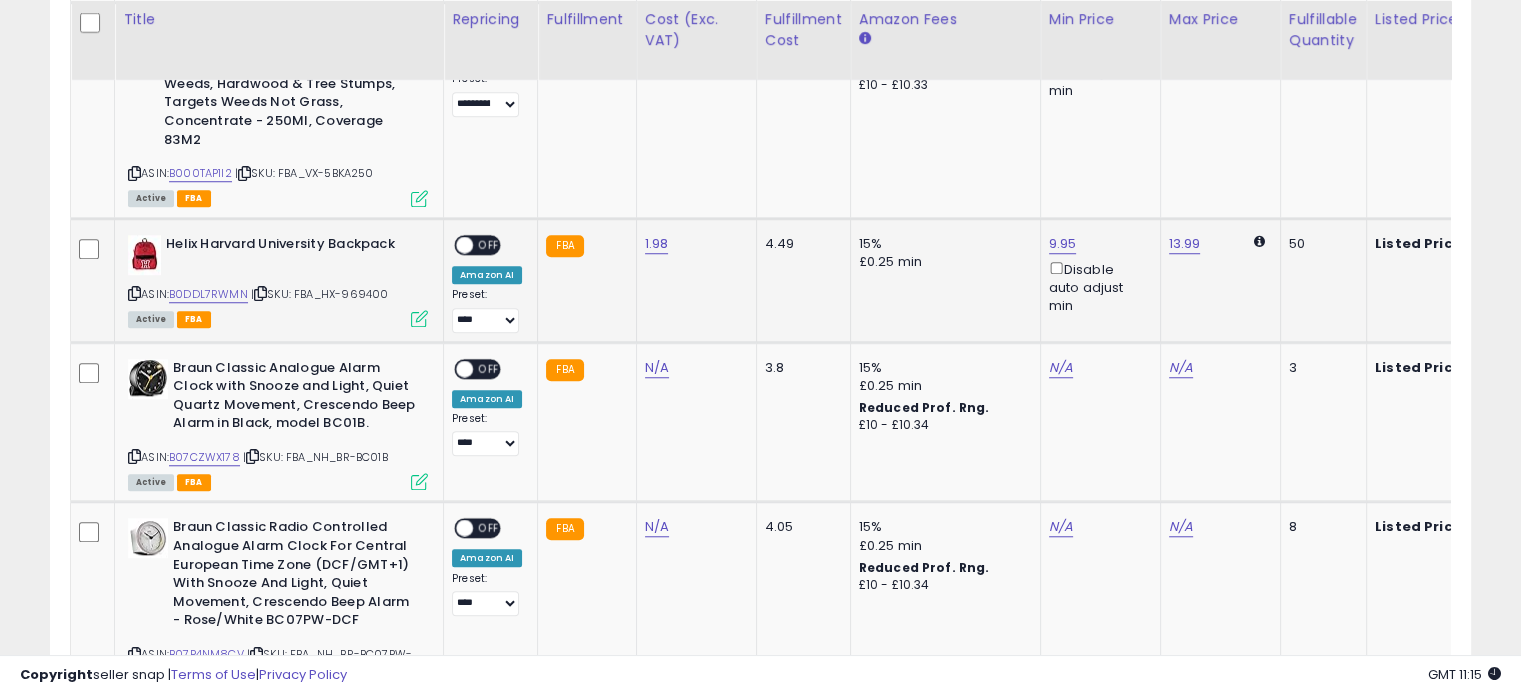 click at bounding box center (419, 318) 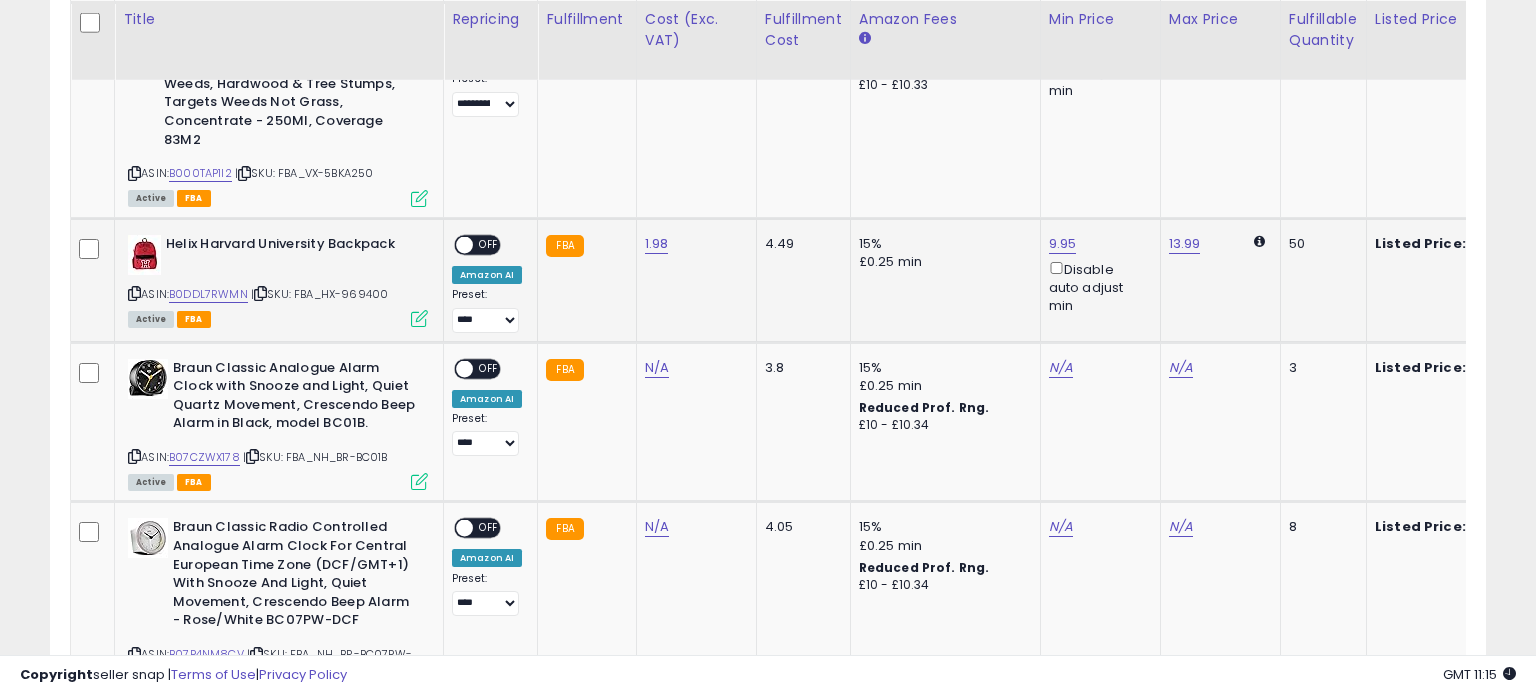 scroll, scrollTop: 999589, scrollLeft: 999168, axis: both 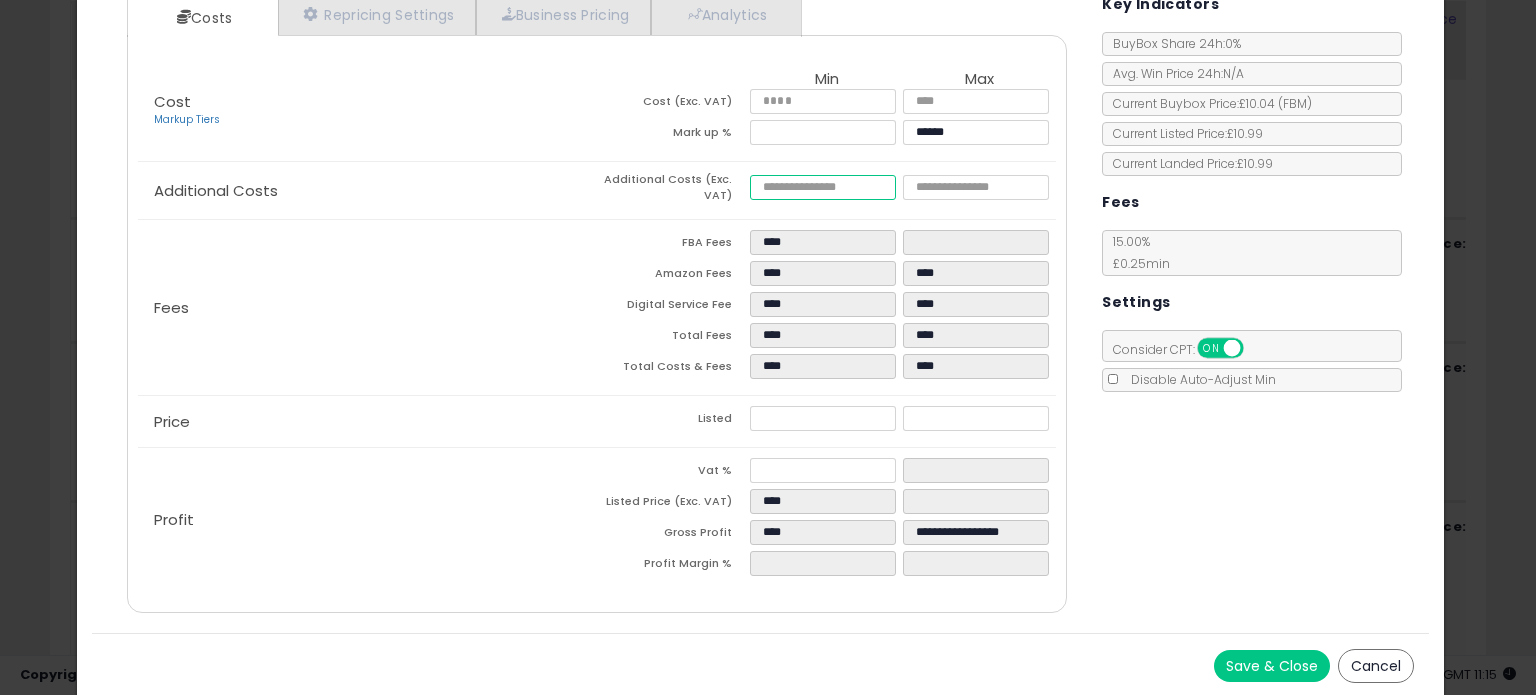 click at bounding box center [822, 187] 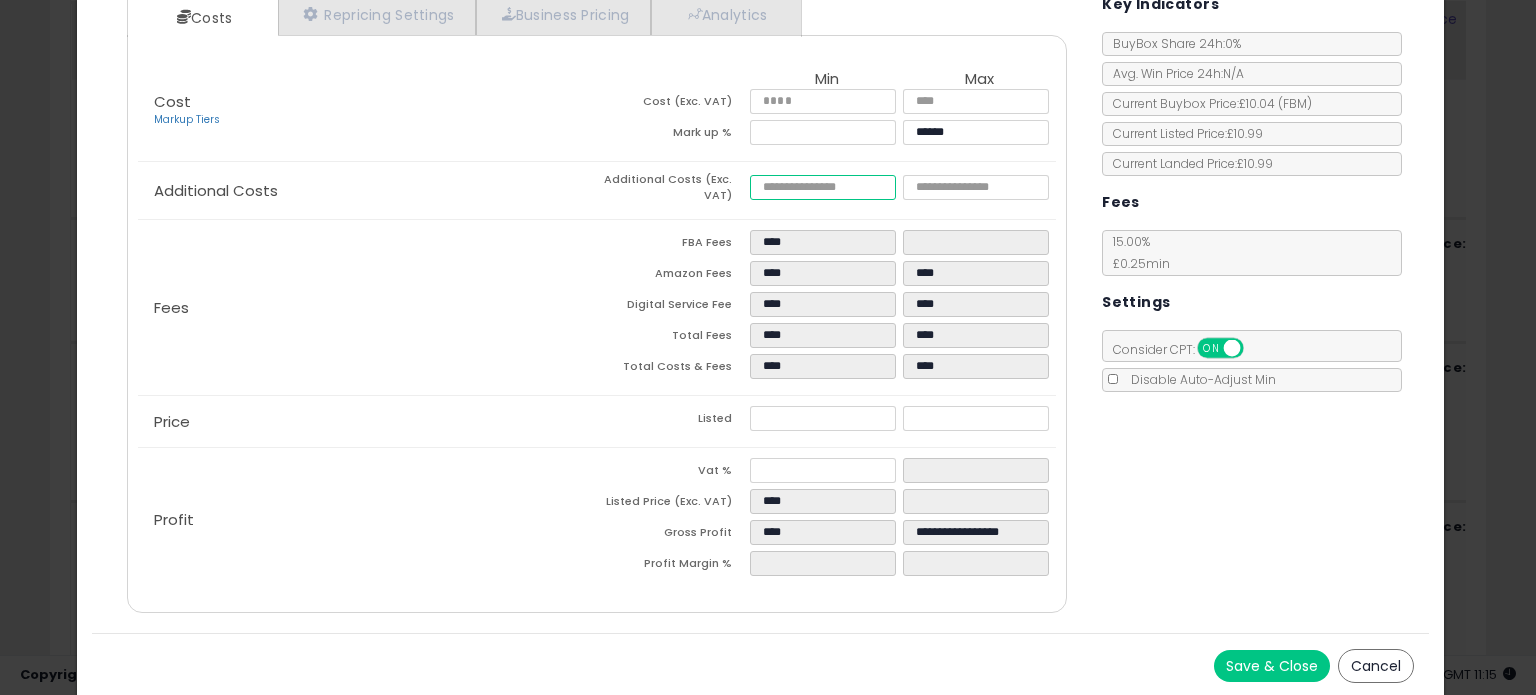 type on "*" 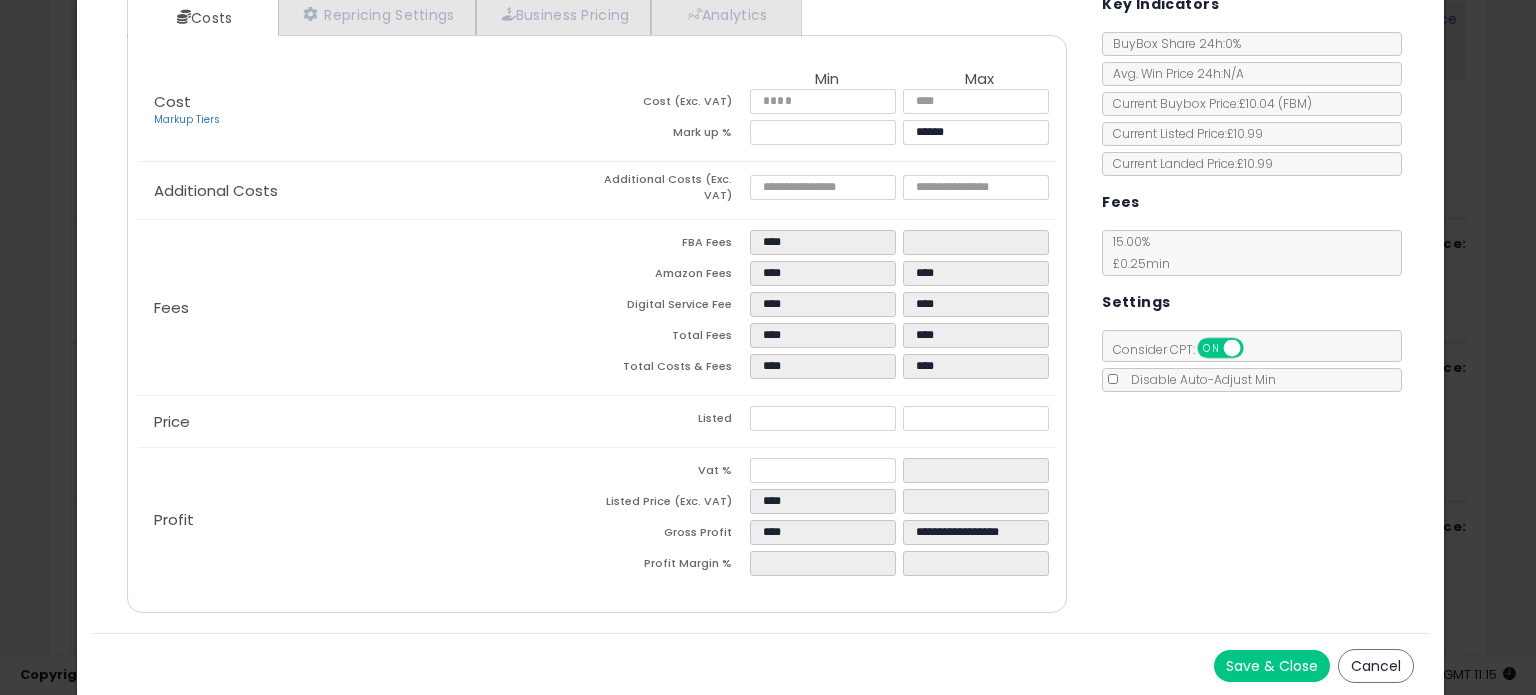 type on "******" 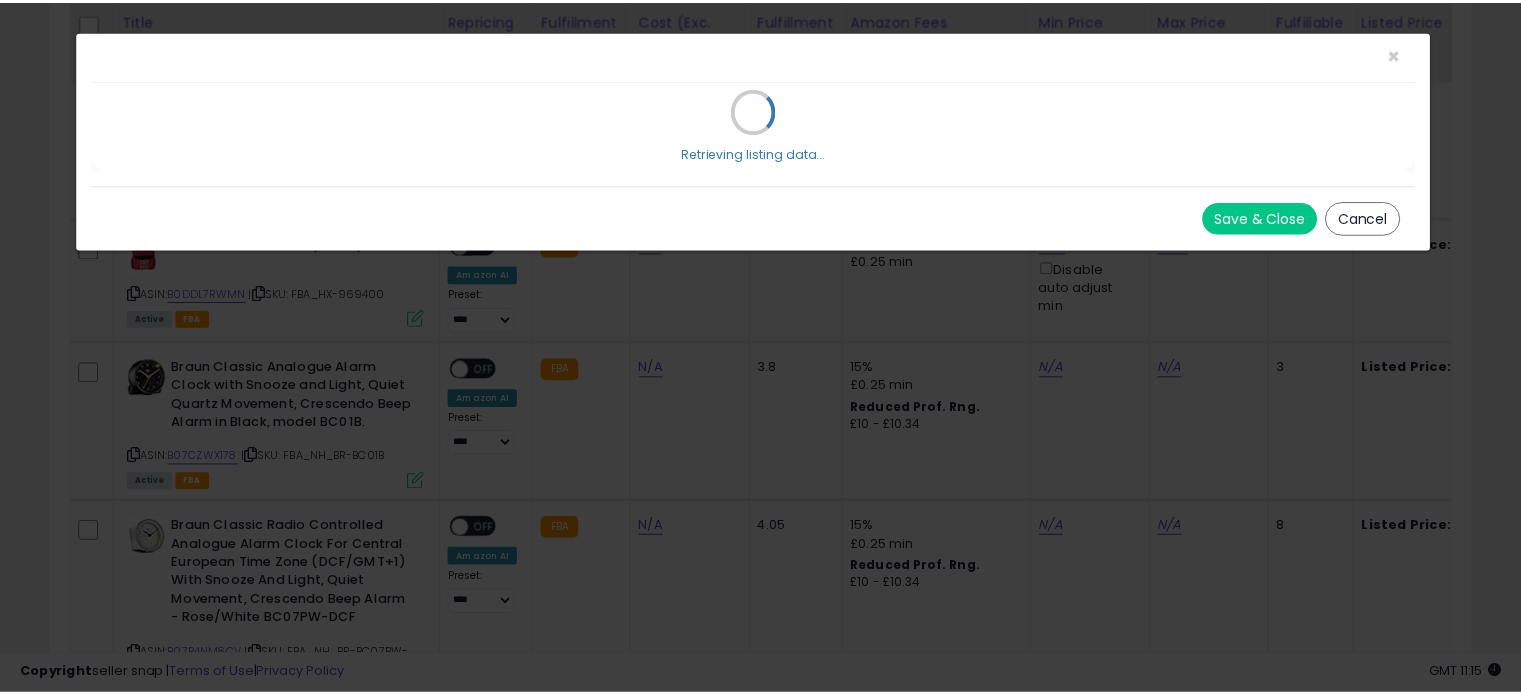 scroll, scrollTop: 0, scrollLeft: 0, axis: both 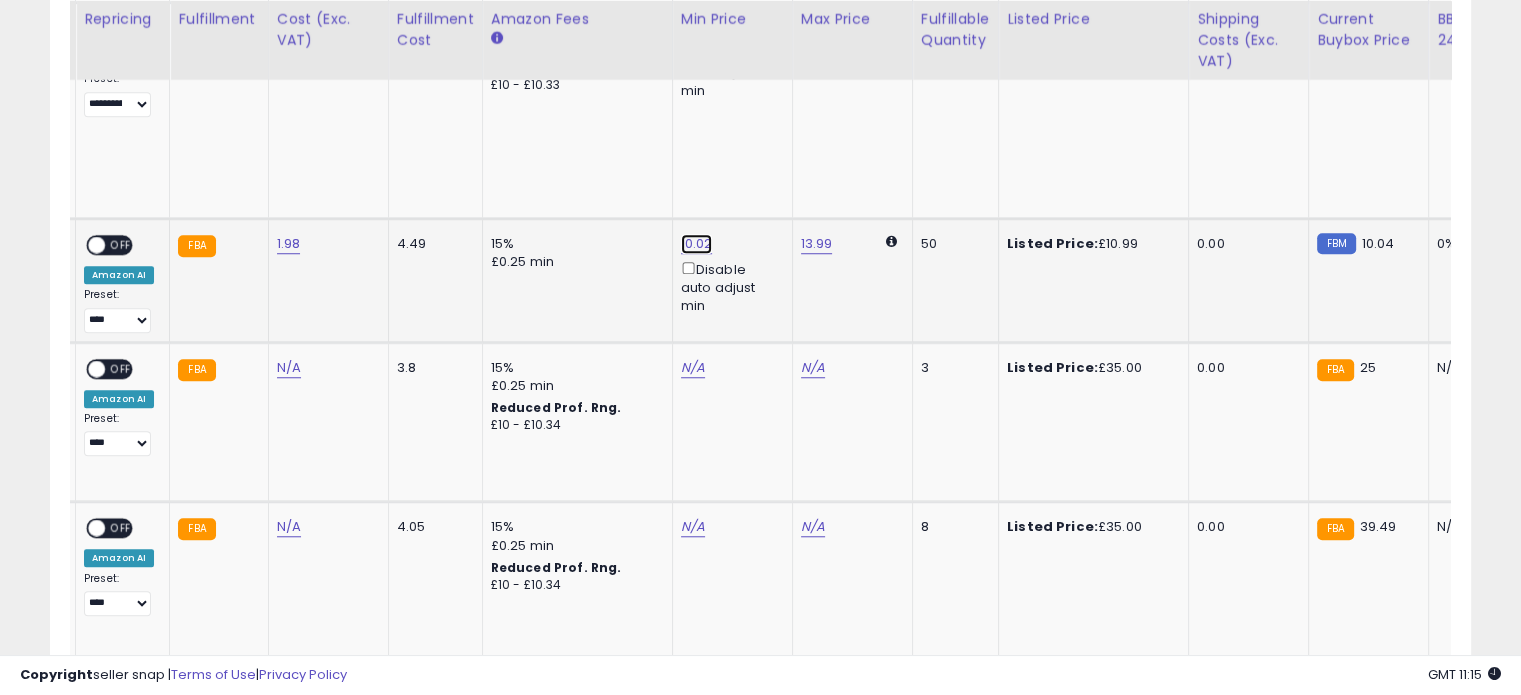 click on "10.02" at bounding box center [697, -526] 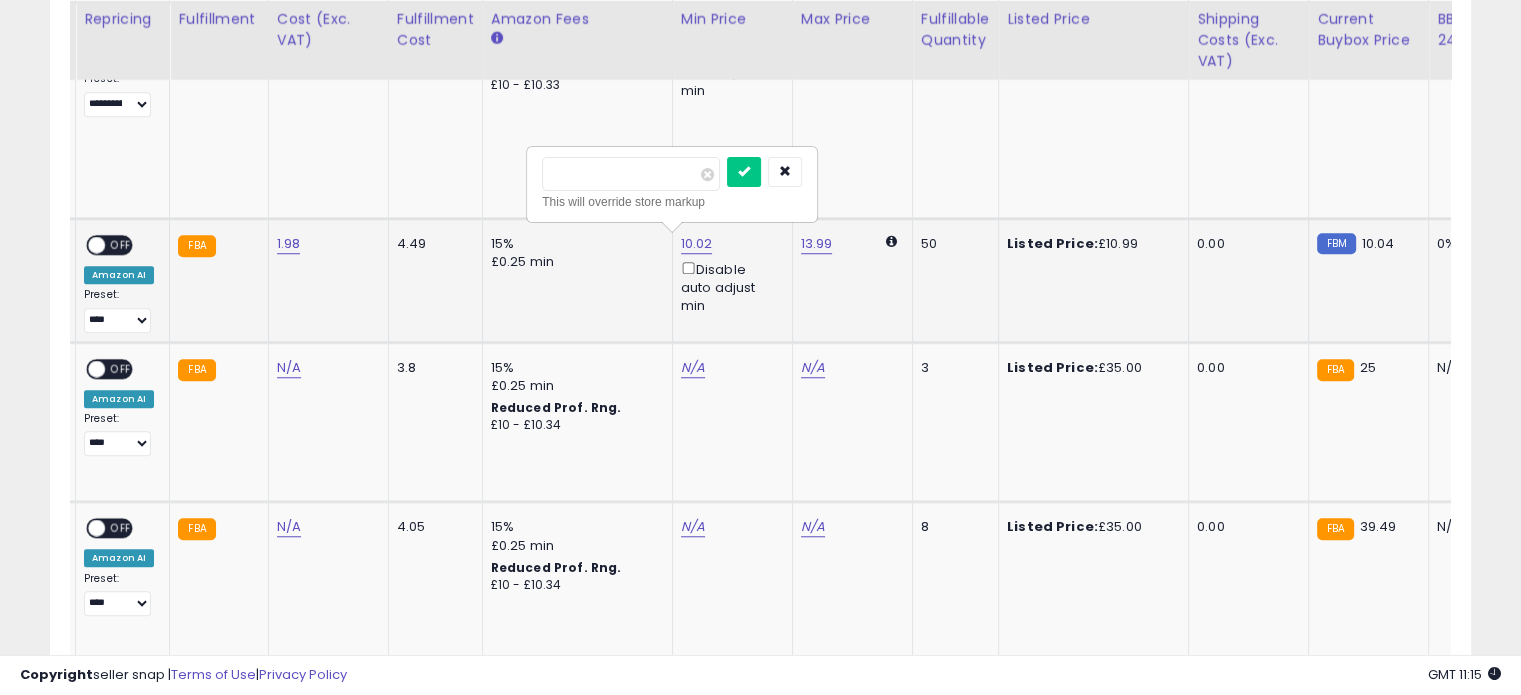 type on "*" 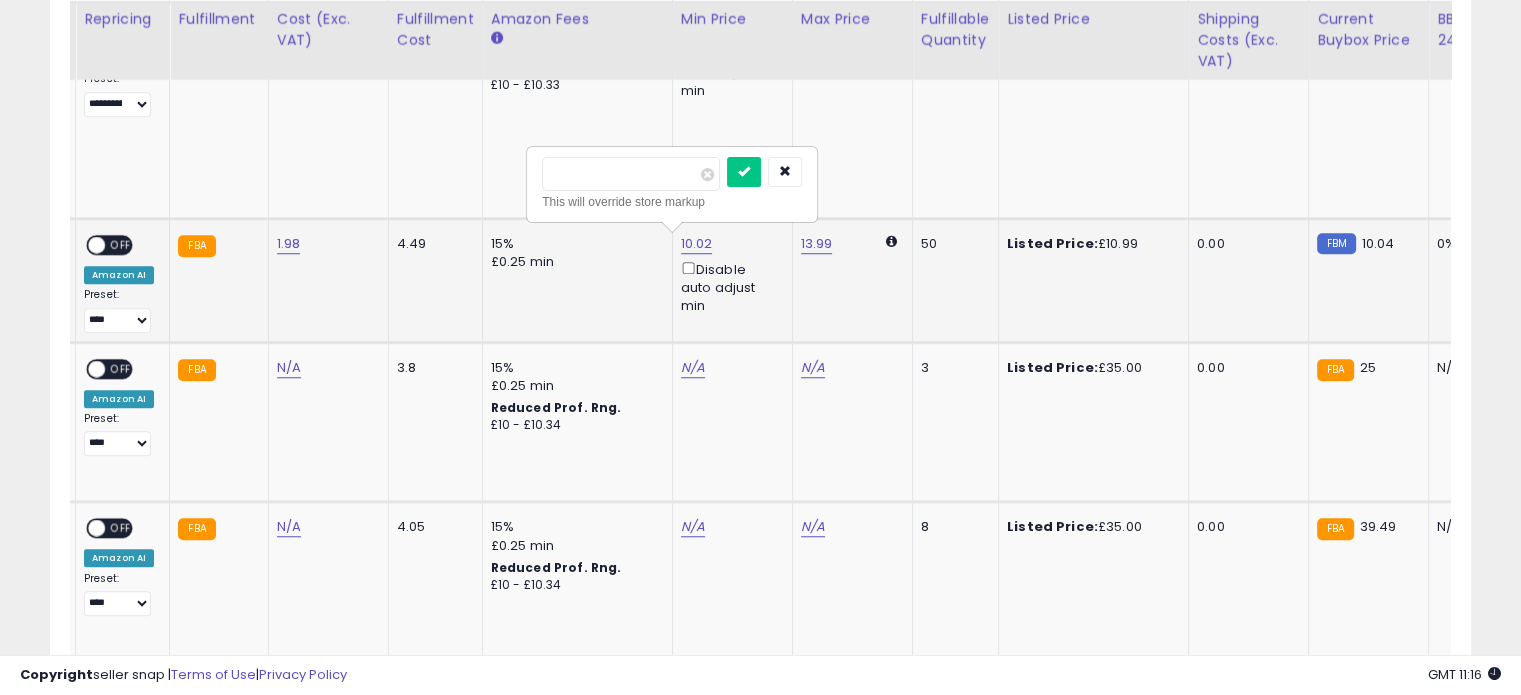 type on "*" 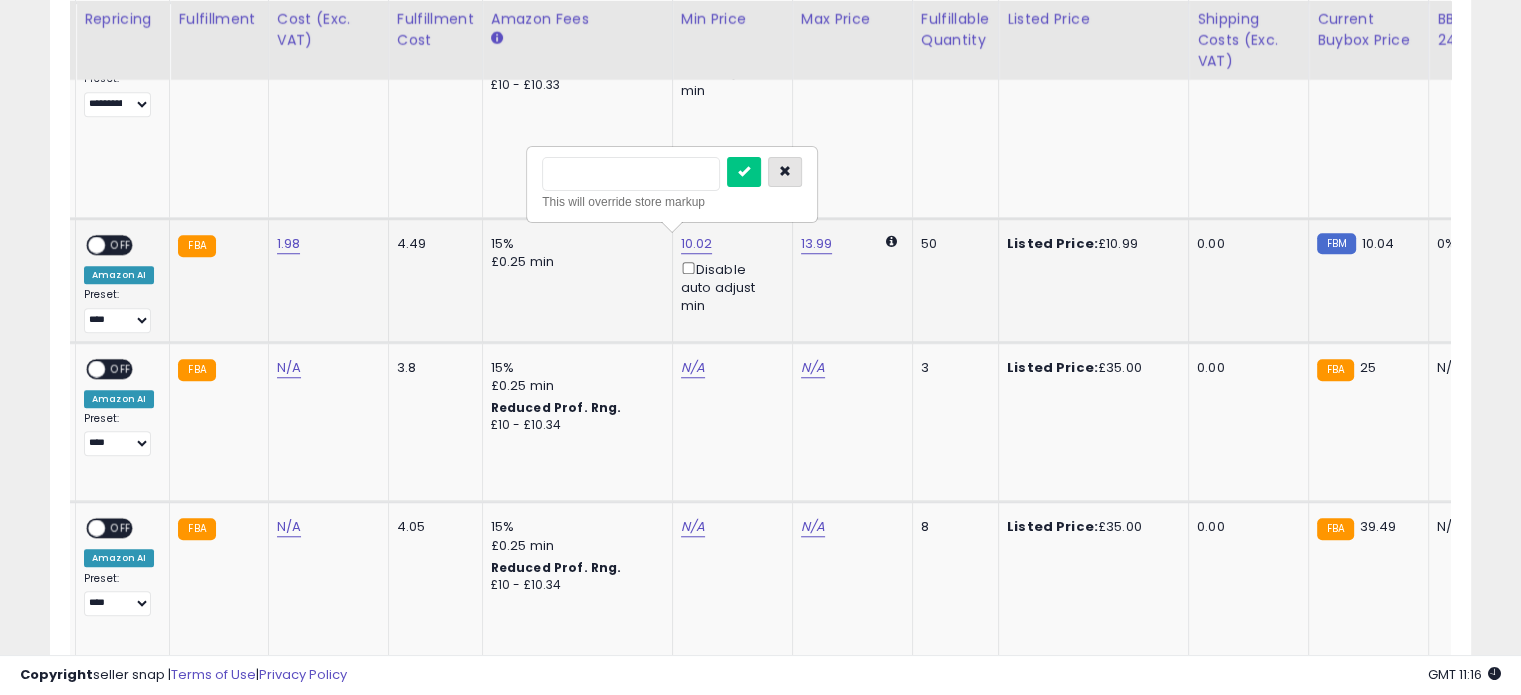 type 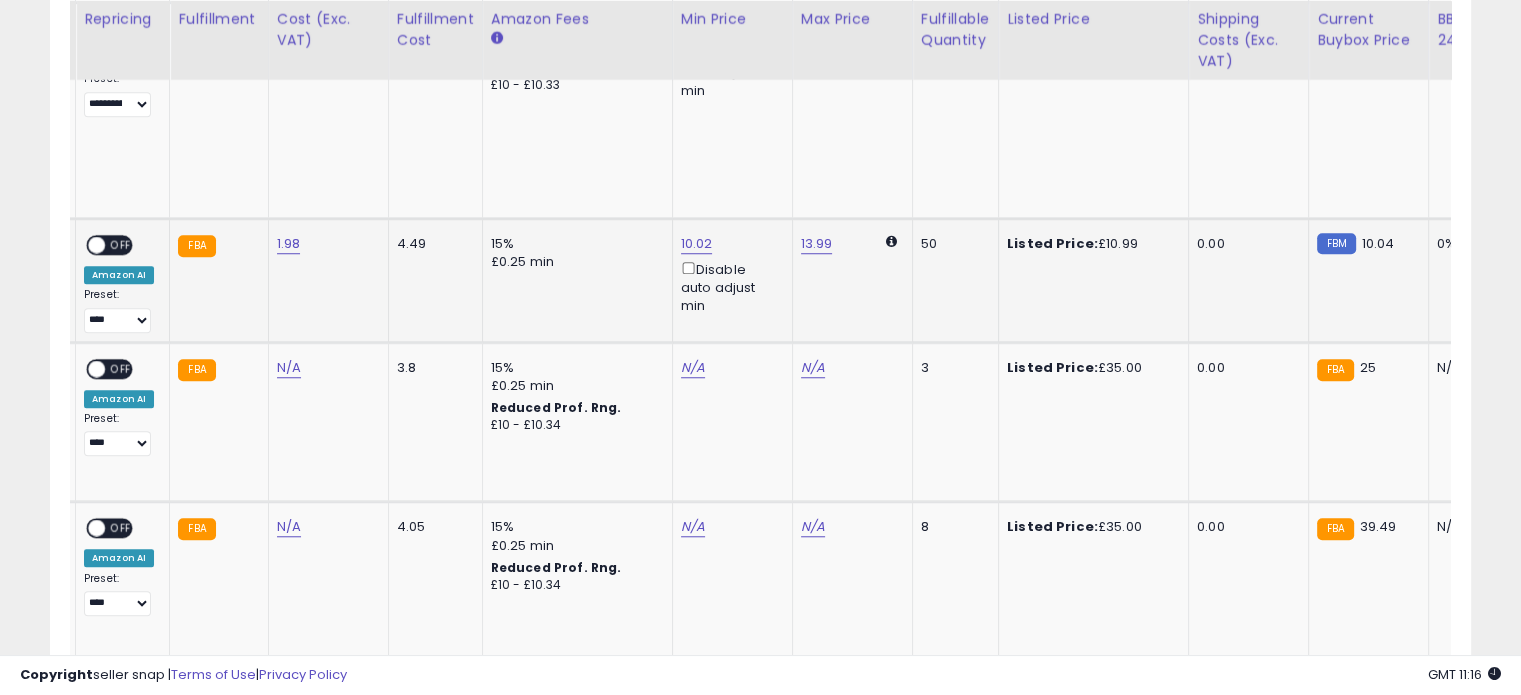 scroll, scrollTop: 0, scrollLeft: 226, axis: horizontal 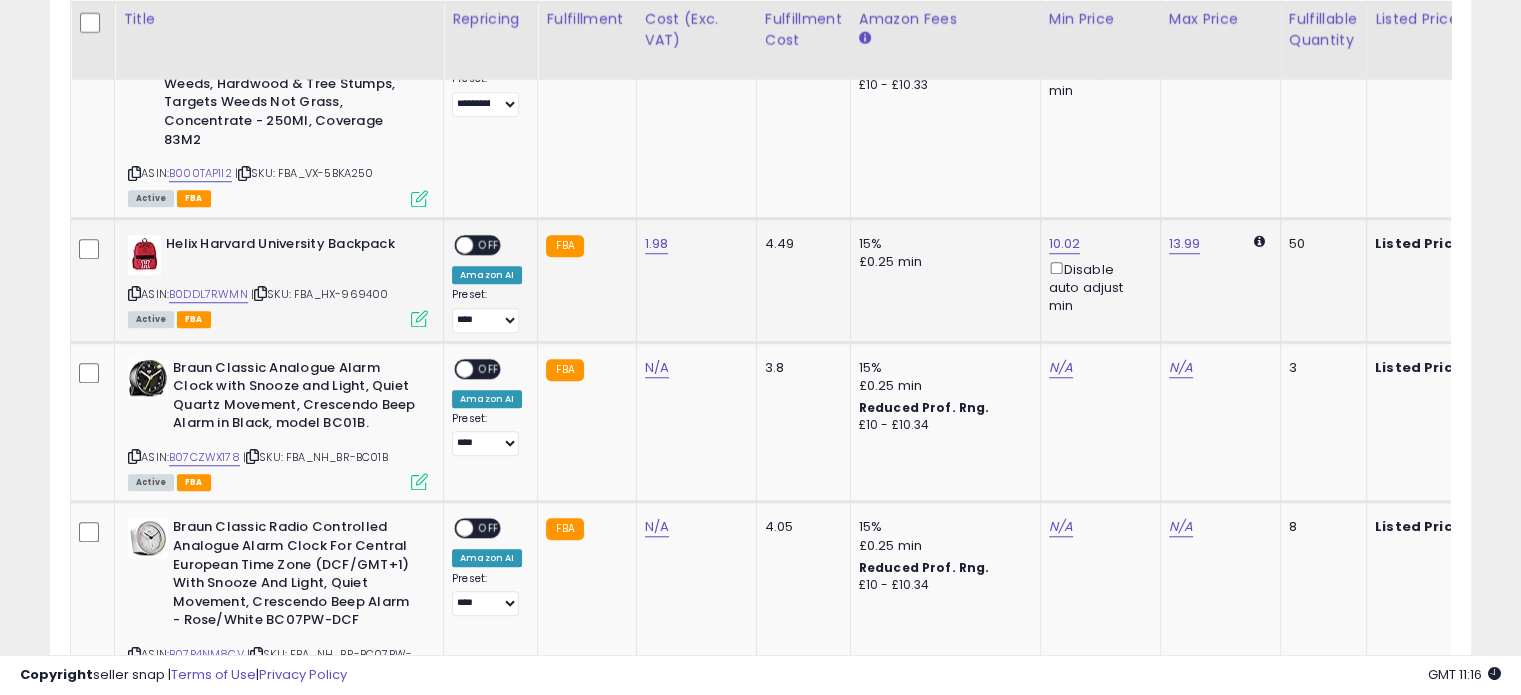 click at bounding box center [419, 318] 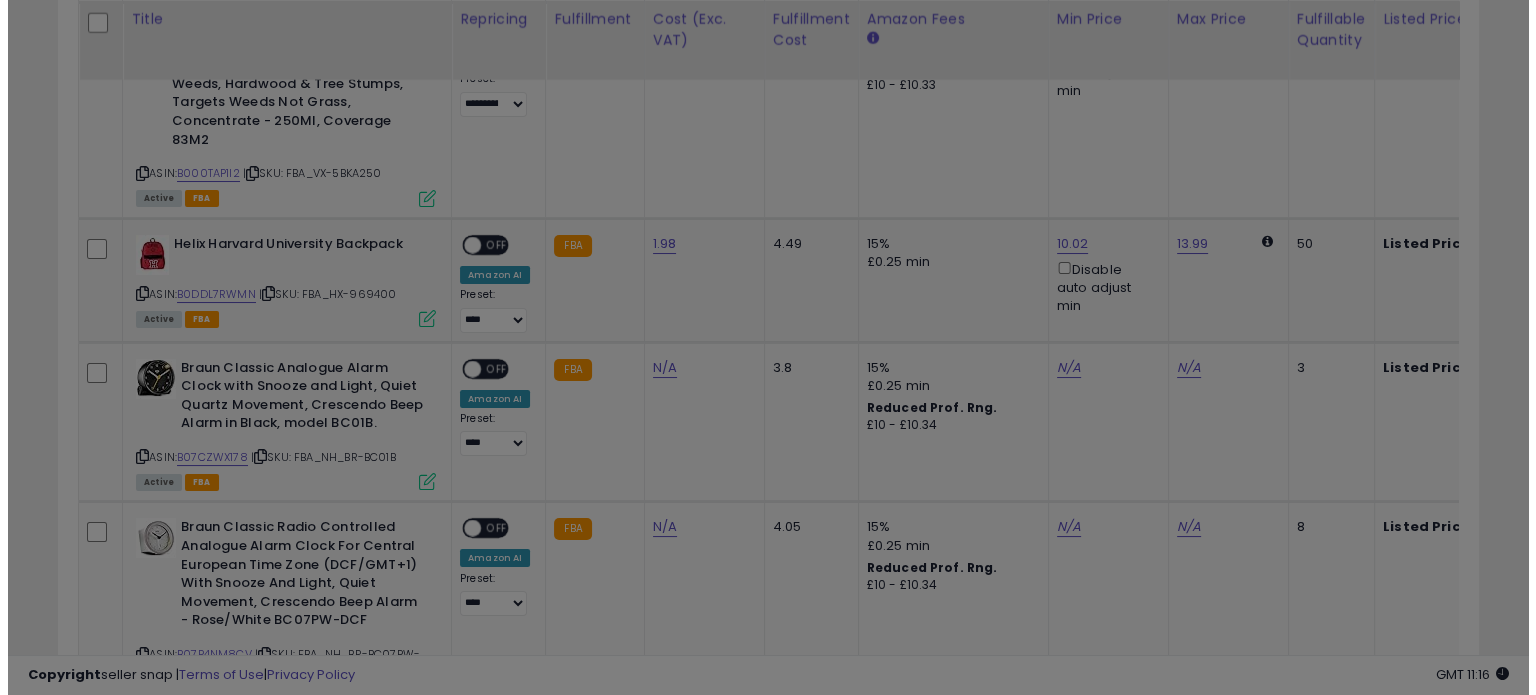 scroll, scrollTop: 999589, scrollLeft: 999168, axis: both 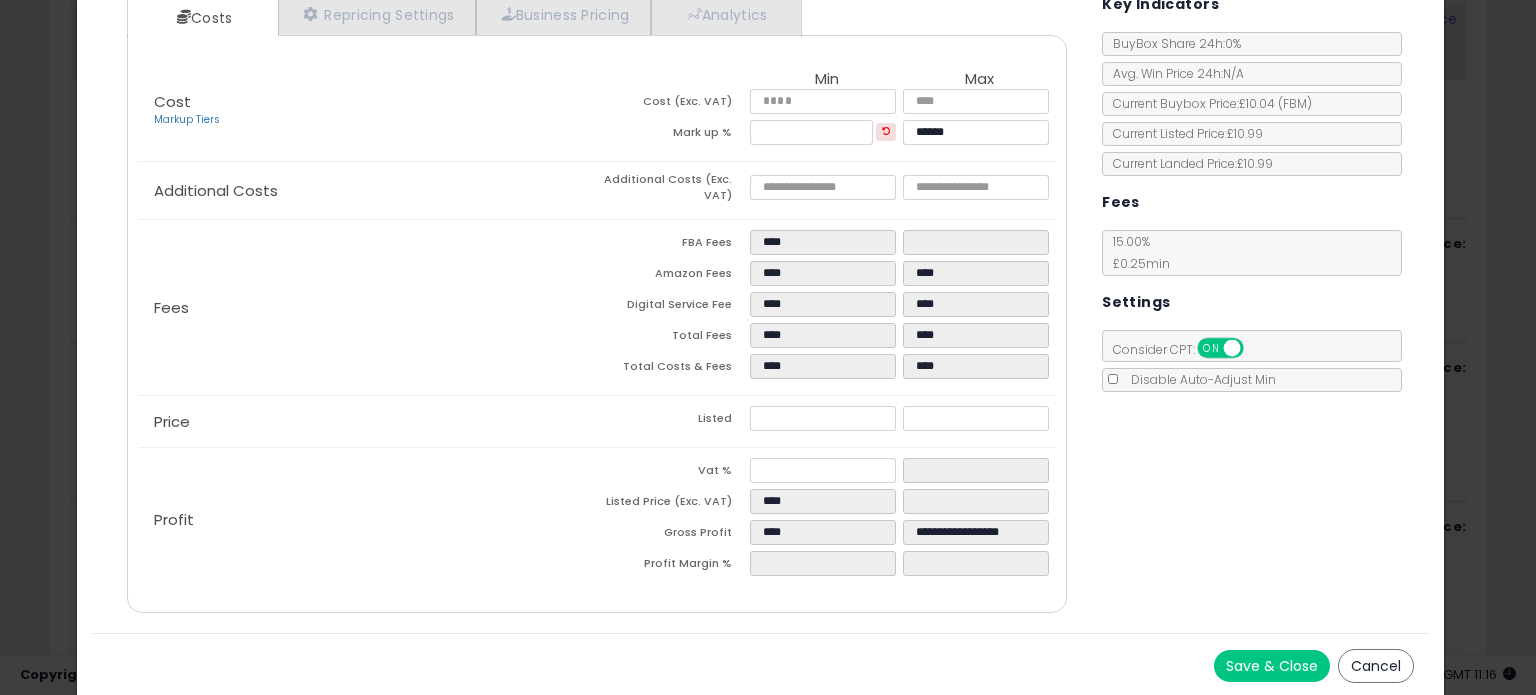 click on "Cancel" at bounding box center (1376, 666) 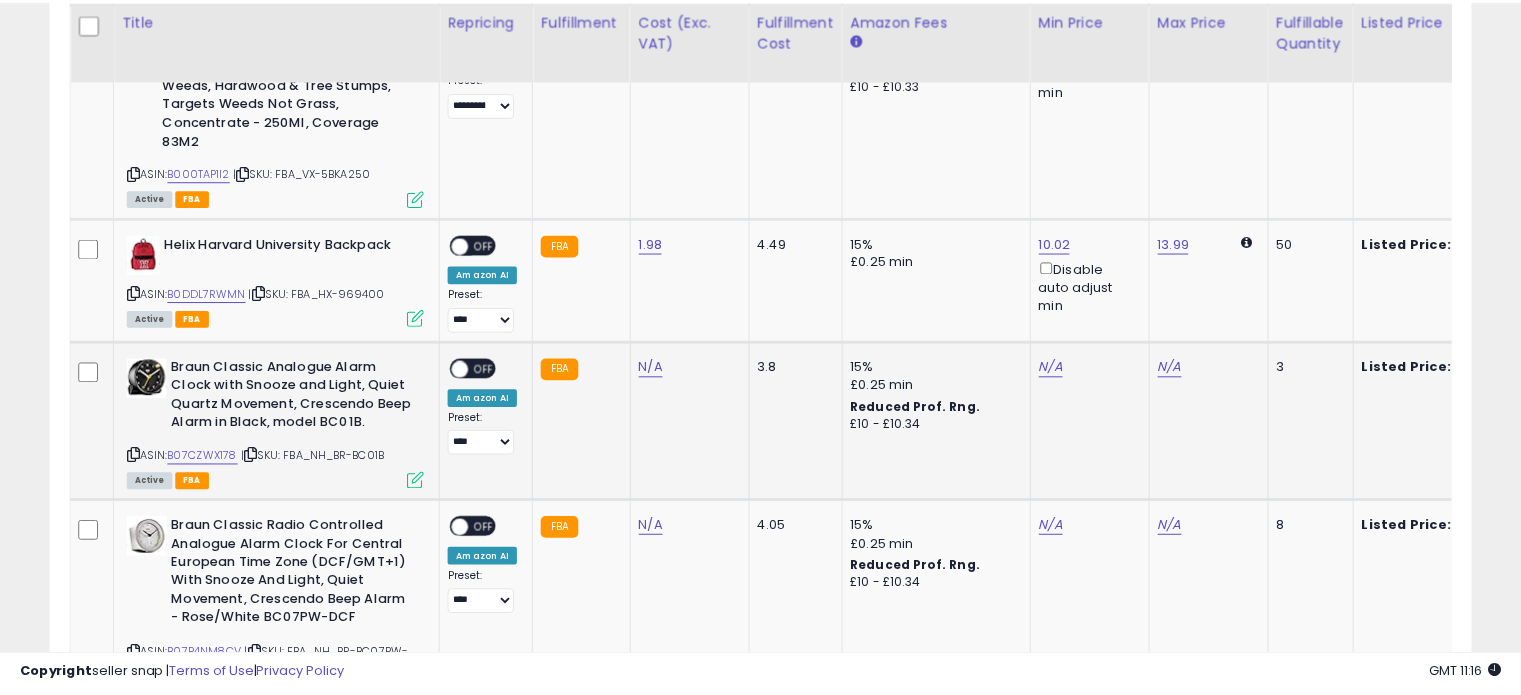 scroll, scrollTop: 409, scrollLeft: 822, axis: both 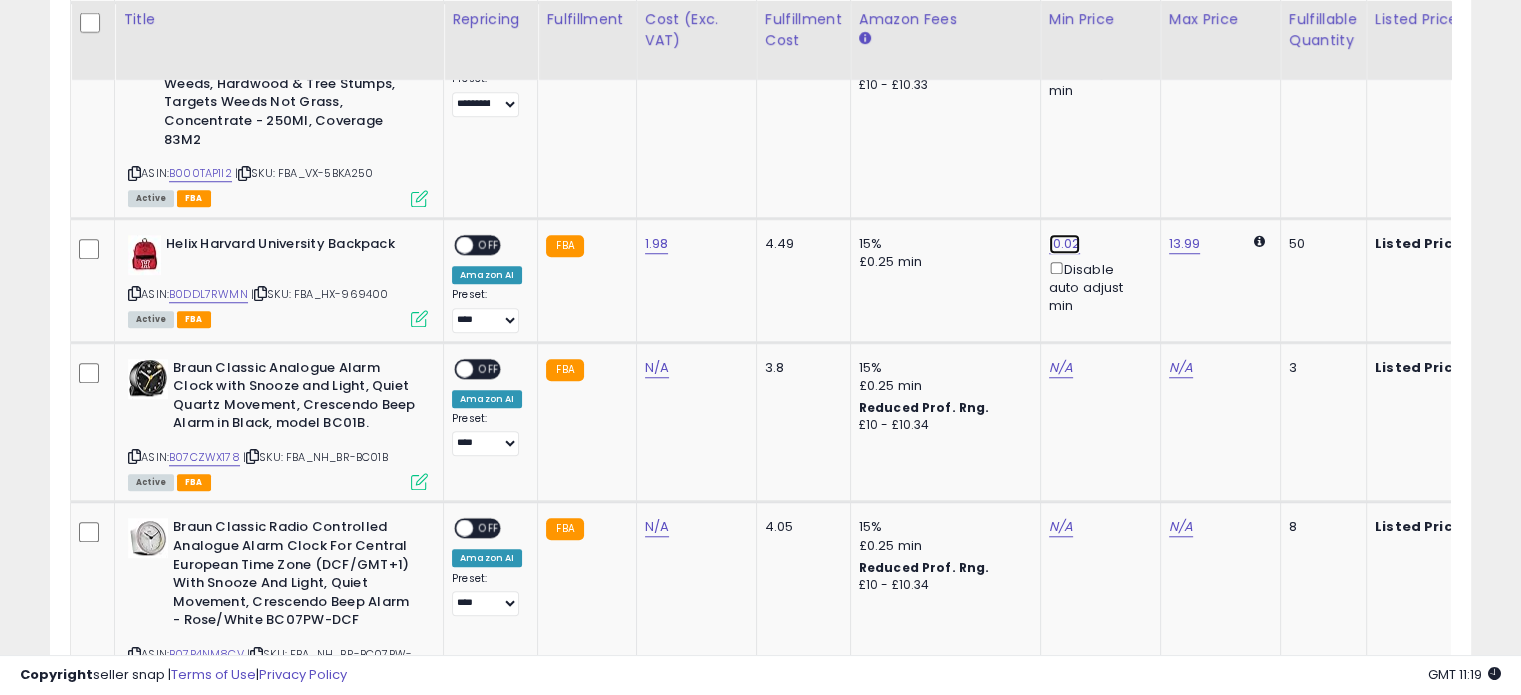 click on "10.02" at bounding box center [1065, -526] 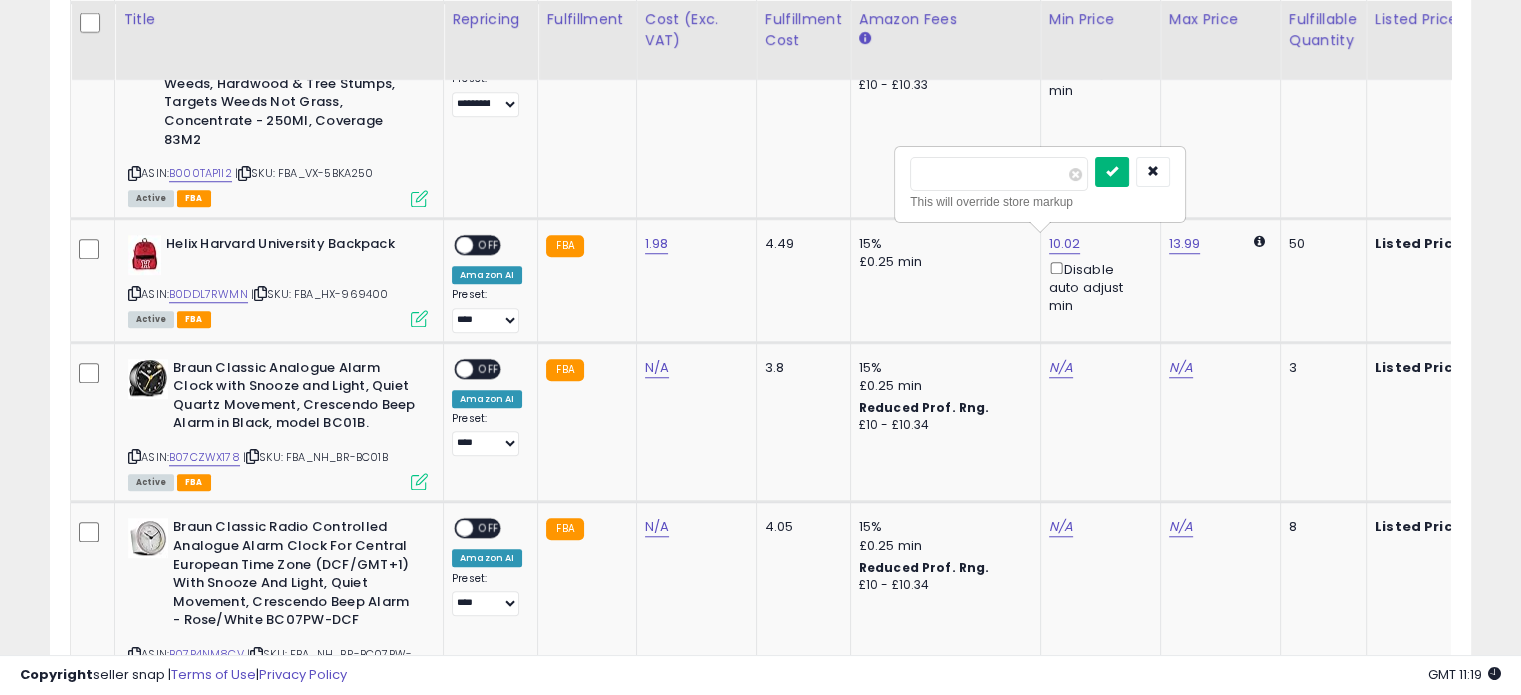 type on "*****" 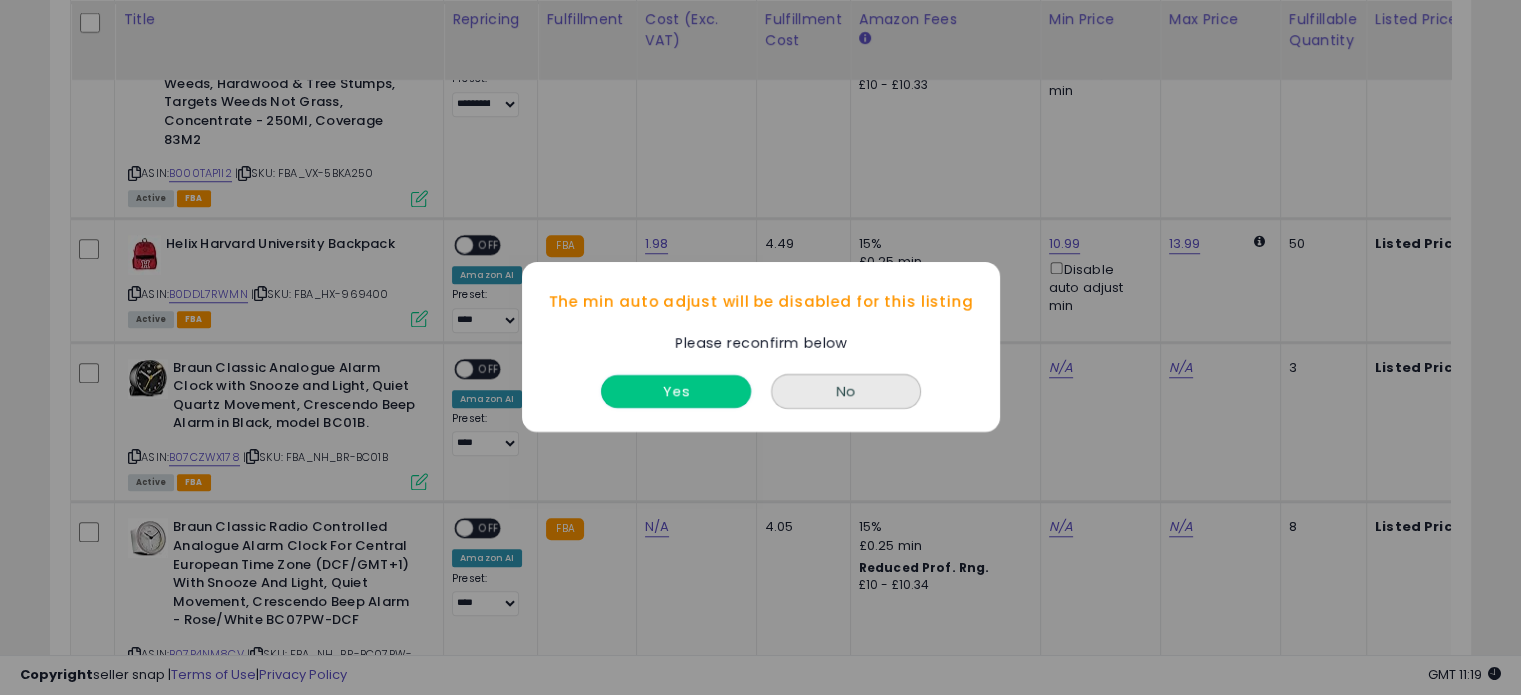 click on "Yes" at bounding box center [676, 392] 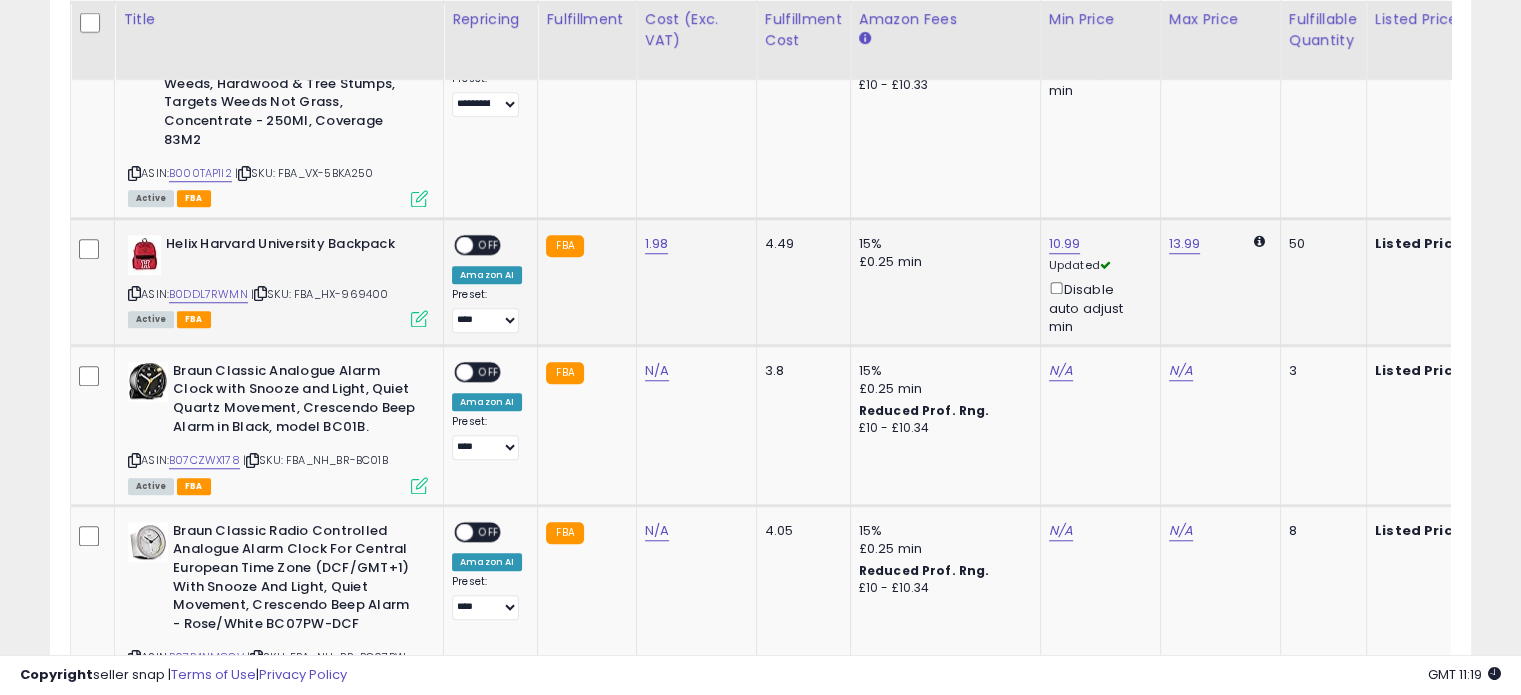 click at bounding box center [419, 318] 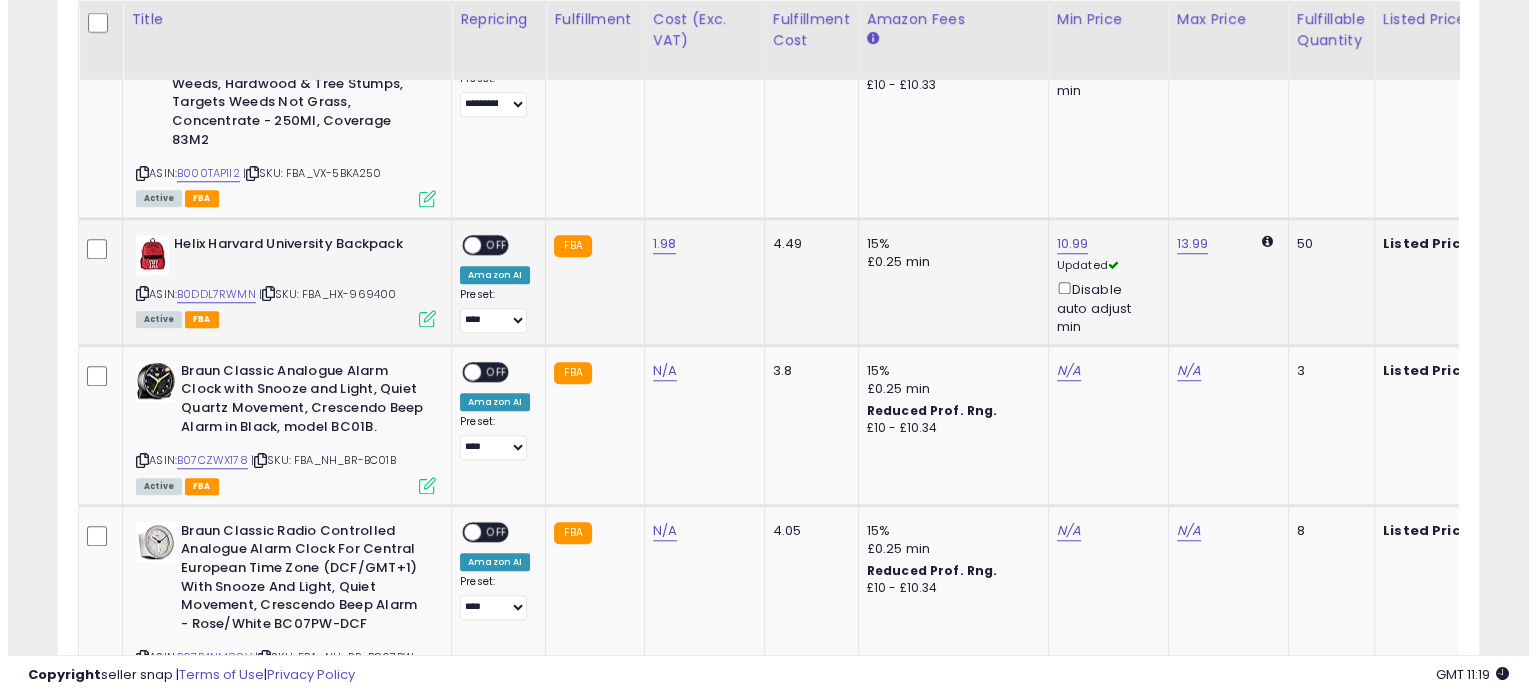 scroll, scrollTop: 999589, scrollLeft: 999168, axis: both 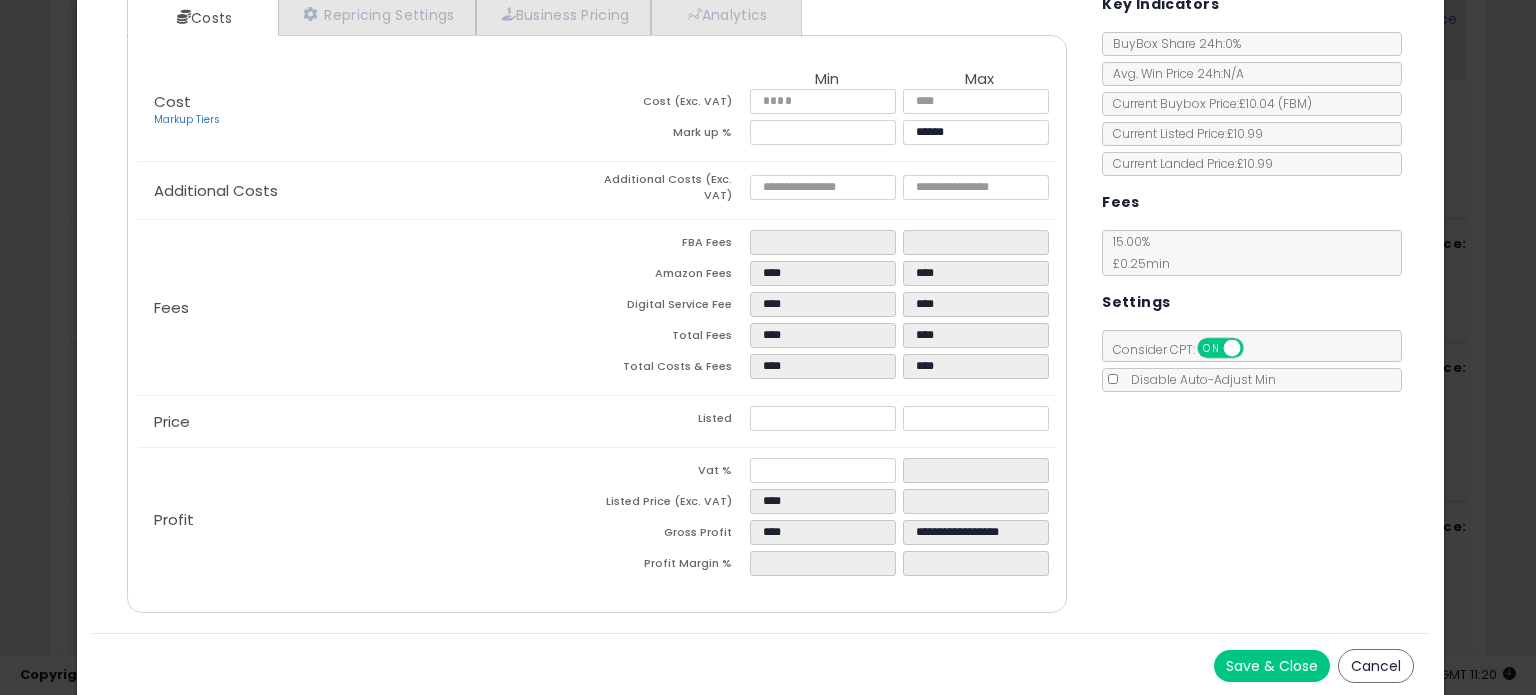 click on "Cancel" at bounding box center (1376, 666) 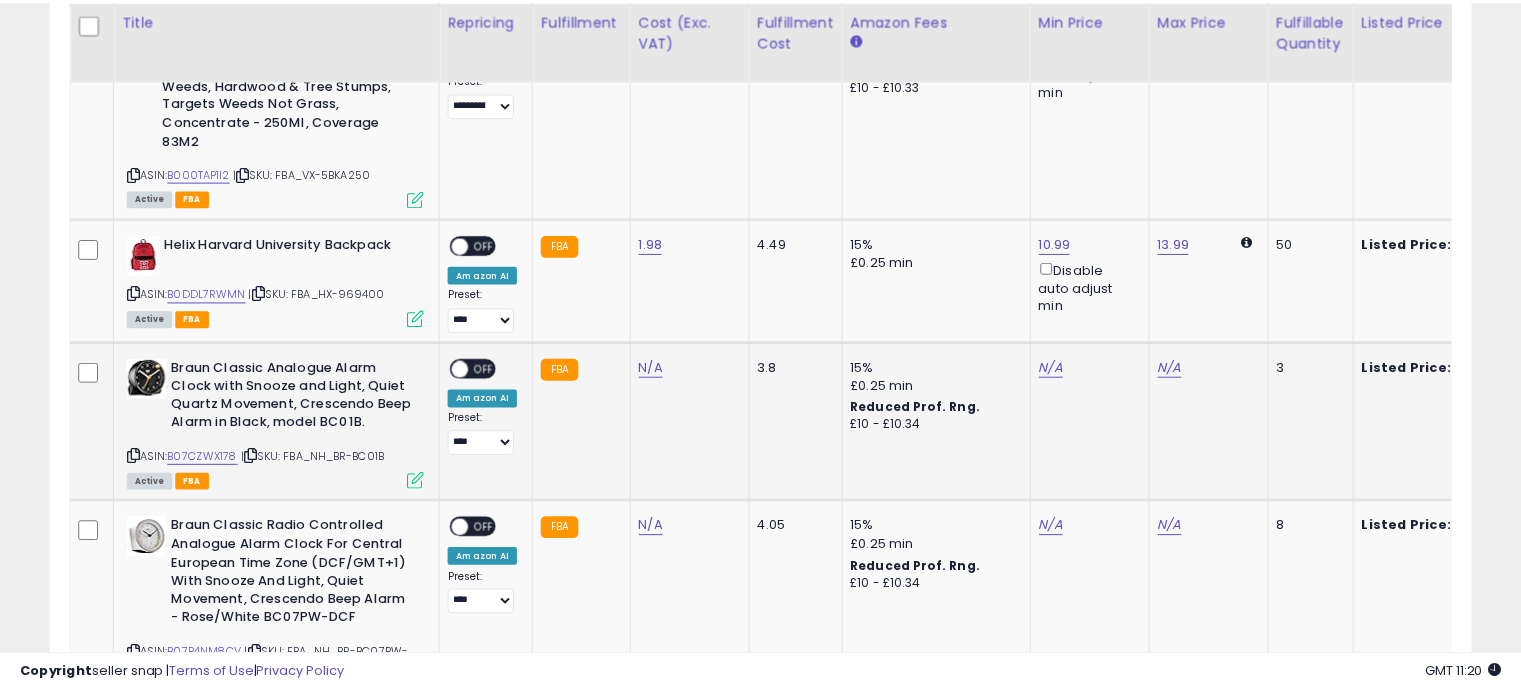 scroll, scrollTop: 409, scrollLeft: 822, axis: both 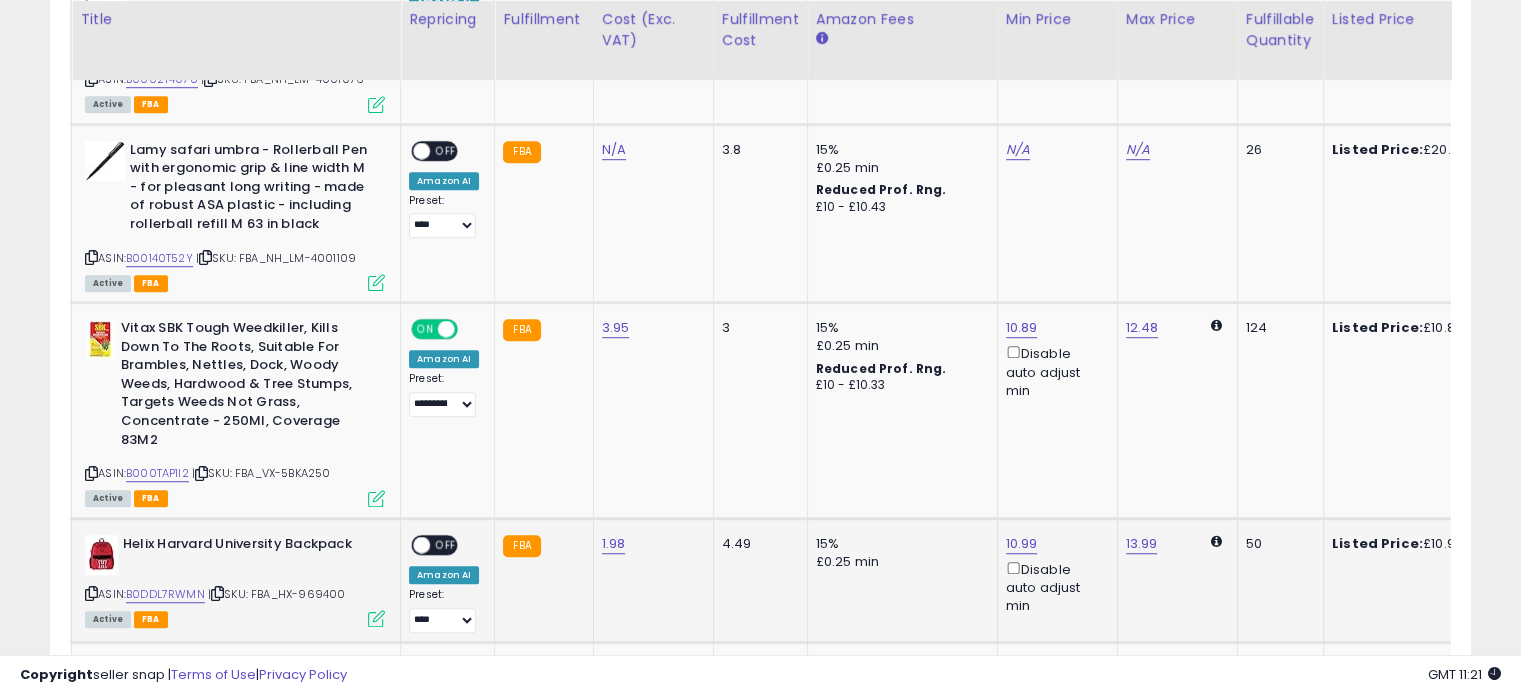 drag, startPoint x: 440, startPoint y: 631, endPoint x: 395, endPoint y: 623, distance: 45.705578 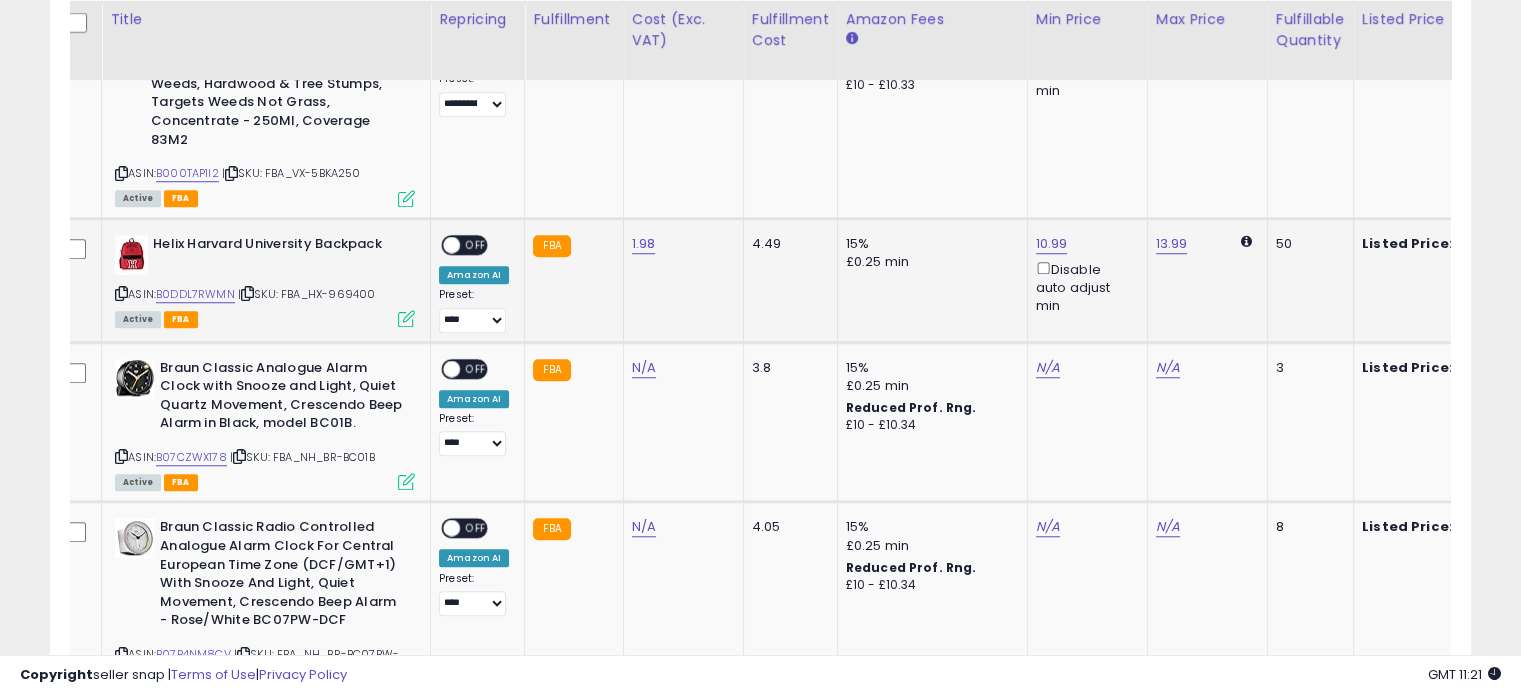 click on "ON   OFF" at bounding box center (442, 244) 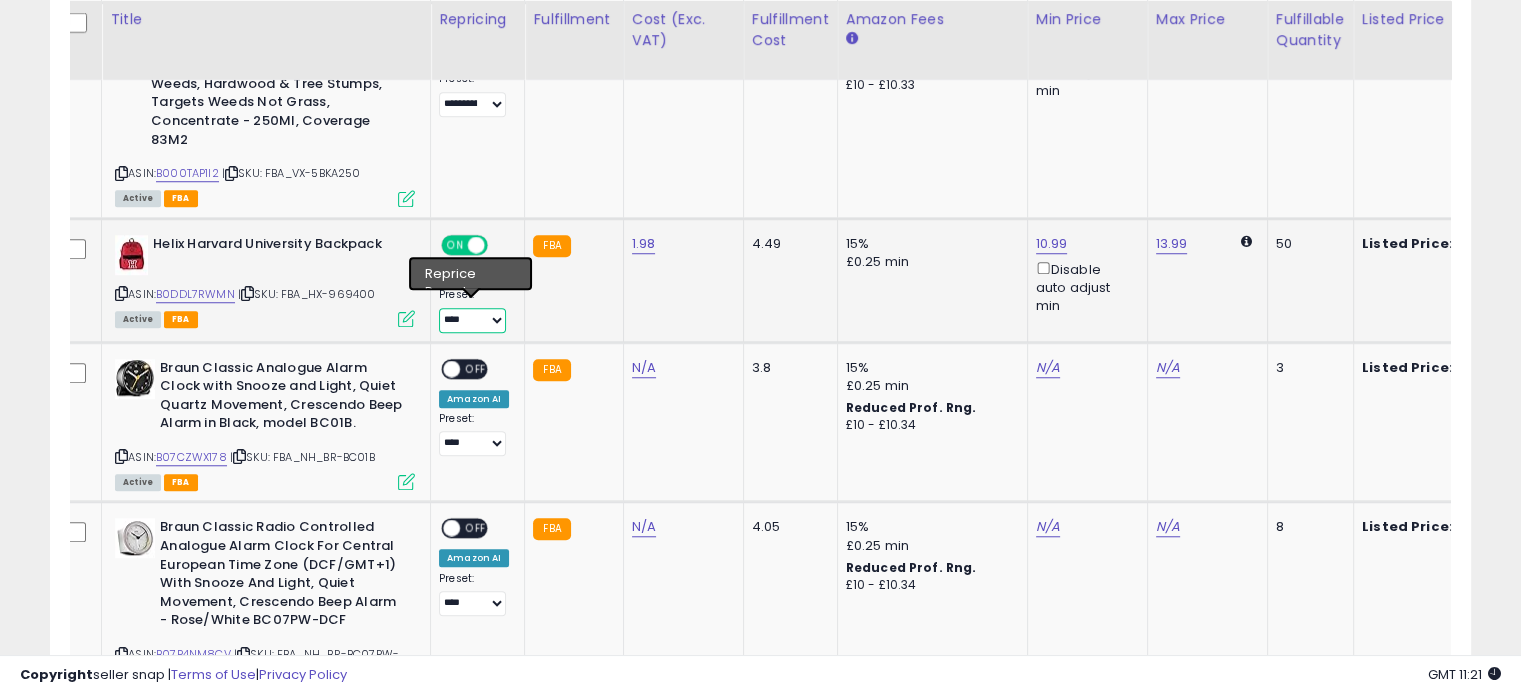click on "**********" at bounding box center (472, 320) 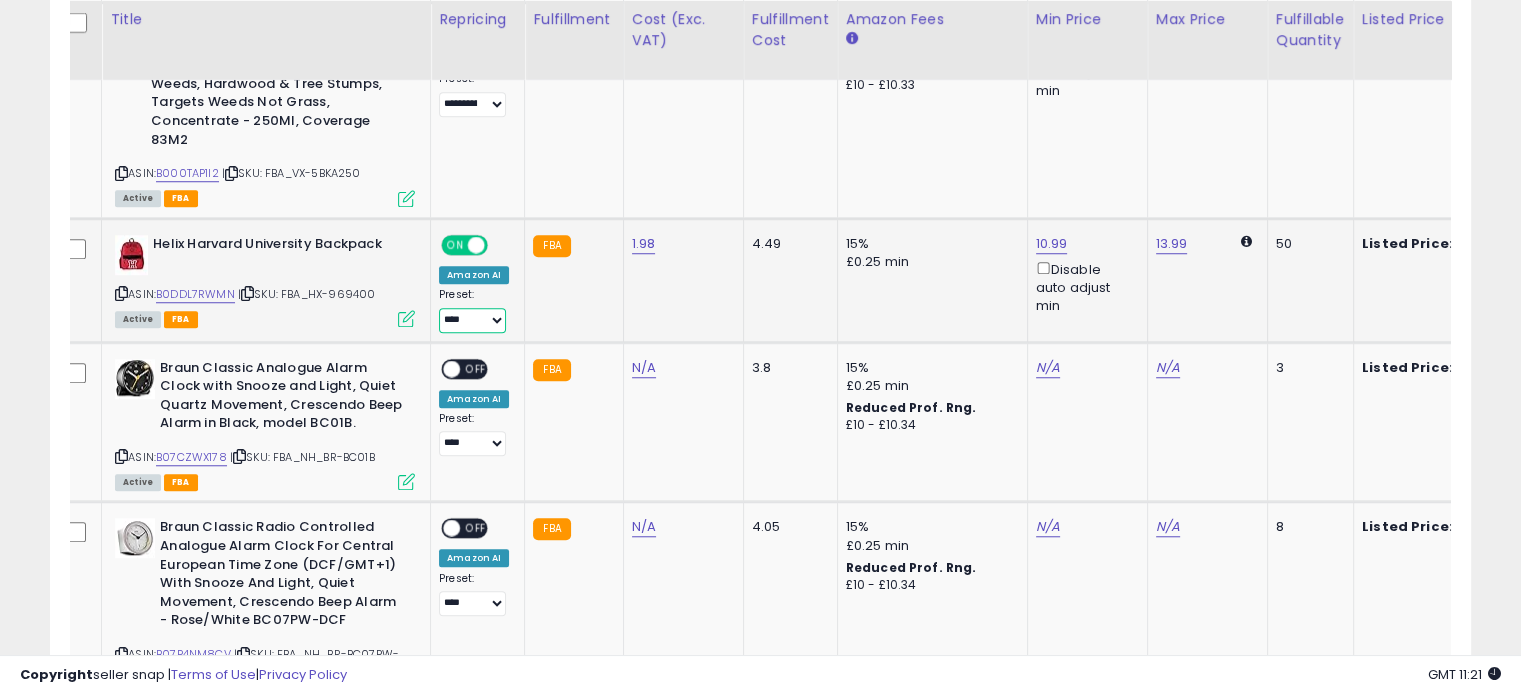 select on "**********" 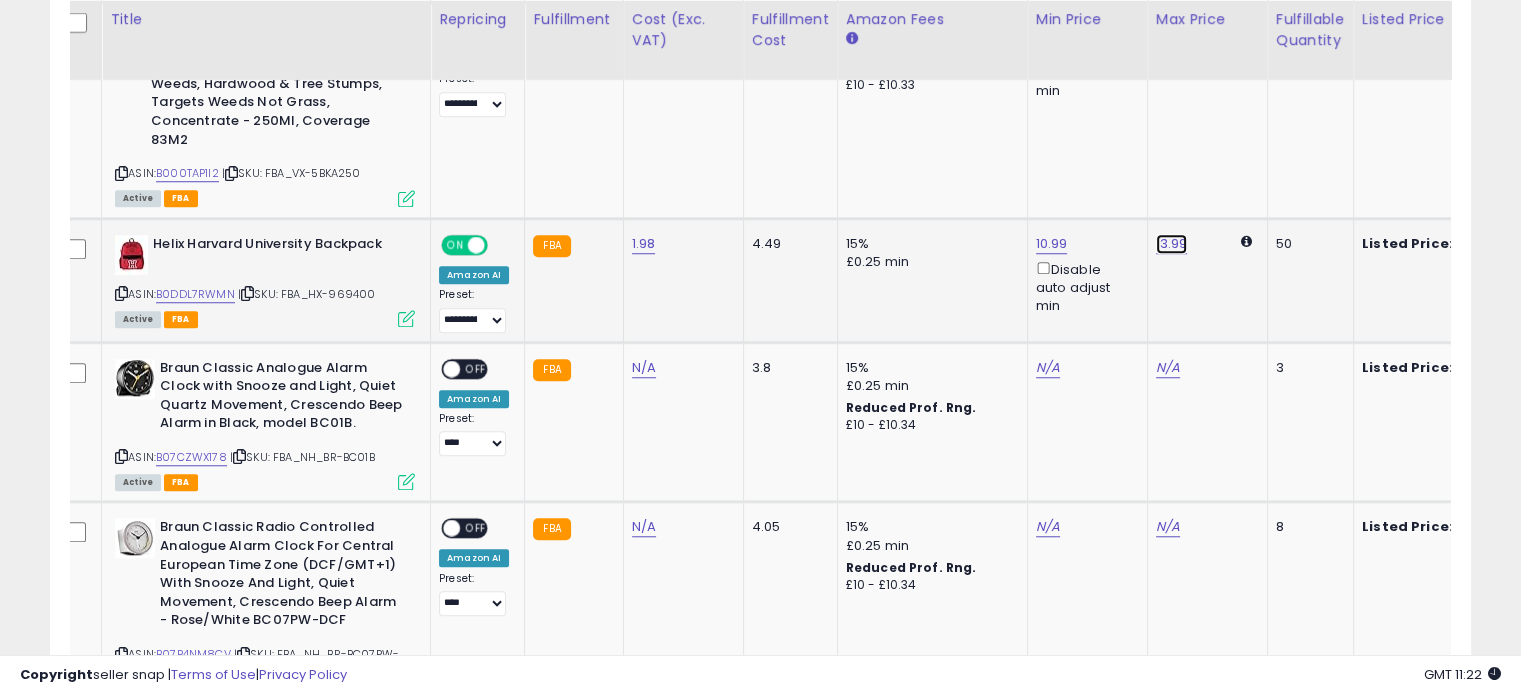 click on "13.99" at bounding box center [1174, -526] 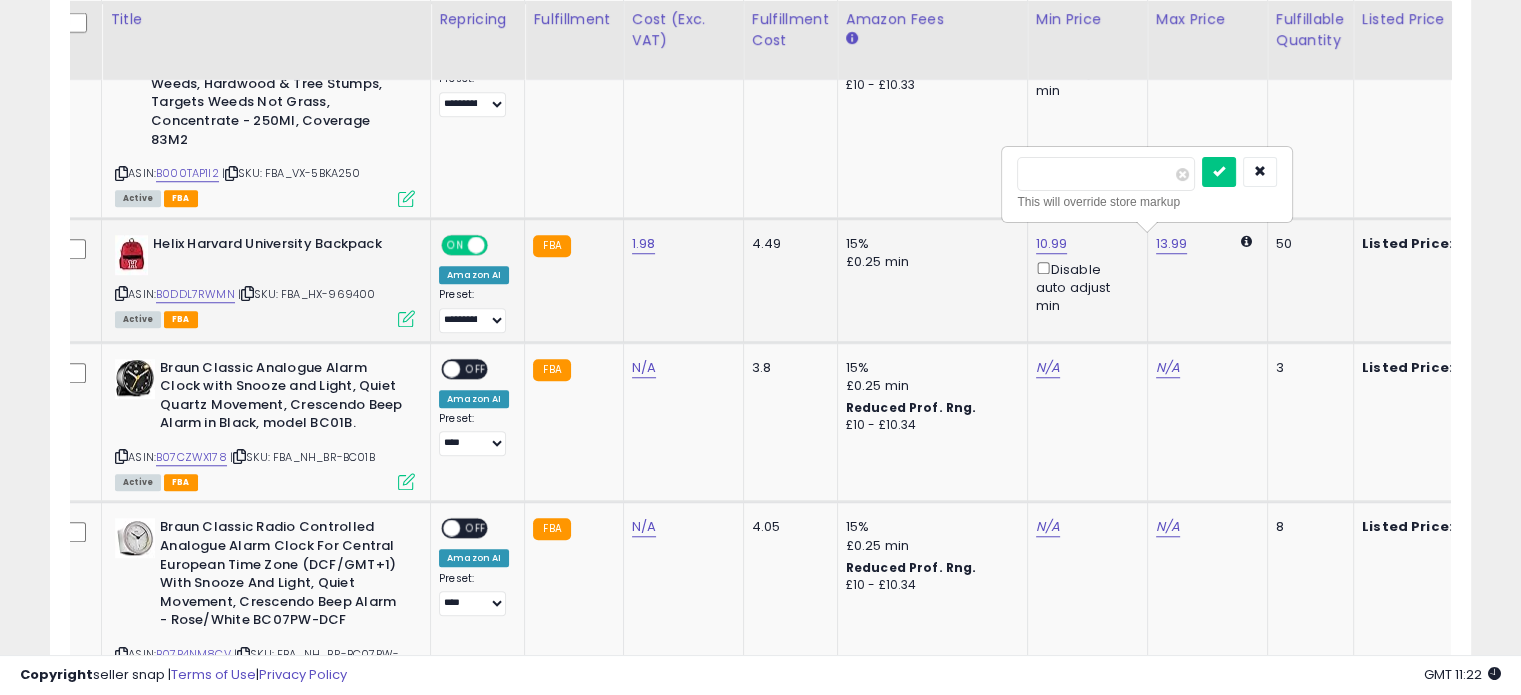 click on "*****" at bounding box center (1106, 174) 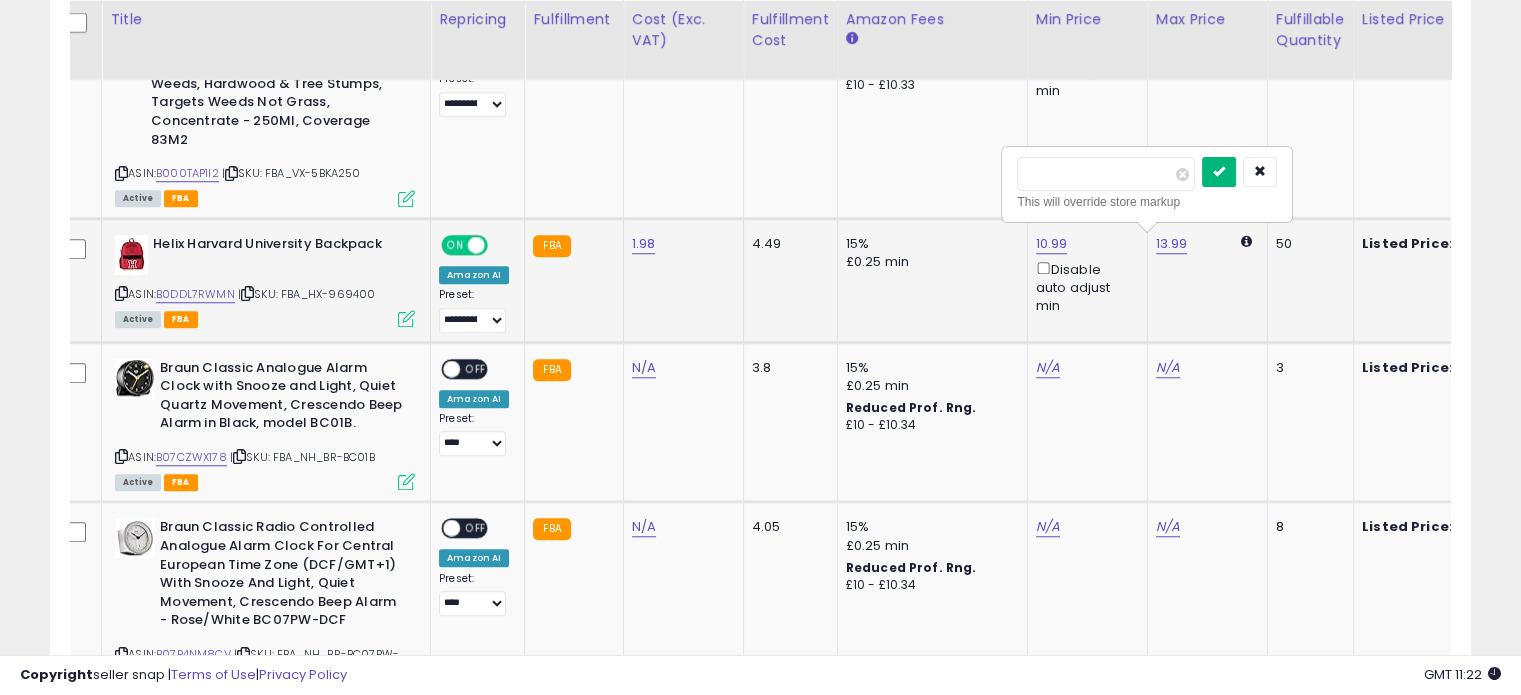 type on "*****" 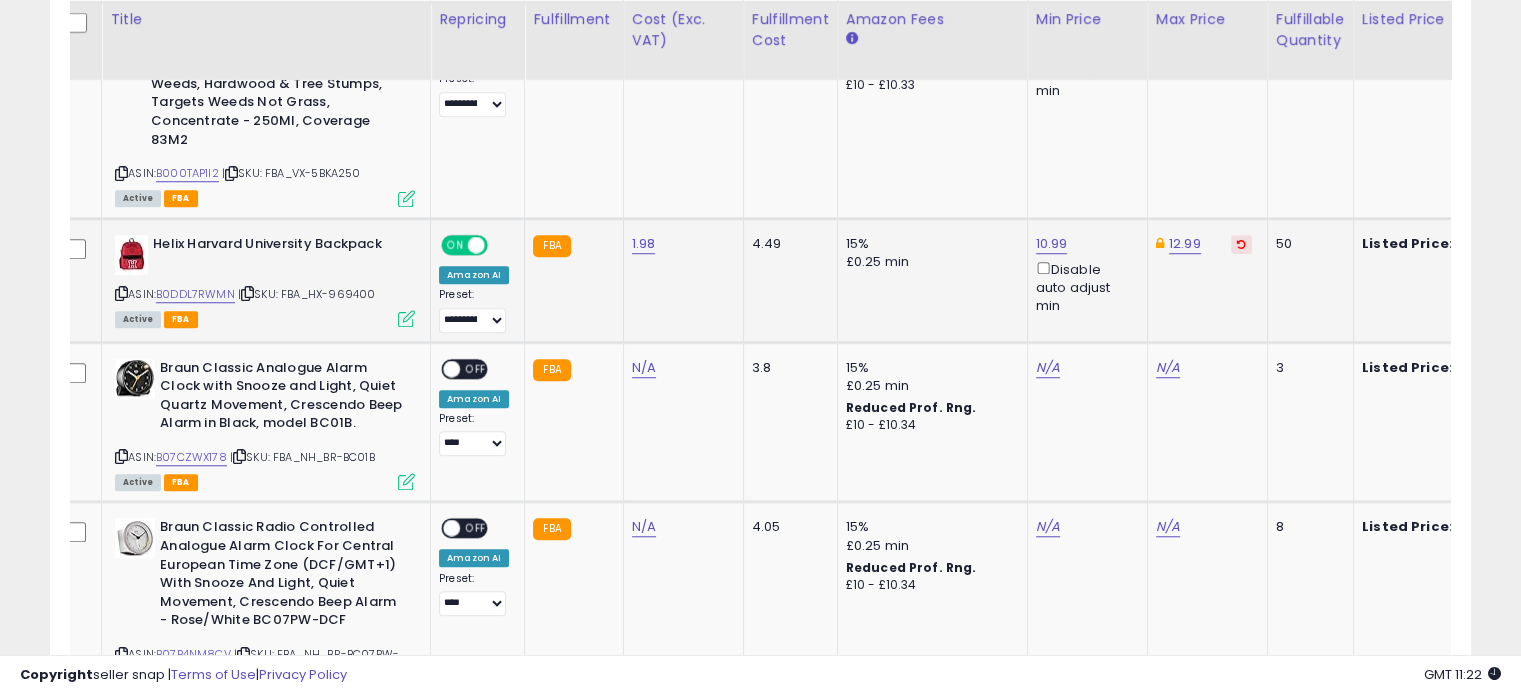 click at bounding box center (1241, 244) 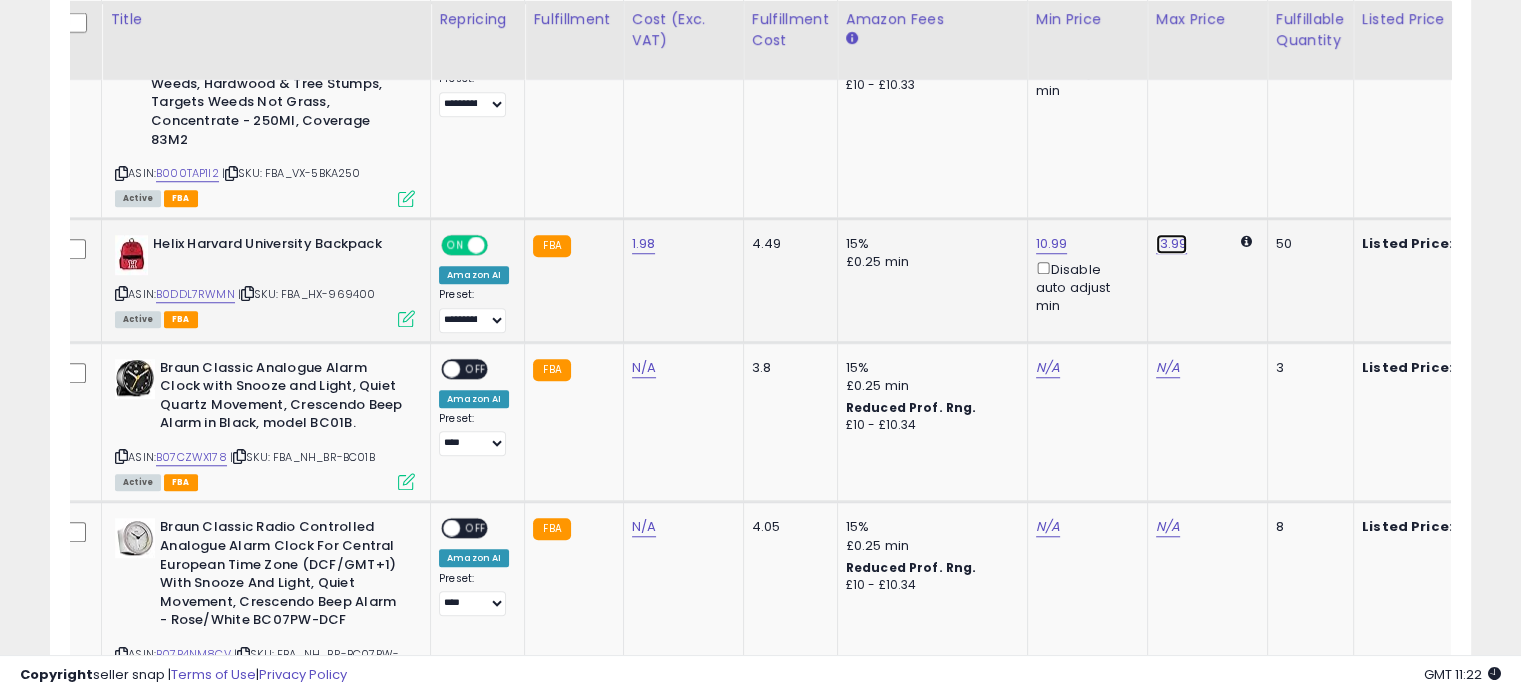 click on "13.99" at bounding box center [1174, -526] 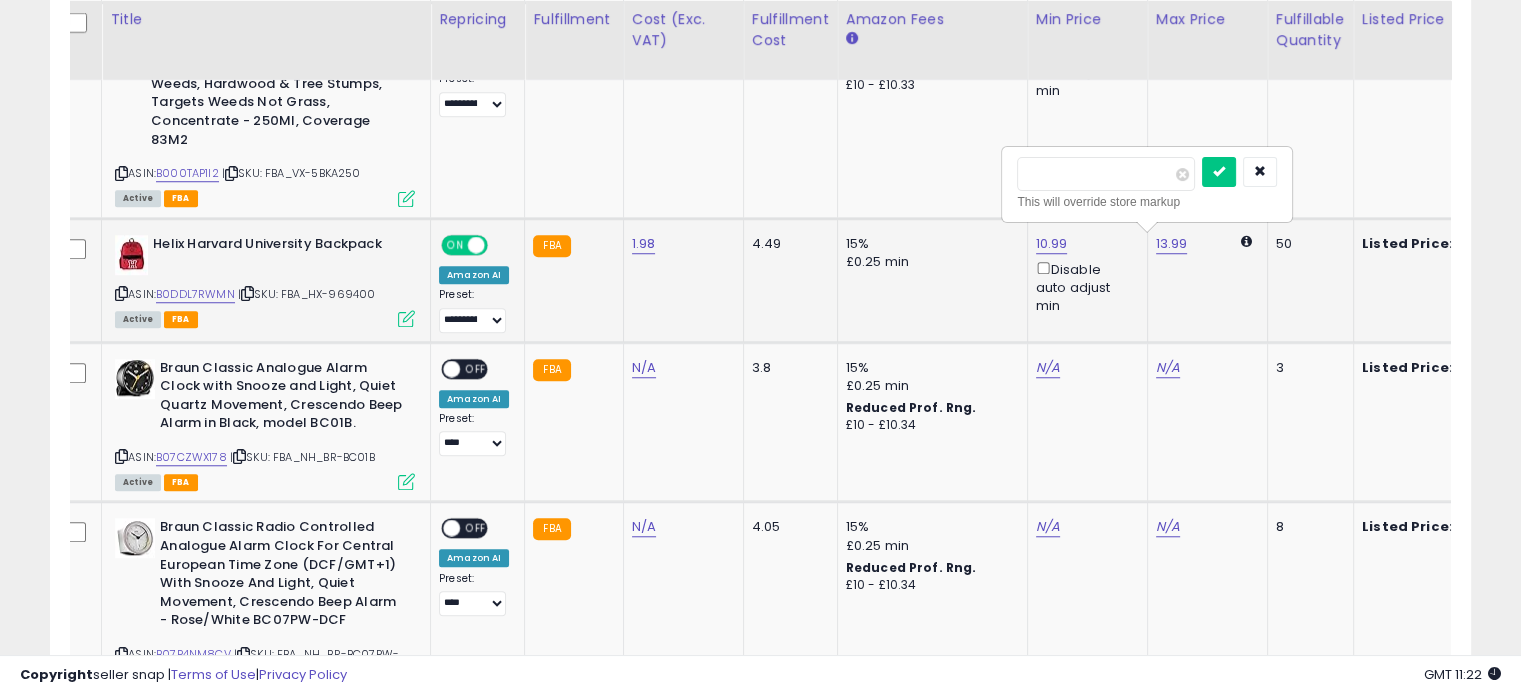 click on "*****" at bounding box center (1106, 174) 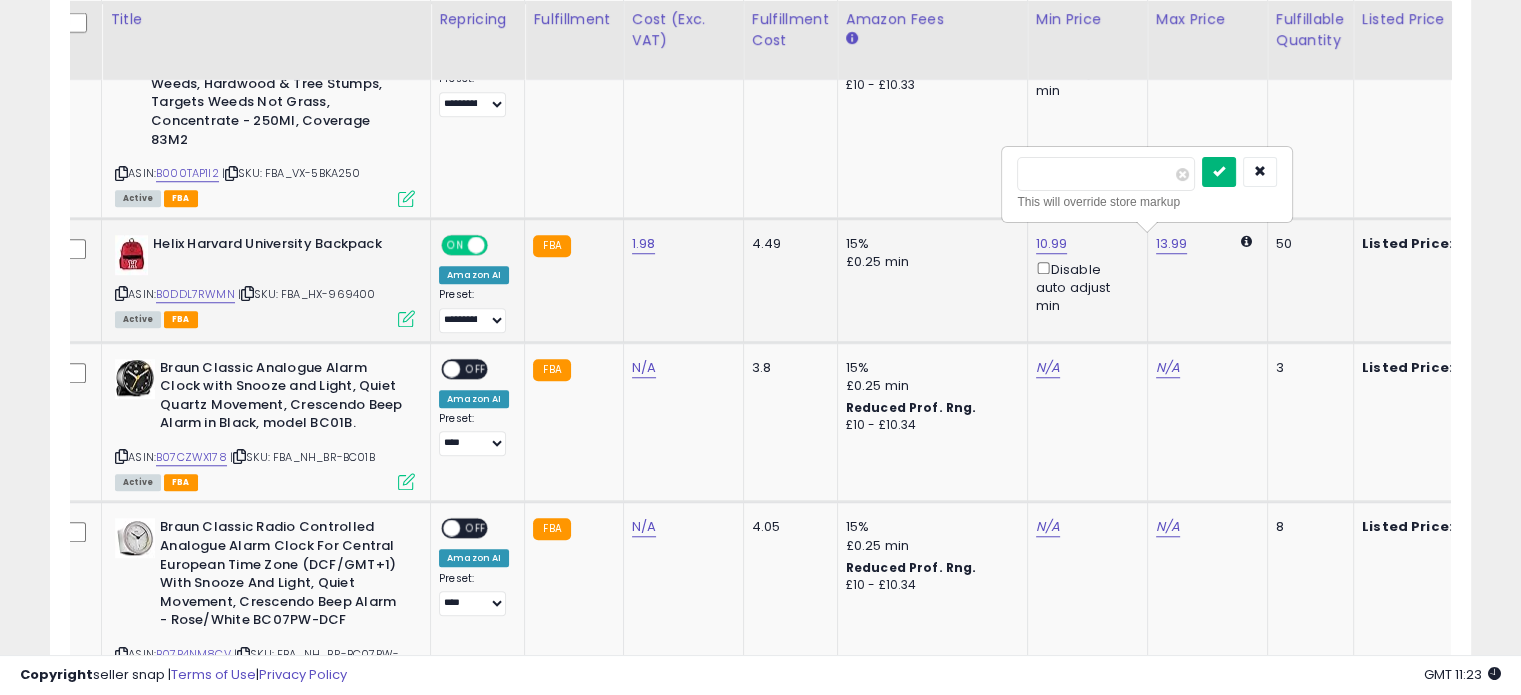 type on "*****" 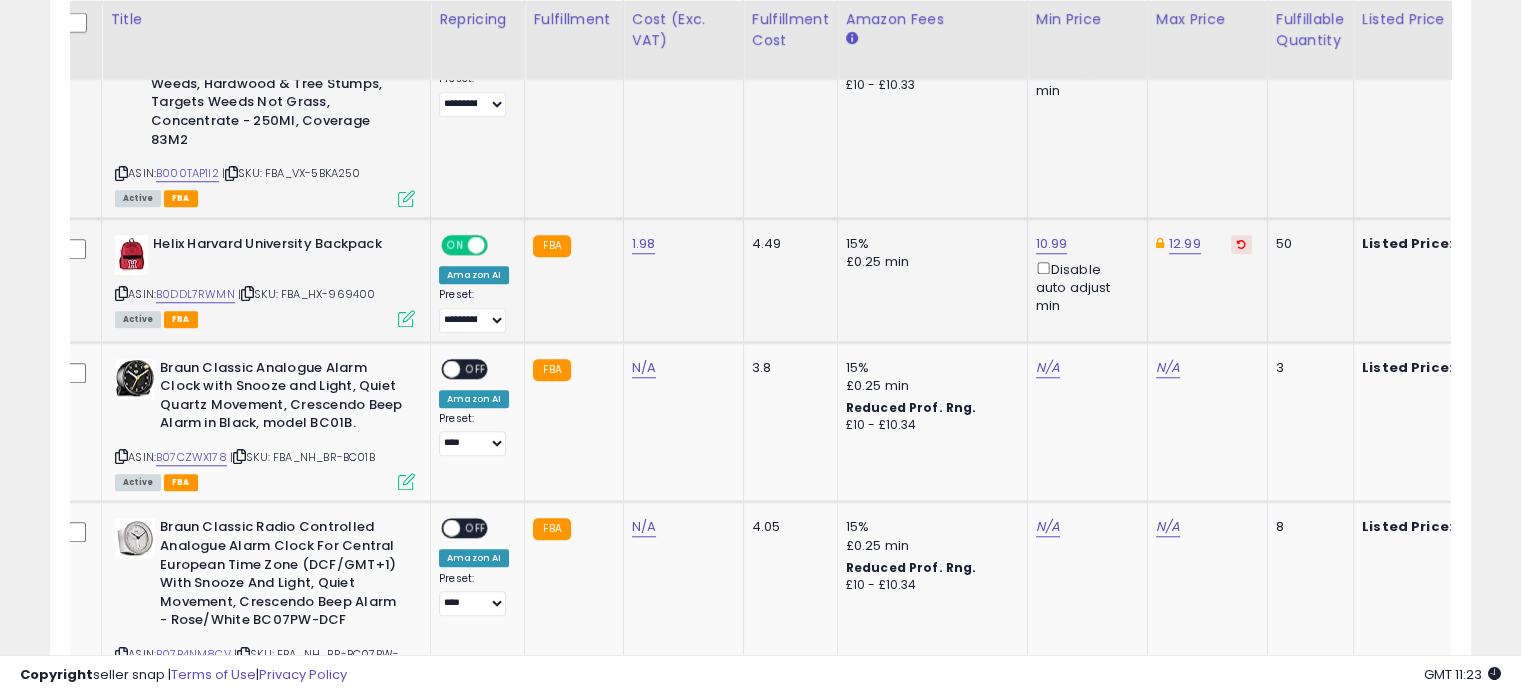 click on "12.48" 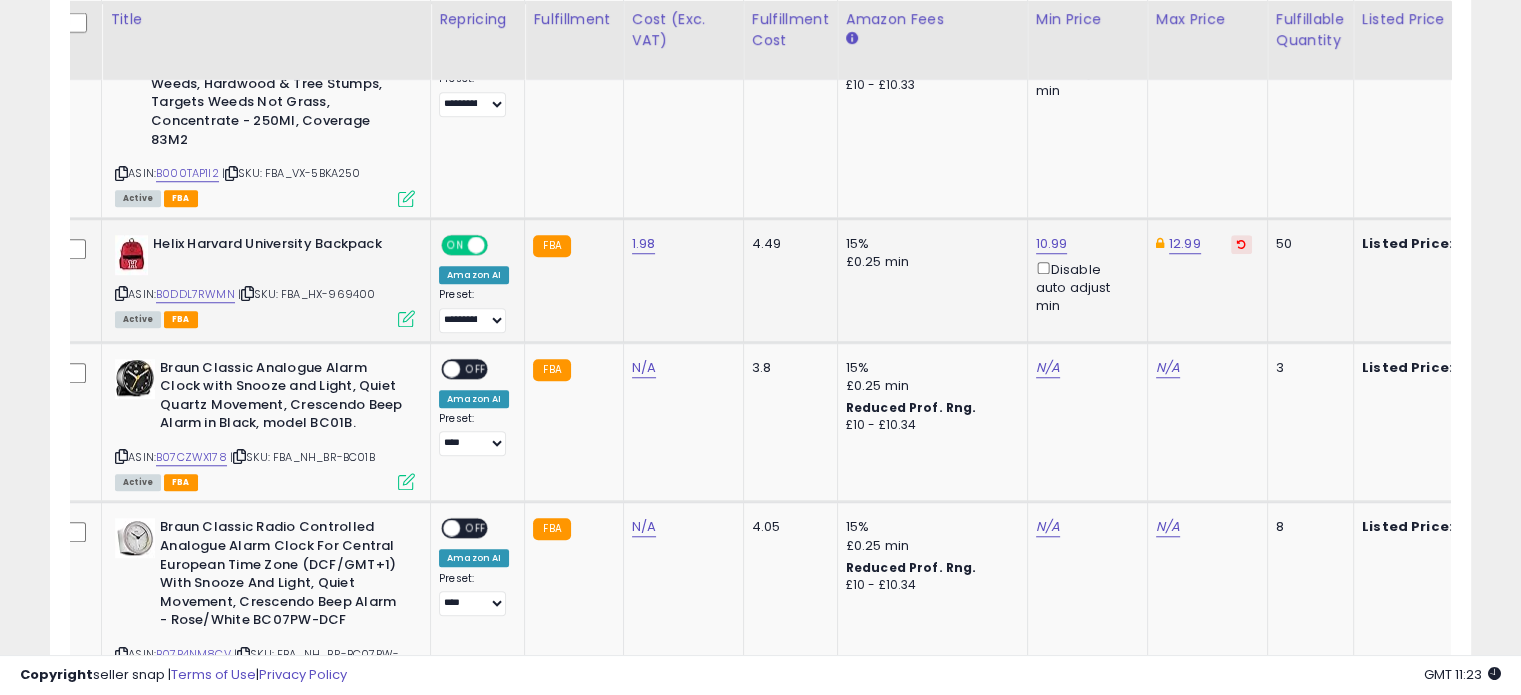 click at bounding box center (1241, 244) 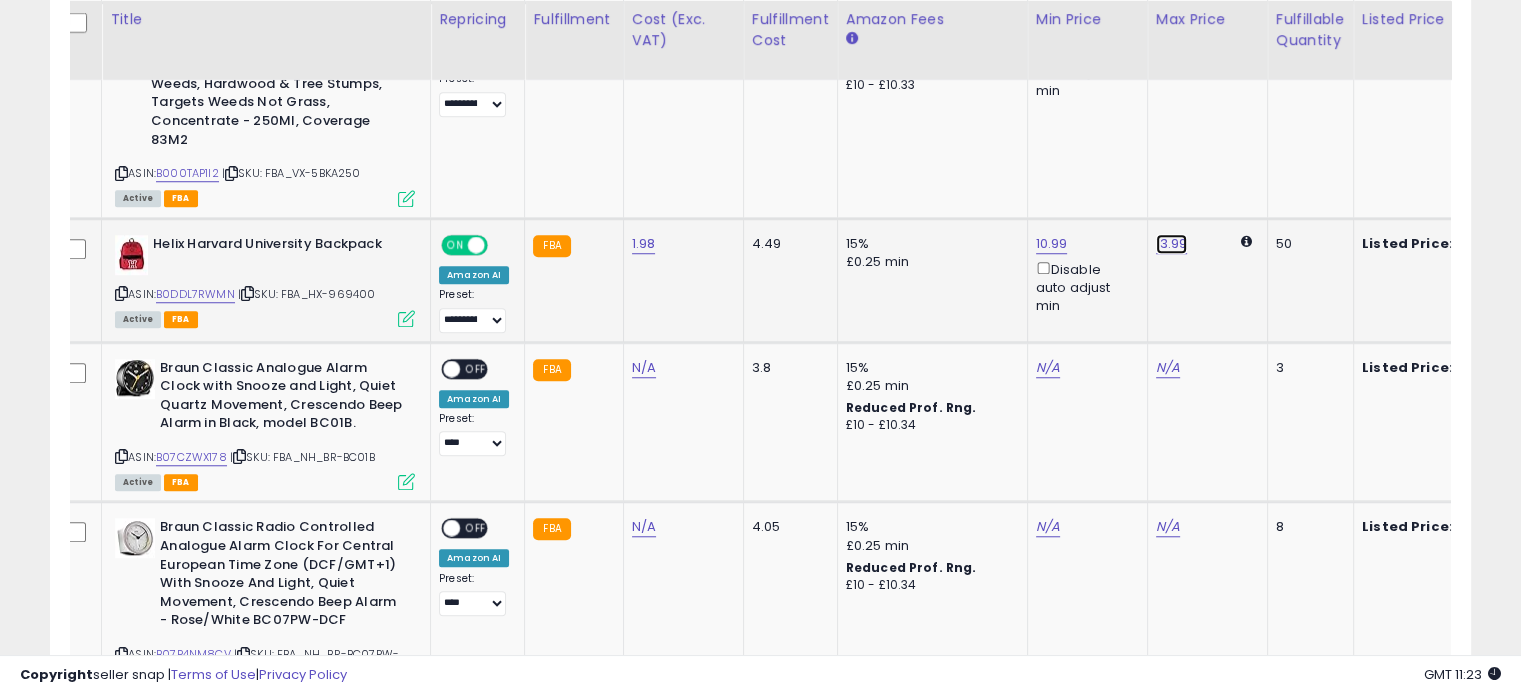 click on "13.99" at bounding box center [1174, -526] 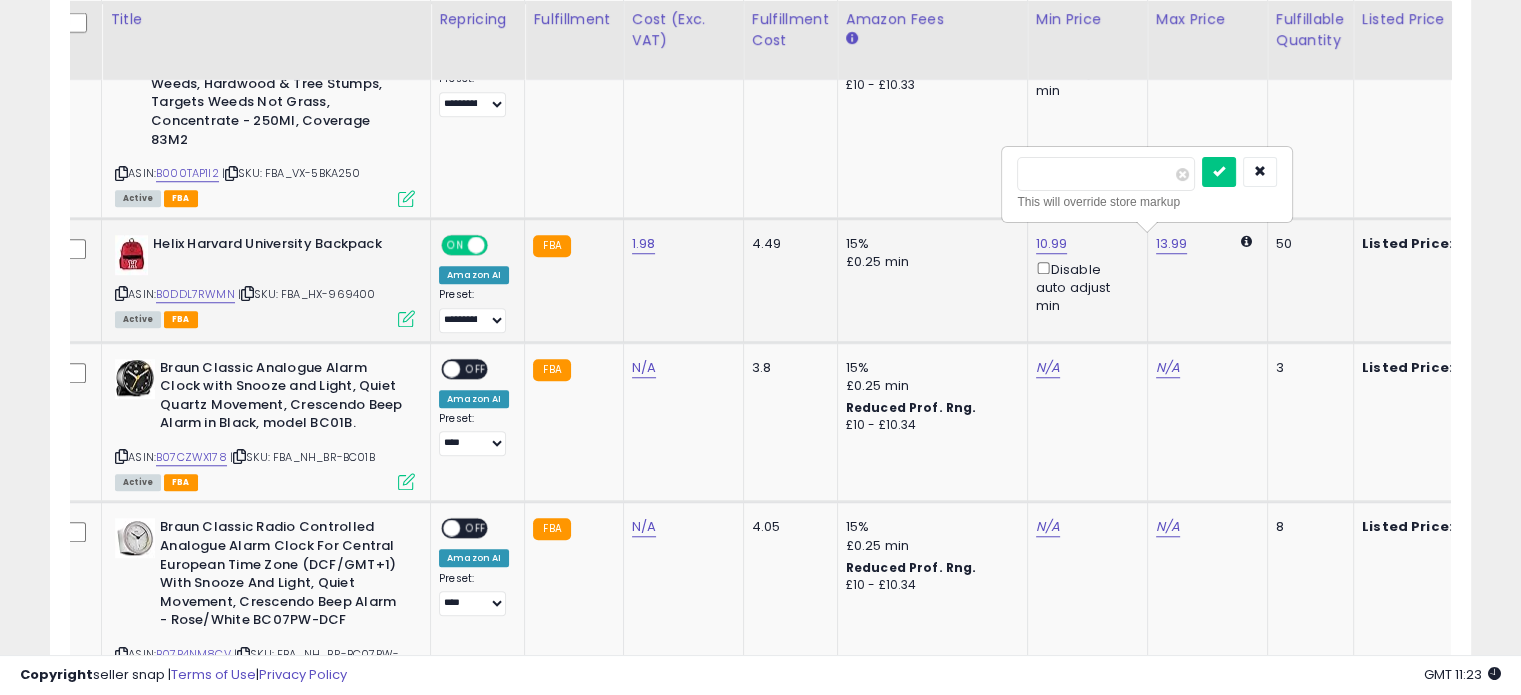click on "*****" at bounding box center (1106, 174) 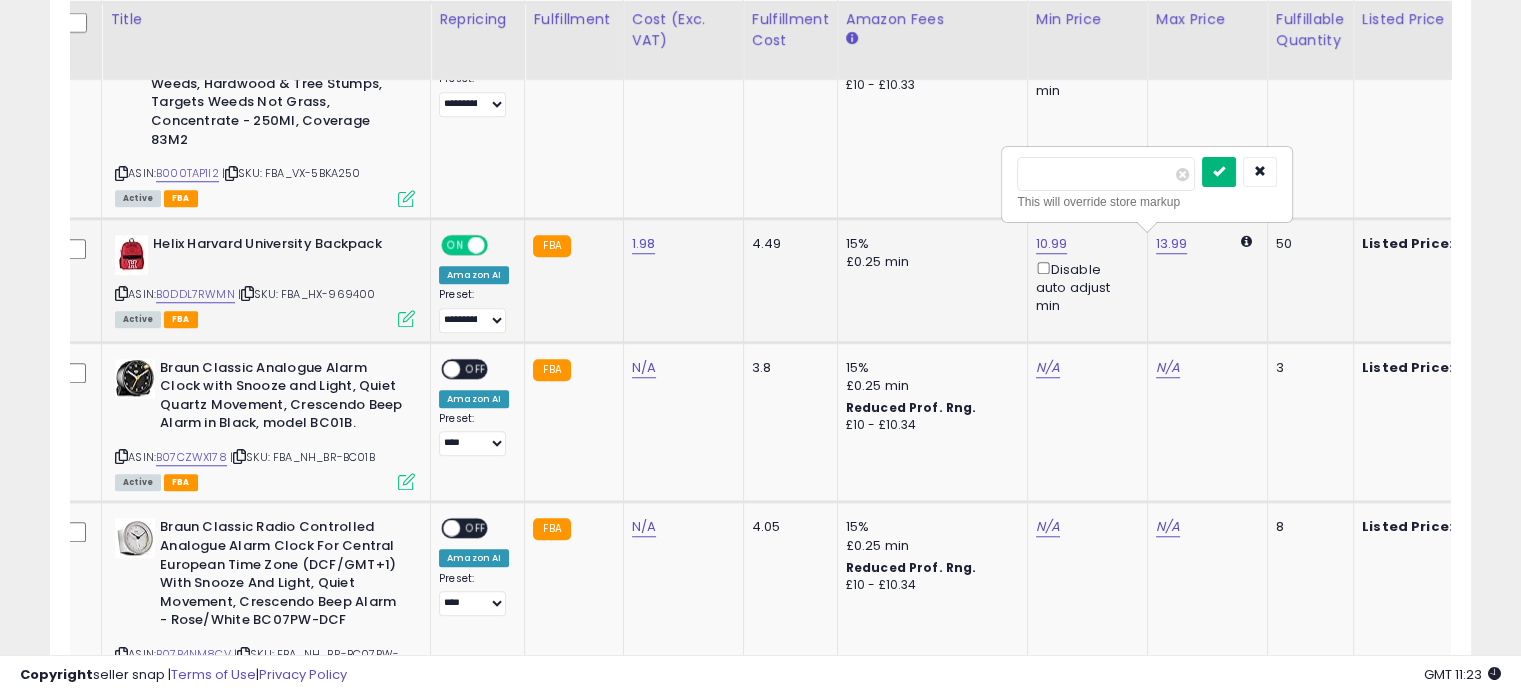 type on "*****" 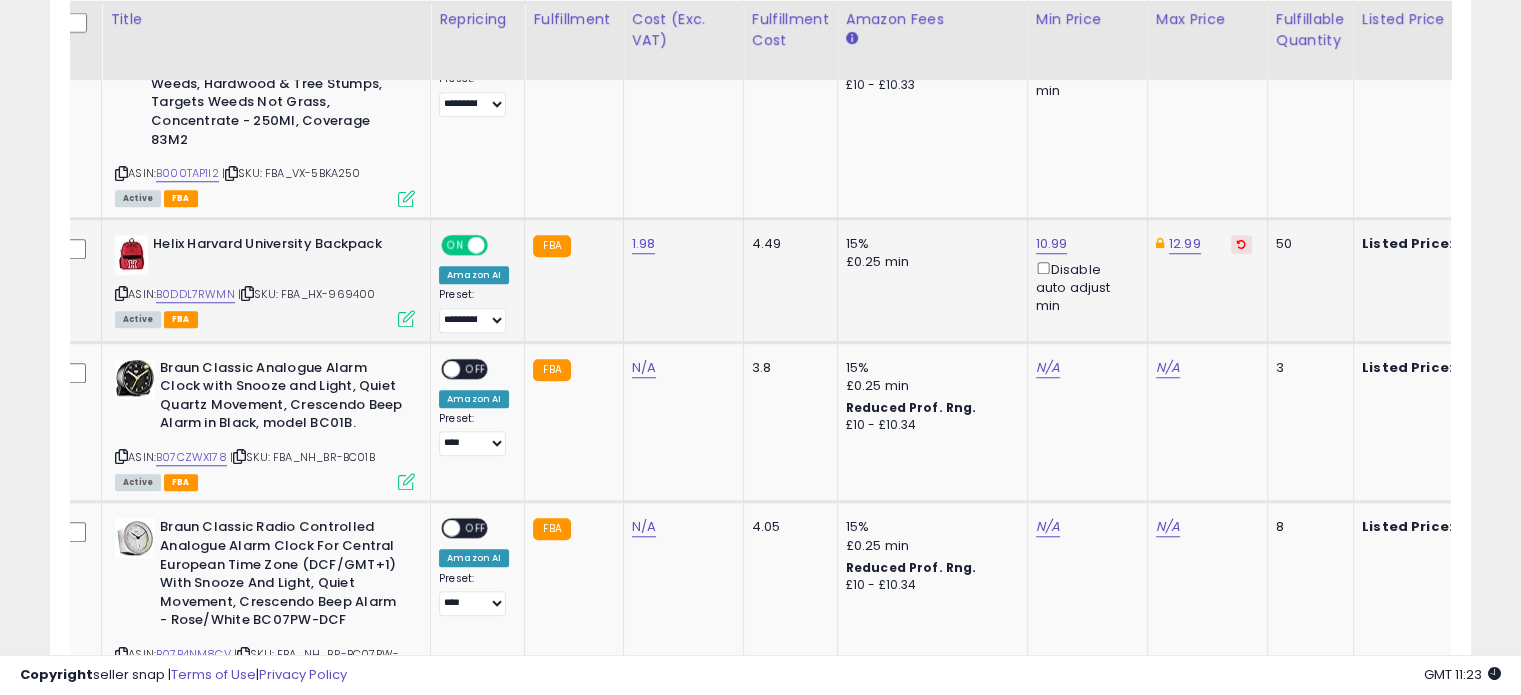 click at bounding box center [1241, 244] 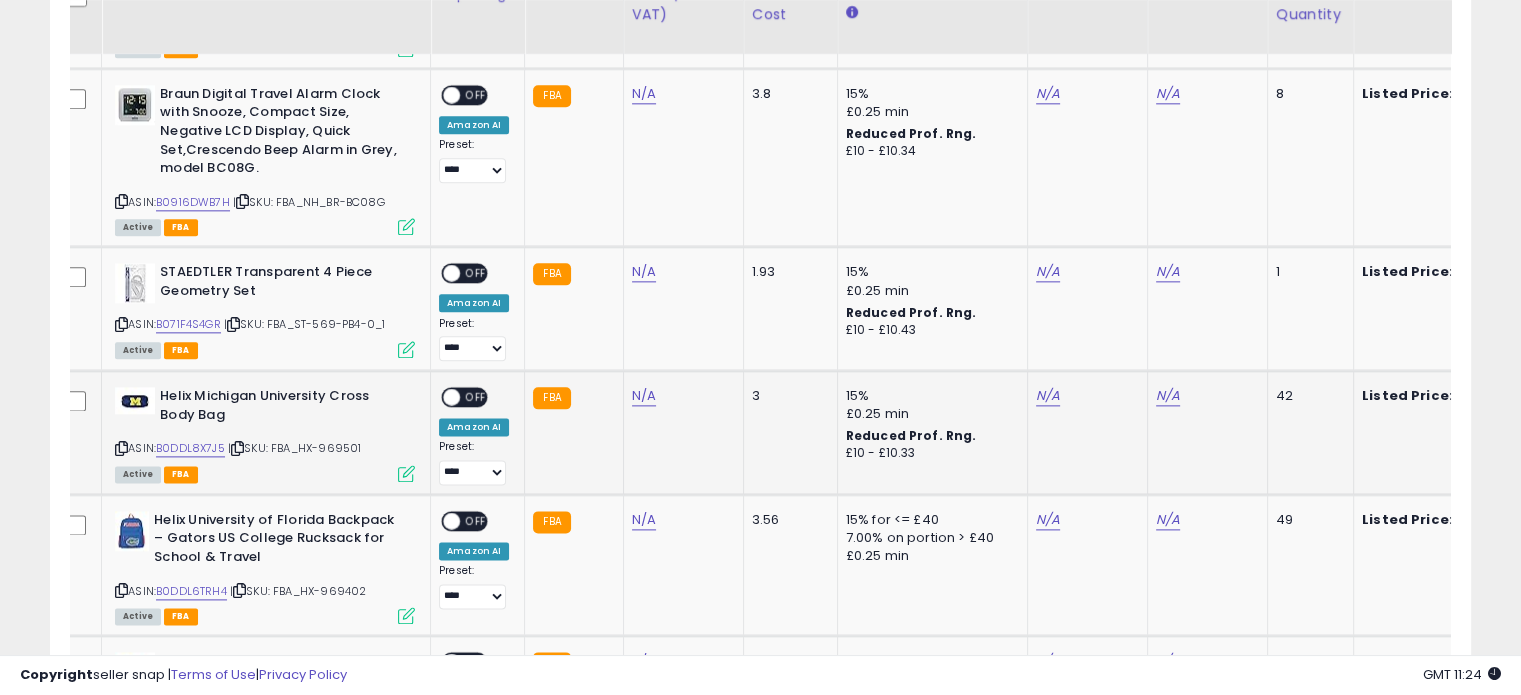 scroll, scrollTop: 2400, scrollLeft: 0, axis: vertical 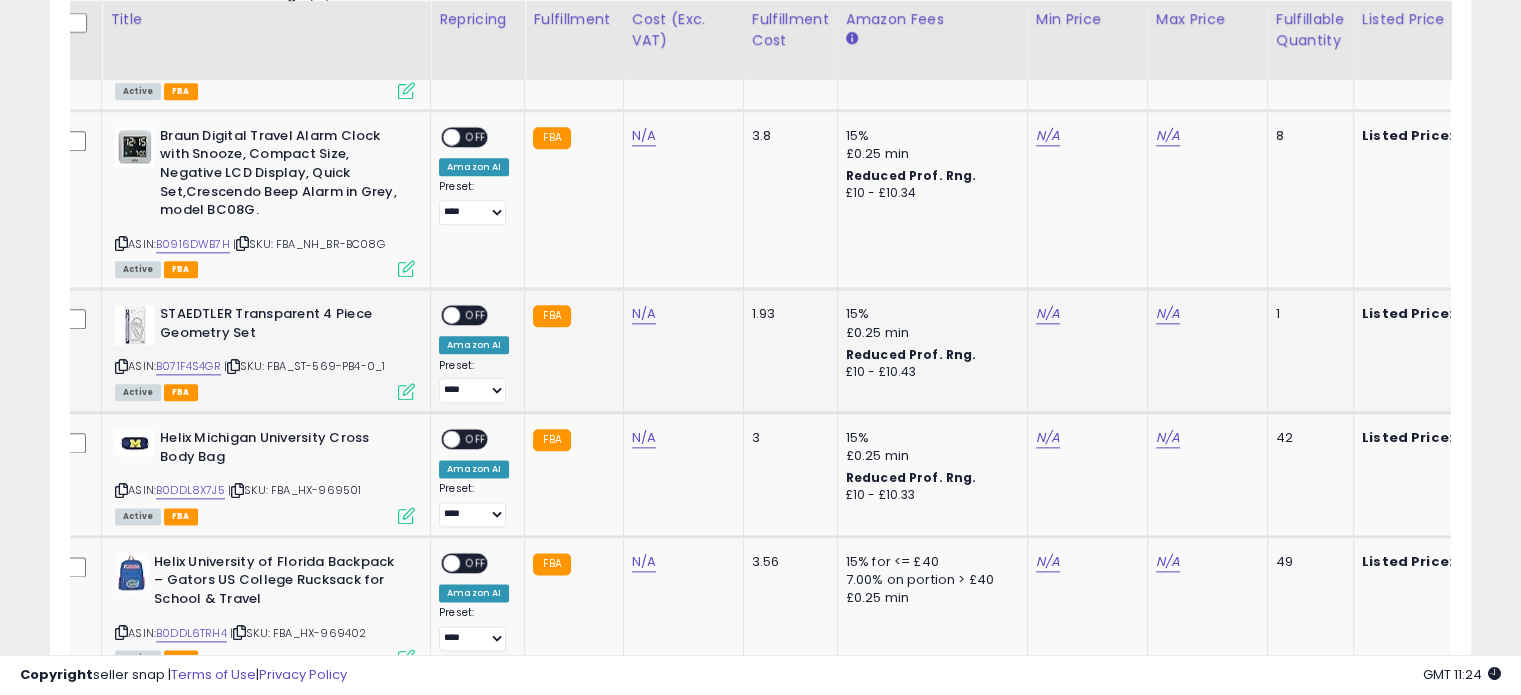 click at bounding box center (233, 366) 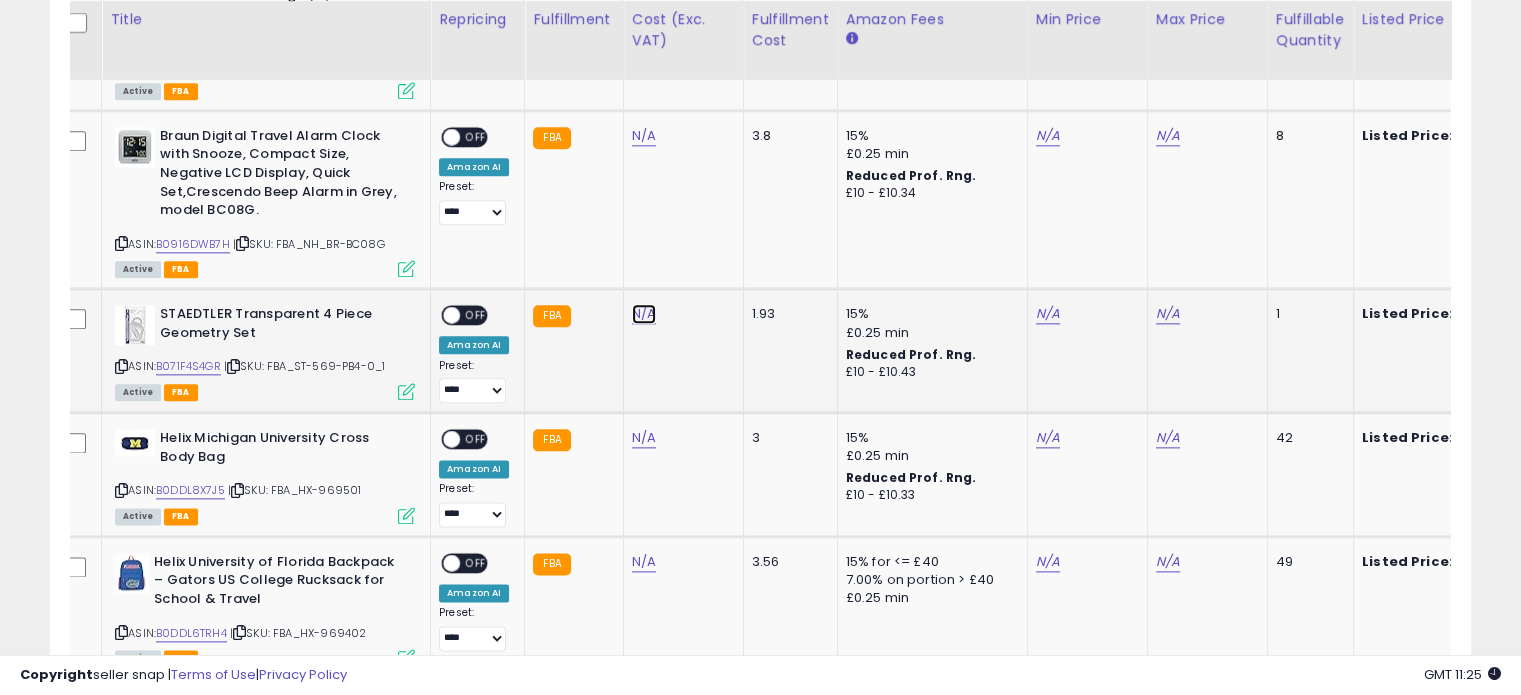 click on "N/A" at bounding box center (644, -1326) 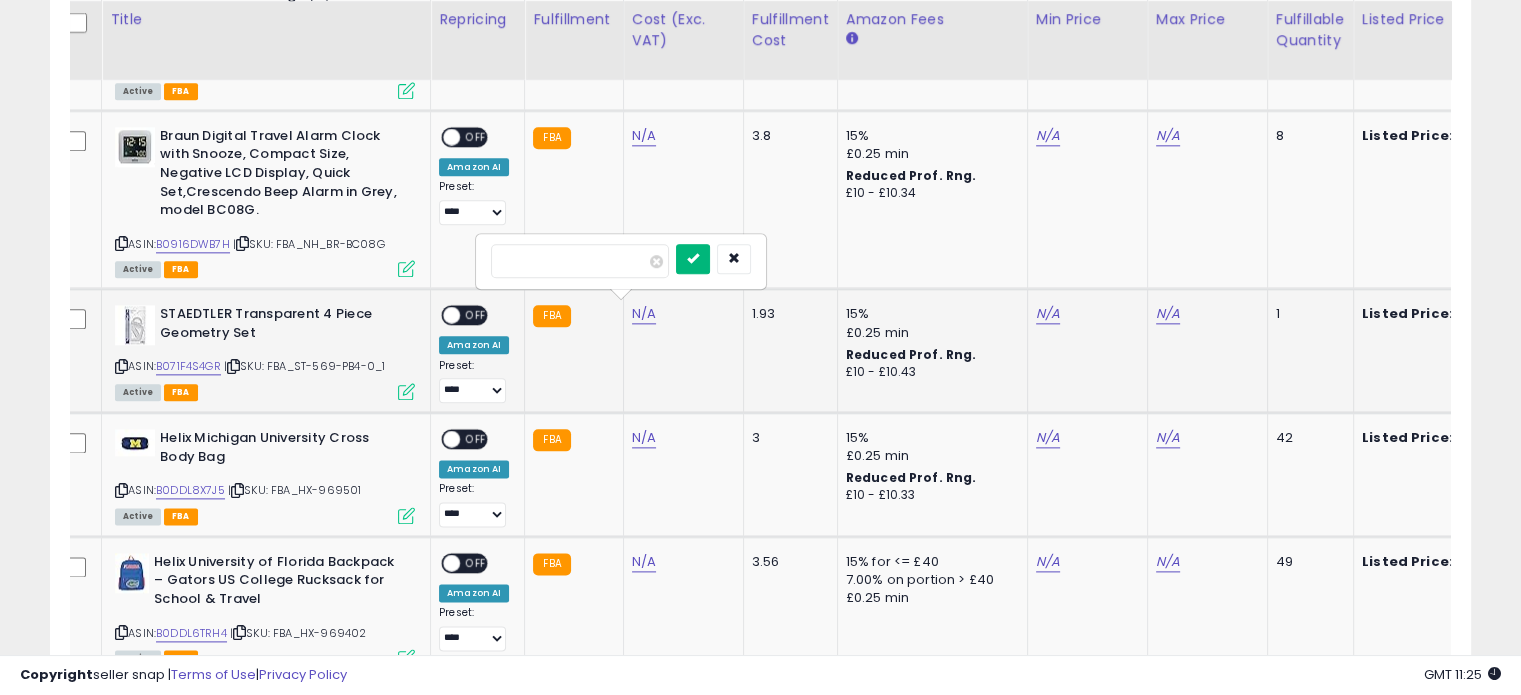 type on "****" 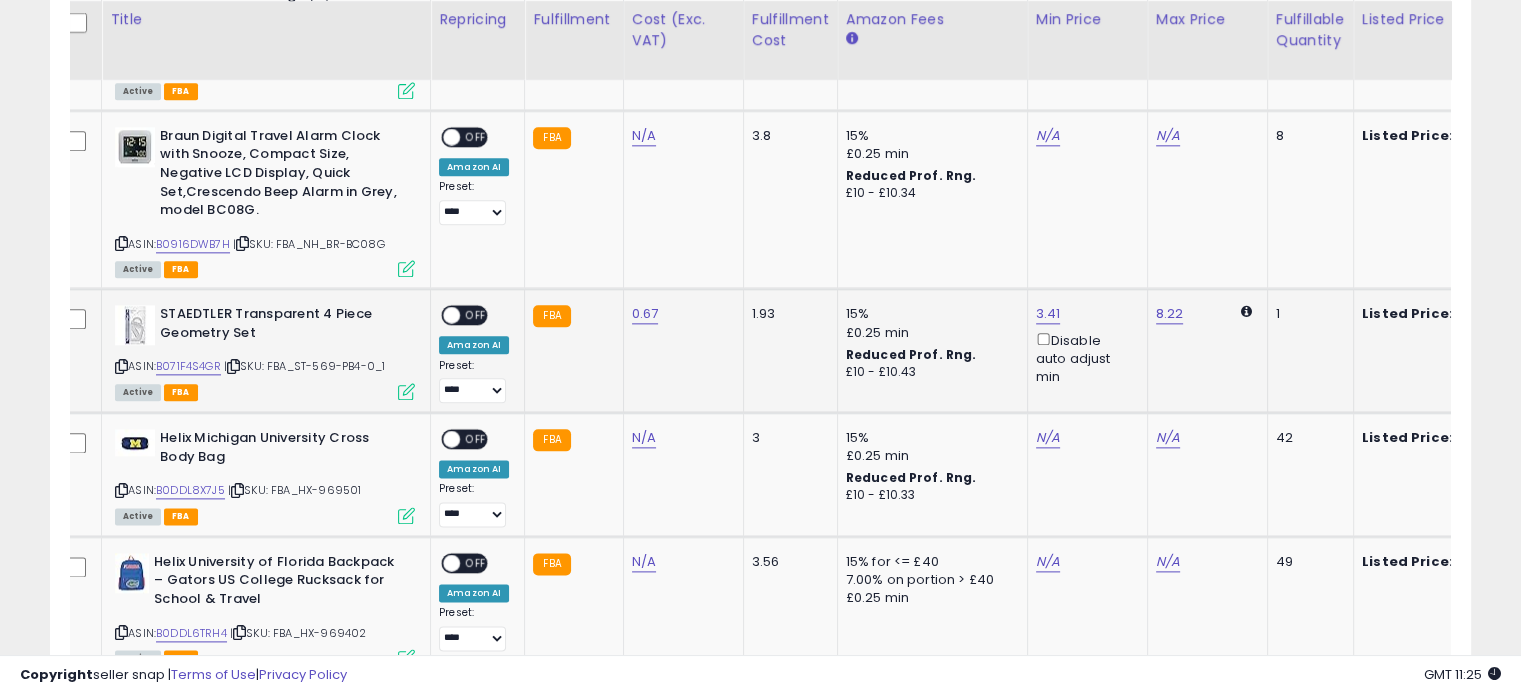 scroll, scrollTop: 0, scrollLeft: 57, axis: horizontal 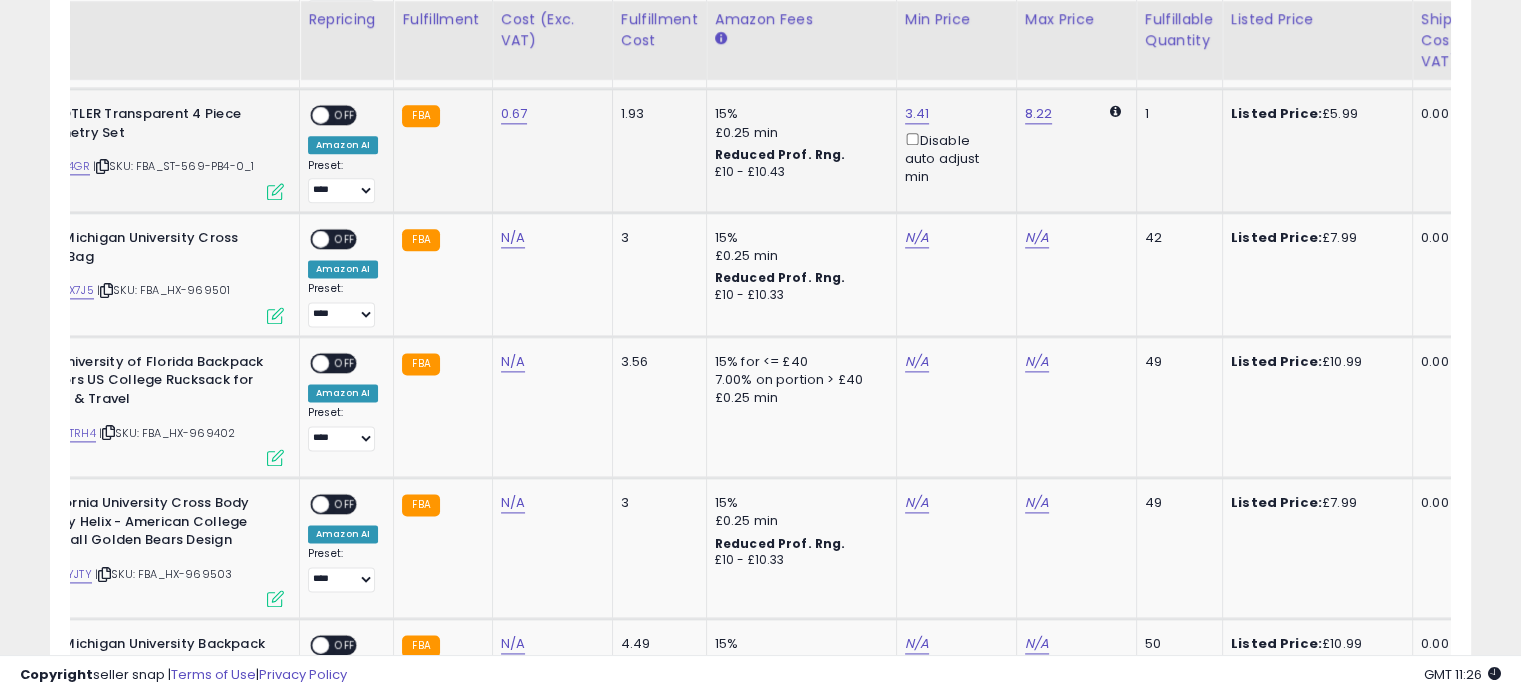 click at bounding box center [275, 191] 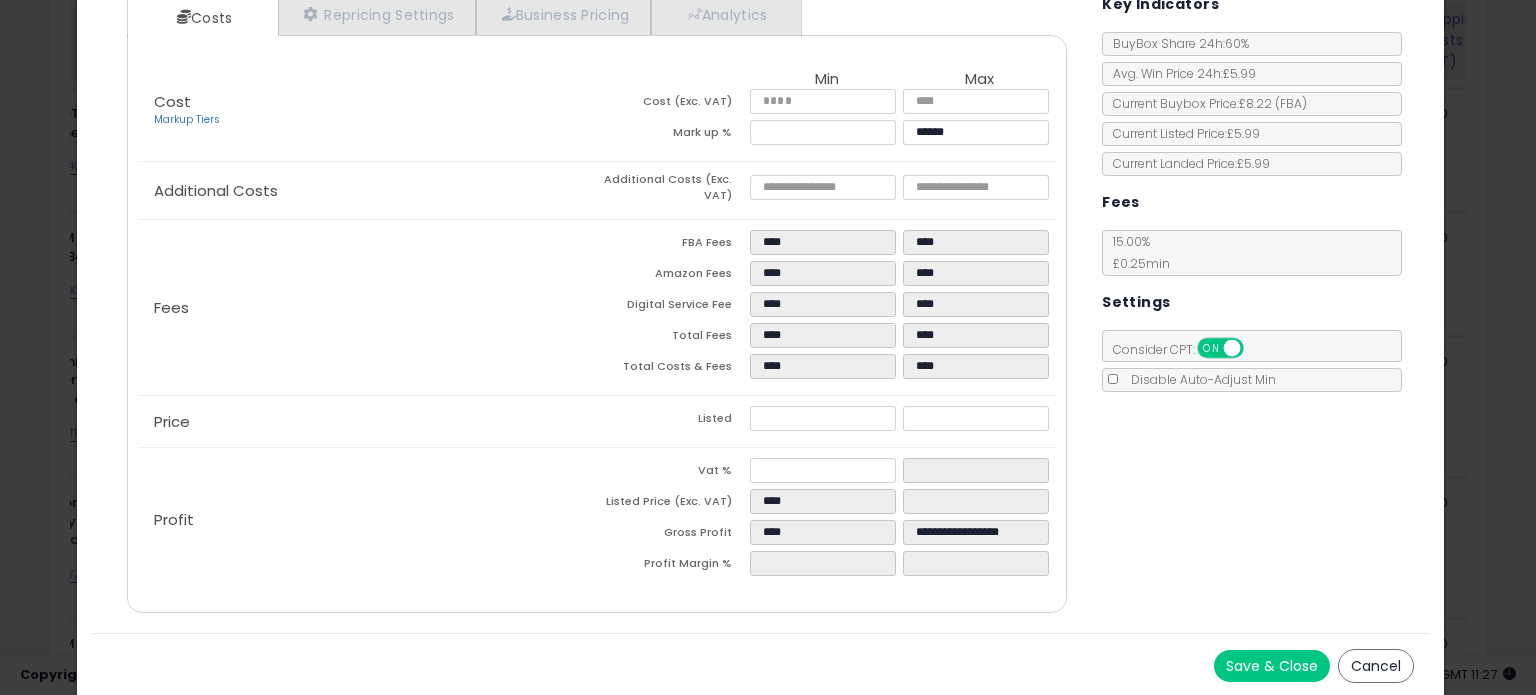 click on "Cancel" at bounding box center [1376, 666] 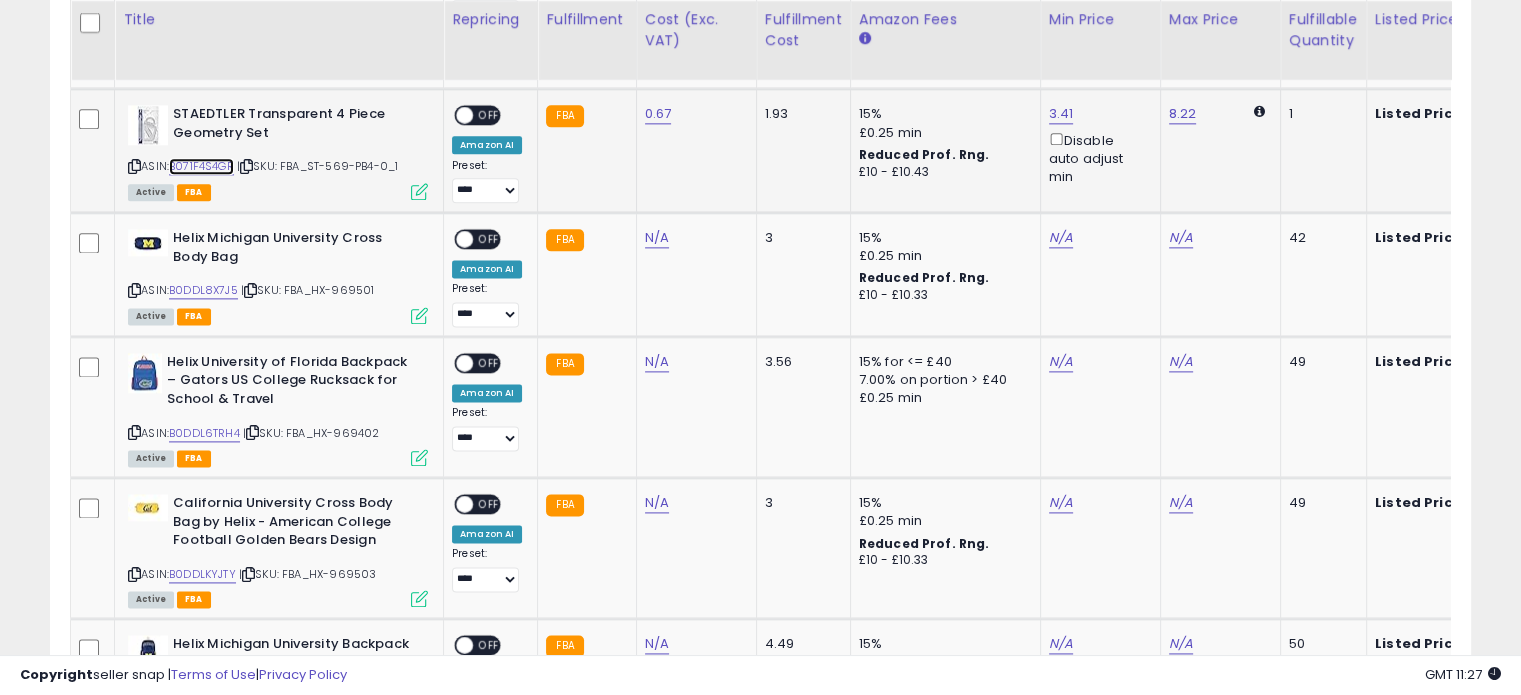 click on "B071F4S4GR" at bounding box center (201, 166) 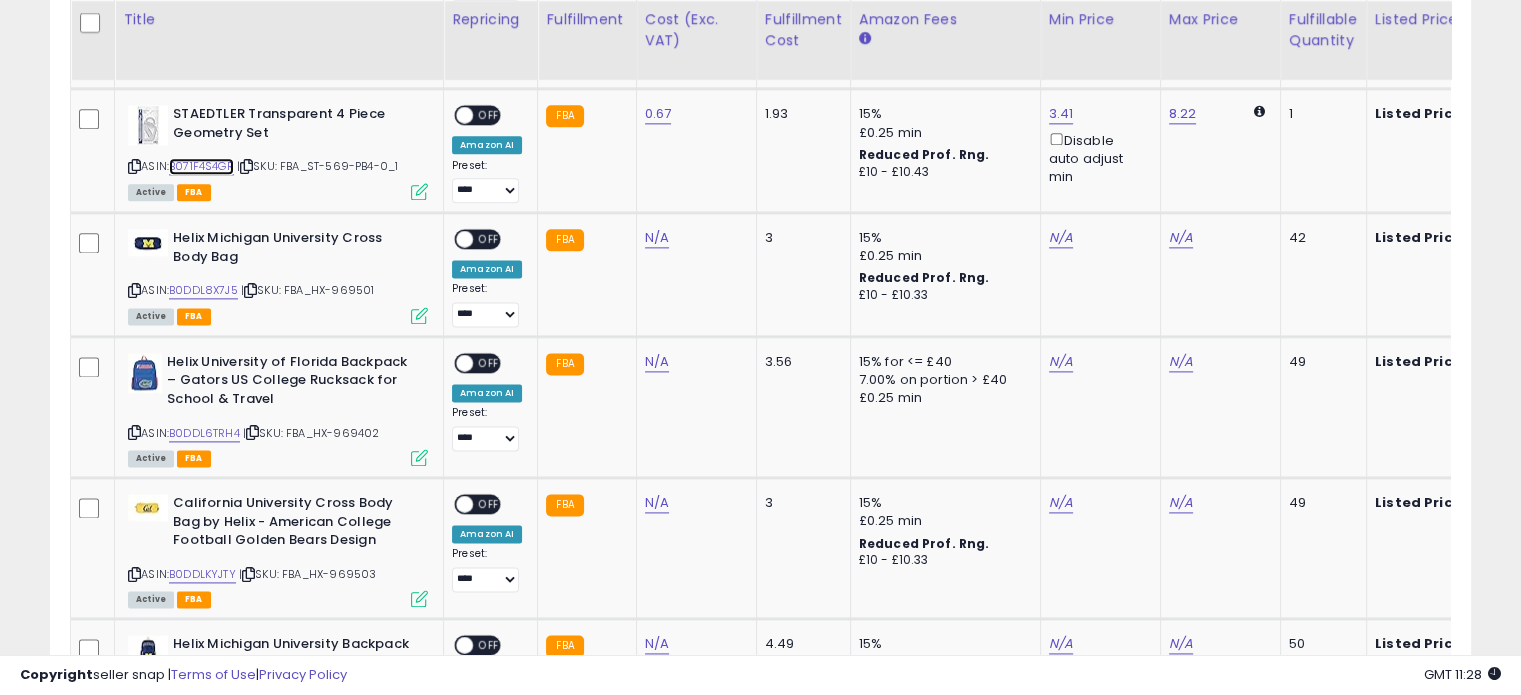 scroll, scrollTop: 0, scrollLeft: 32, axis: horizontal 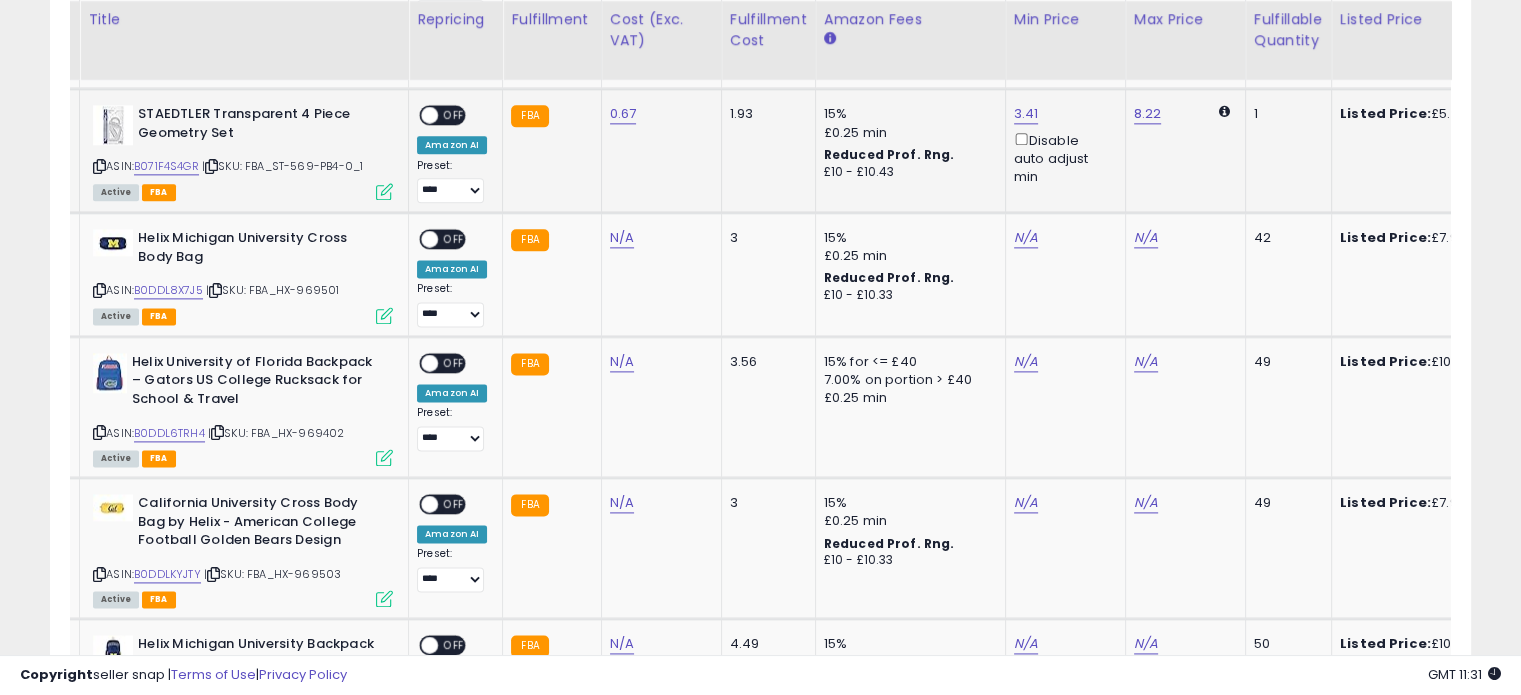 click at bounding box center (384, 191) 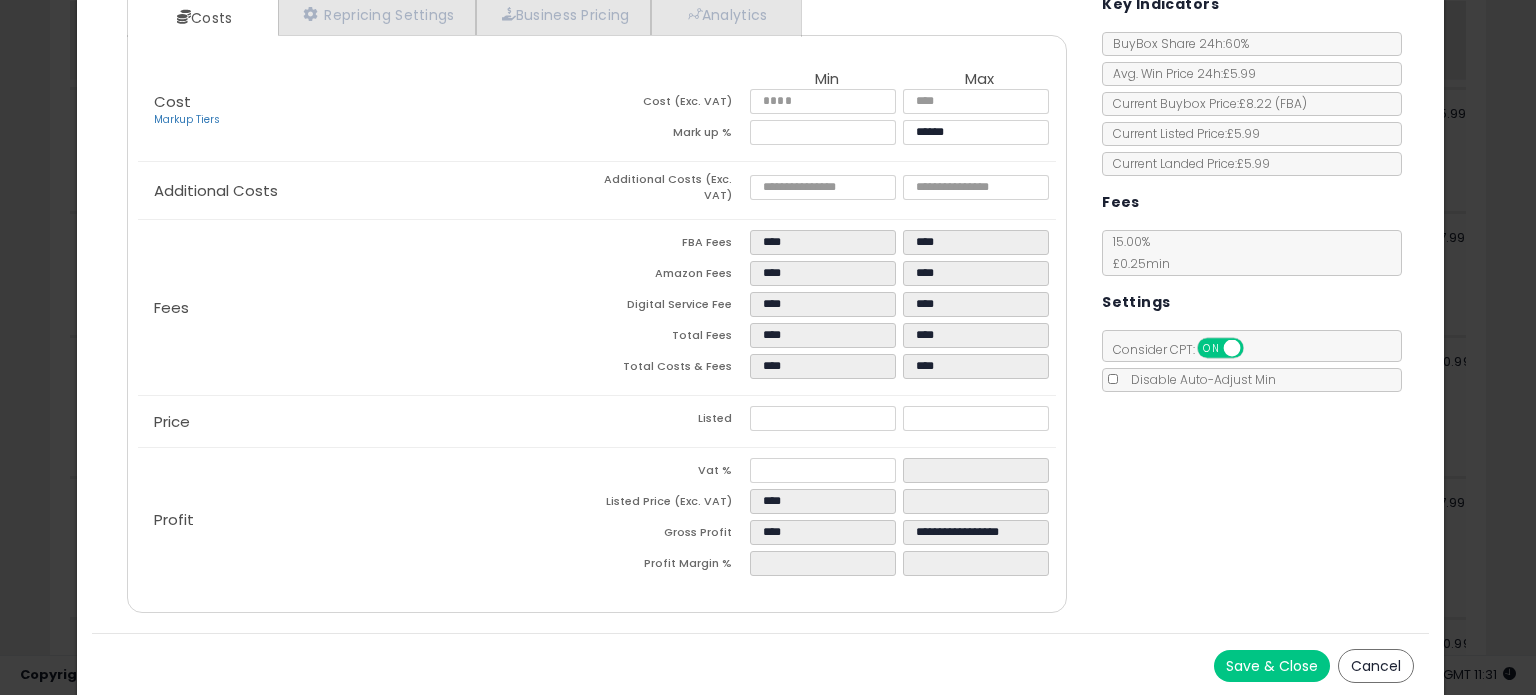 click on "Cancel" at bounding box center [1376, 666] 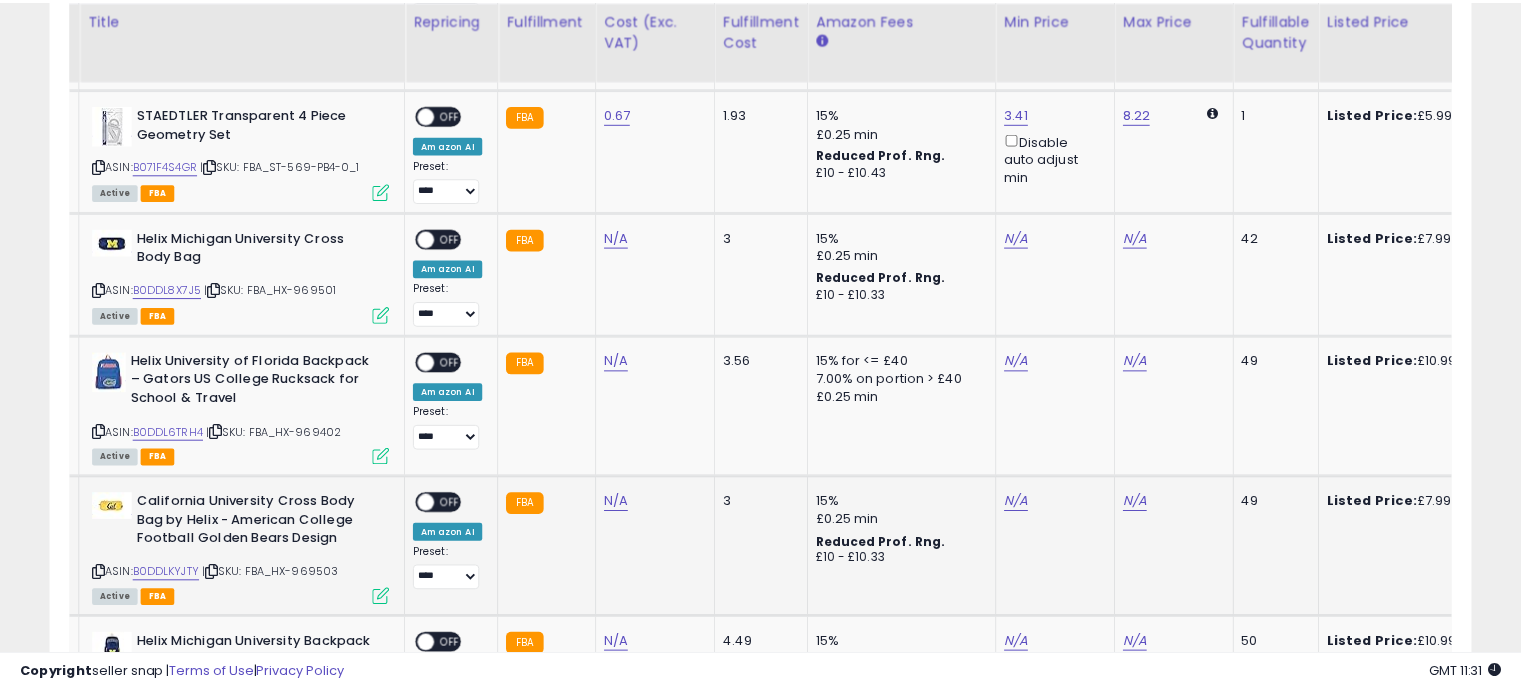 scroll, scrollTop: 409, scrollLeft: 822, axis: both 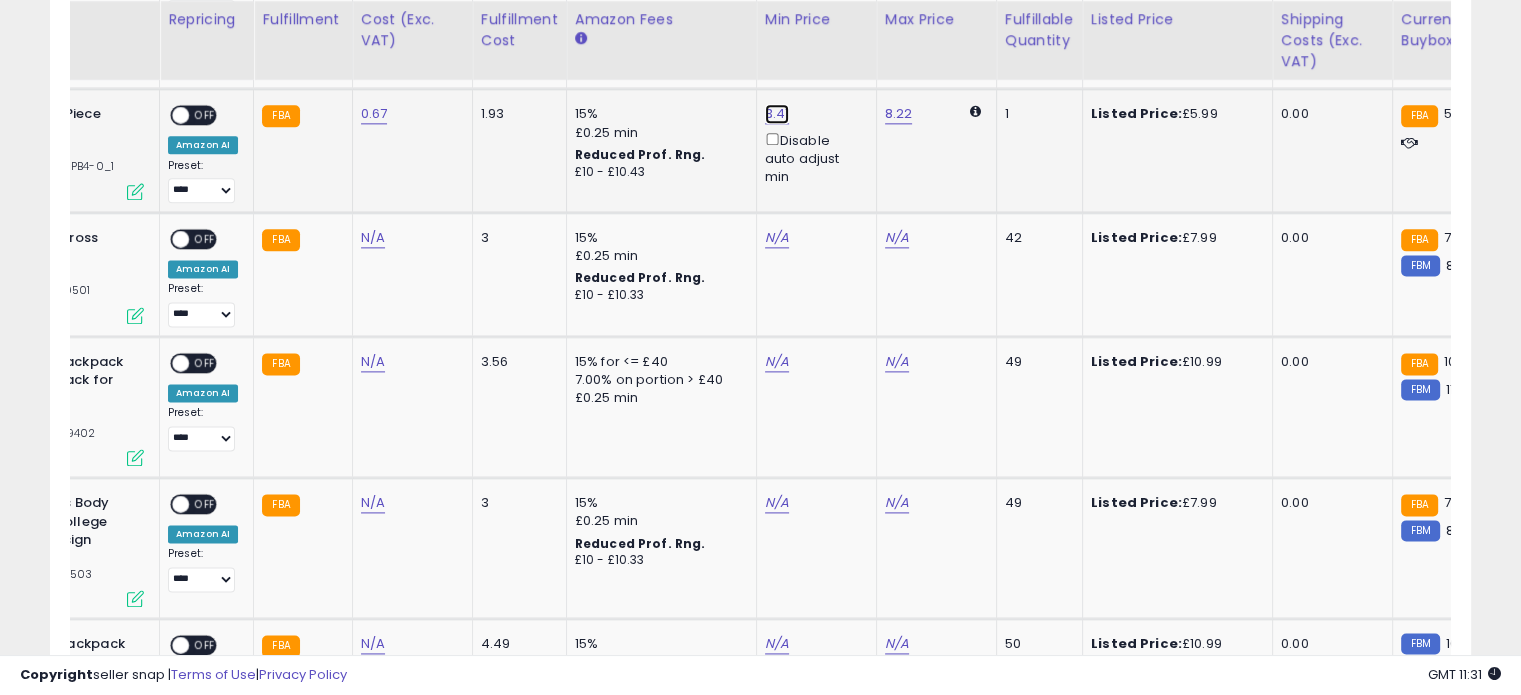 click on "3.41" at bounding box center [781, -1526] 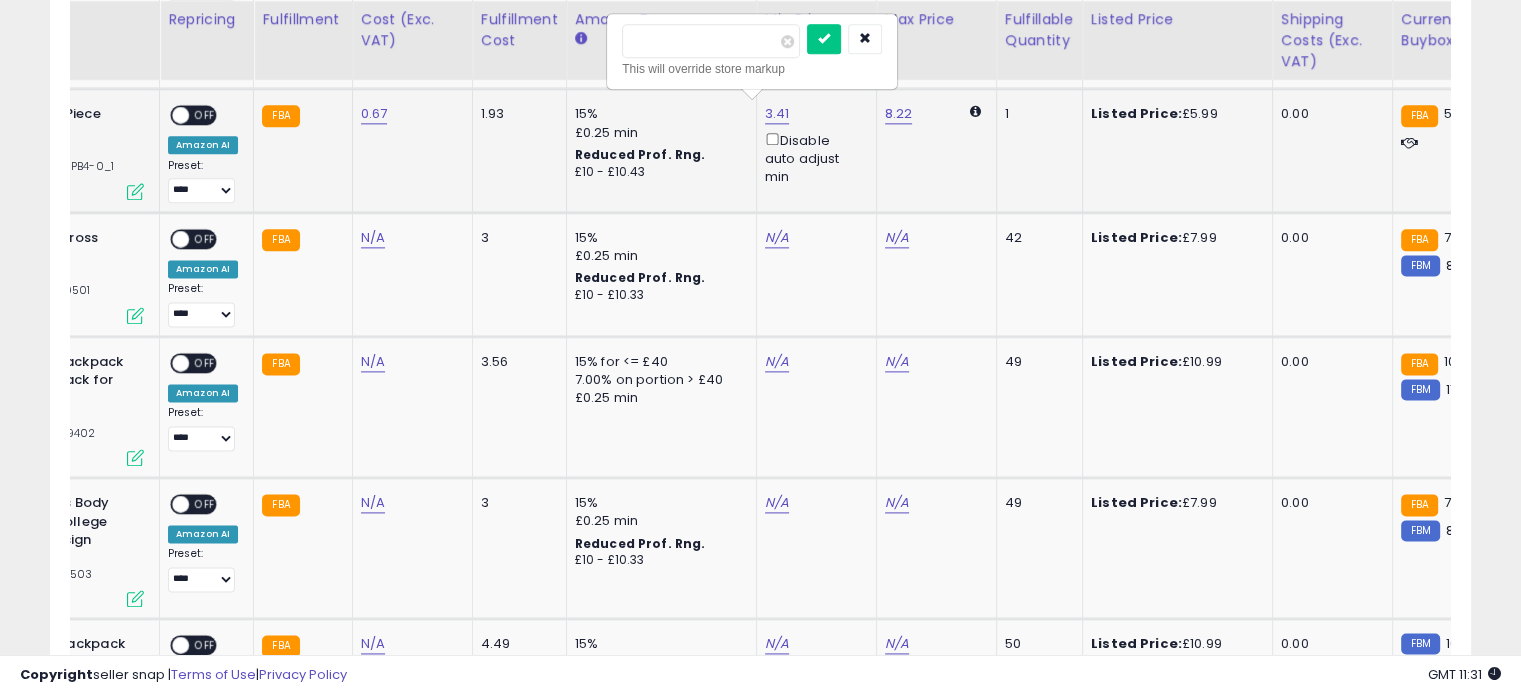 type on "*" 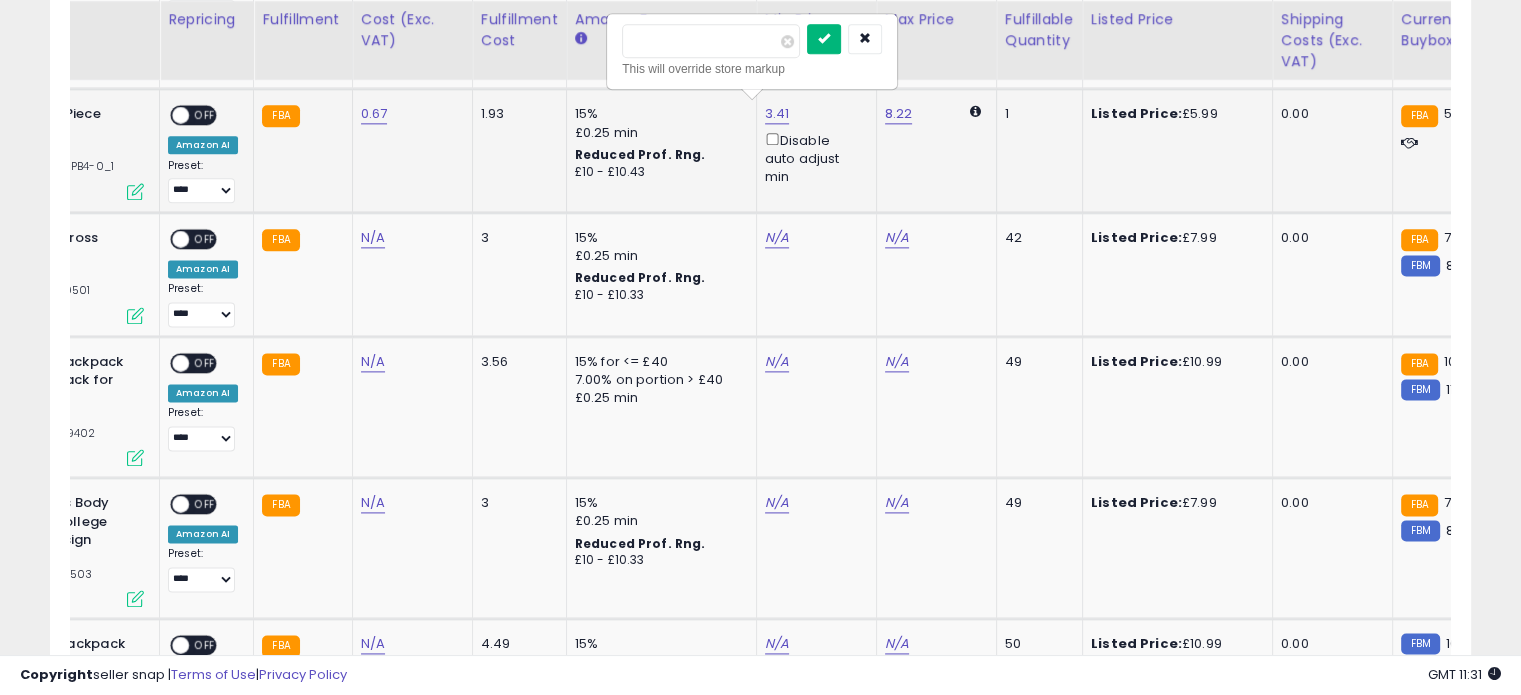 click at bounding box center (824, 38) 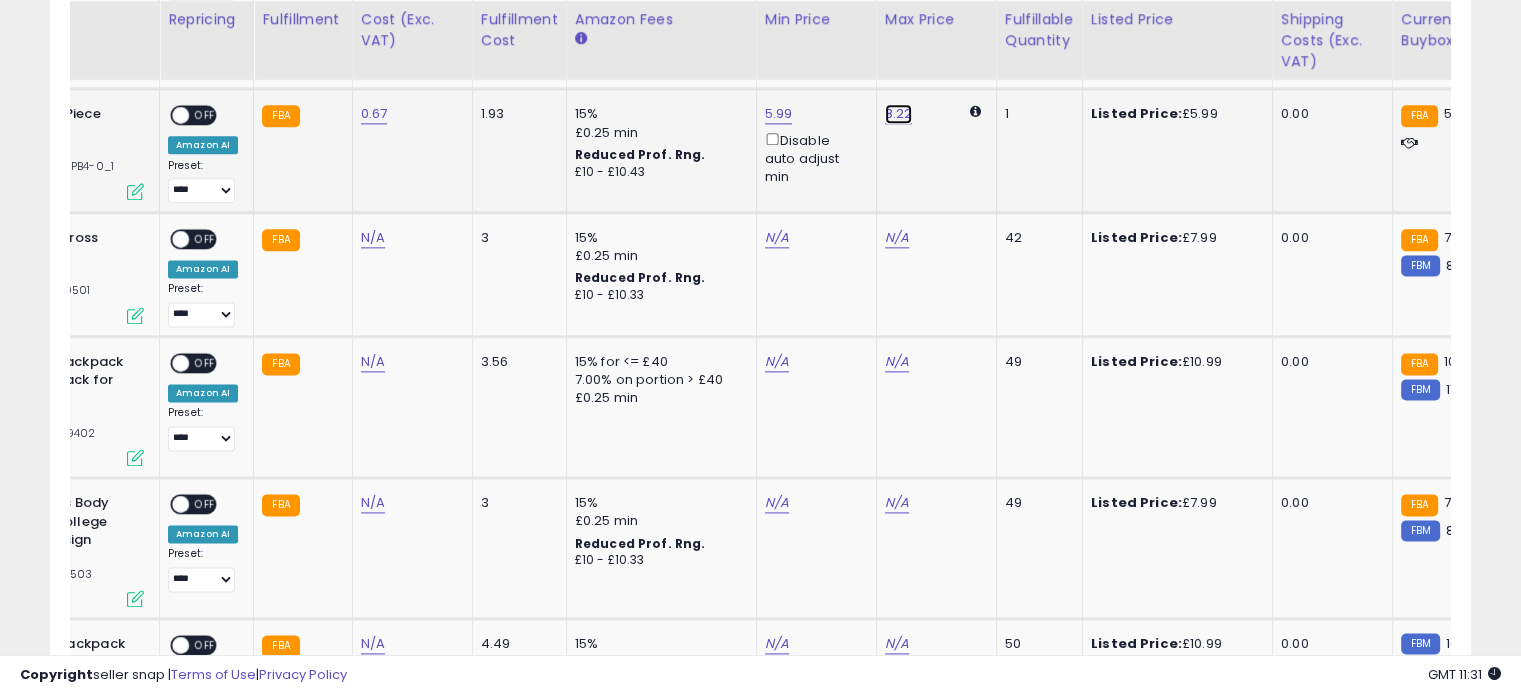 click on "8.22" at bounding box center [903, -1526] 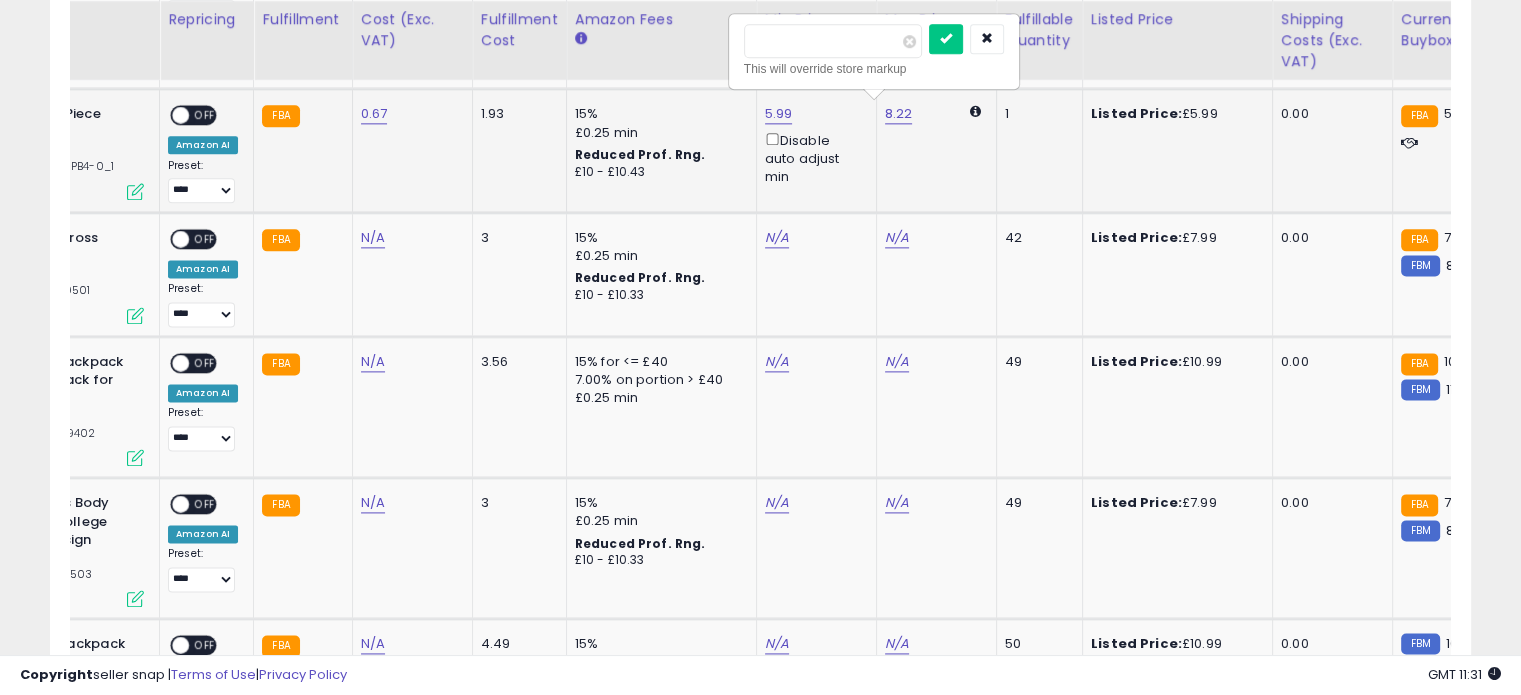 type on "*" 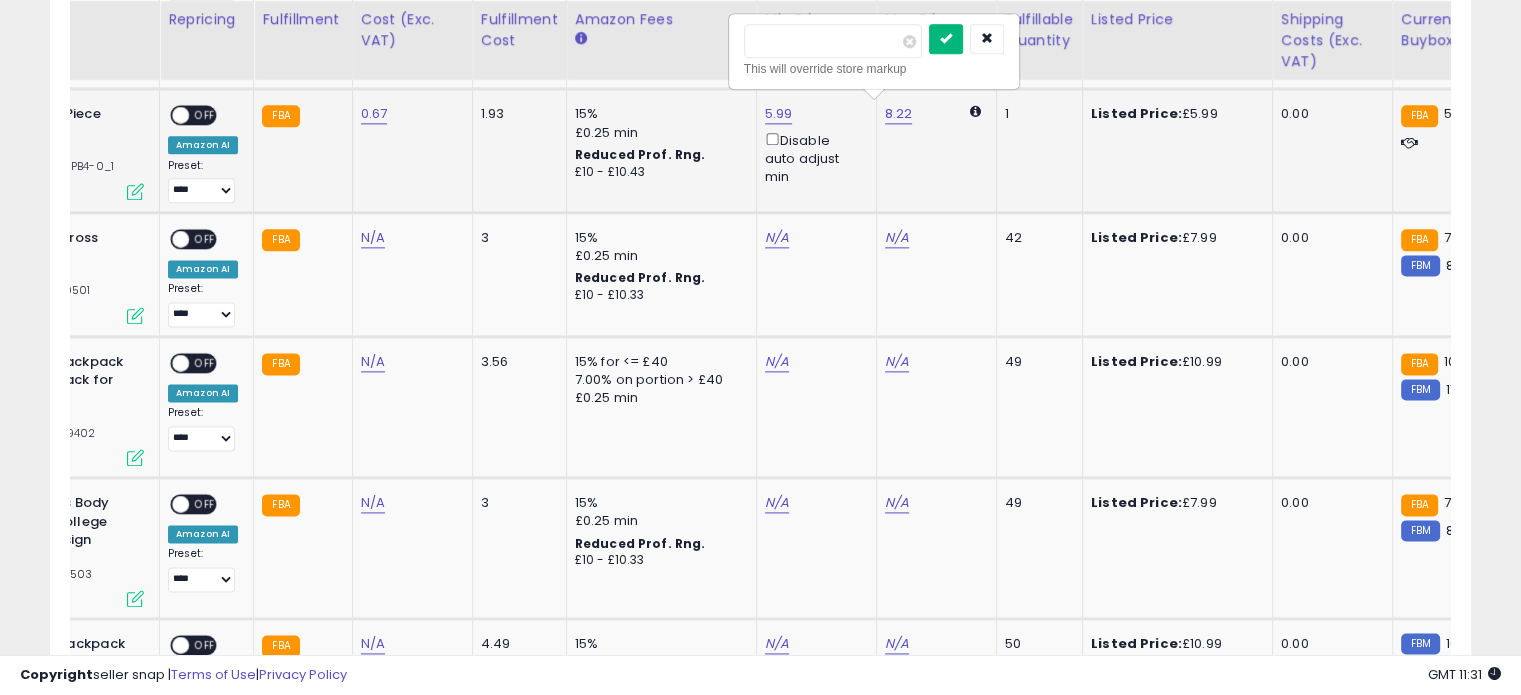 click at bounding box center [946, 39] 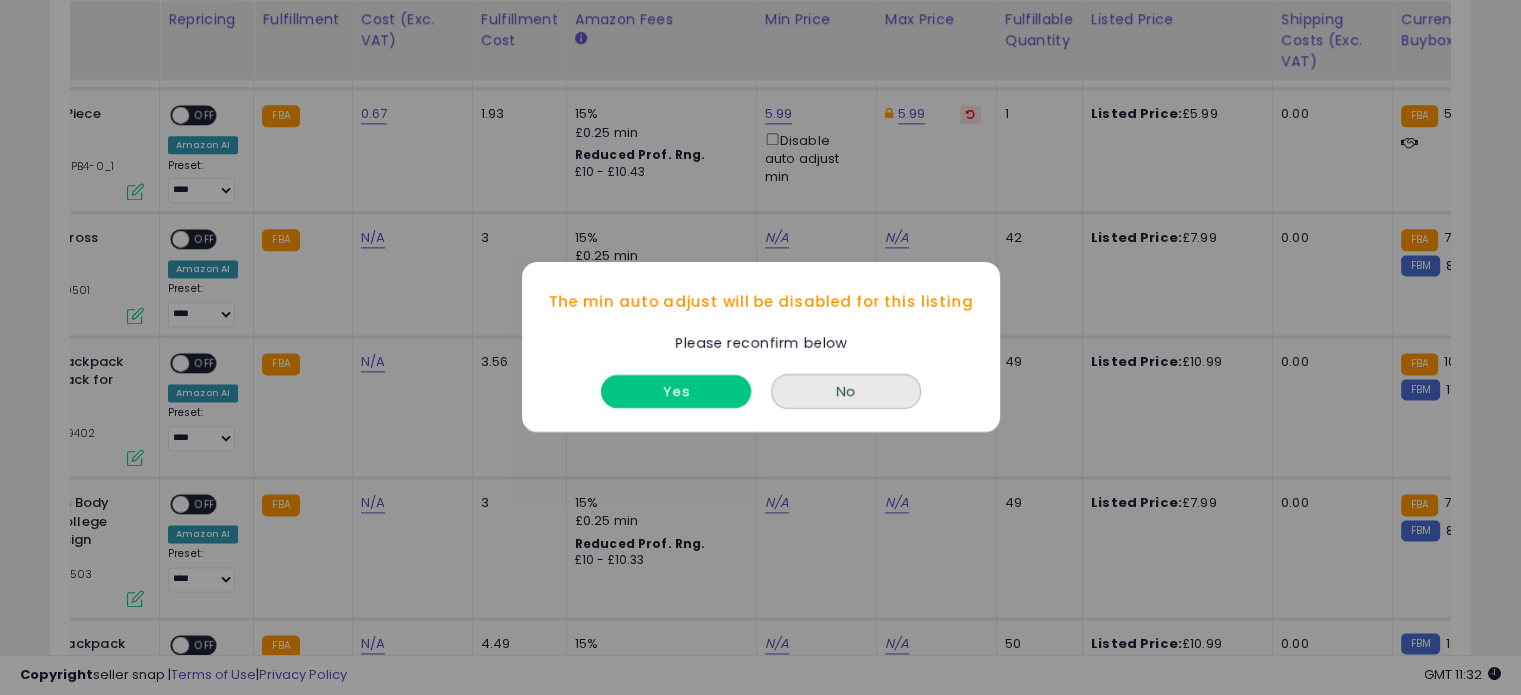 click on "Yes" at bounding box center (676, 392) 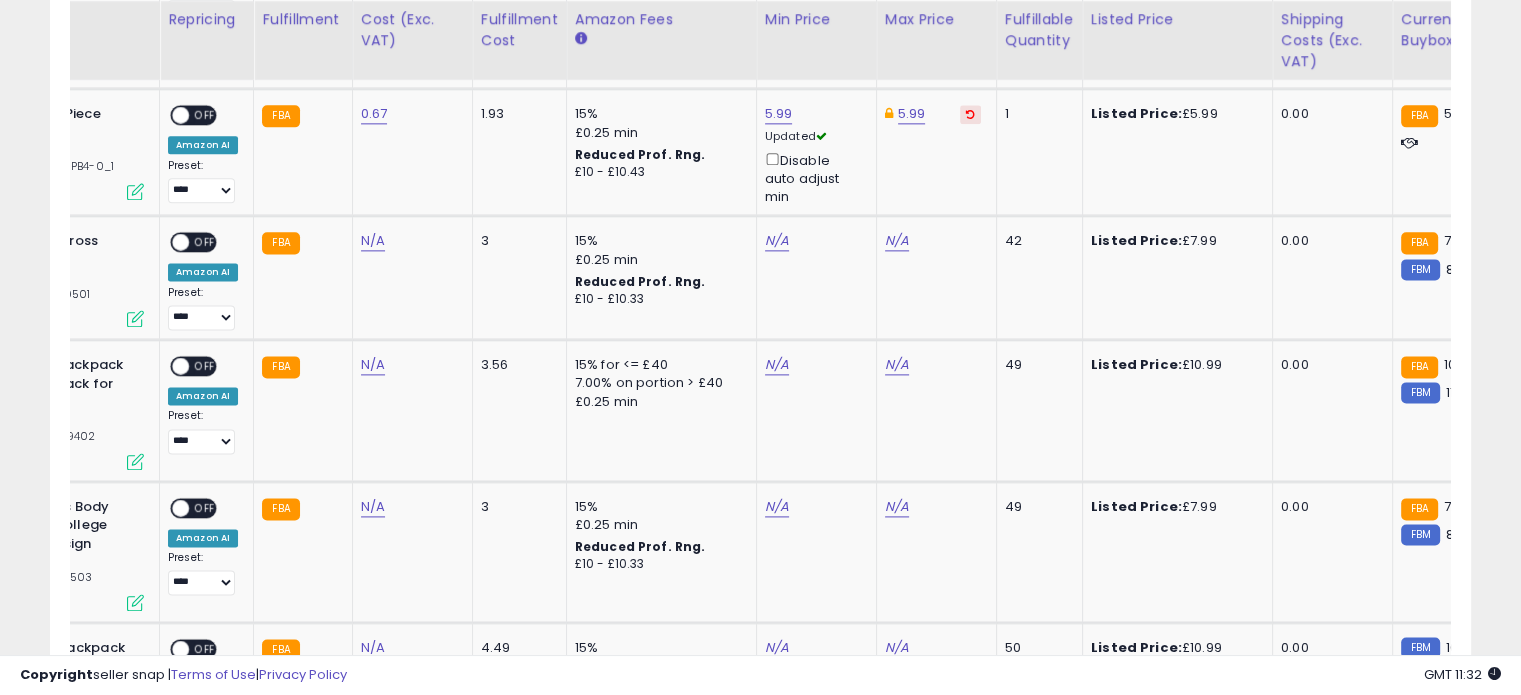 click at bounding box center [970, 114] 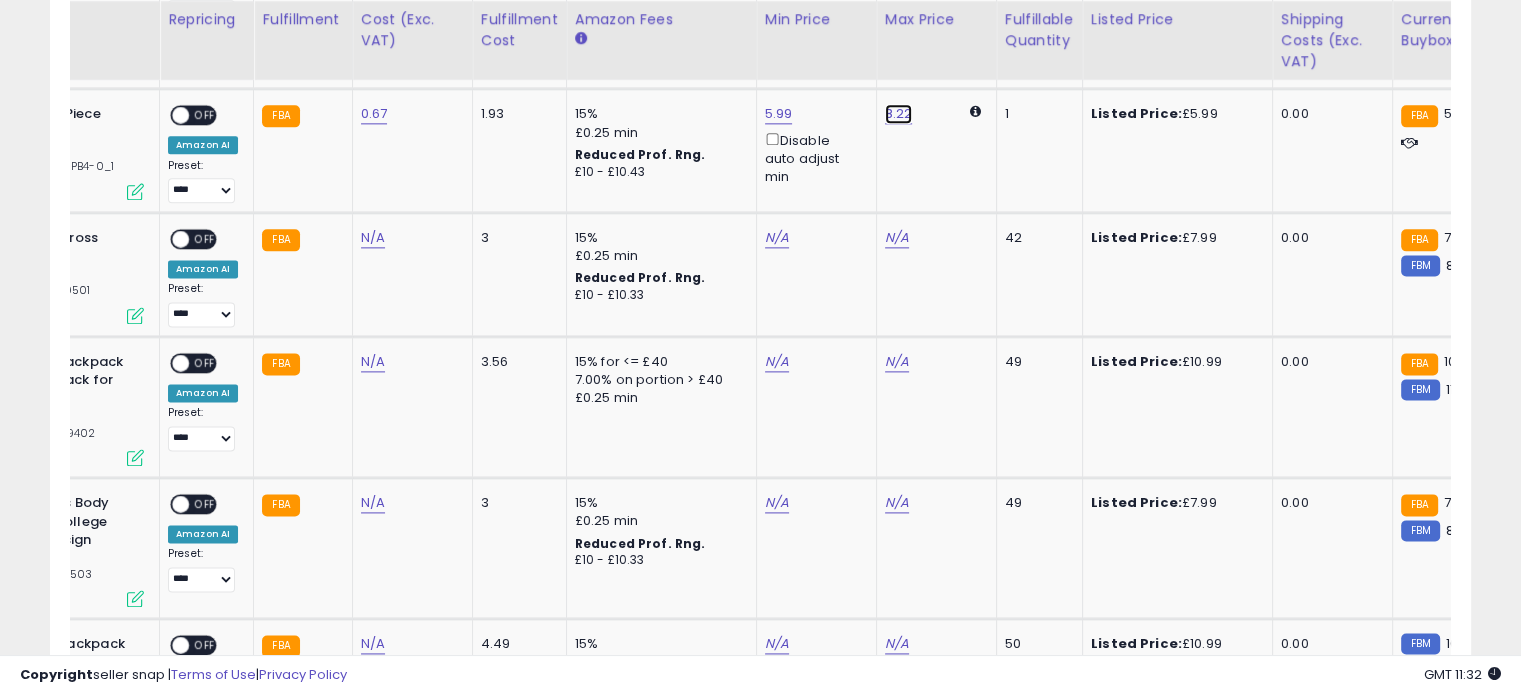 click on "8.22" at bounding box center [903, -1526] 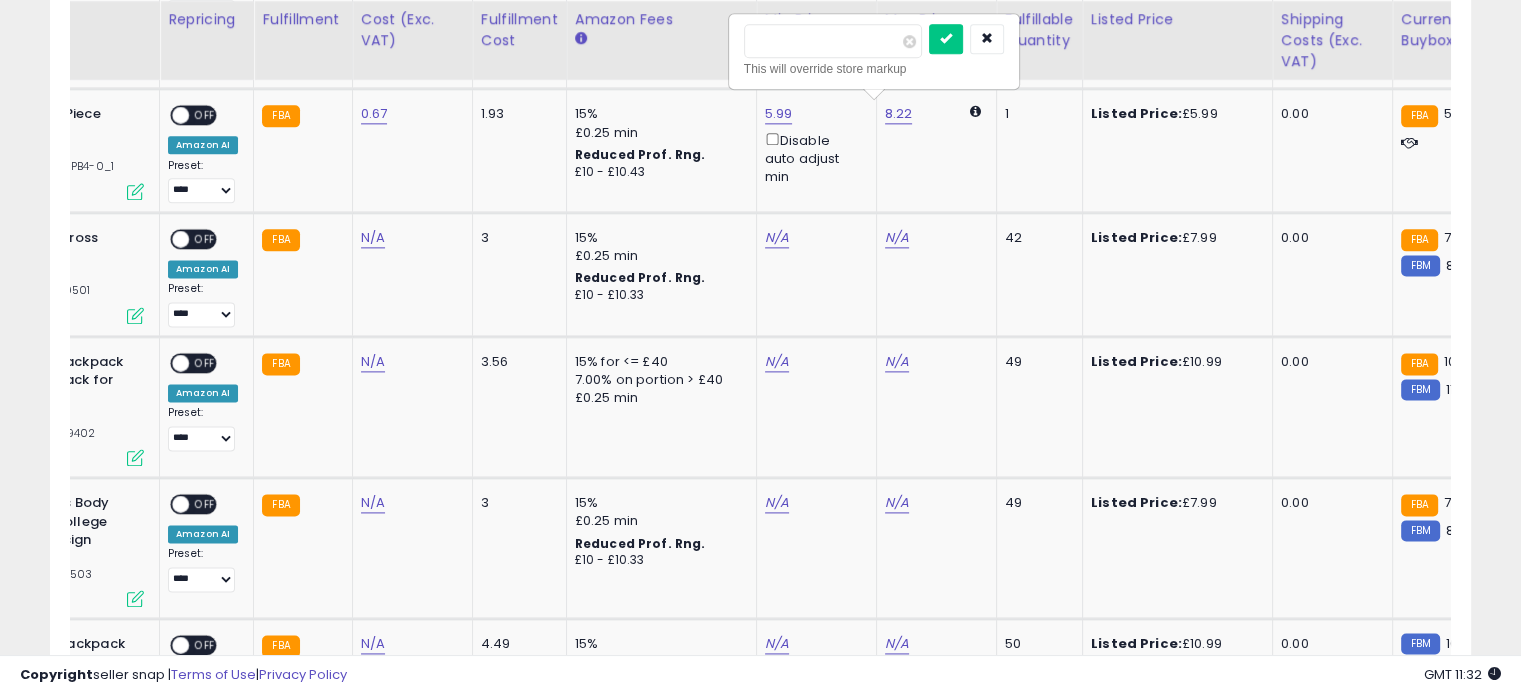 type on "*" 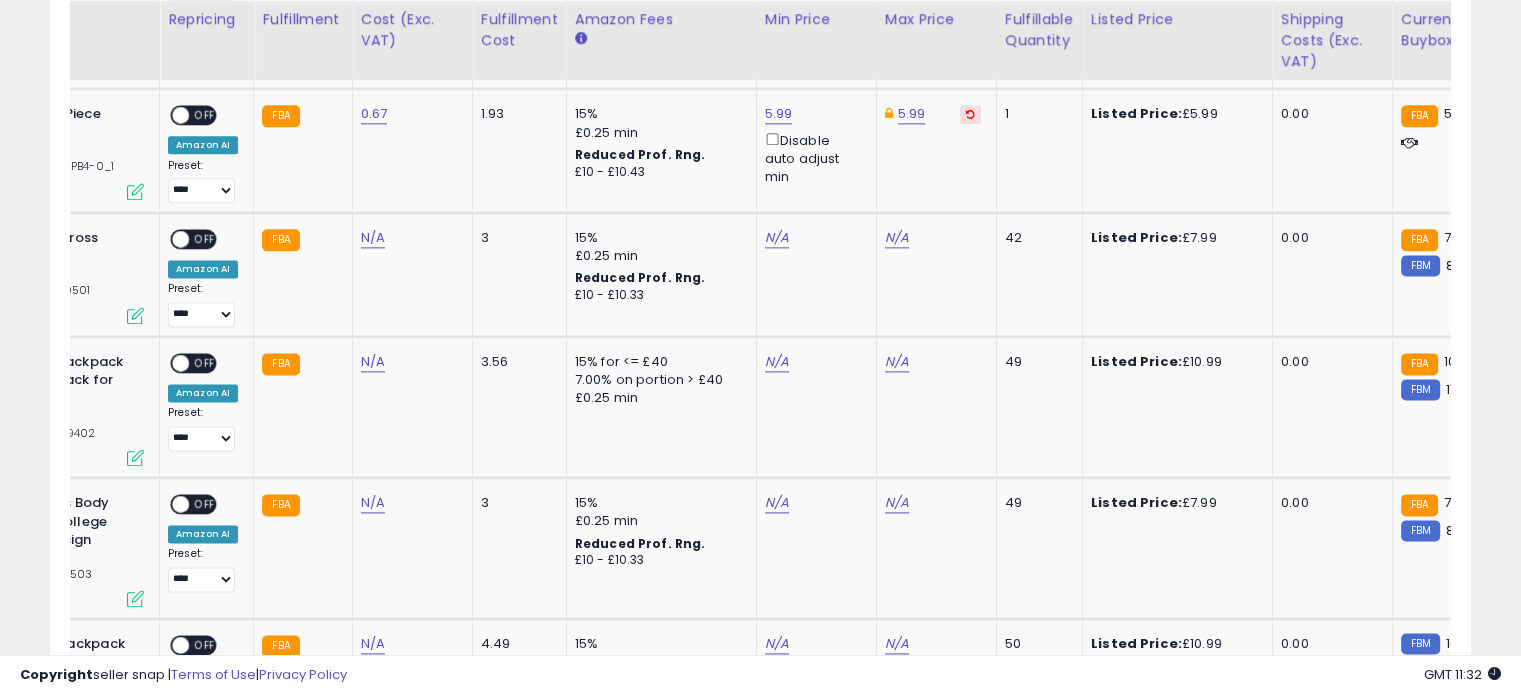 click on "5.99" at bounding box center [933, 114] 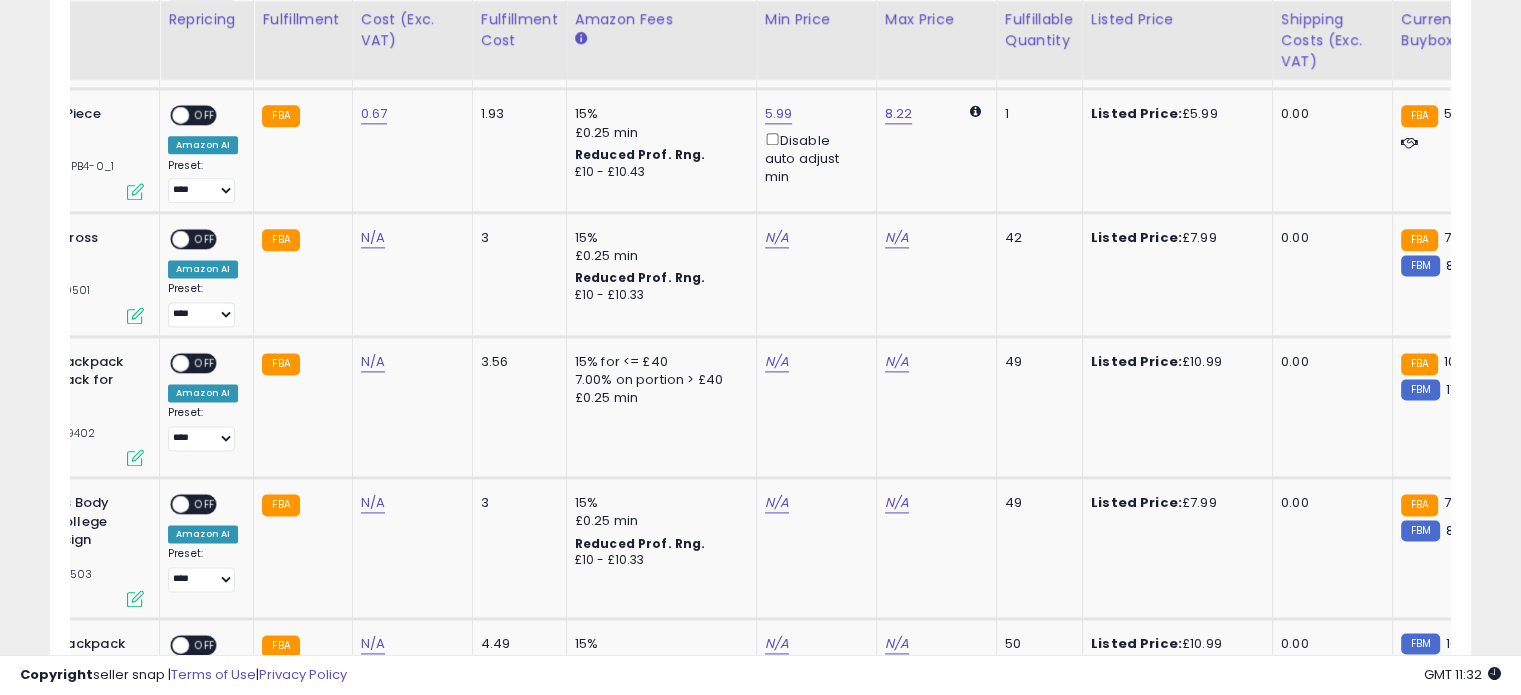 scroll, scrollTop: 0, scrollLeft: 127, axis: horizontal 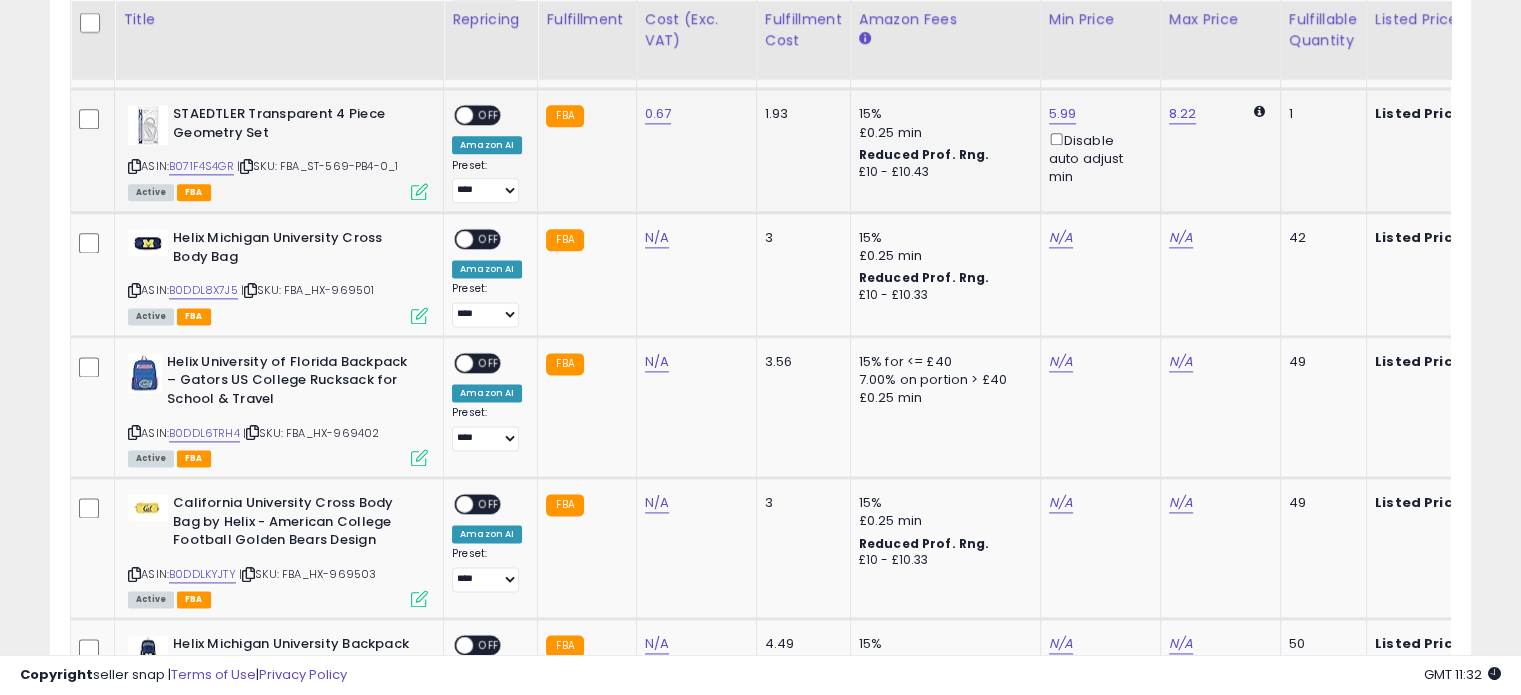 click on "OFF" at bounding box center [489, 115] 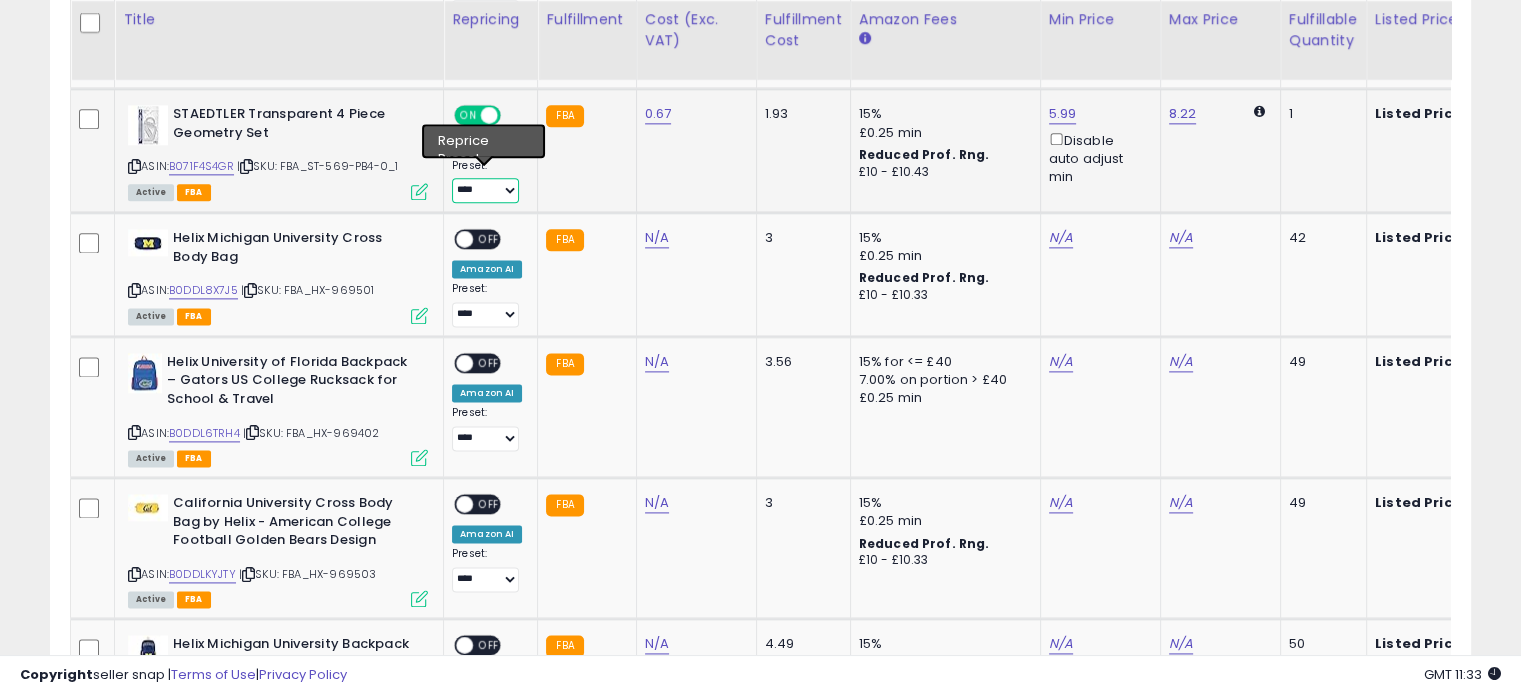 click on "**********" at bounding box center (485, 190) 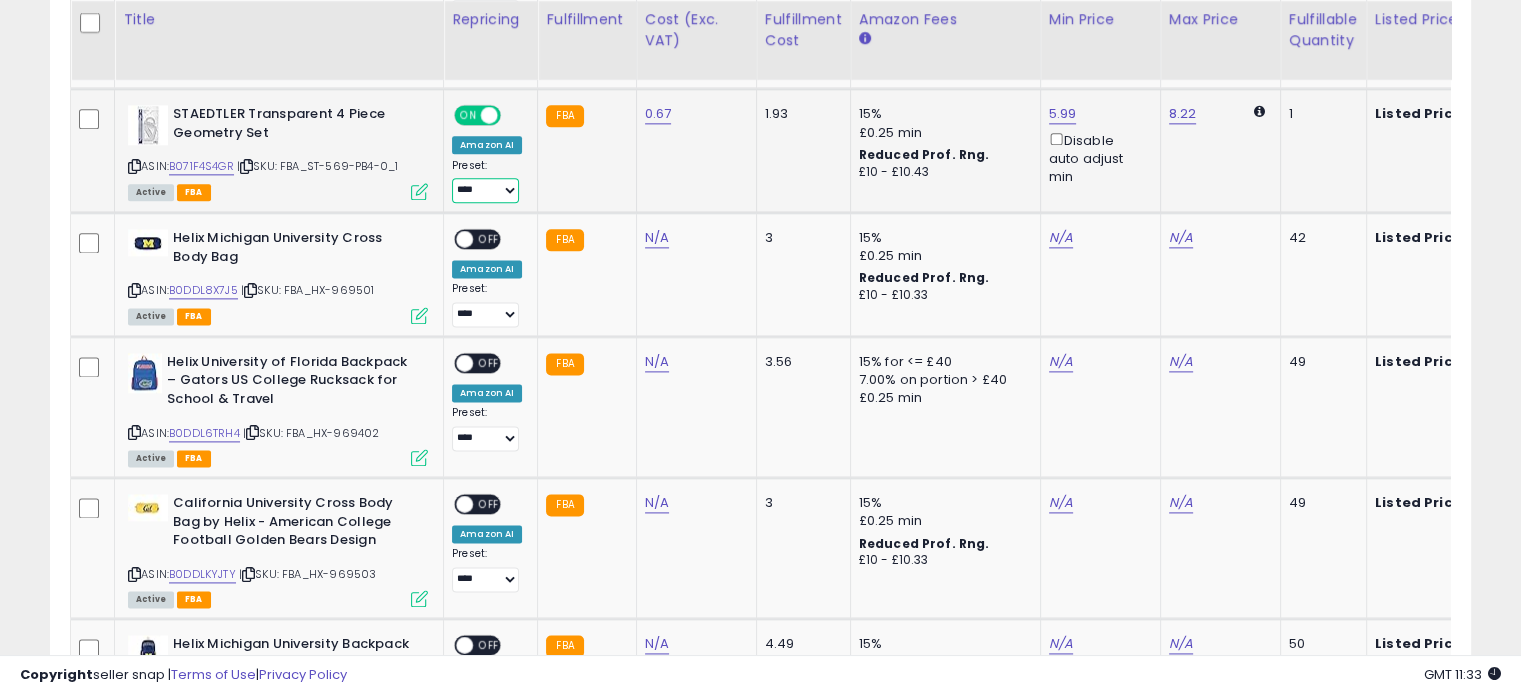 select on "**********" 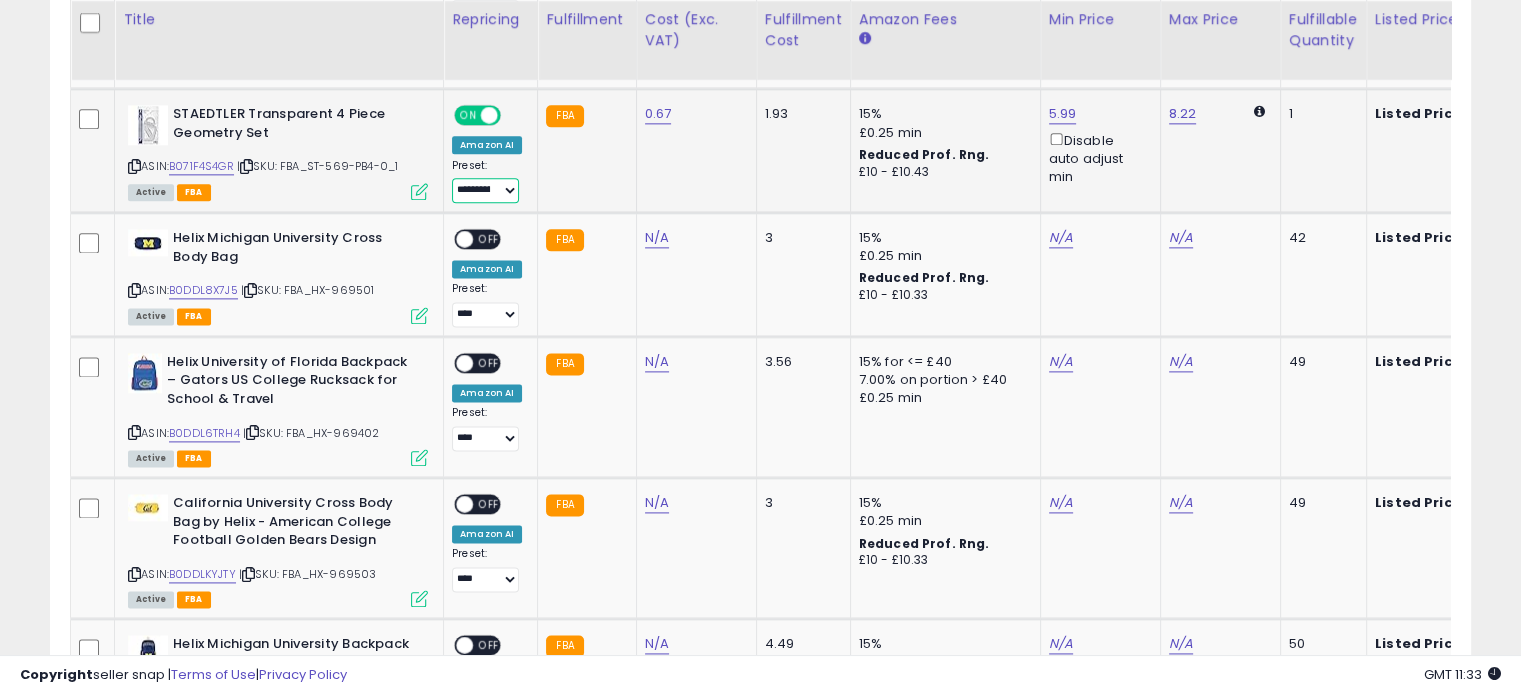 click on "**********" at bounding box center (485, 190) 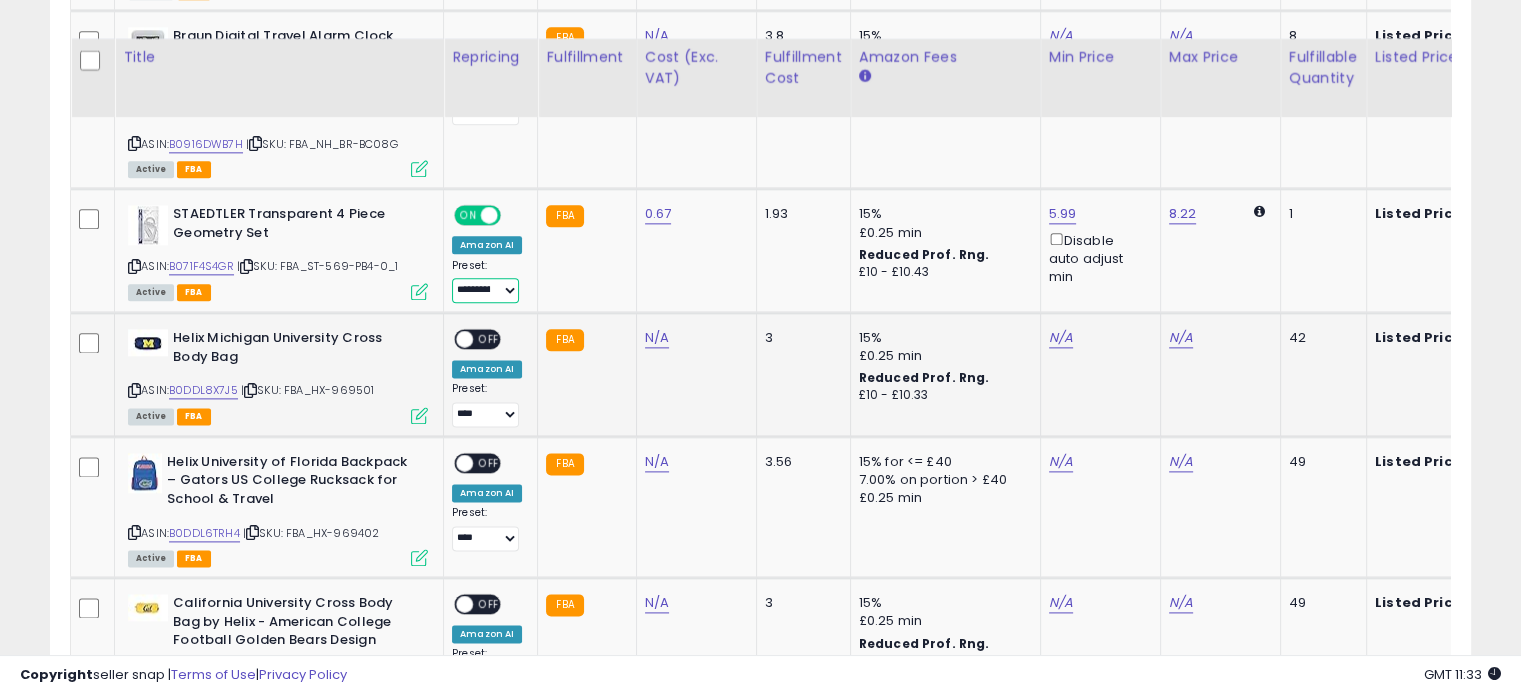 scroll, scrollTop: 2600, scrollLeft: 0, axis: vertical 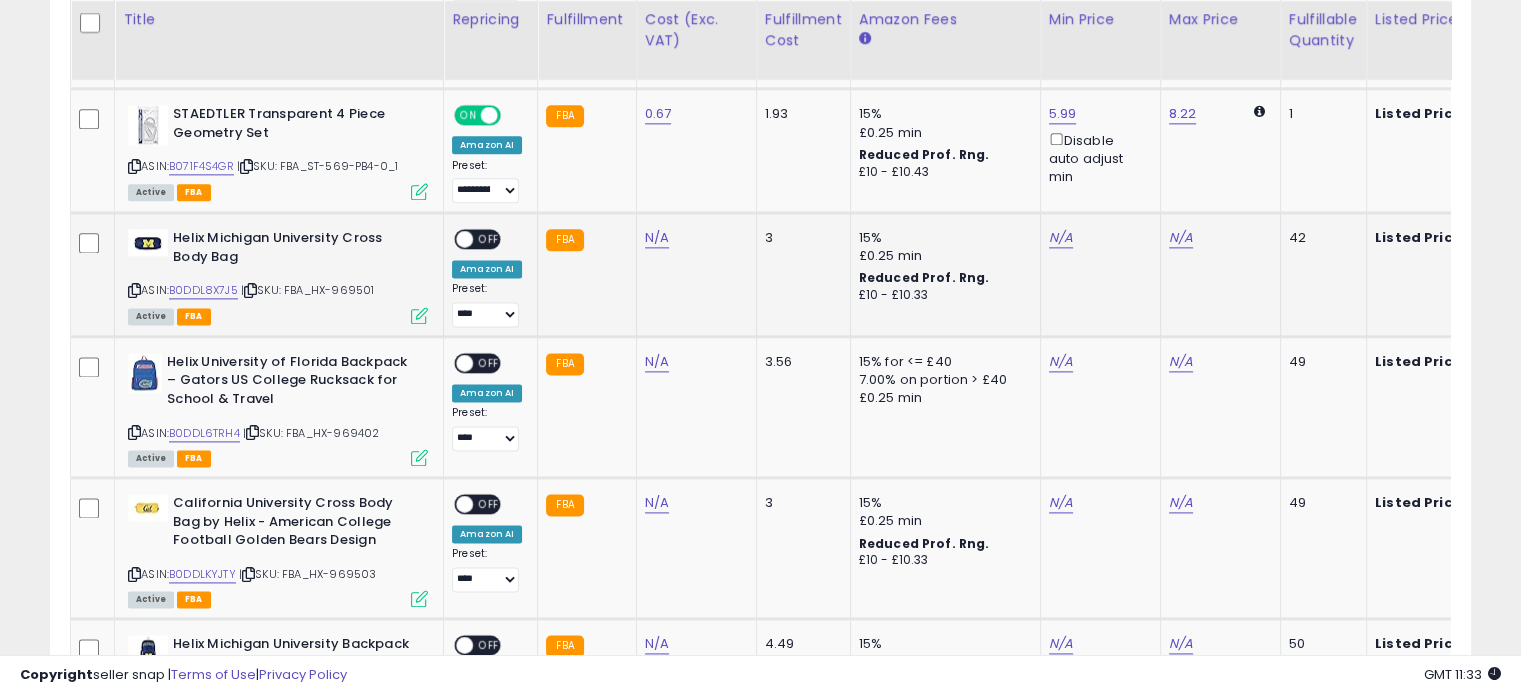 click at bounding box center (250, 290) 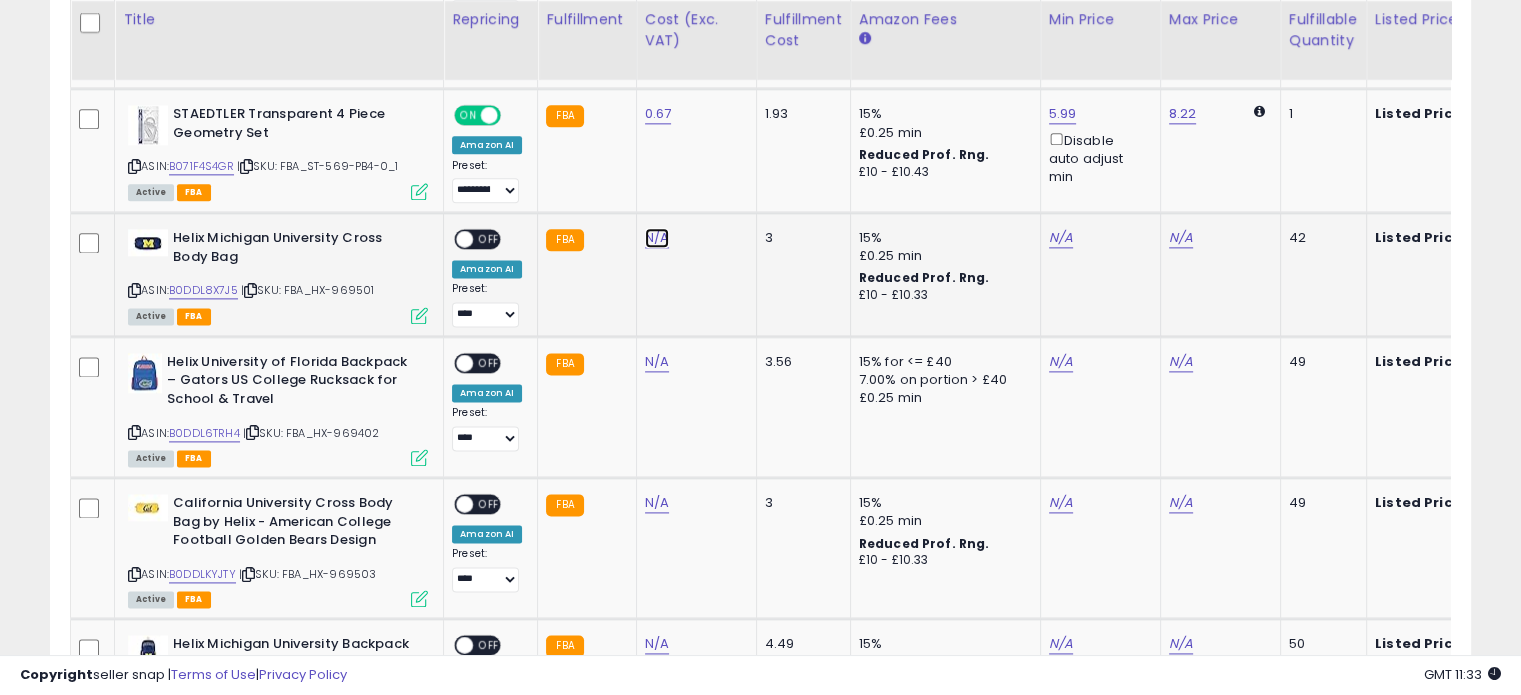 click on "N/A" at bounding box center [657, -1526] 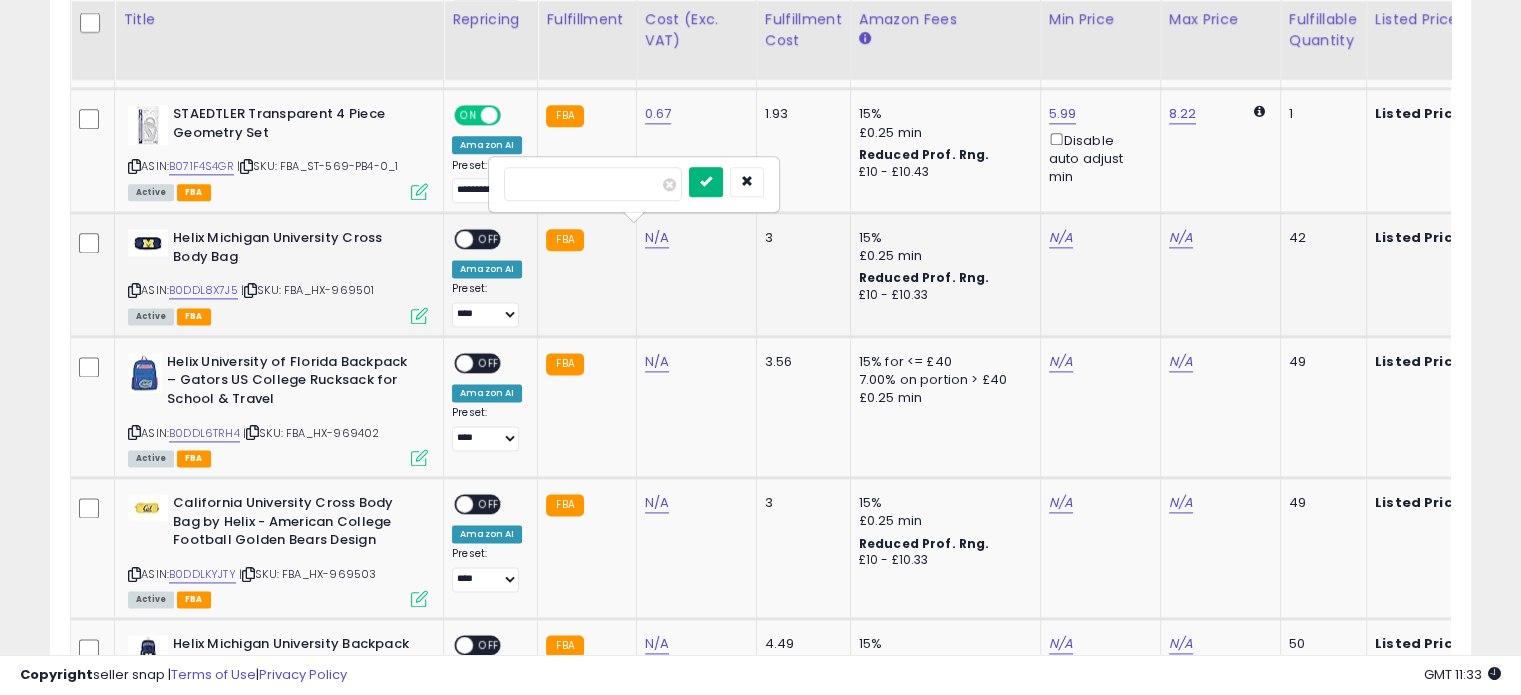 type on "****" 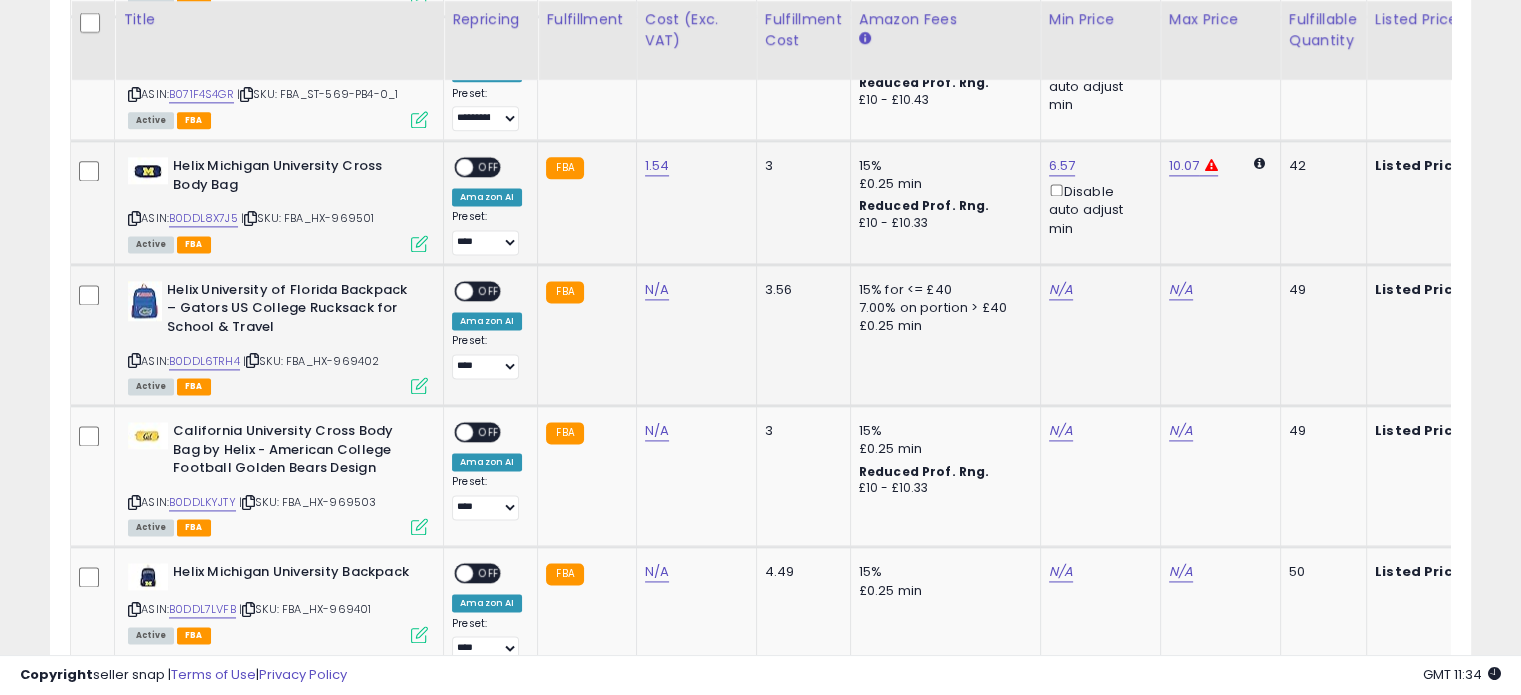 scroll, scrollTop: 2700, scrollLeft: 0, axis: vertical 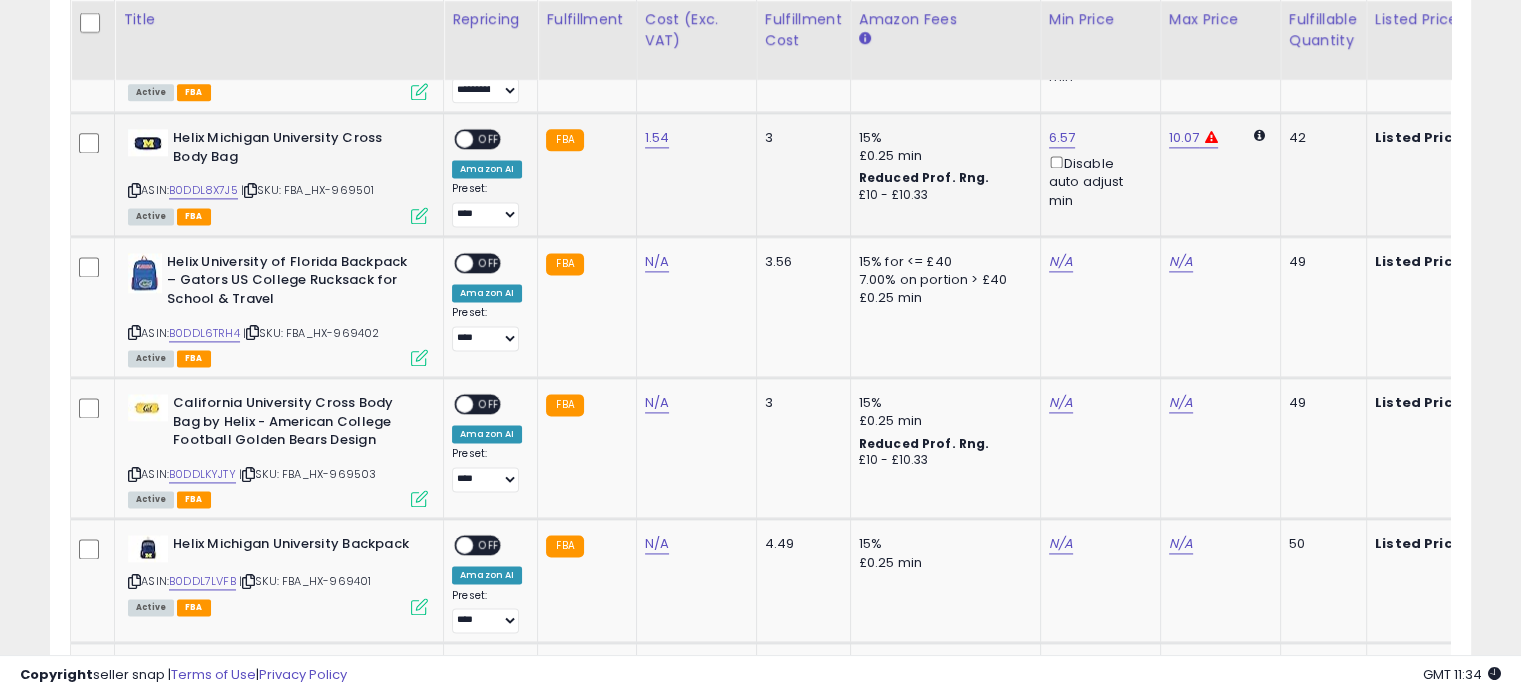 click at bounding box center (419, 215) 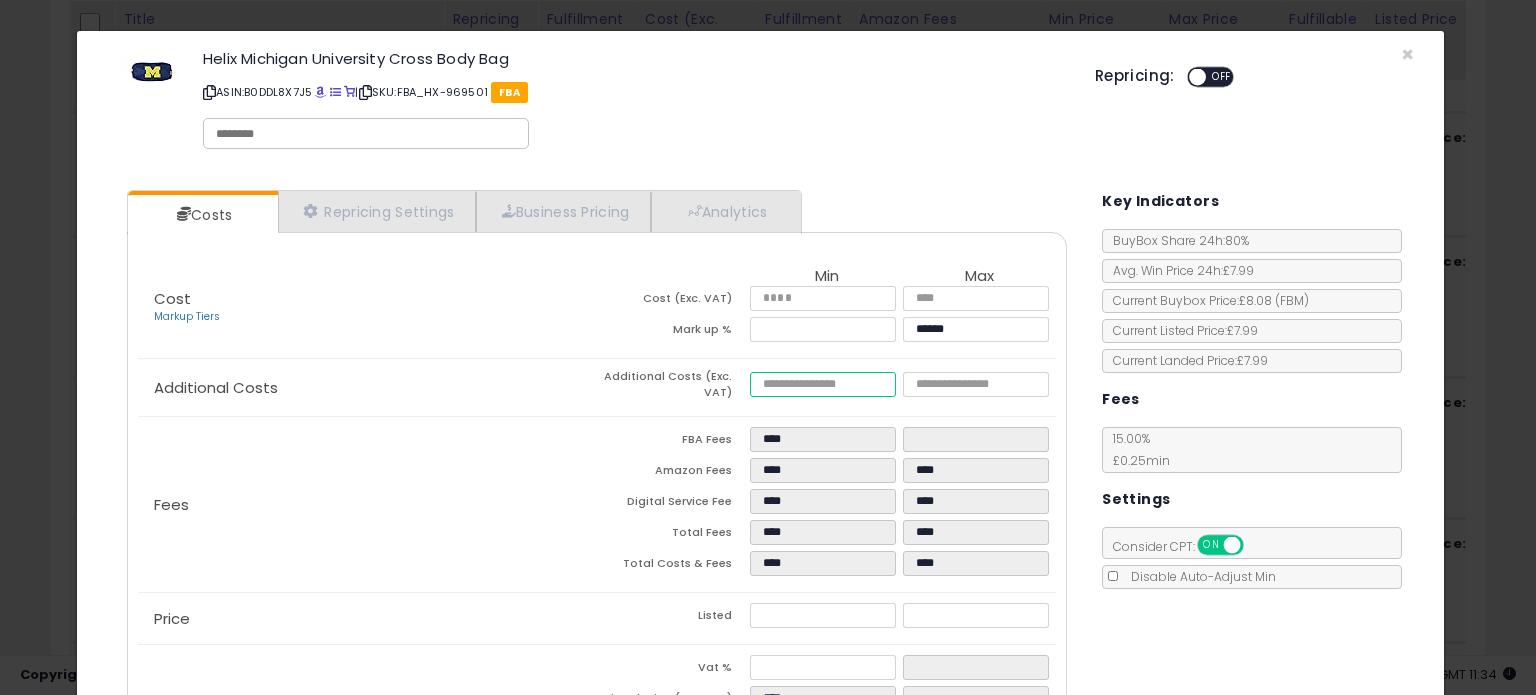 click at bounding box center (822, 384) 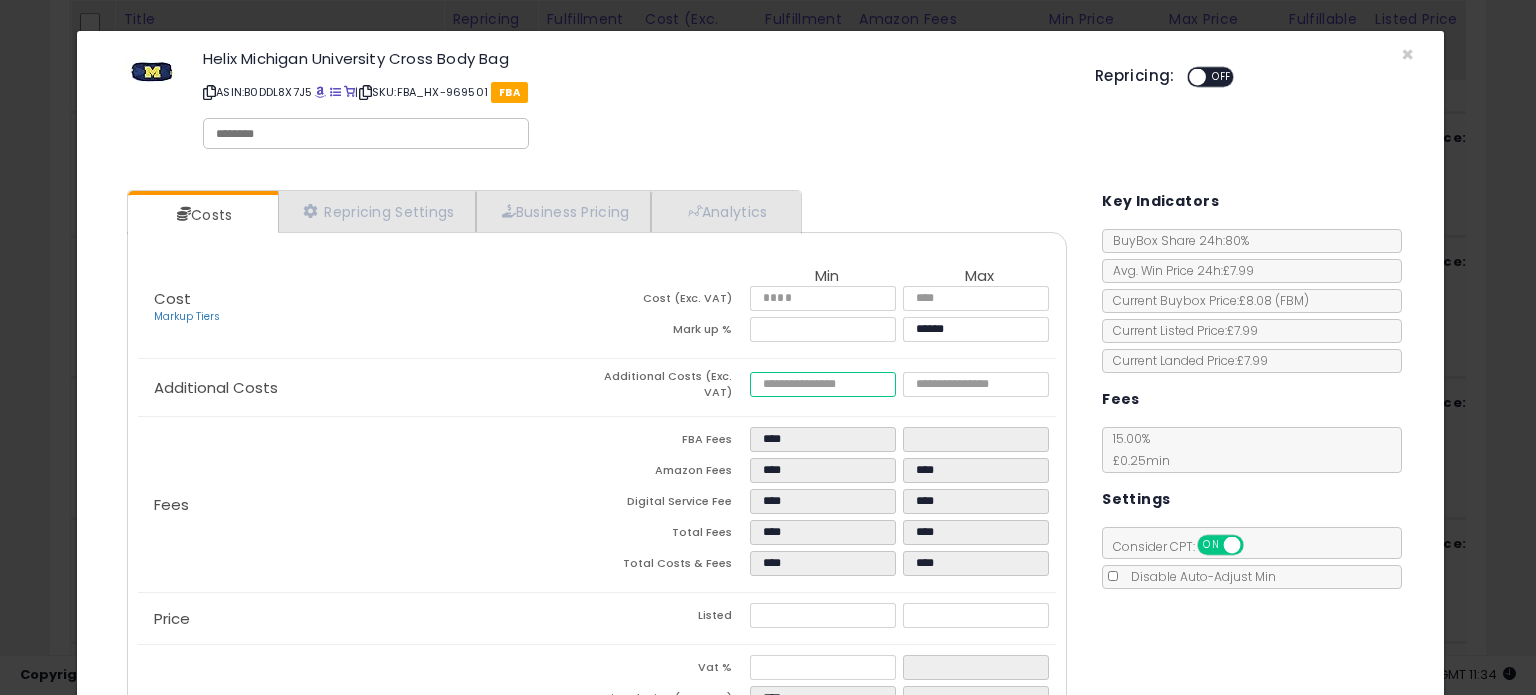type on "*" 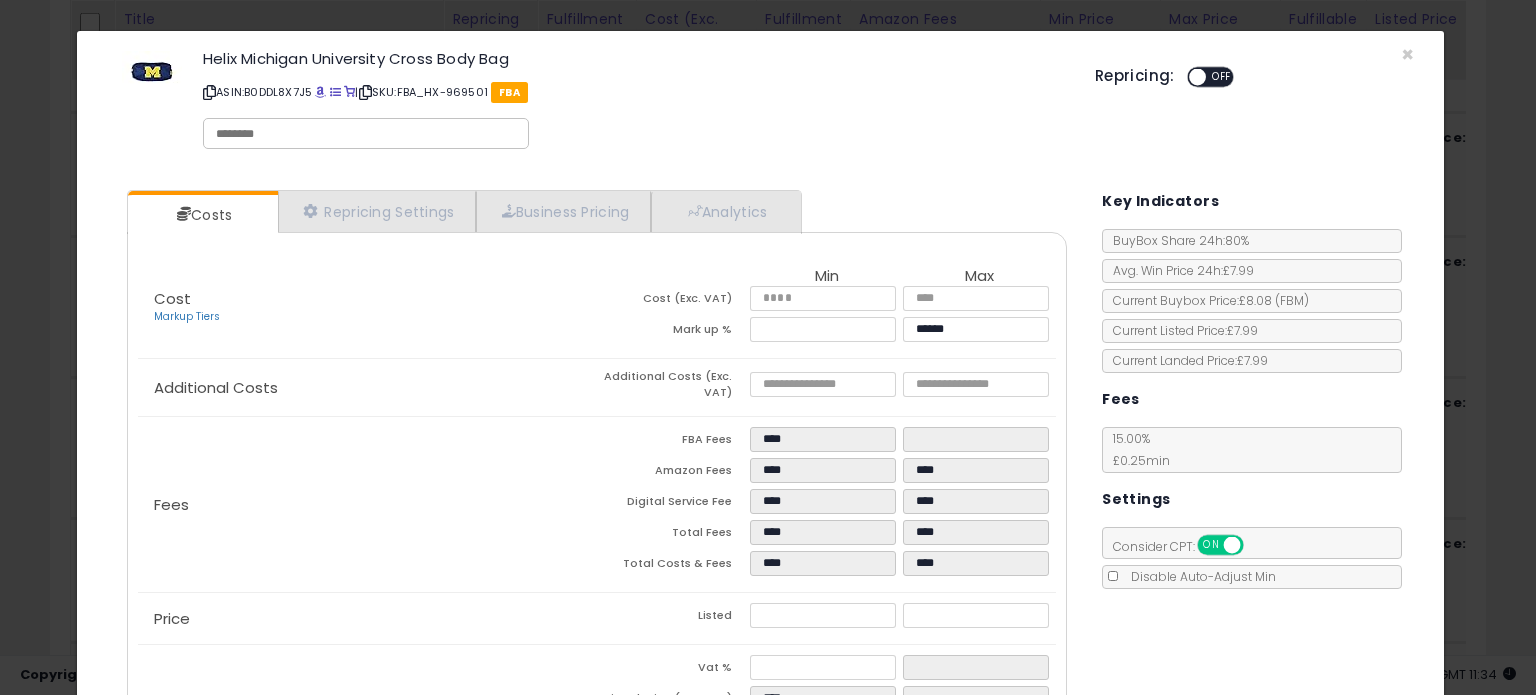 type on "******" 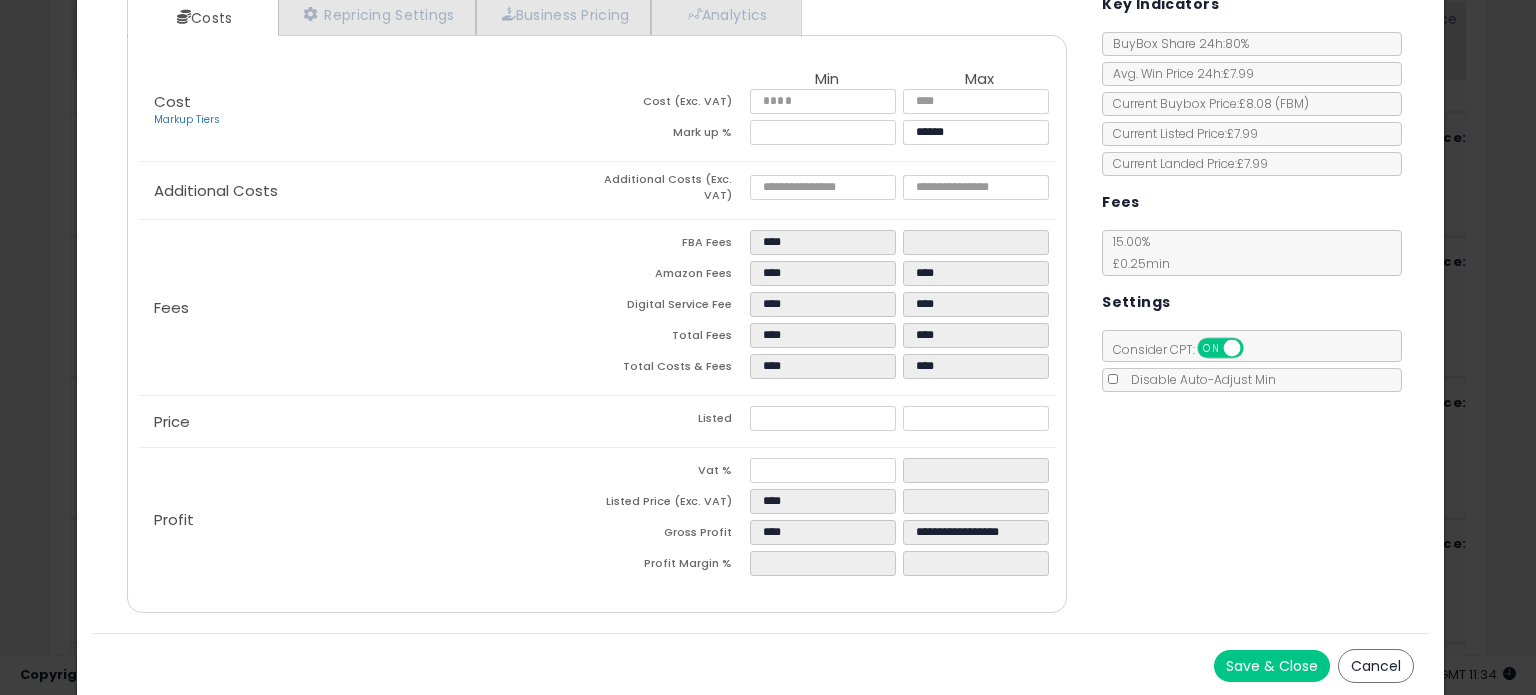 click on "Cancel" at bounding box center (1376, 666) 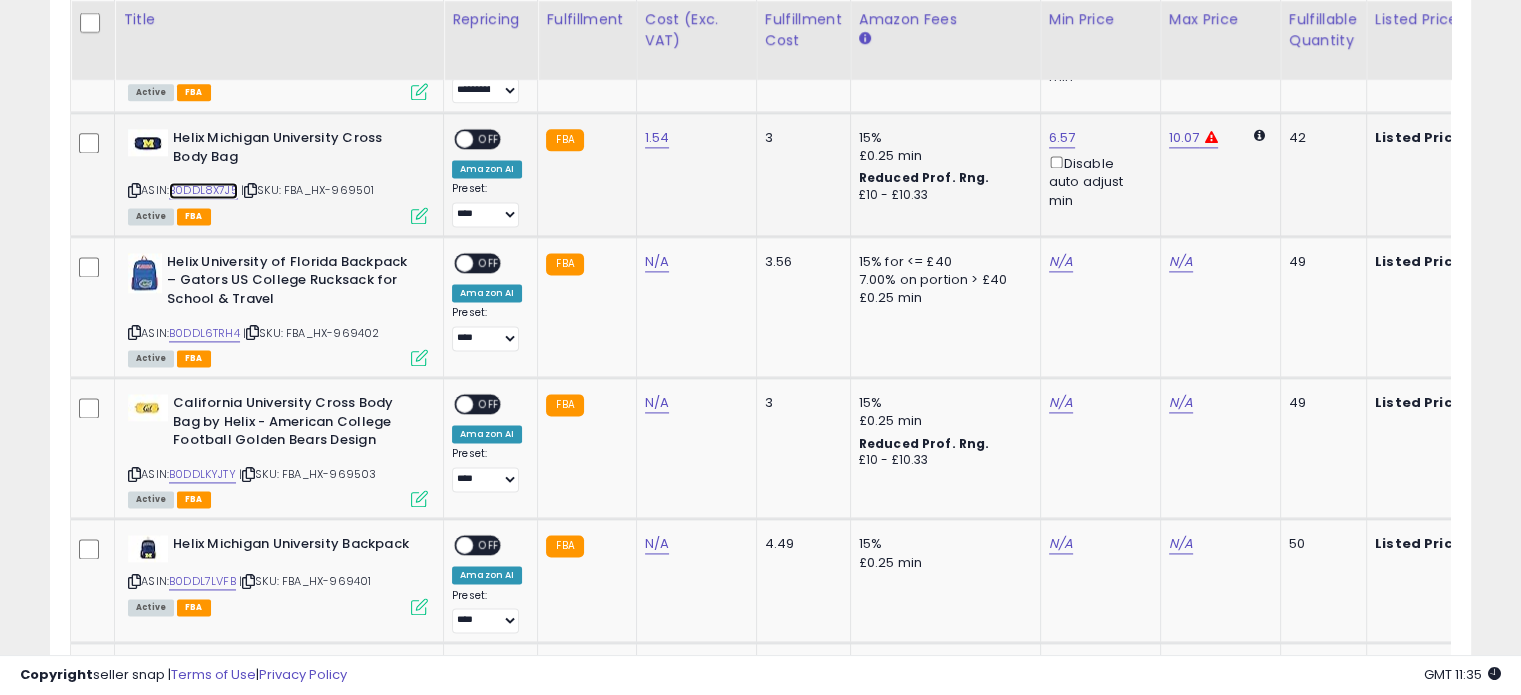 click on "B0DDL8X7J5" at bounding box center (203, 190) 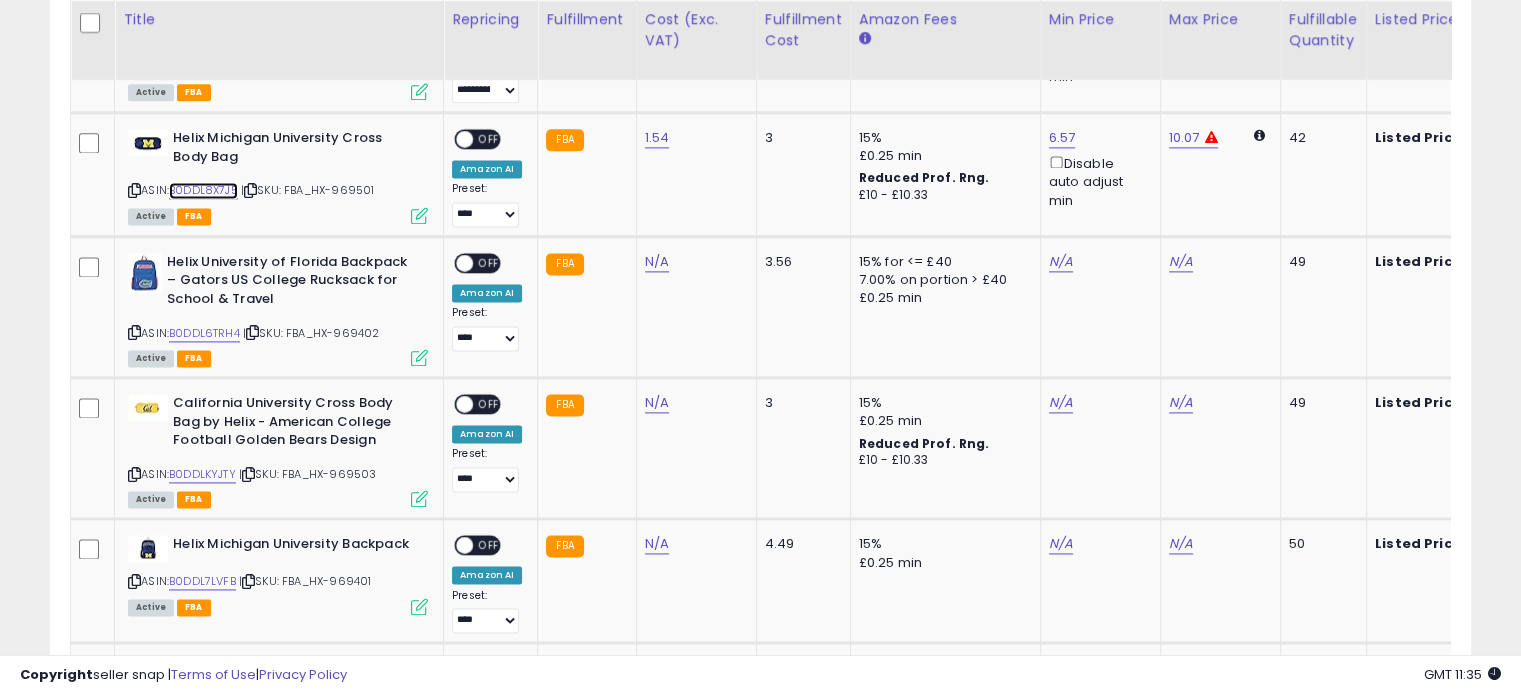 scroll, scrollTop: 0, scrollLeft: 80, axis: horizontal 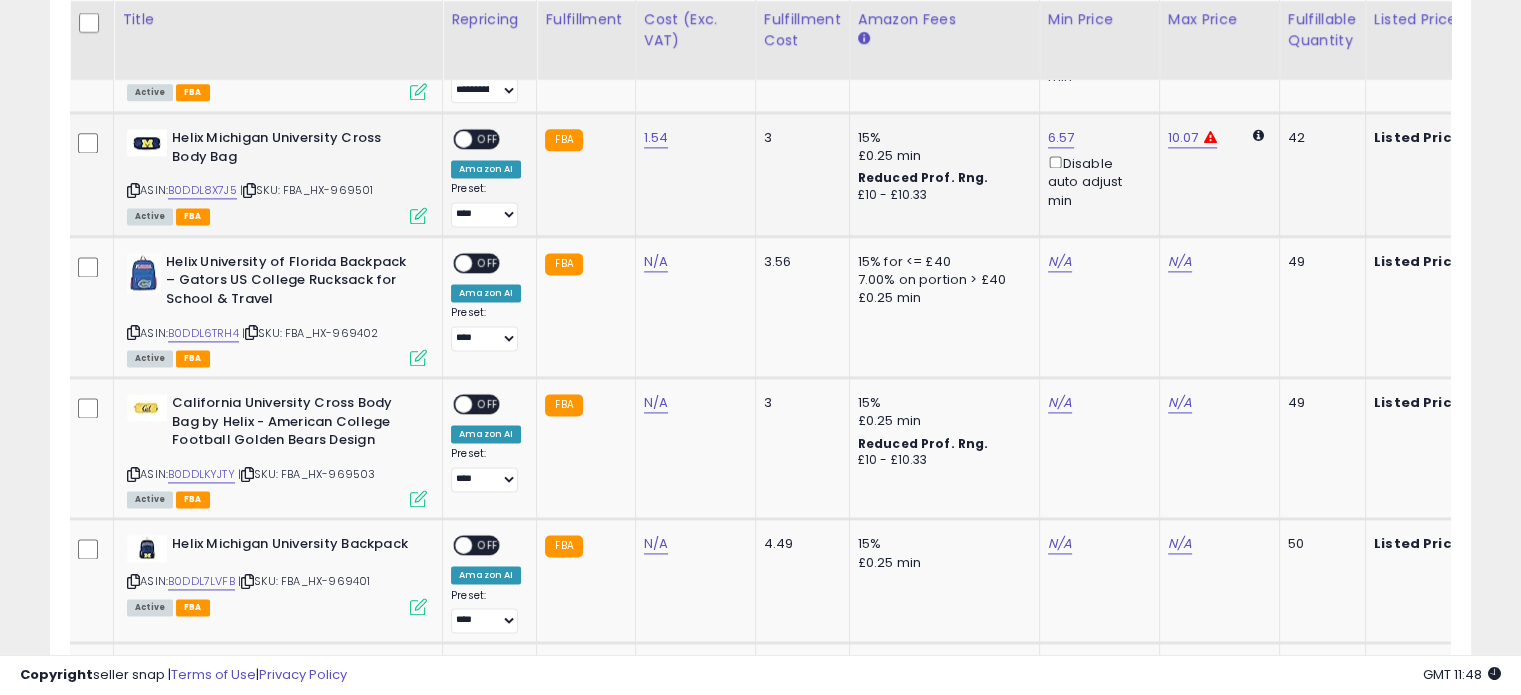 click at bounding box center [249, 190] 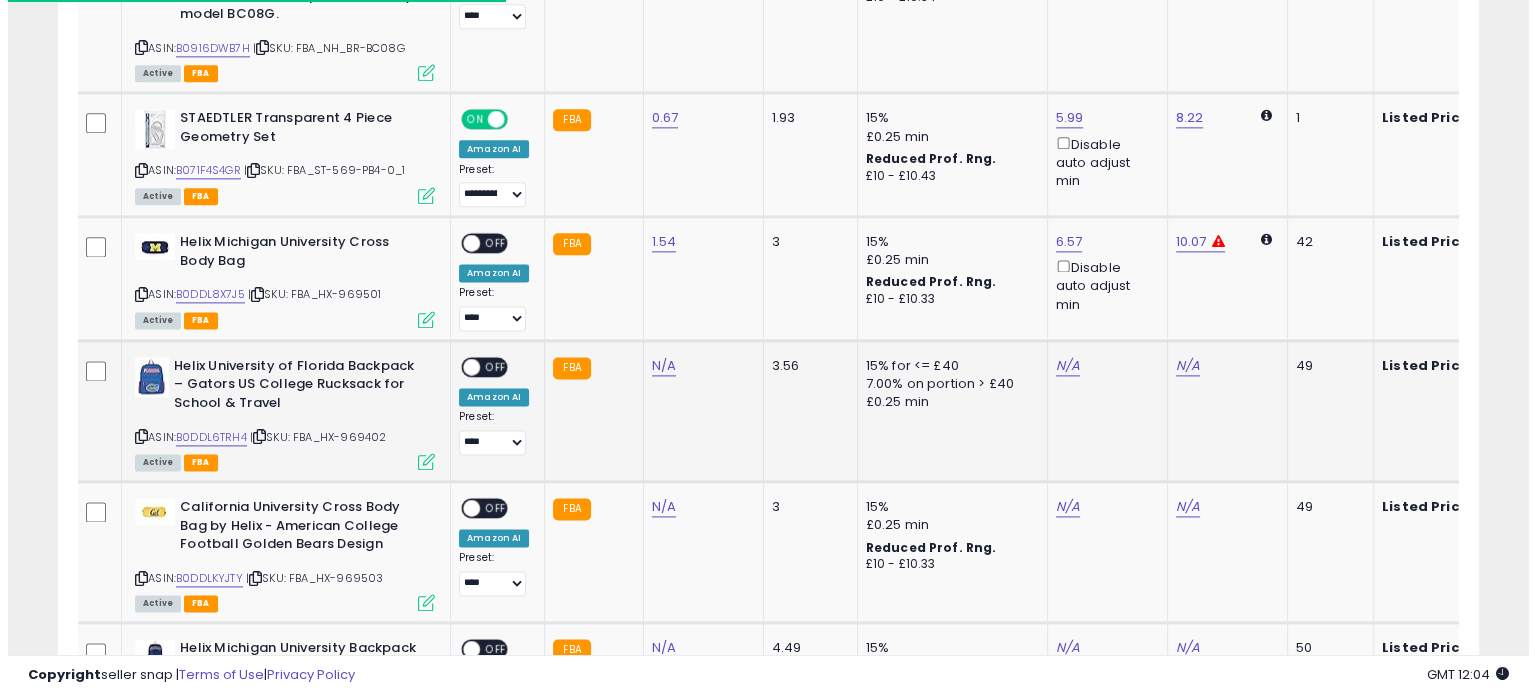 scroll, scrollTop: 2500, scrollLeft: 0, axis: vertical 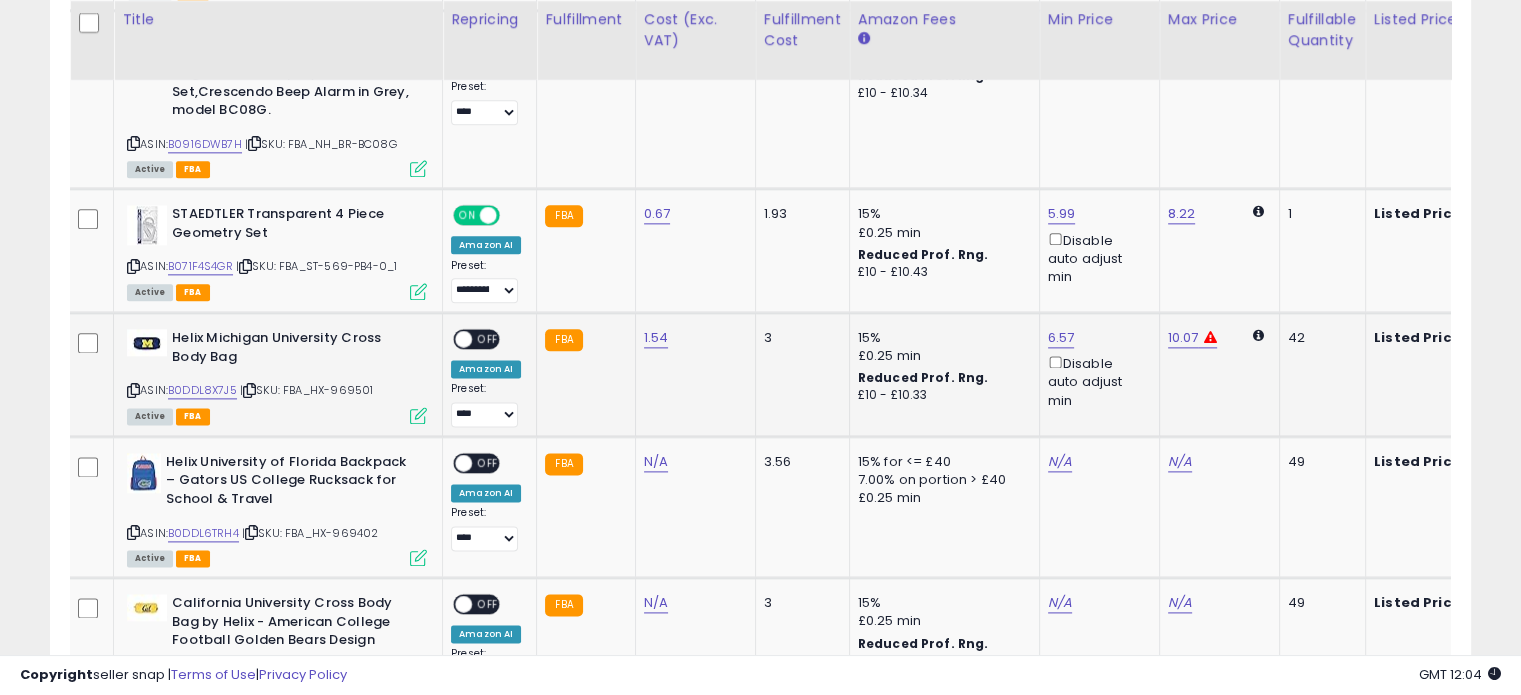 click at bounding box center (418, 415) 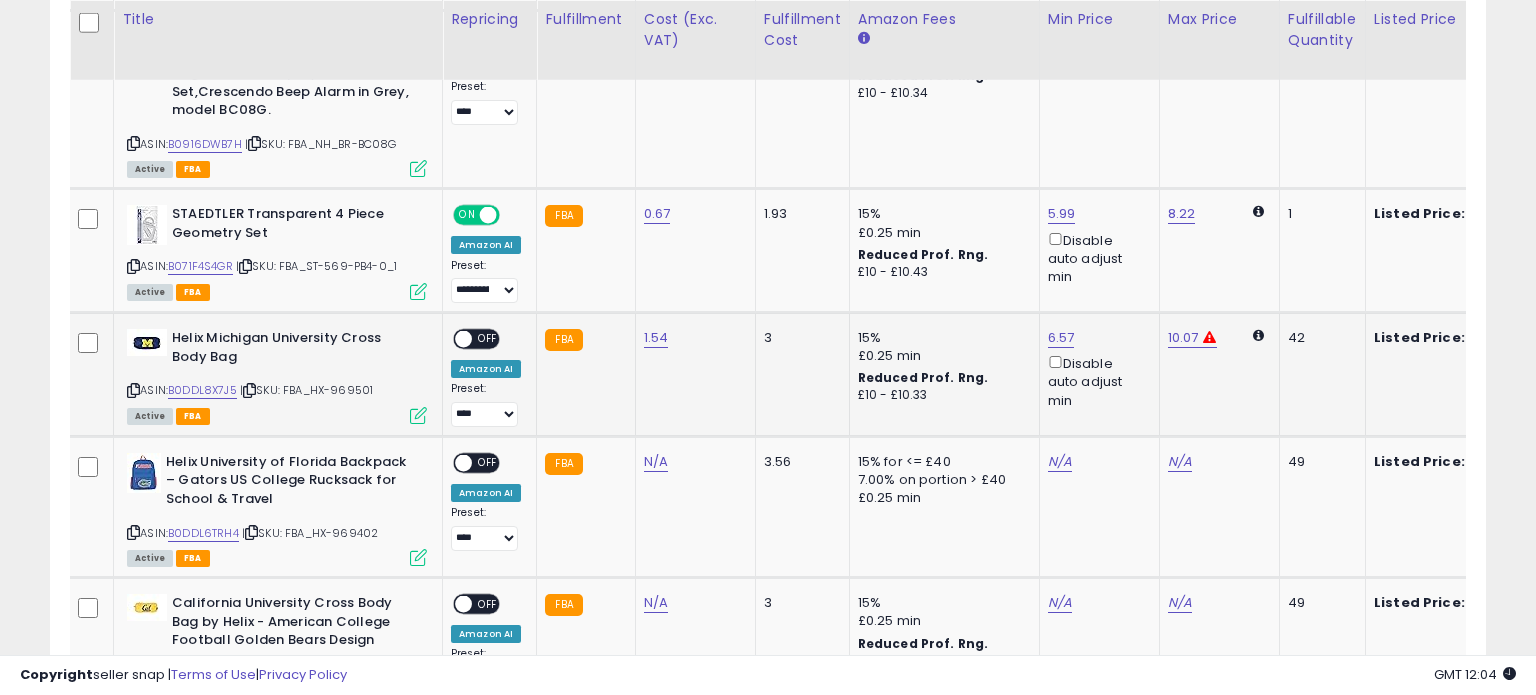 scroll, scrollTop: 999589, scrollLeft: 999168, axis: both 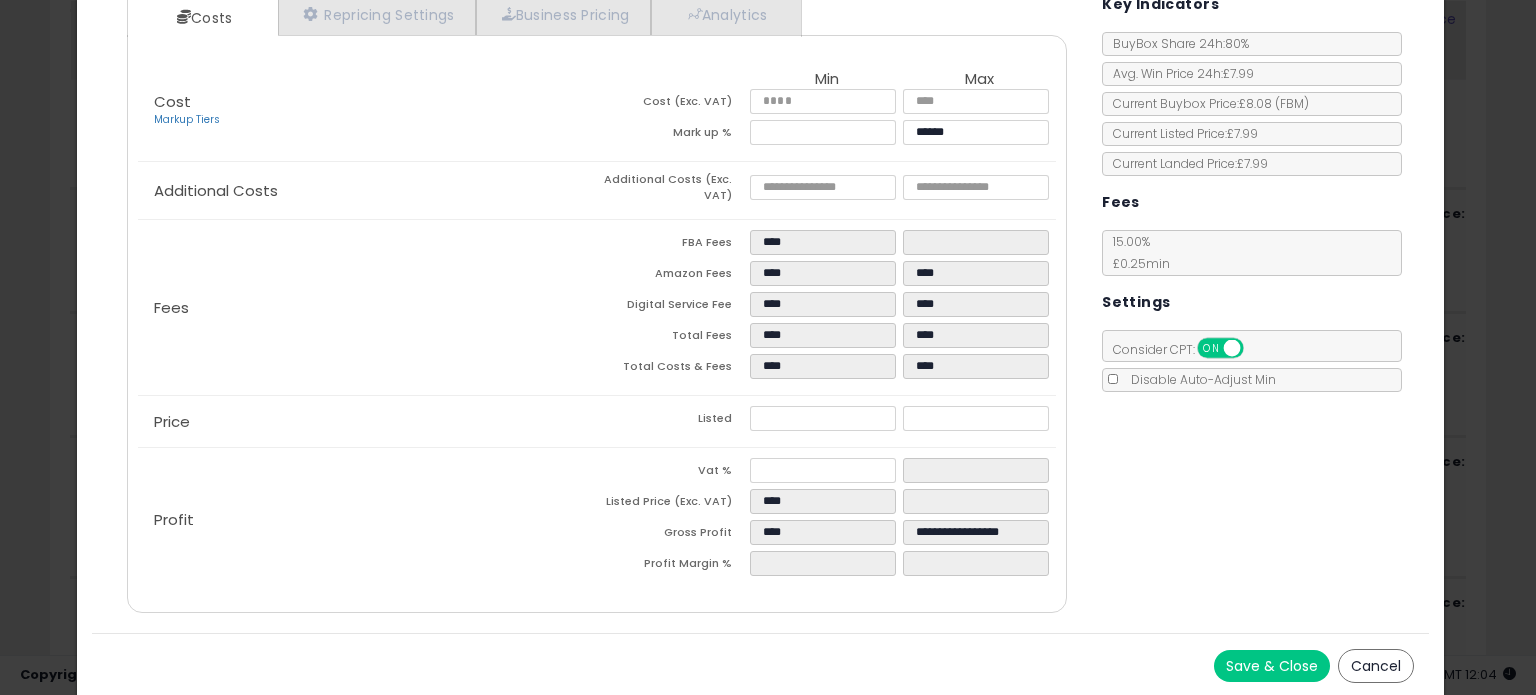 click on "Cancel" at bounding box center (1376, 666) 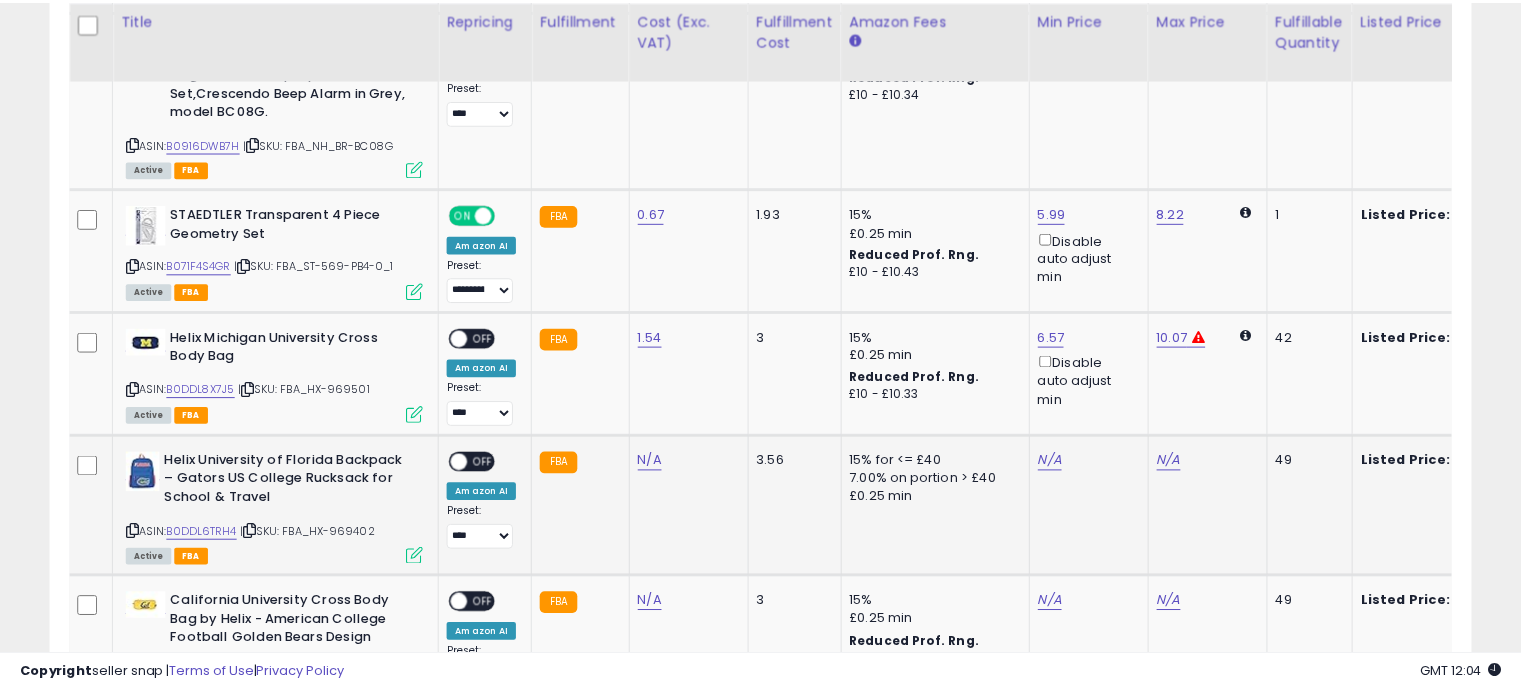 scroll, scrollTop: 409, scrollLeft: 822, axis: both 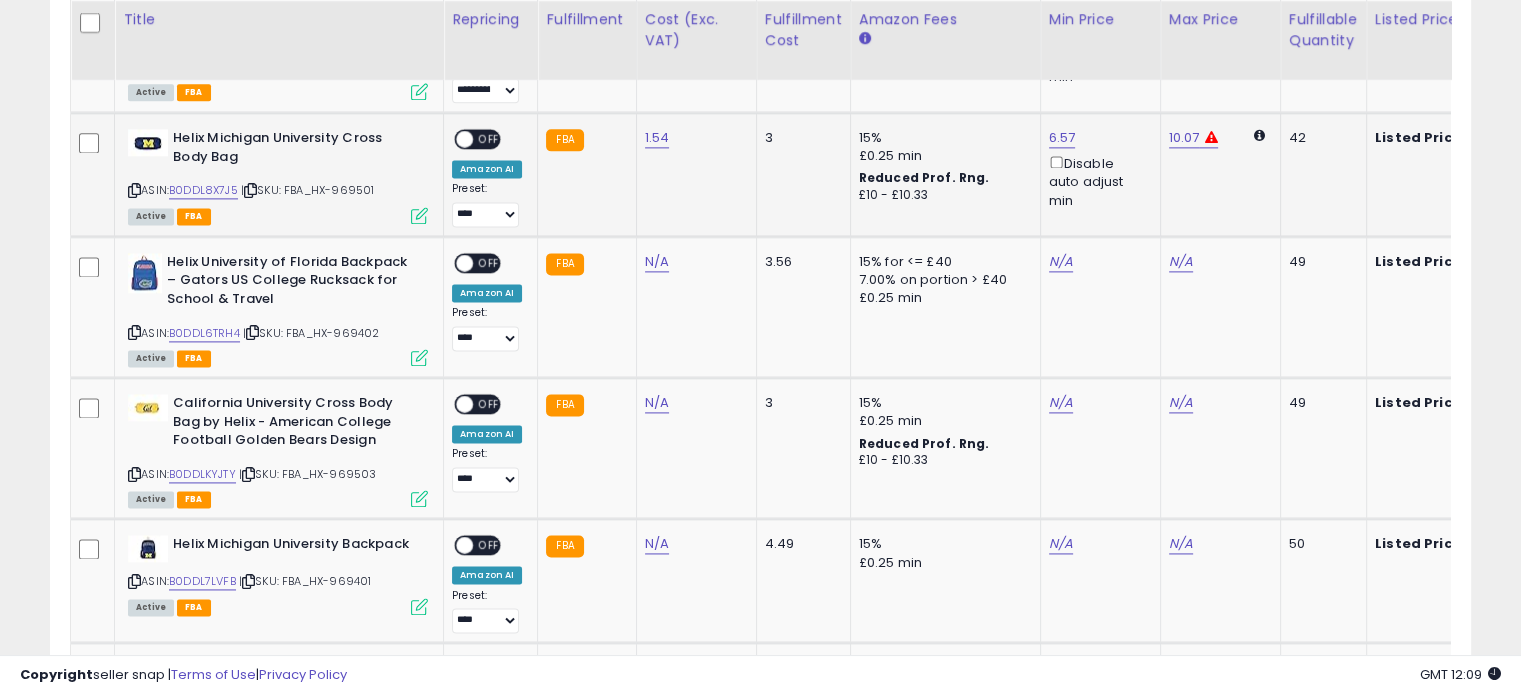 click at bounding box center [419, 215] 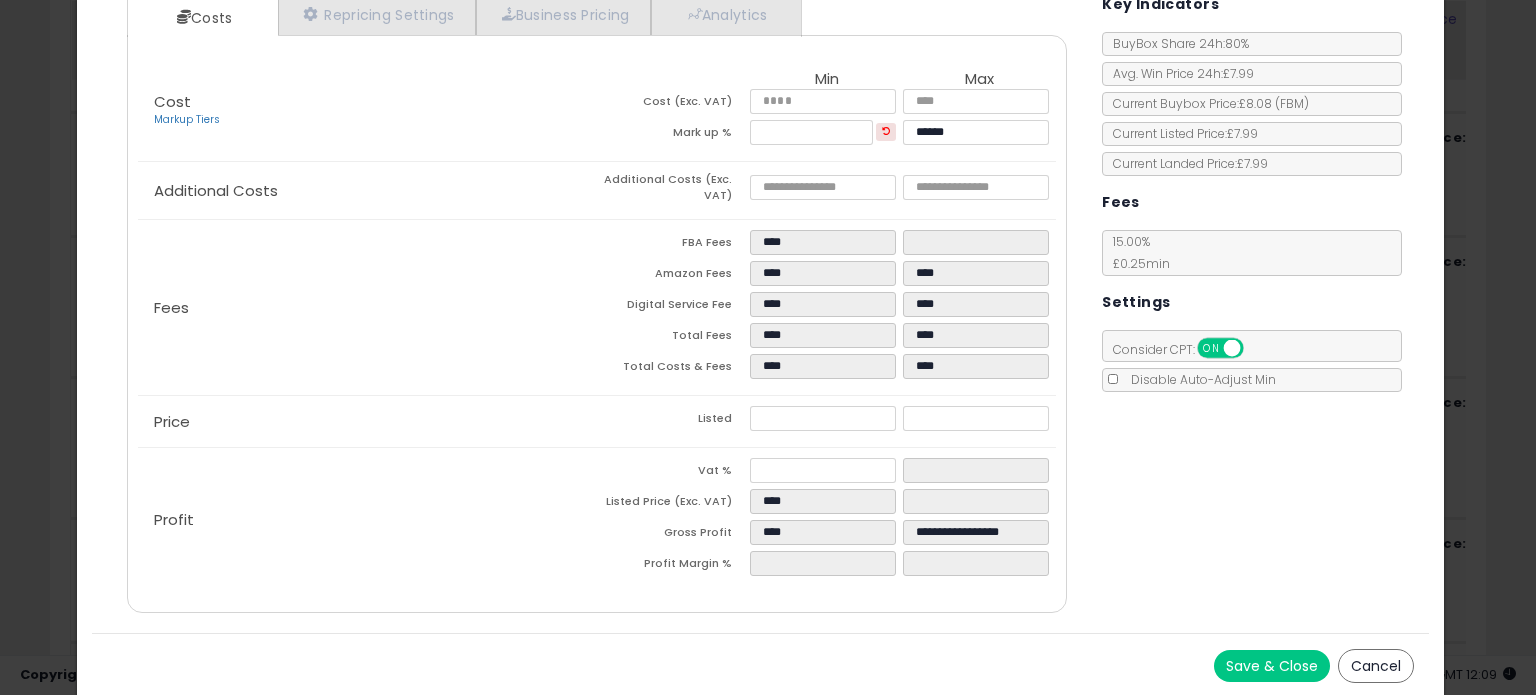 click on "Cancel" at bounding box center [1376, 666] 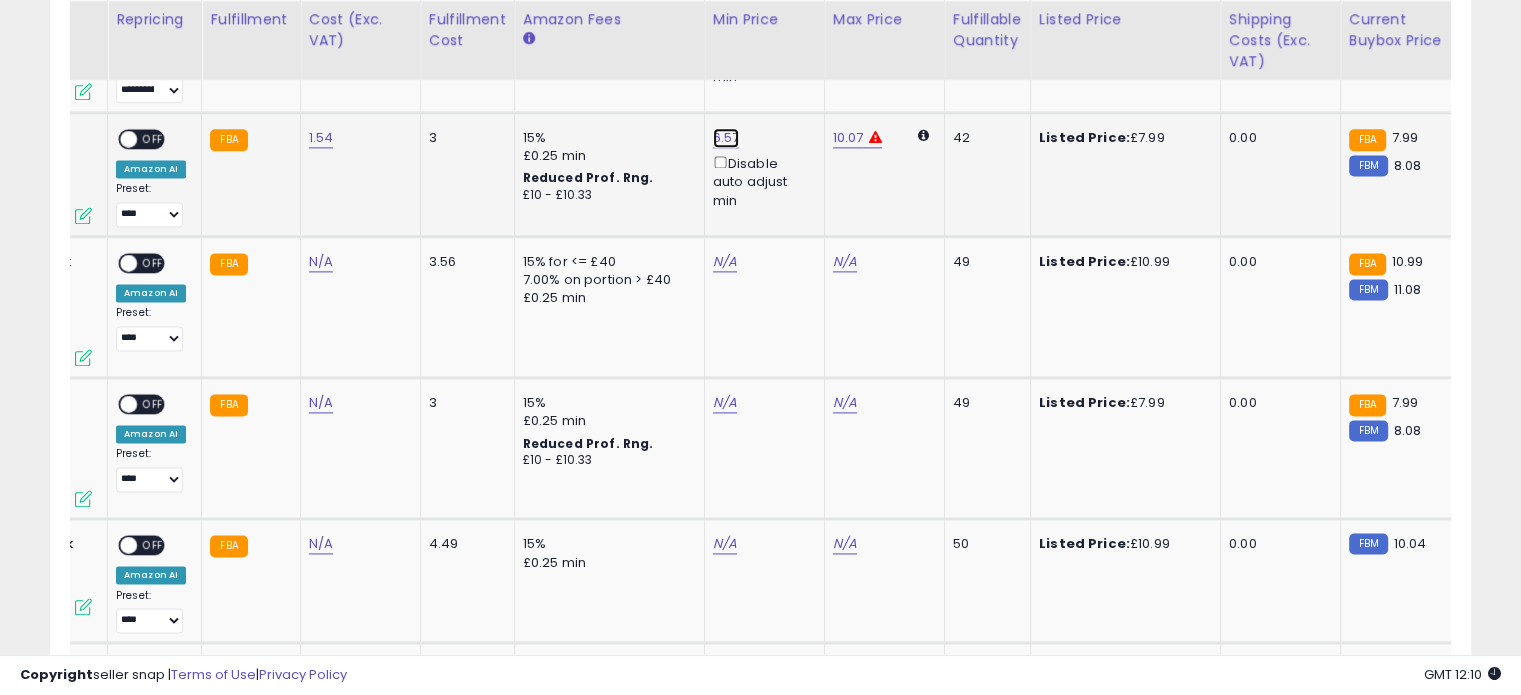 click on "6.57" at bounding box center (729, -1626) 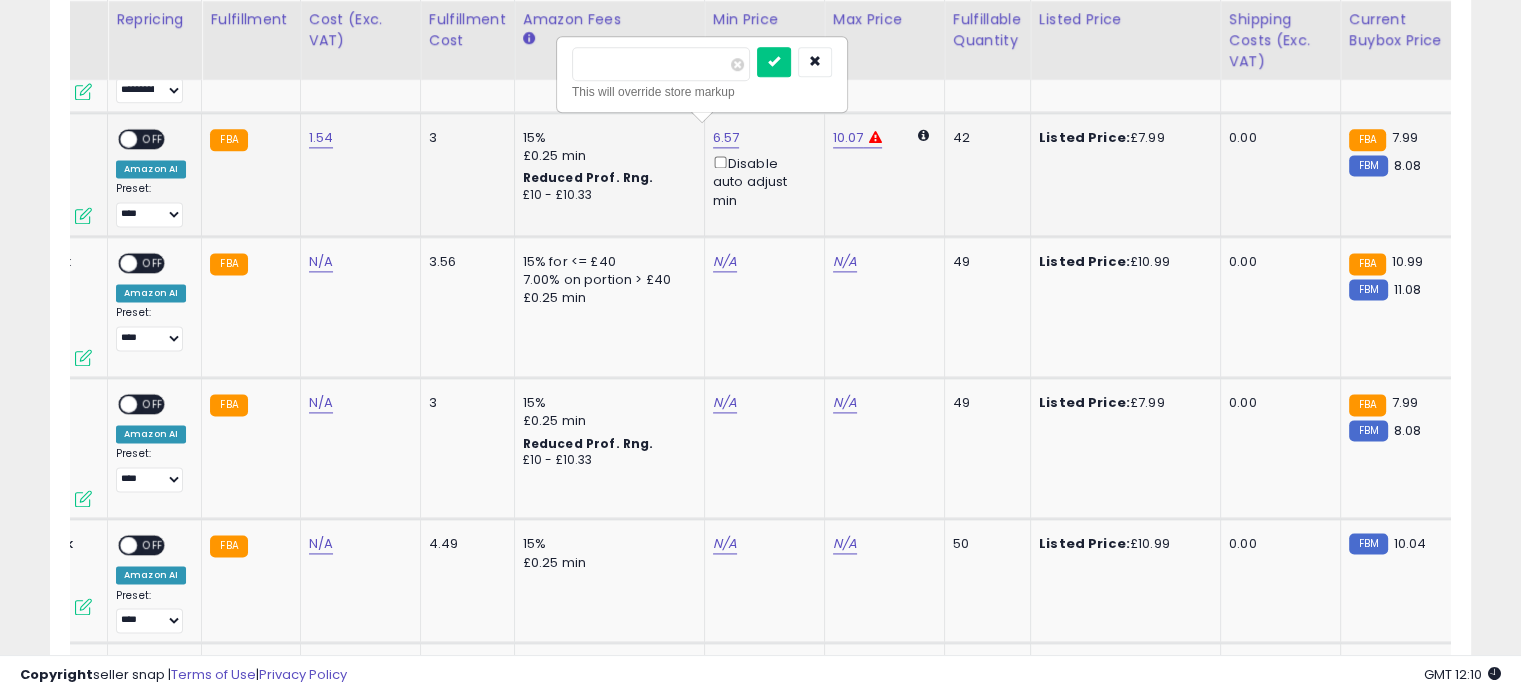 type on "*" 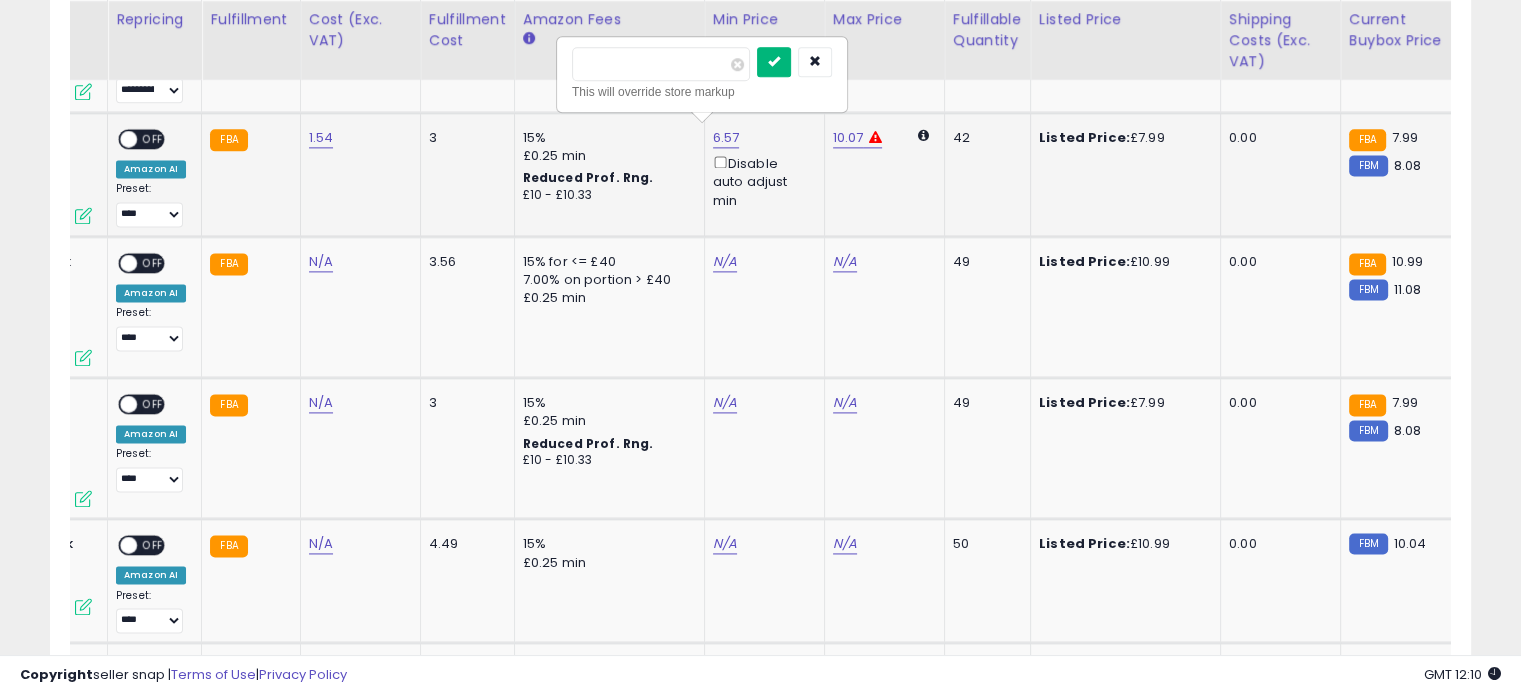 type on "****" 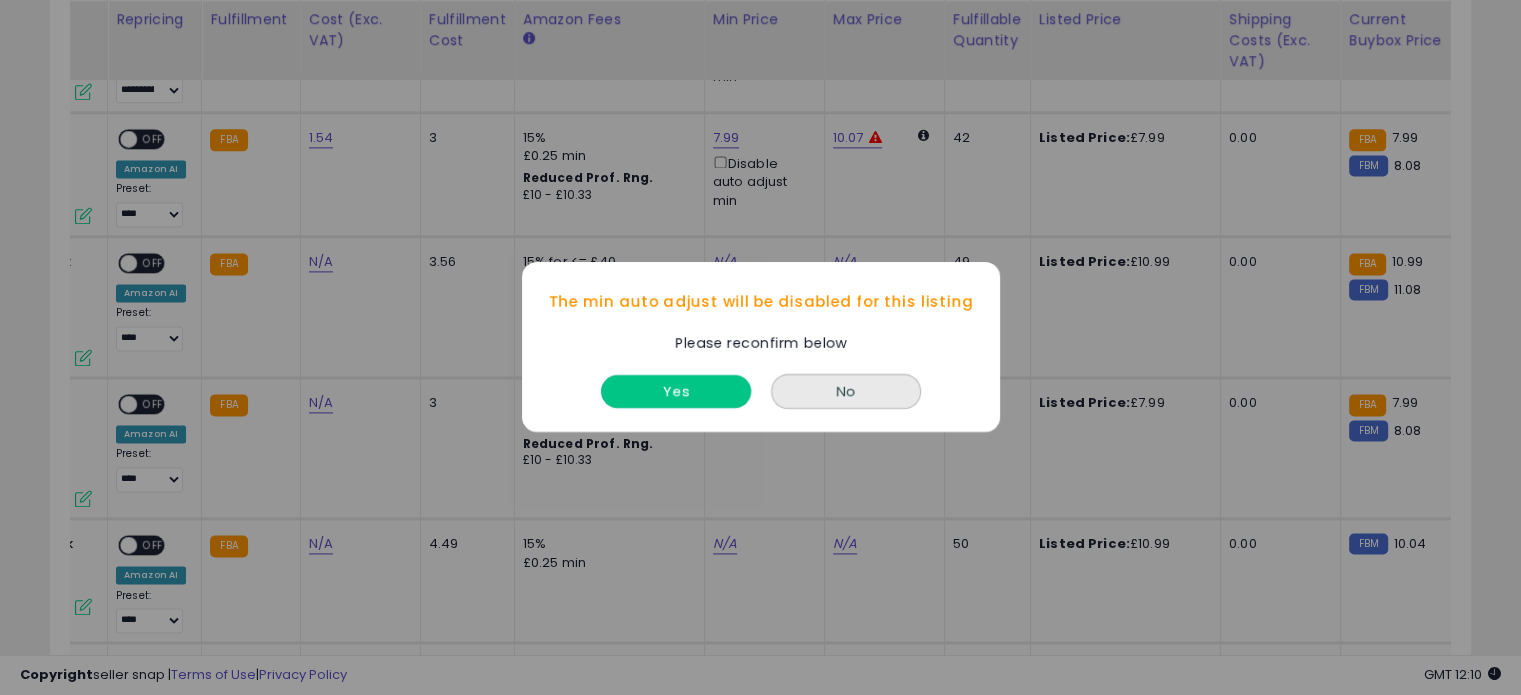 click on "Yes" at bounding box center (676, 392) 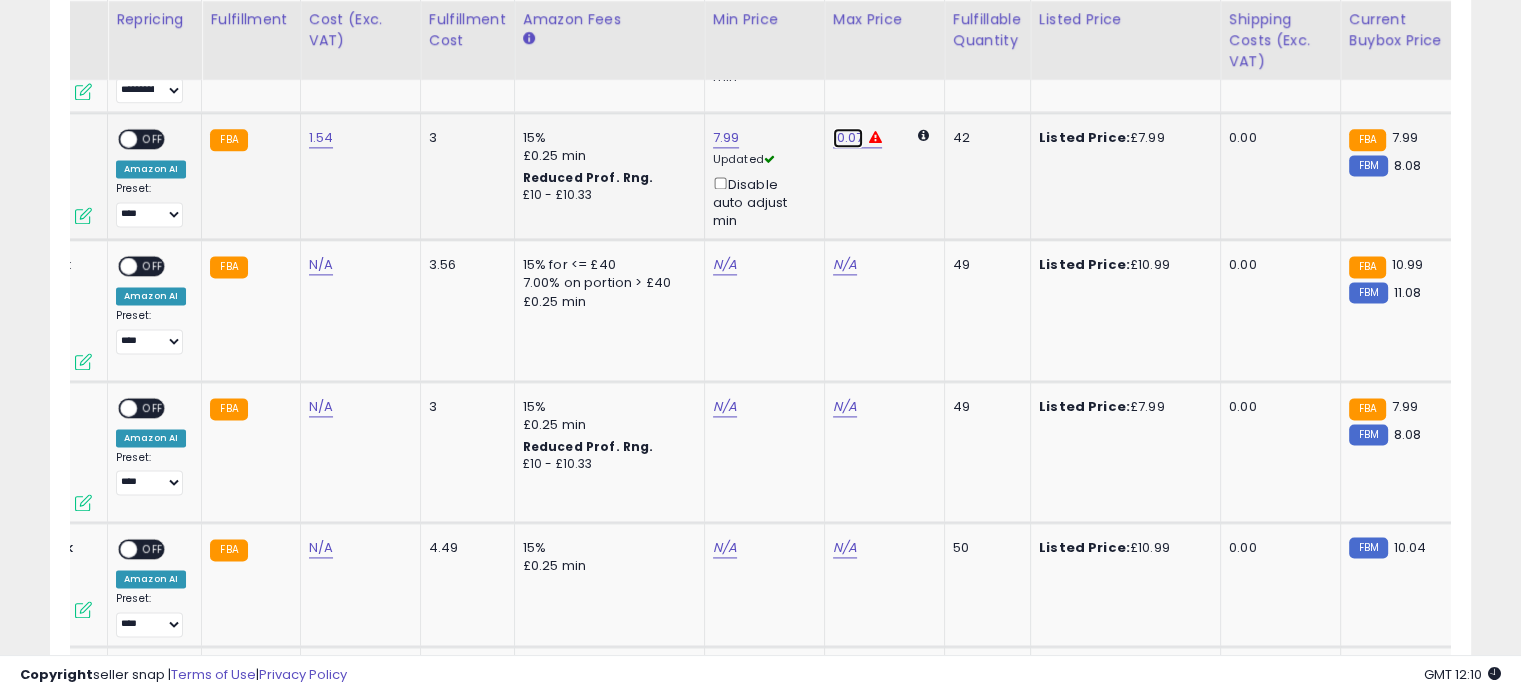 click on "10.07" at bounding box center [851, -1626] 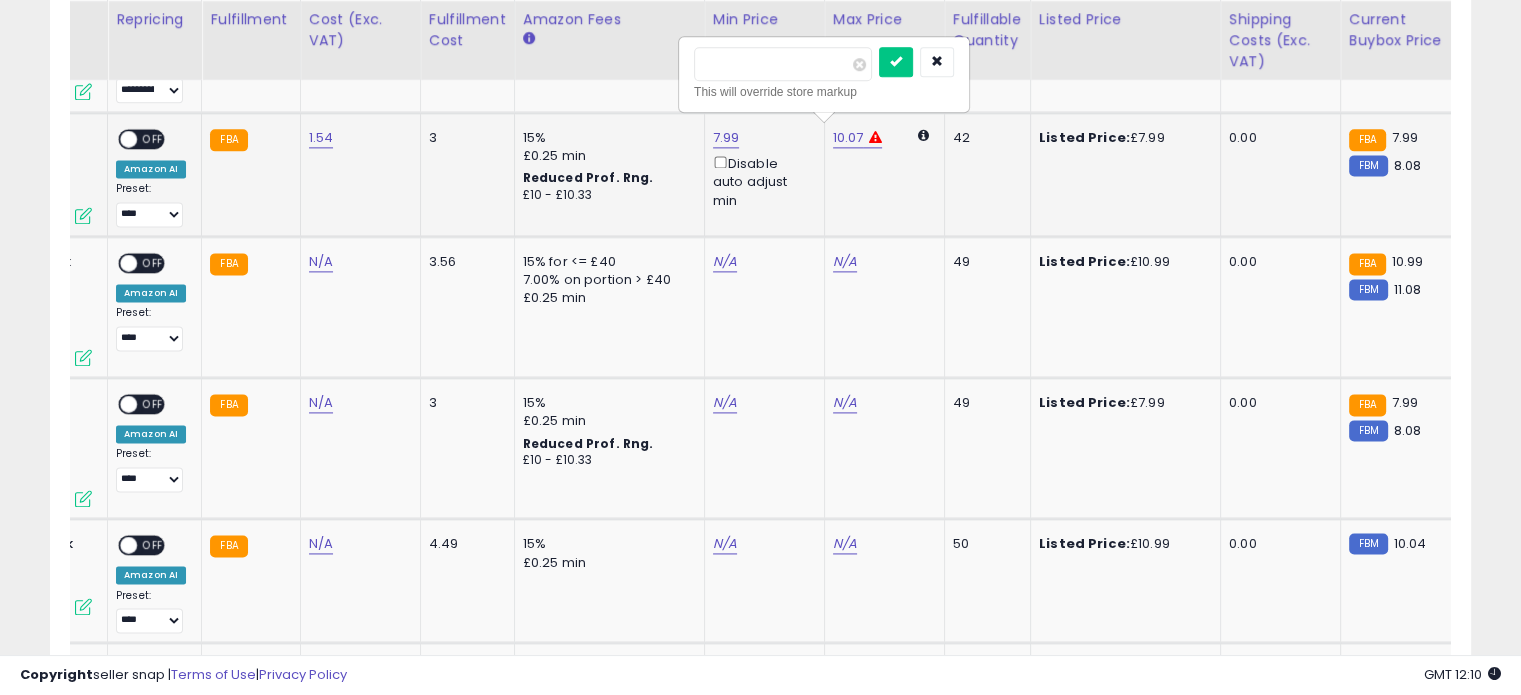 type on "*" 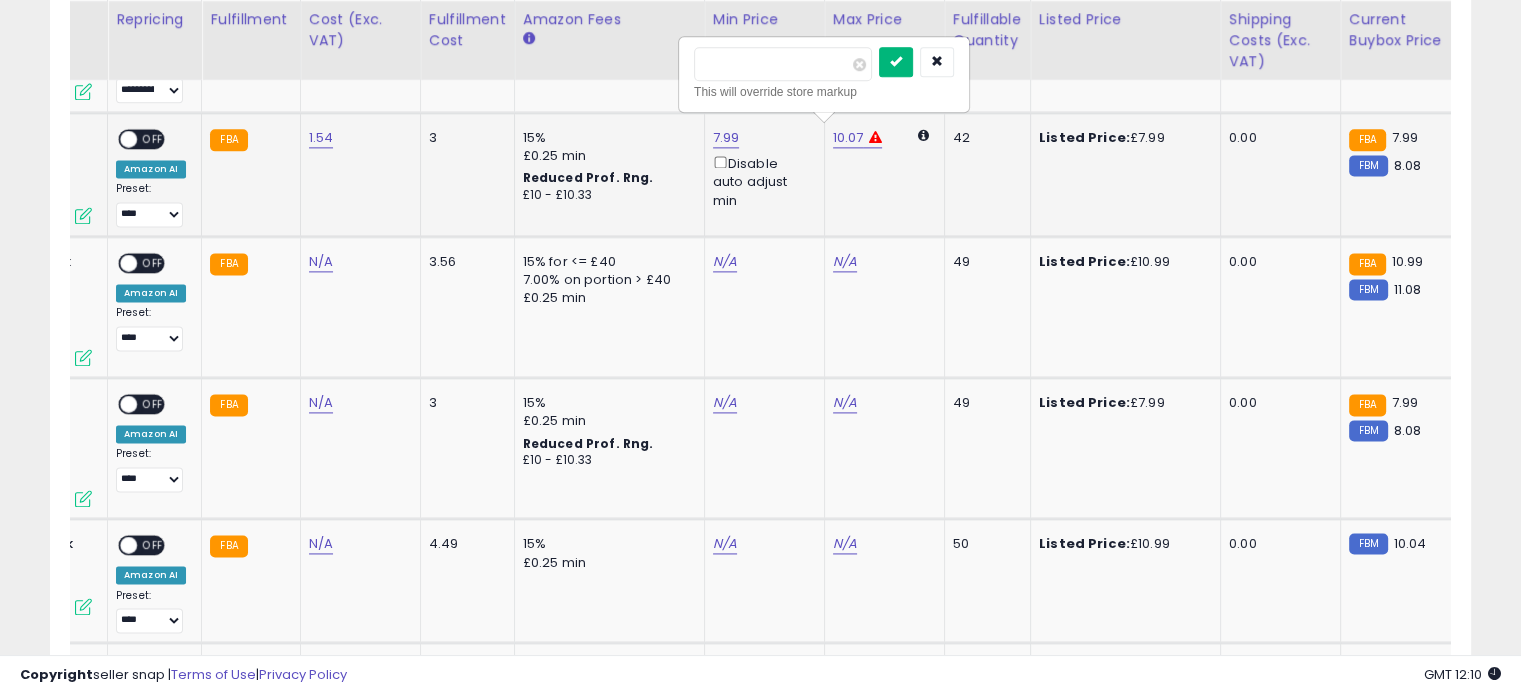 type on "****" 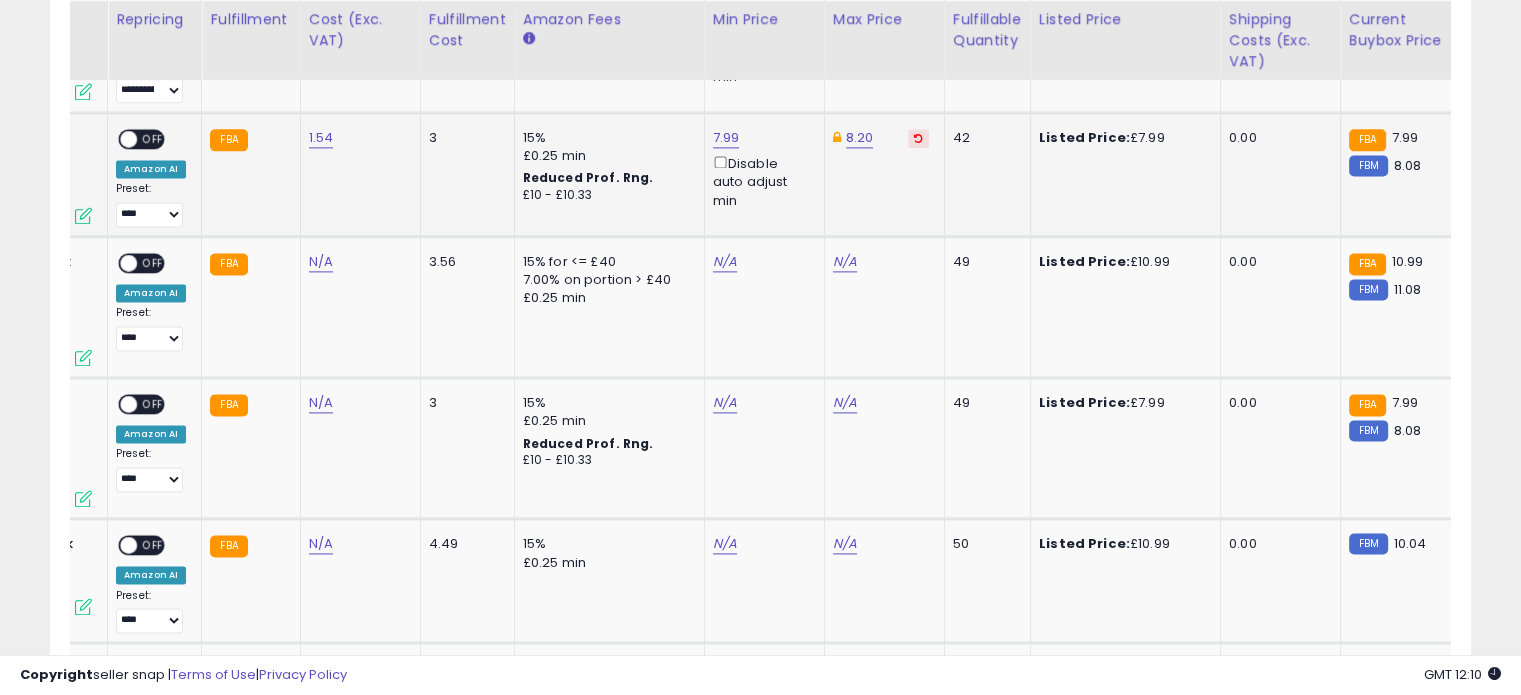click at bounding box center [918, 138] 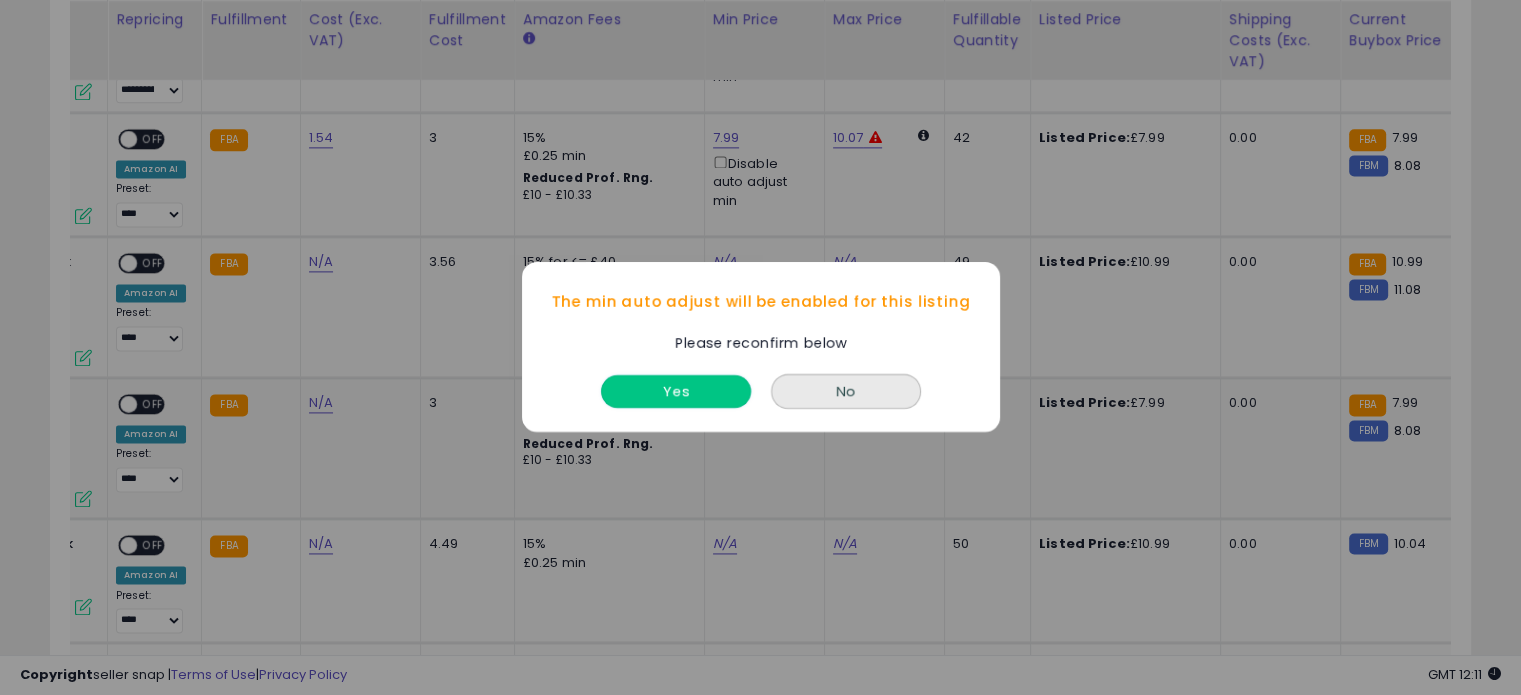 click on "Yes" at bounding box center [676, 392] 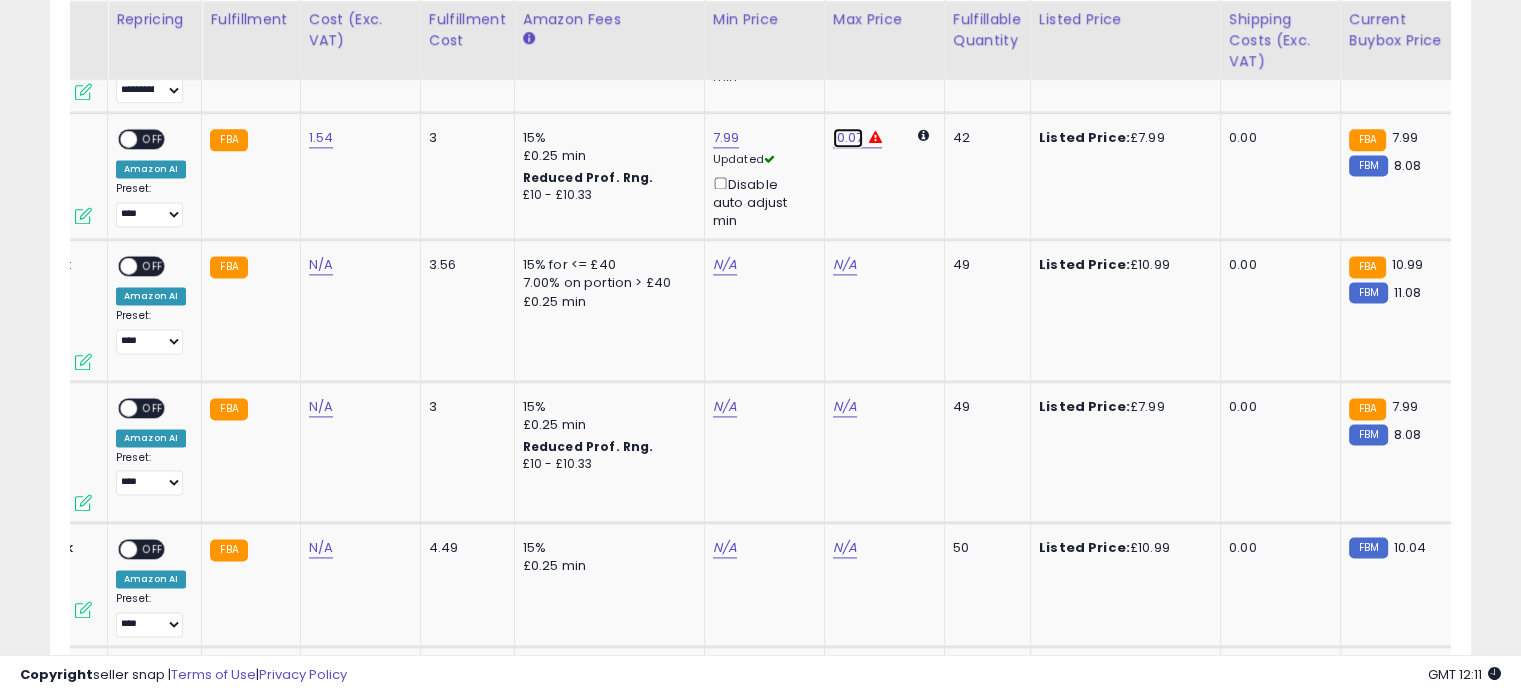 click on "10.07" at bounding box center [851, -1626] 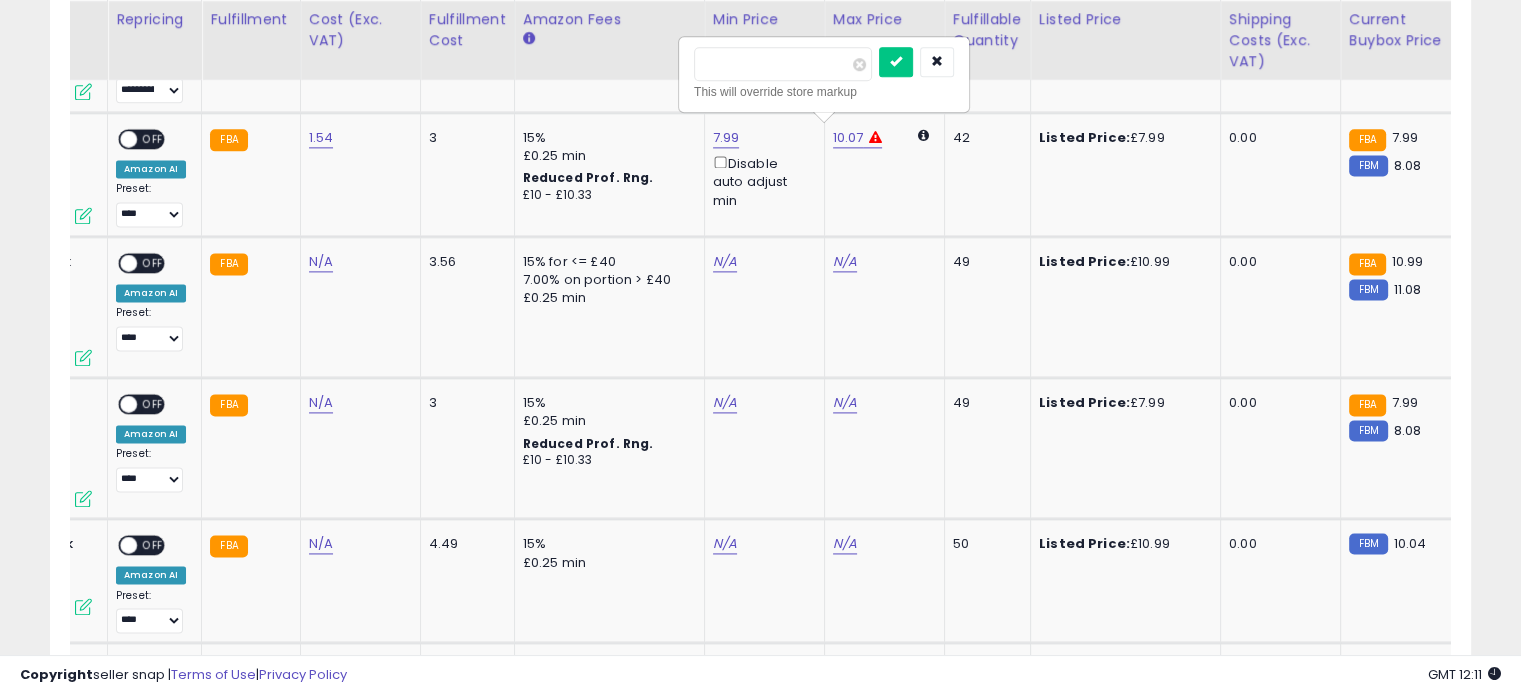 type on "*" 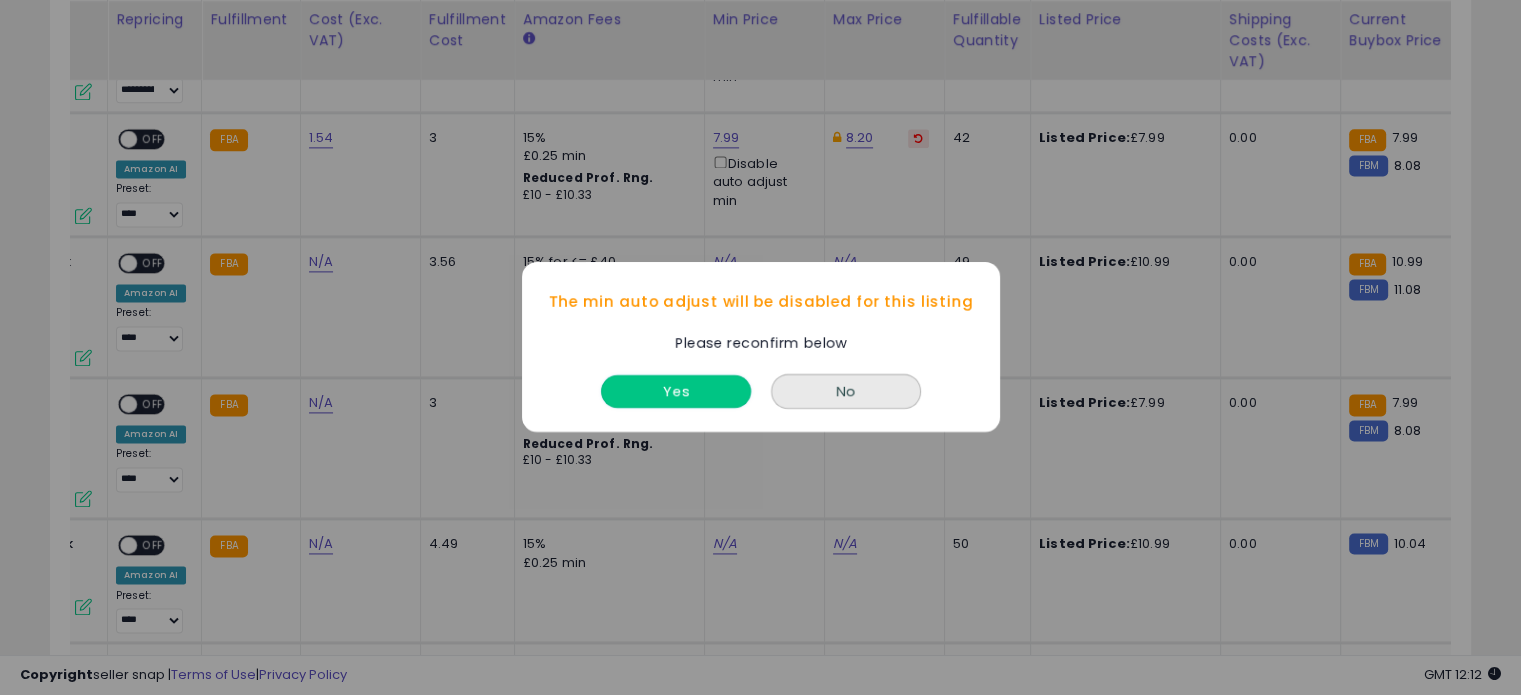 click on "Yes" at bounding box center (676, 392) 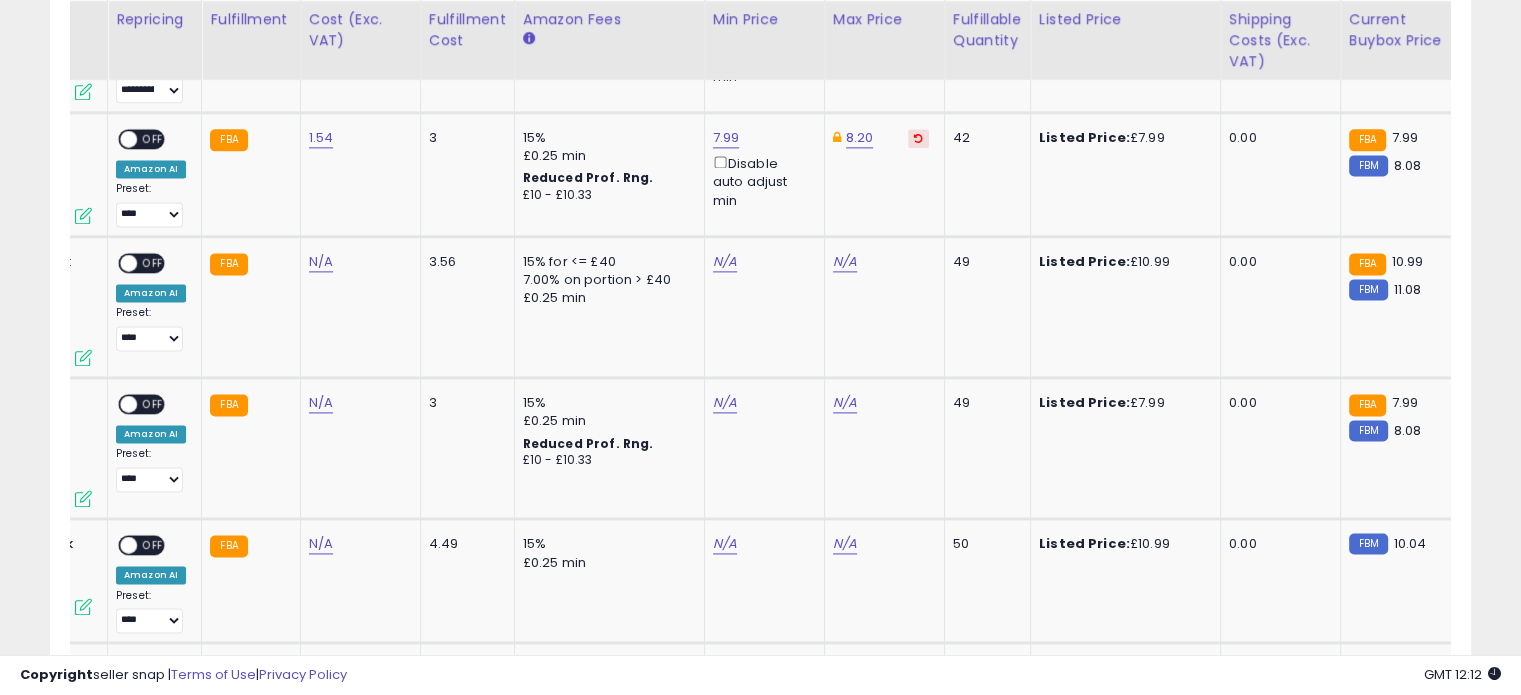scroll, scrollTop: 0, scrollLeft: 256, axis: horizontal 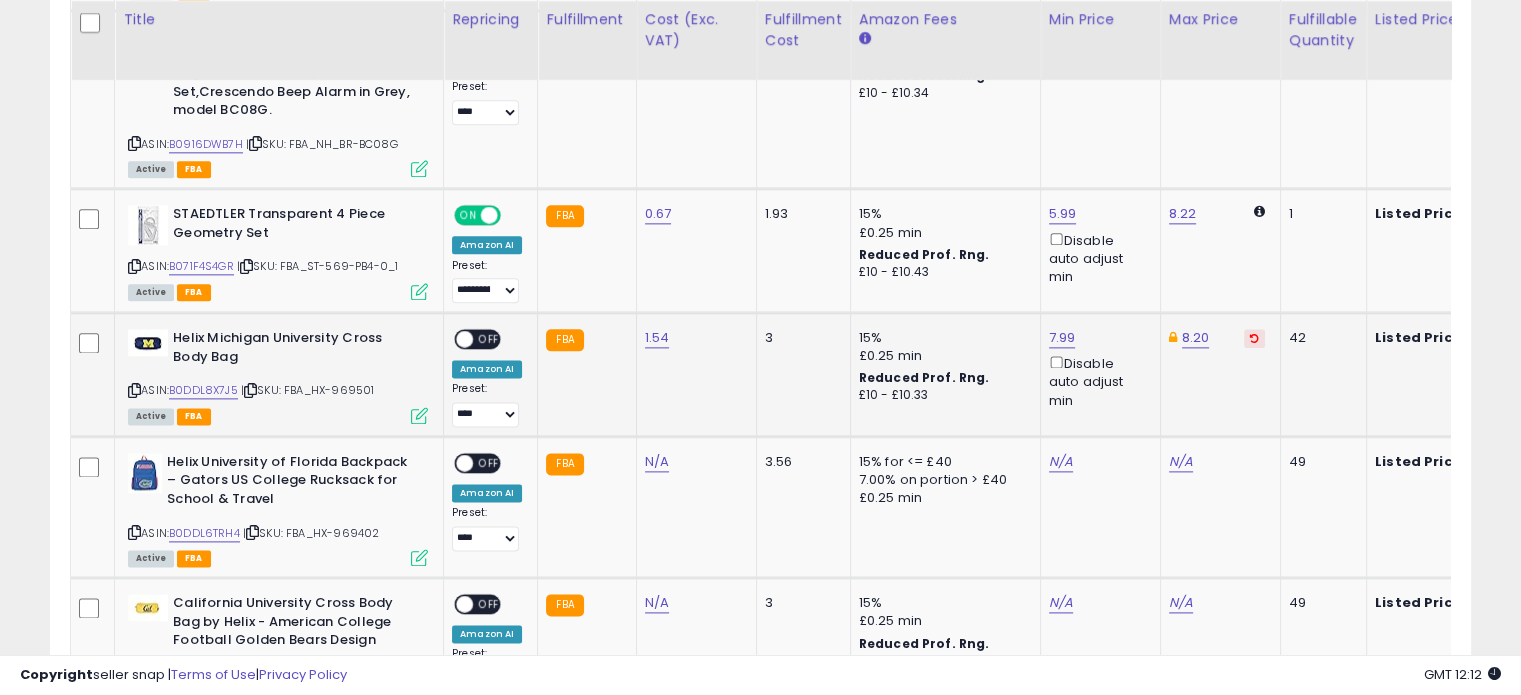 click at bounding box center [464, 339] 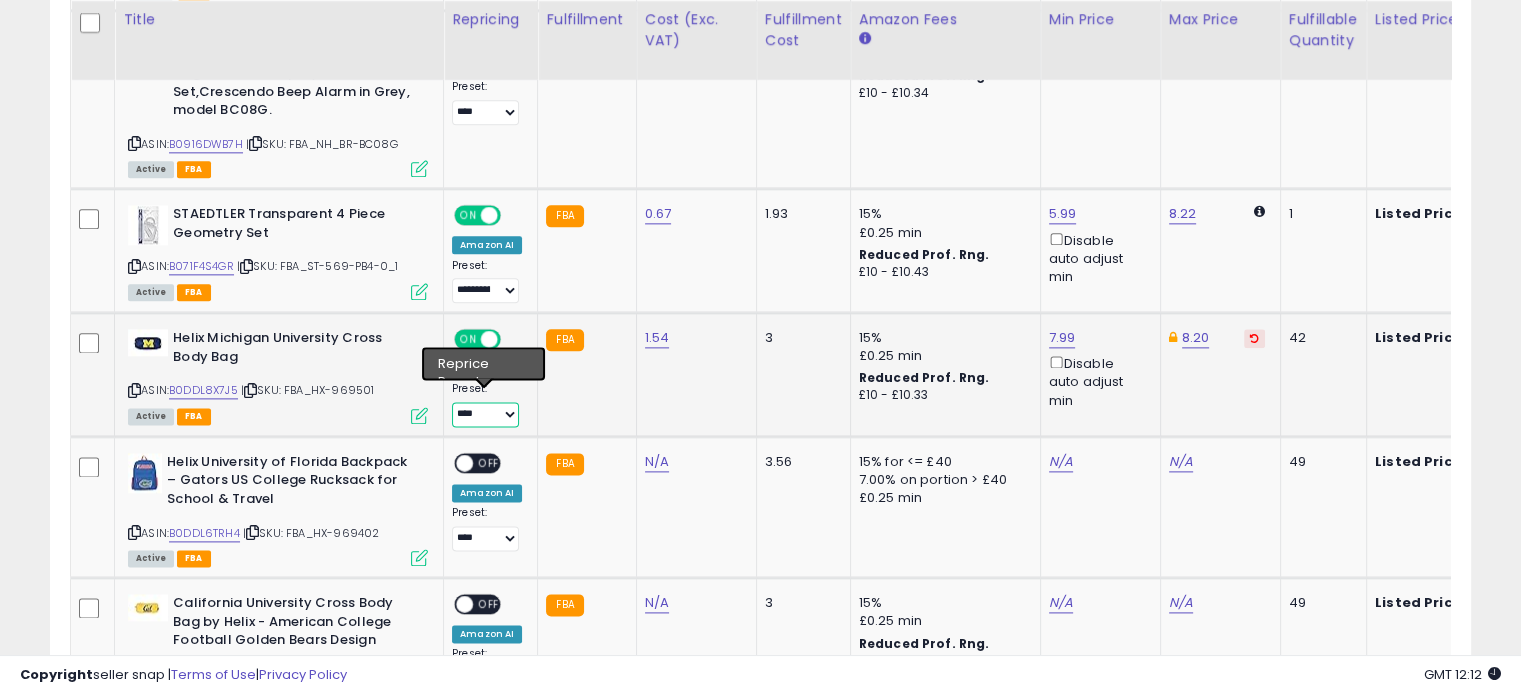 click on "**********" at bounding box center [485, 414] 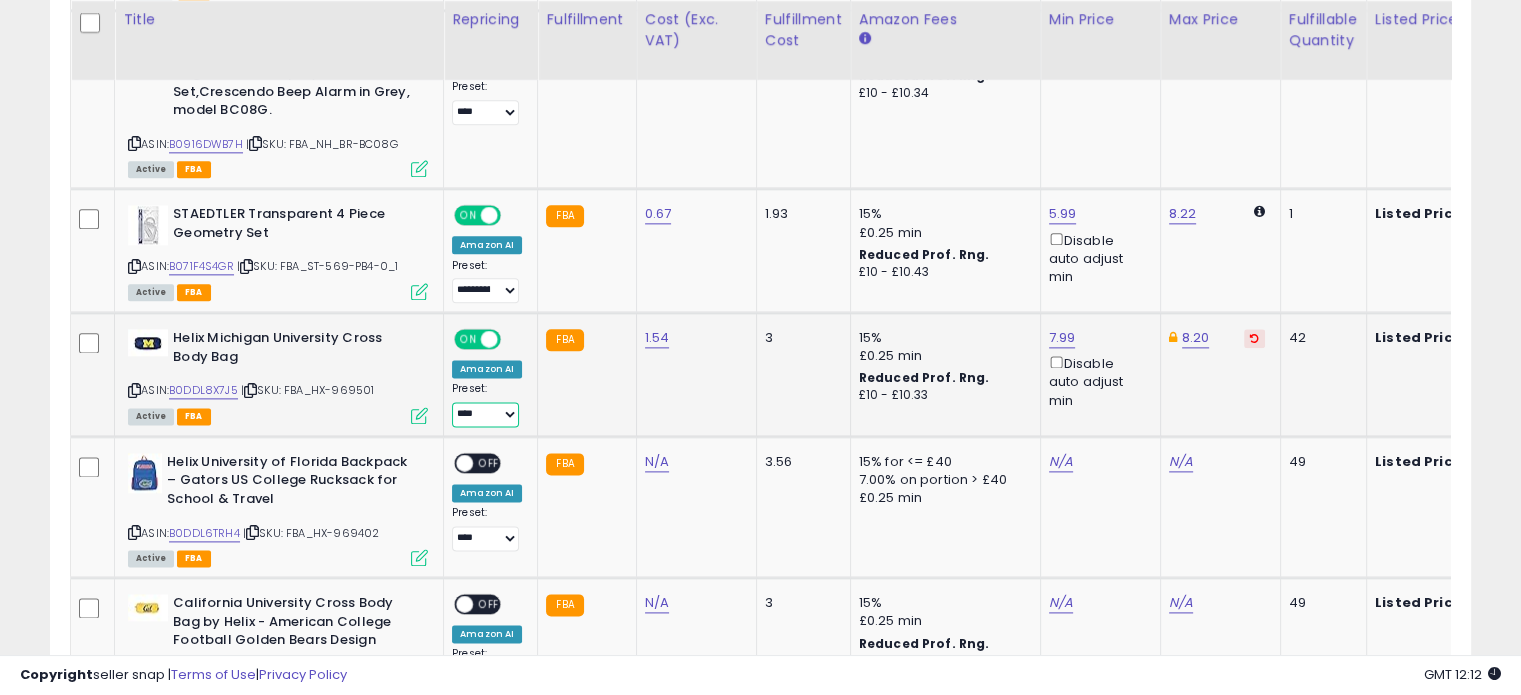 select on "**********" 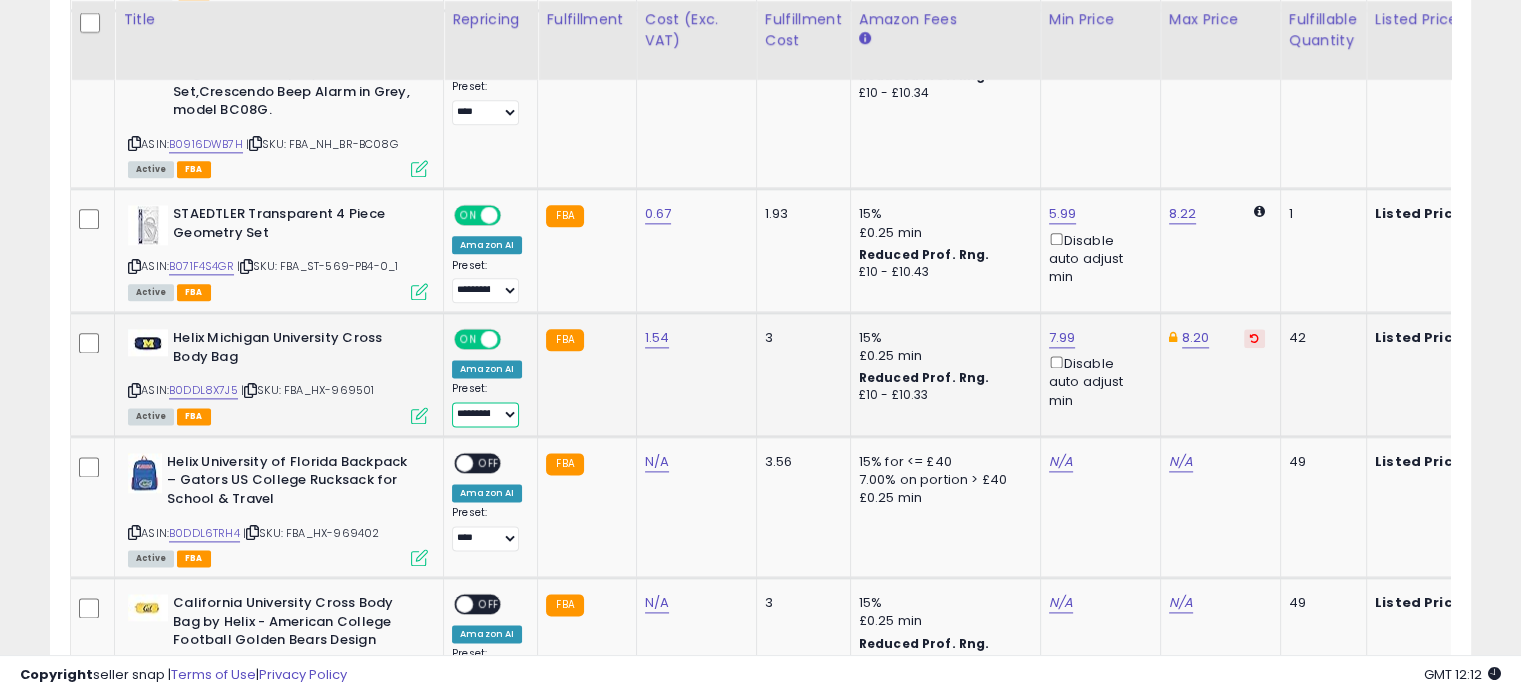 click on "**********" at bounding box center [485, 414] 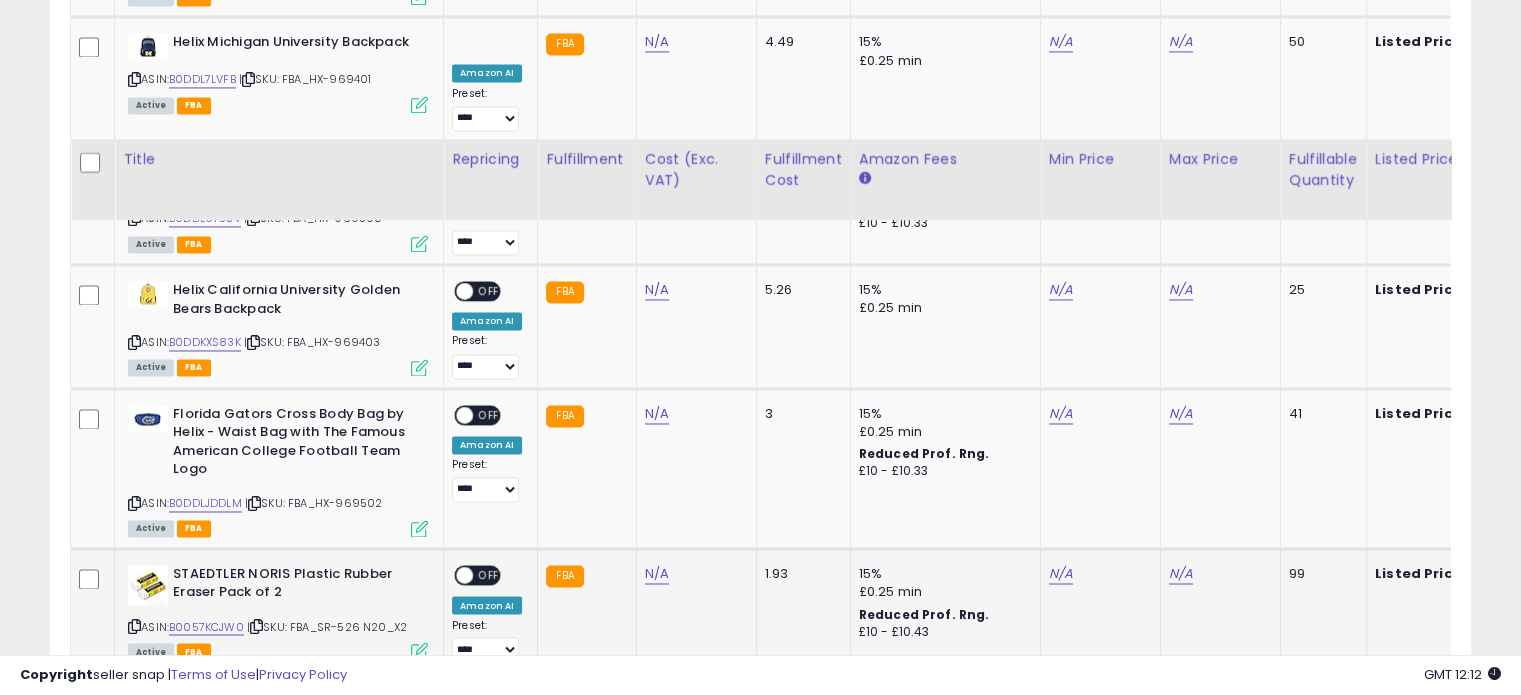 scroll, scrollTop: 3200, scrollLeft: 0, axis: vertical 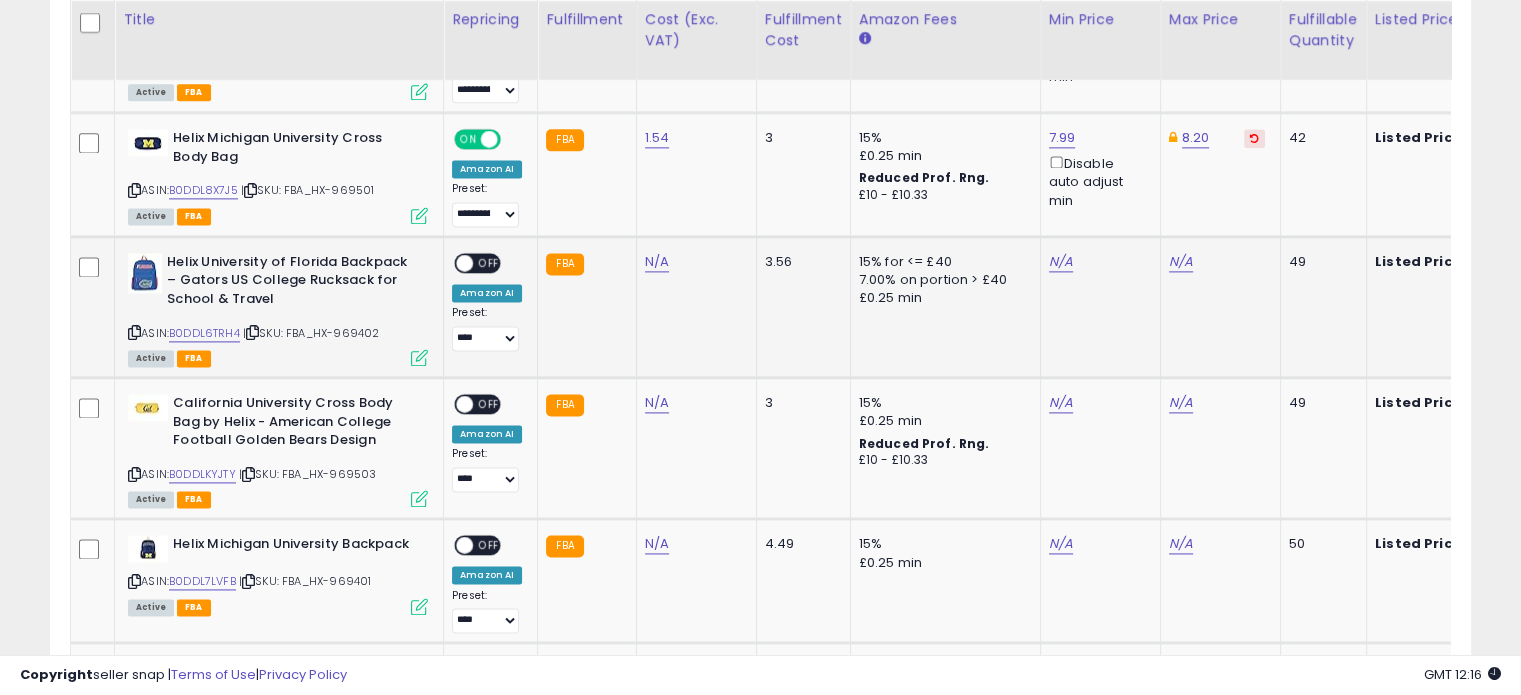 click at bounding box center (252, 332) 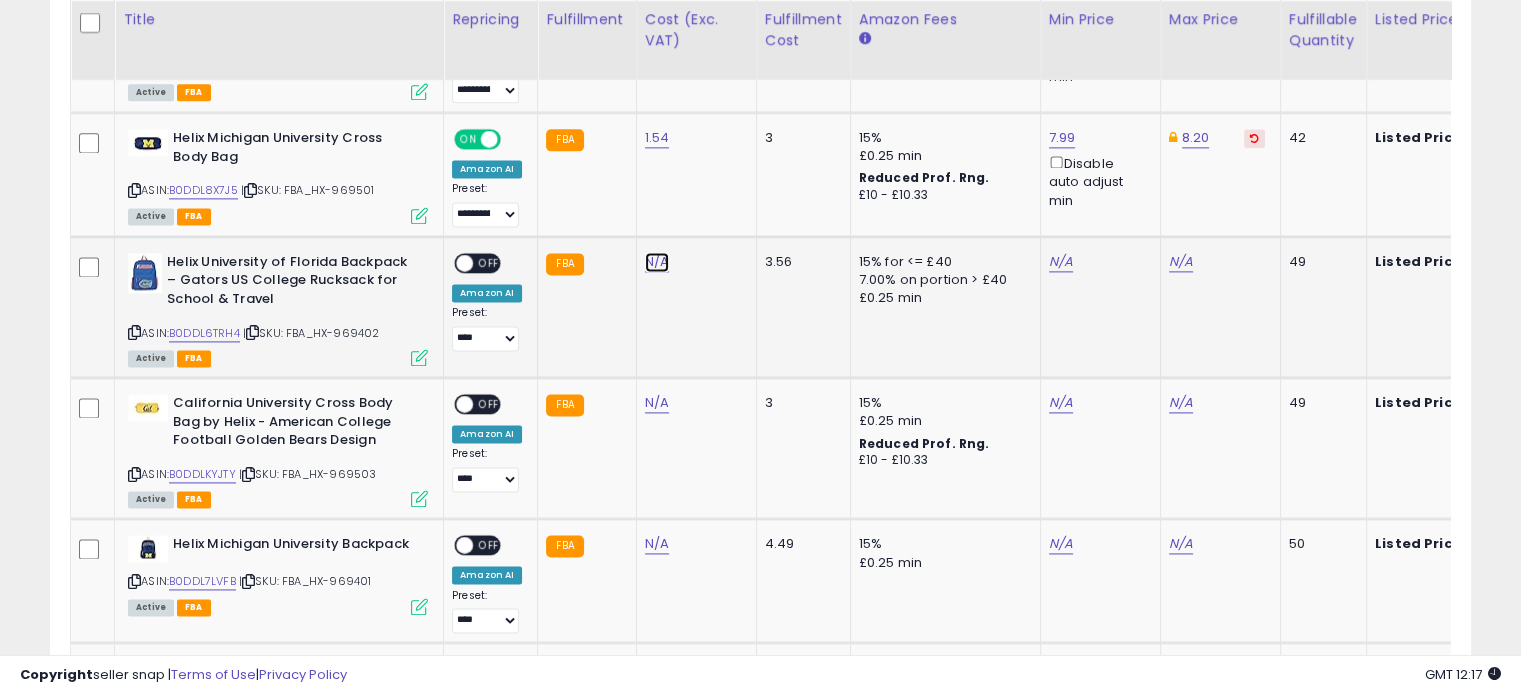 click on "N/A" at bounding box center [657, -1626] 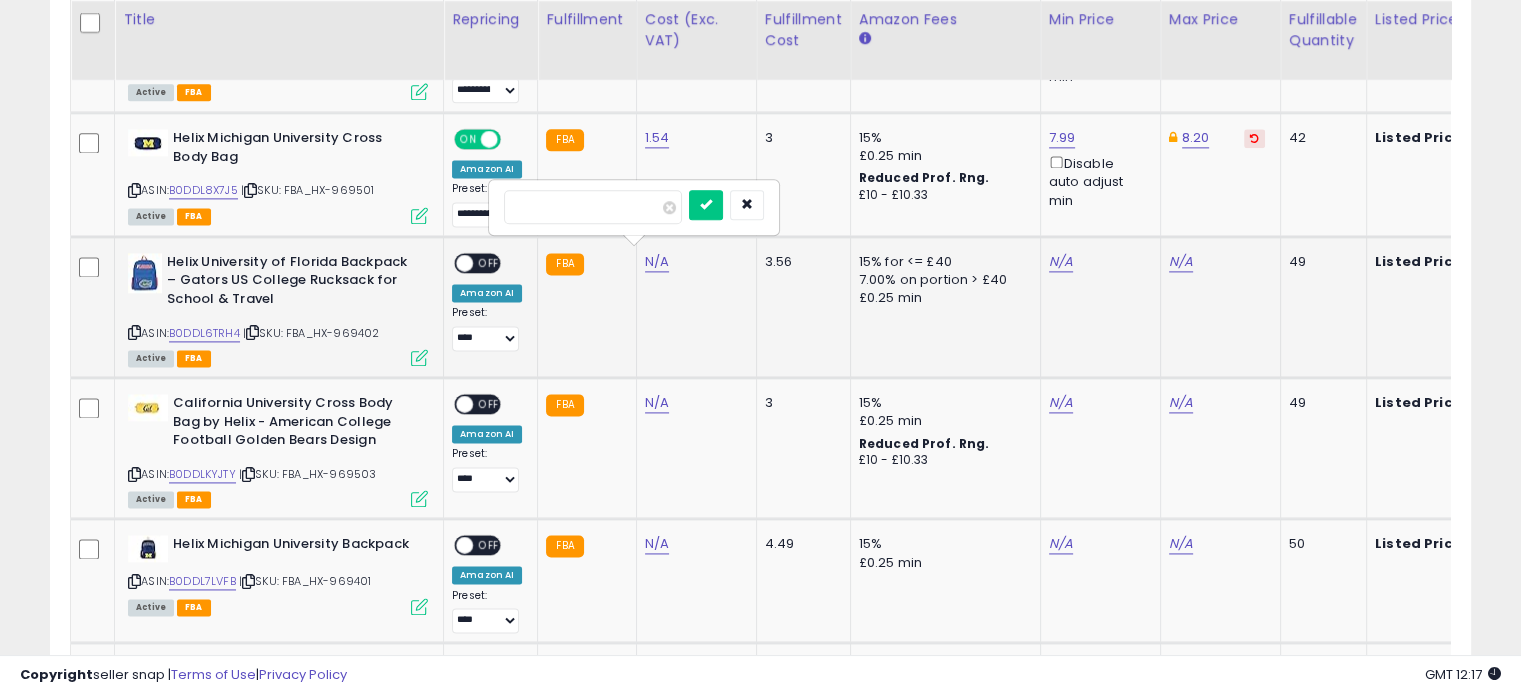 type on "****" 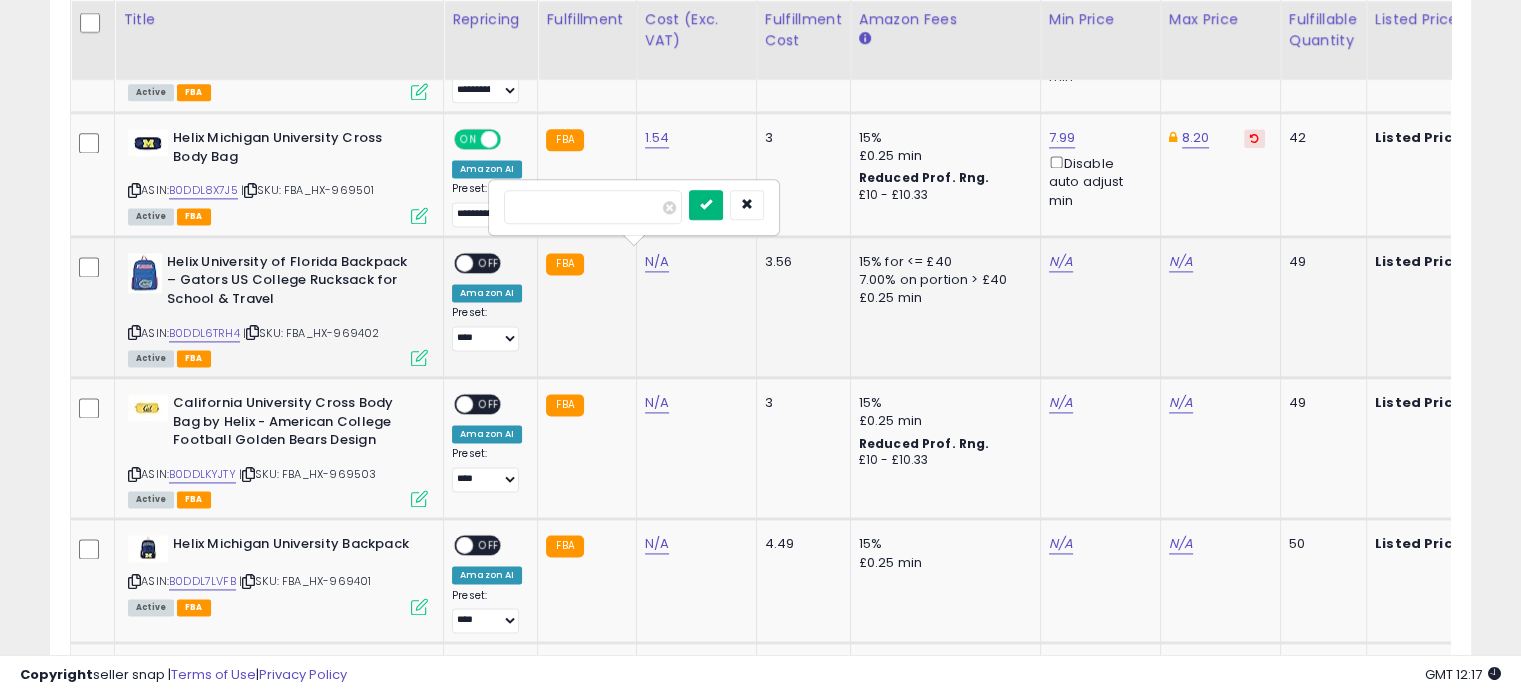 click at bounding box center (706, 205) 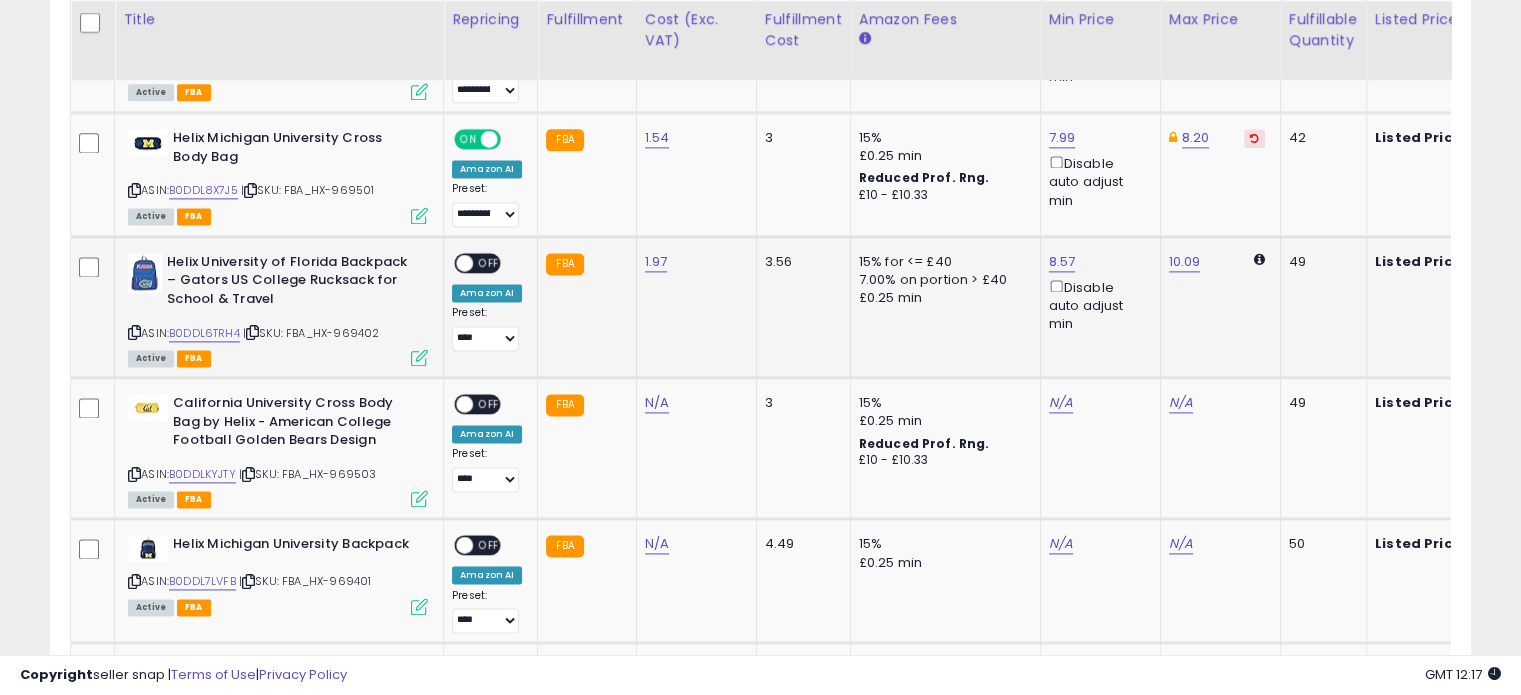 scroll, scrollTop: 0, scrollLeft: 45, axis: horizontal 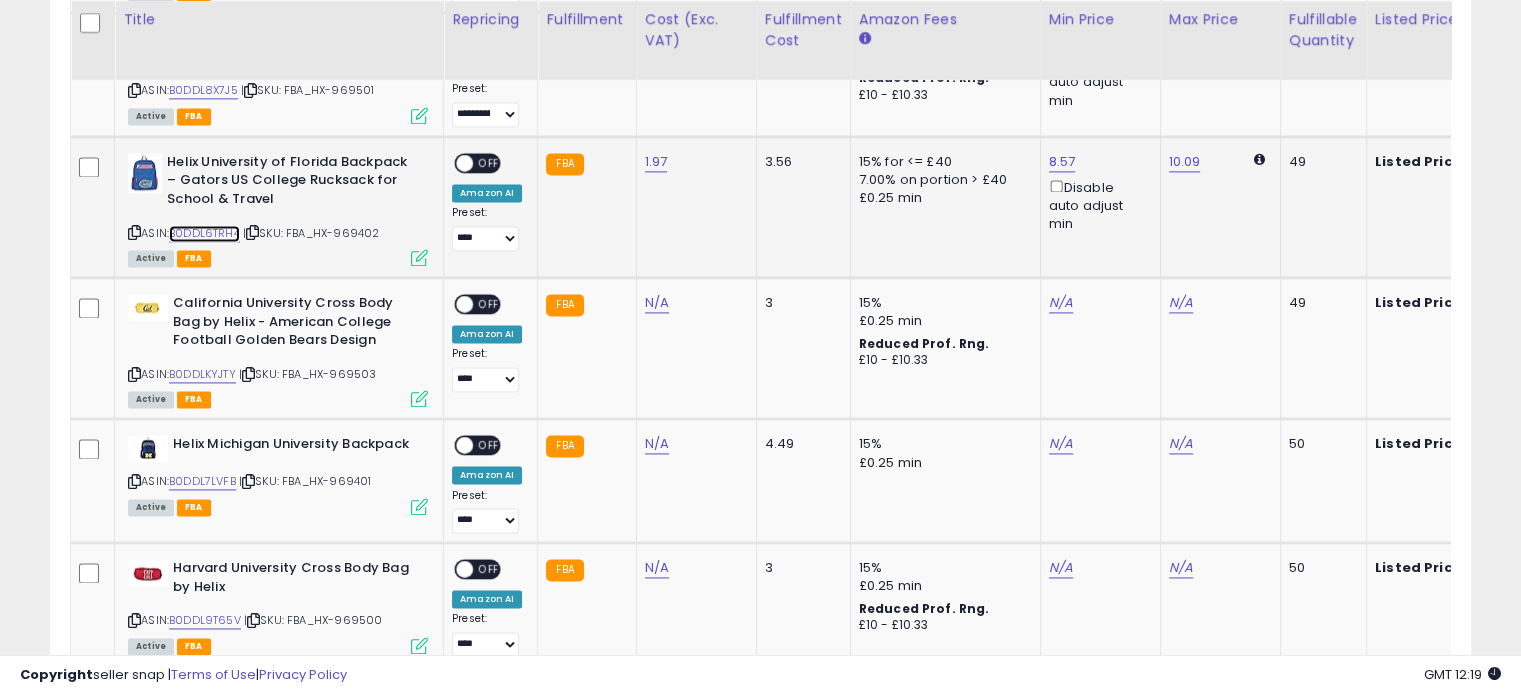 click on "B0DDL6TRH4" at bounding box center [204, 233] 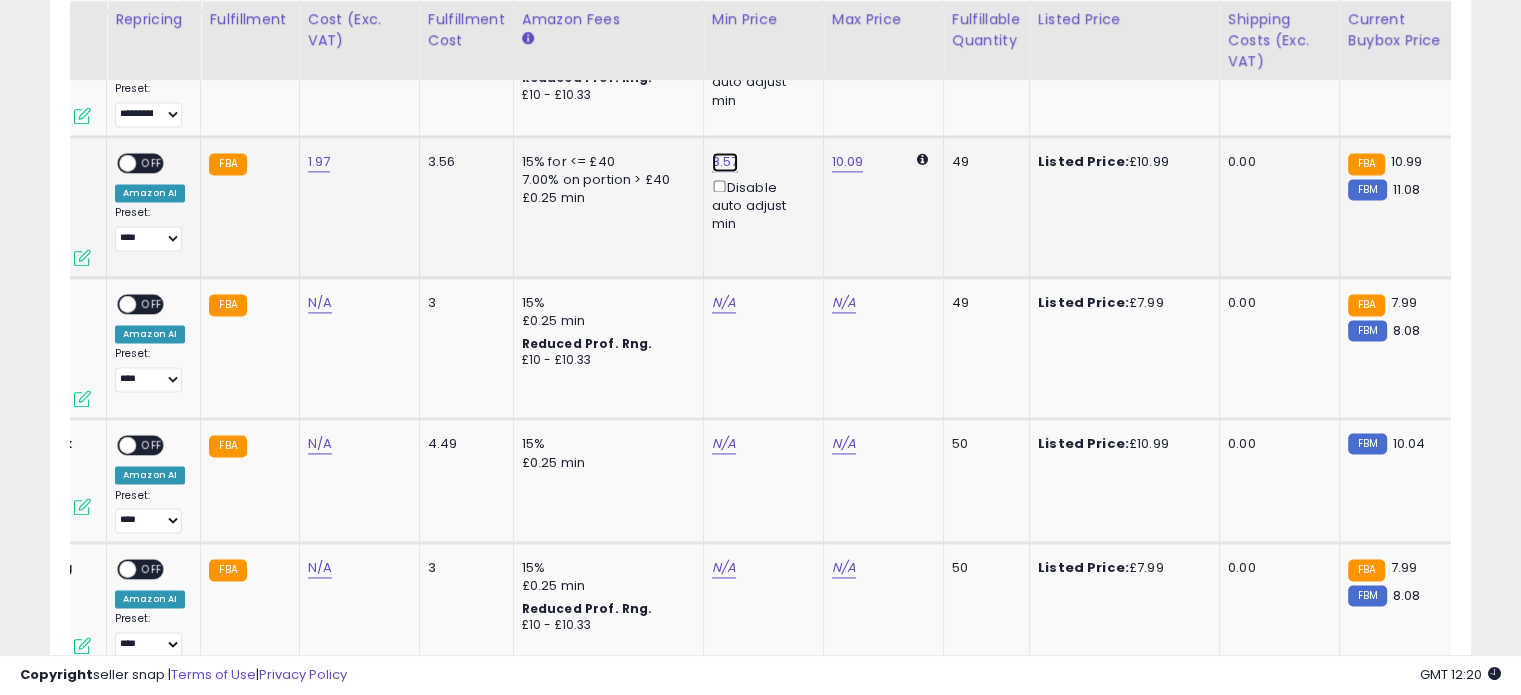 click on "8.57" at bounding box center [728, -1726] 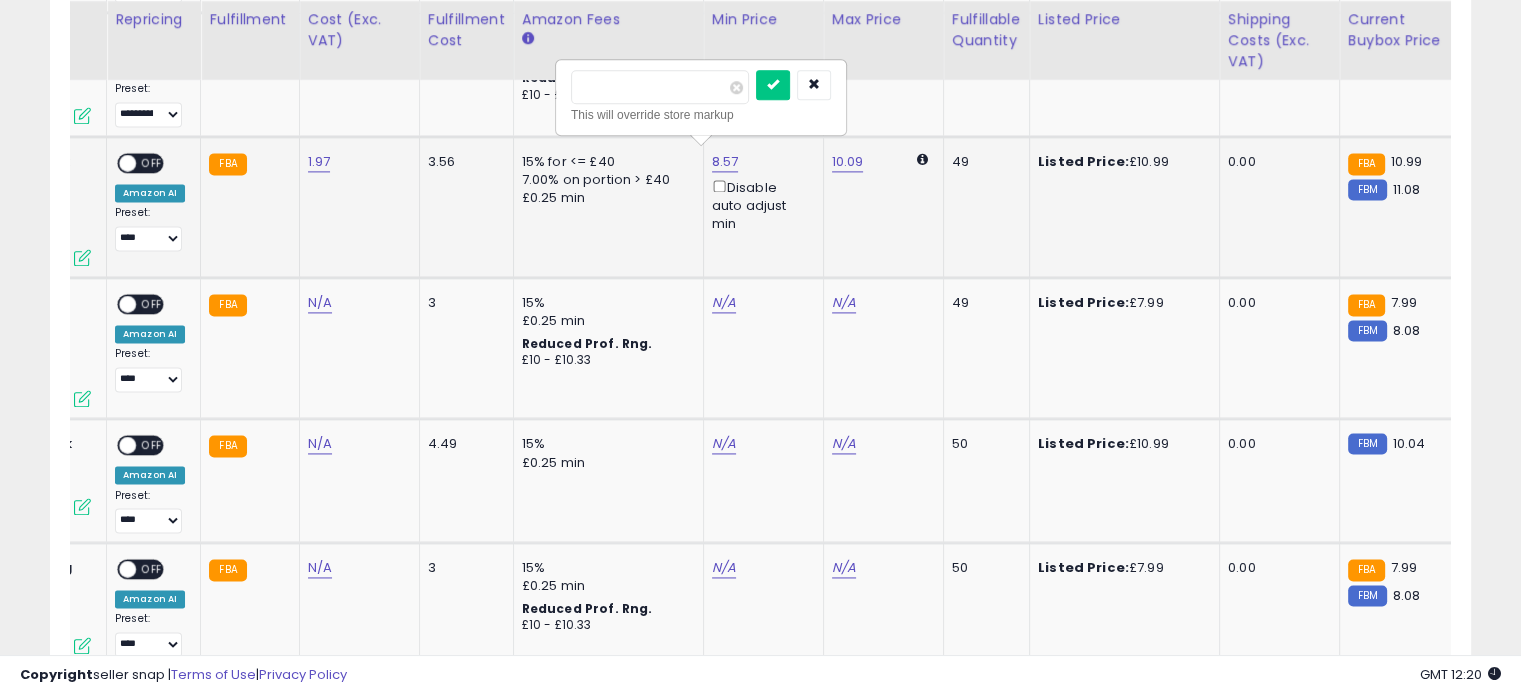 type on "*" 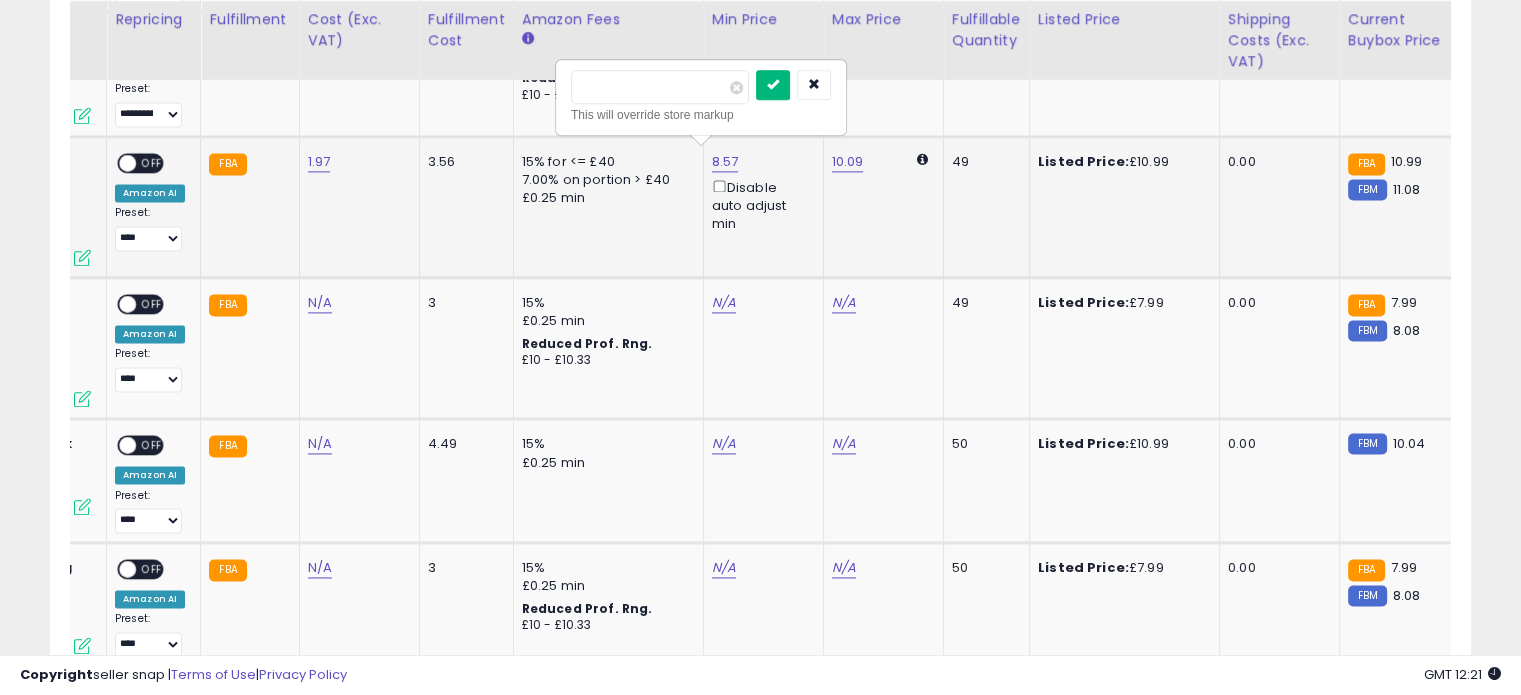type on "*****" 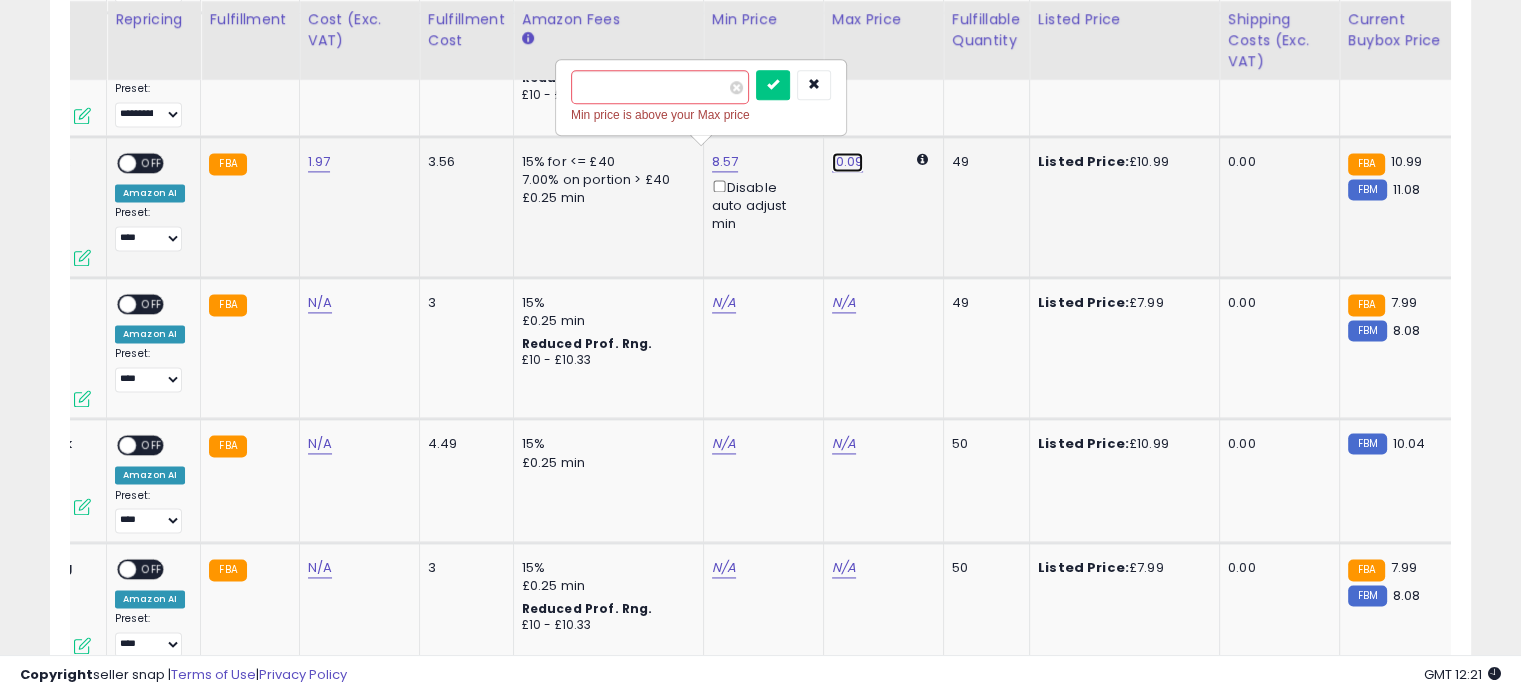 click on "10.09" at bounding box center [850, -1726] 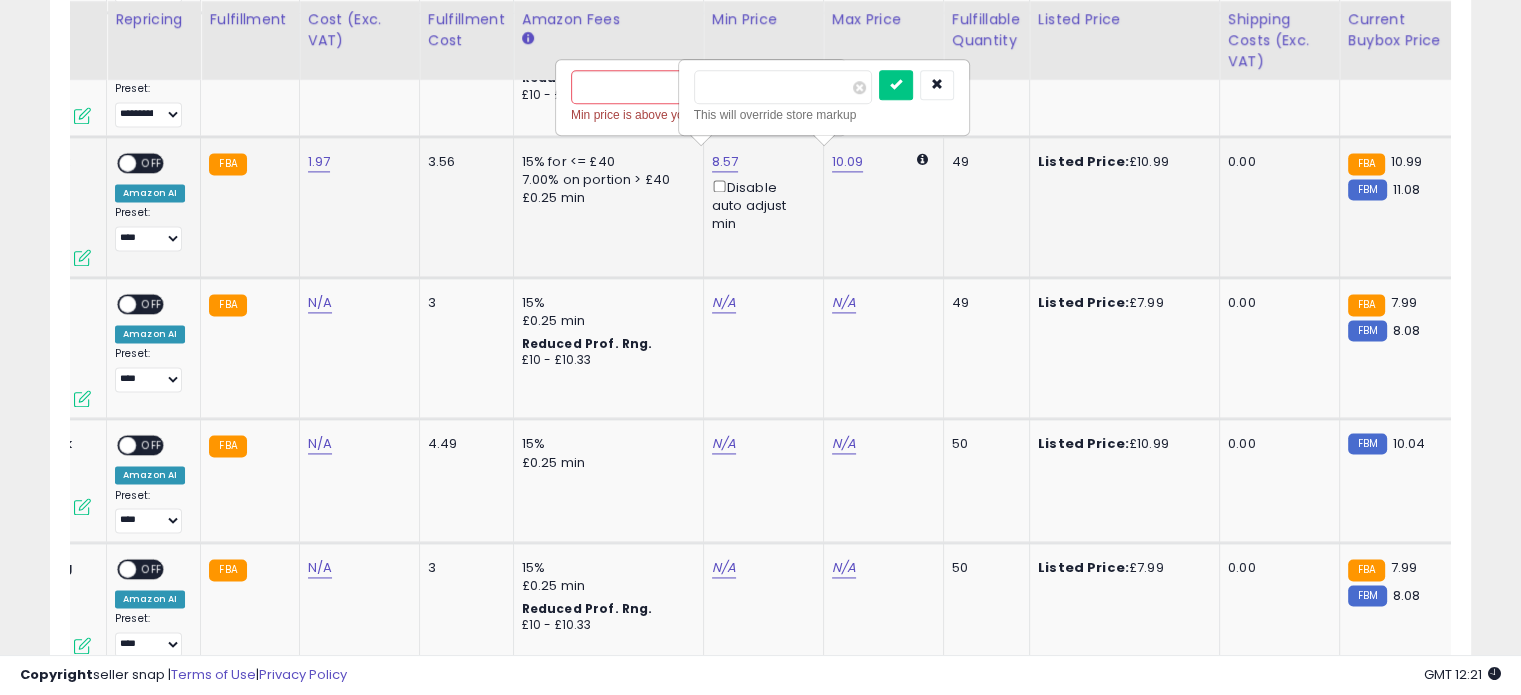 type on "*" 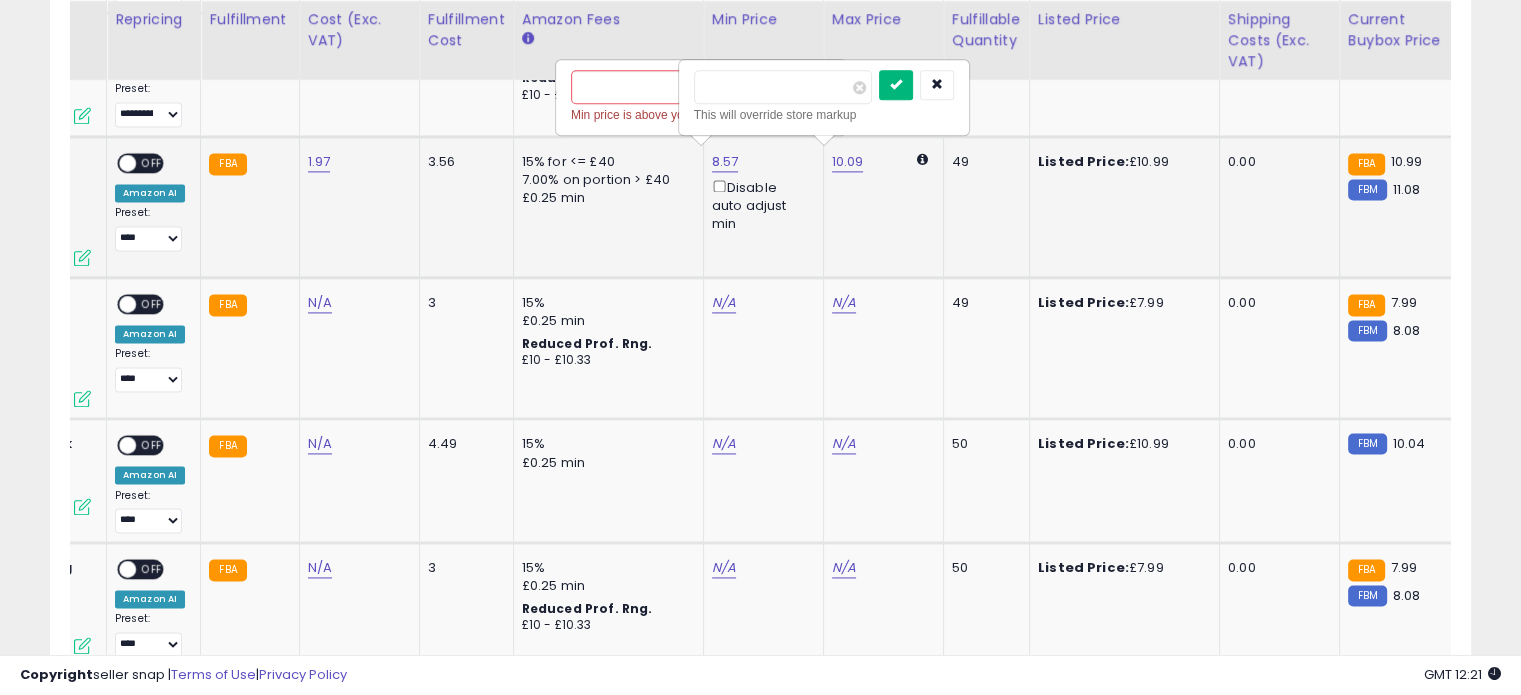 type on "*****" 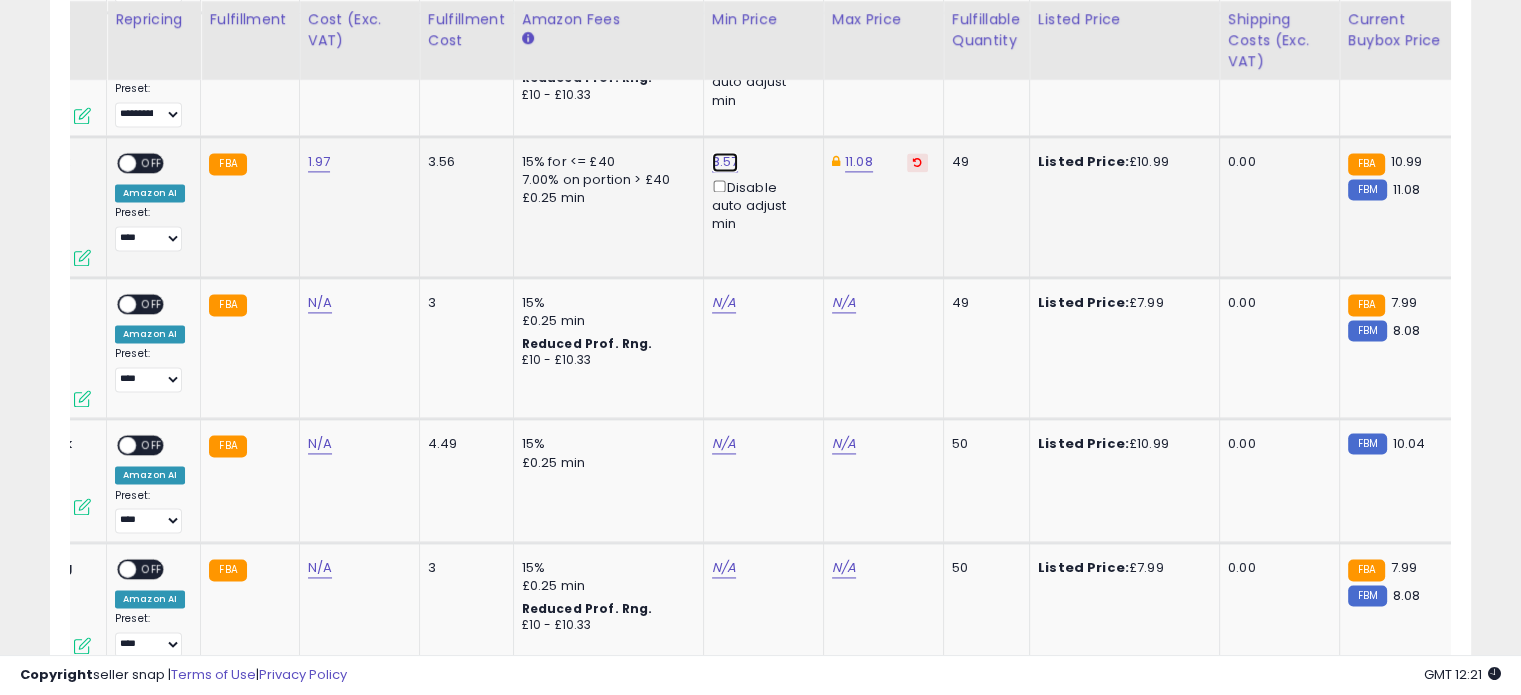 click on "8.57" at bounding box center (728, -1726) 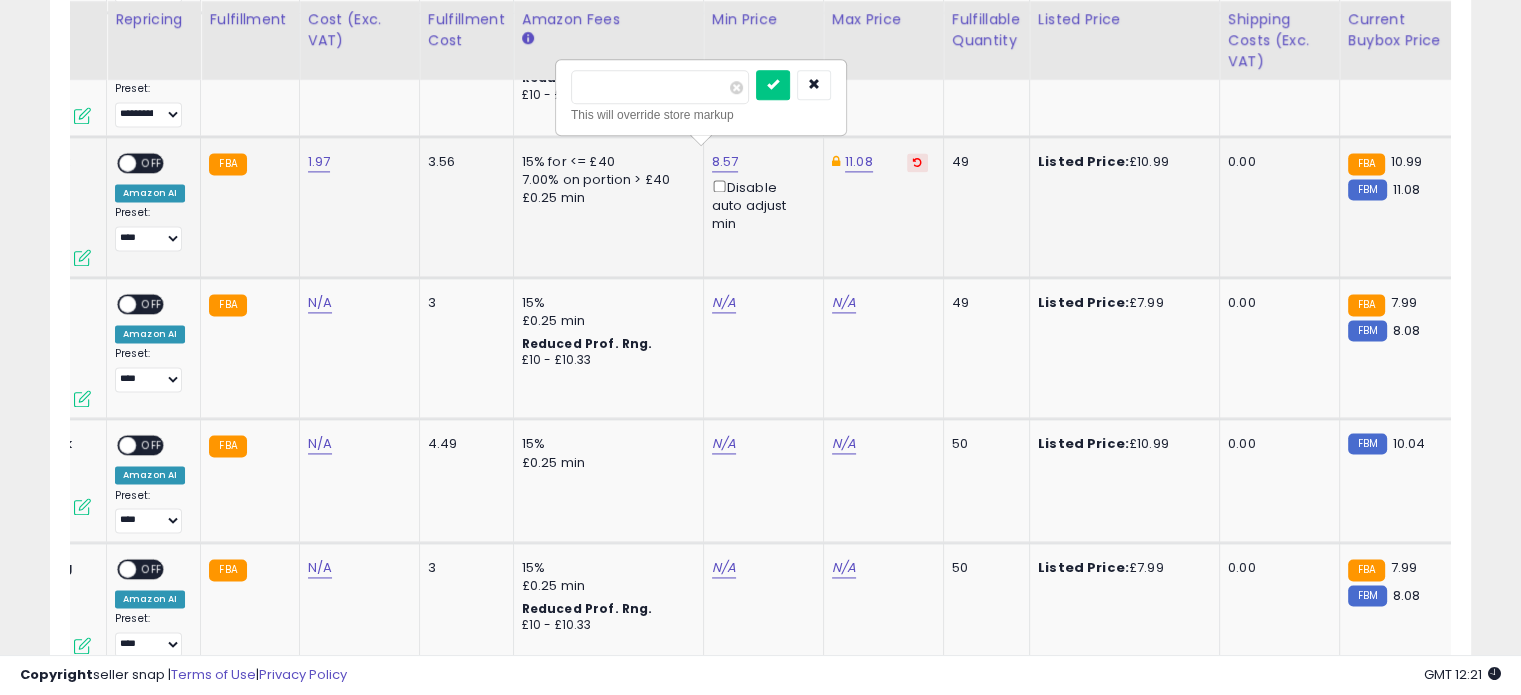 type on "*" 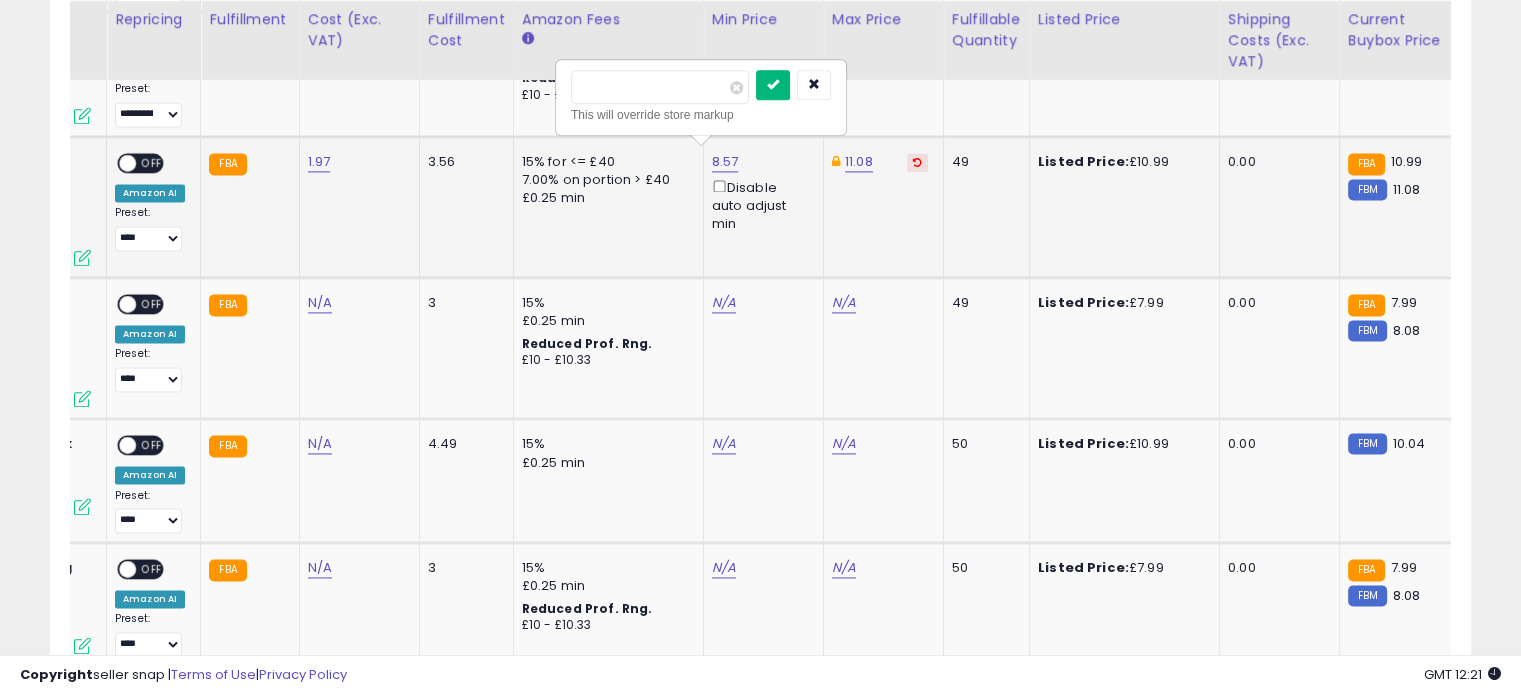 type on "*****" 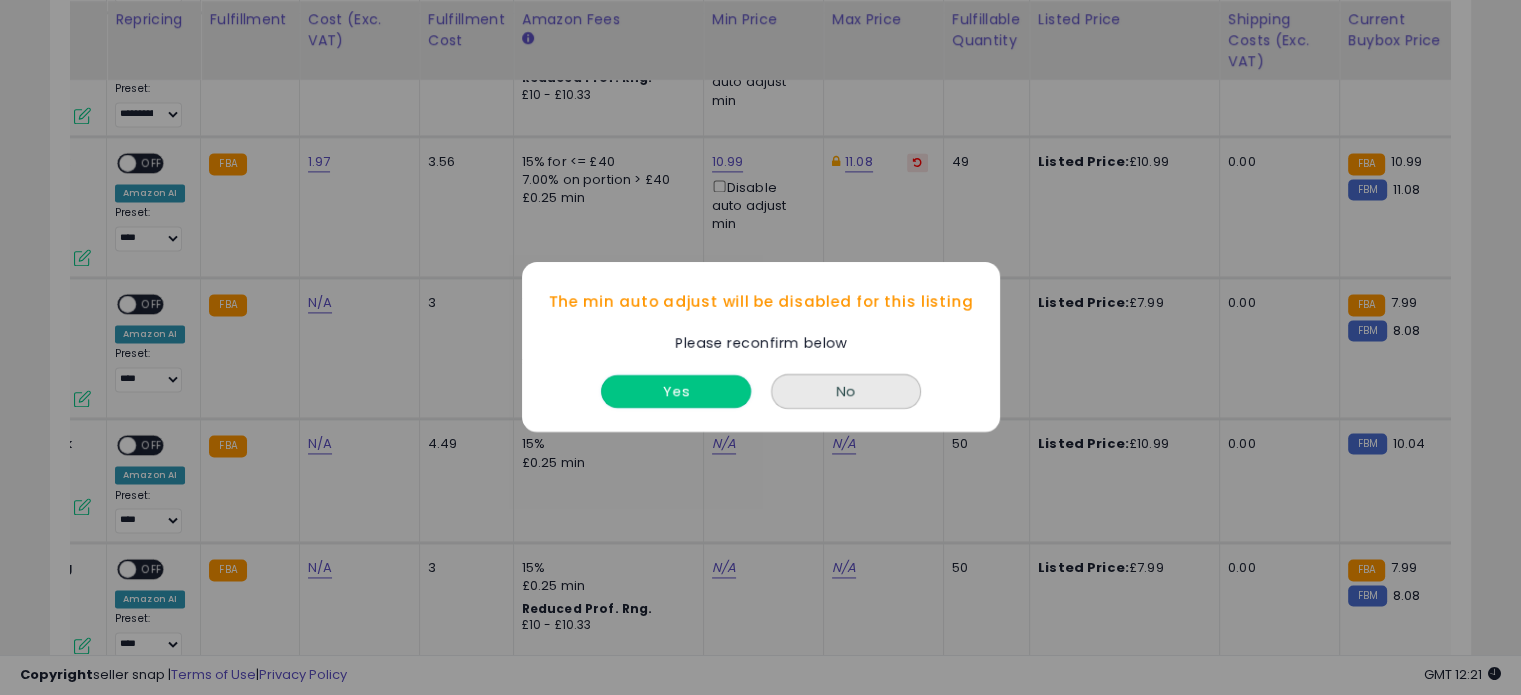 click on "Yes" at bounding box center [676, 392] 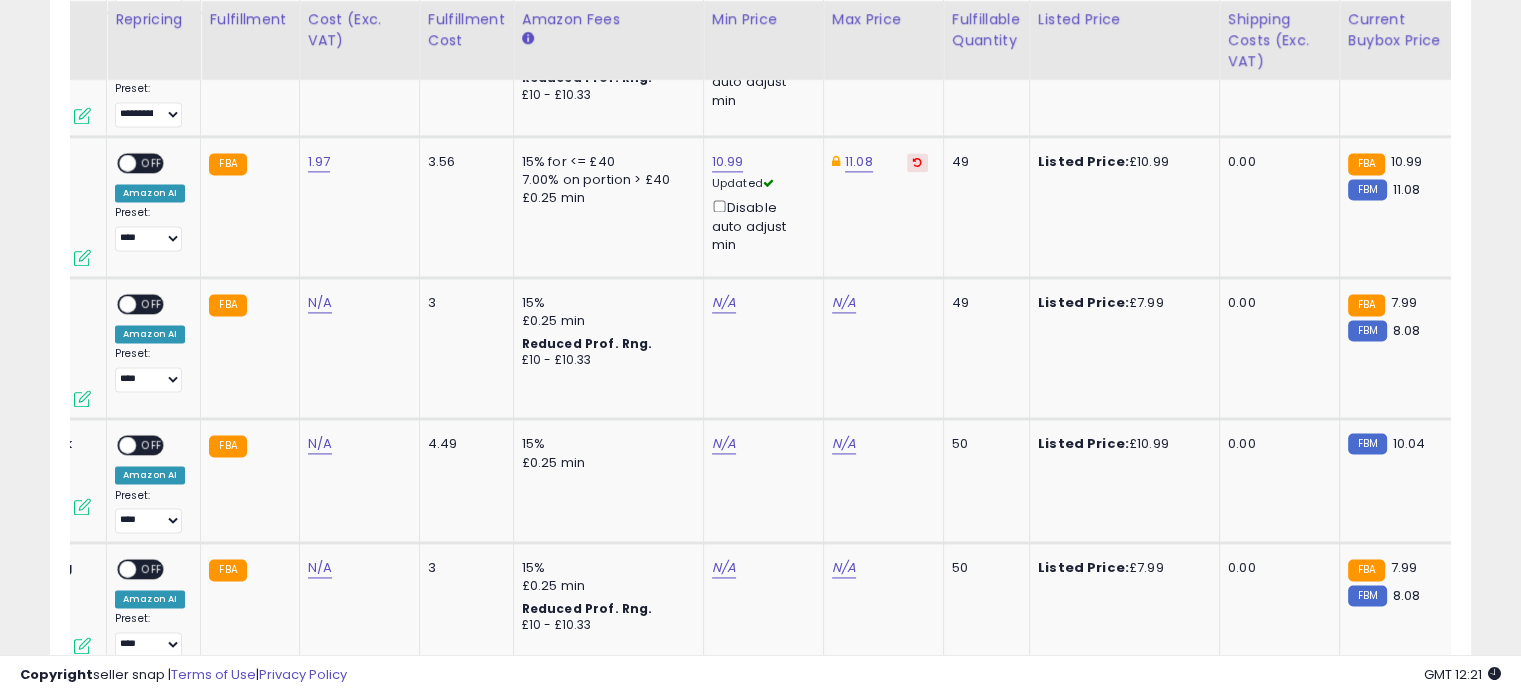 click on "11.08" 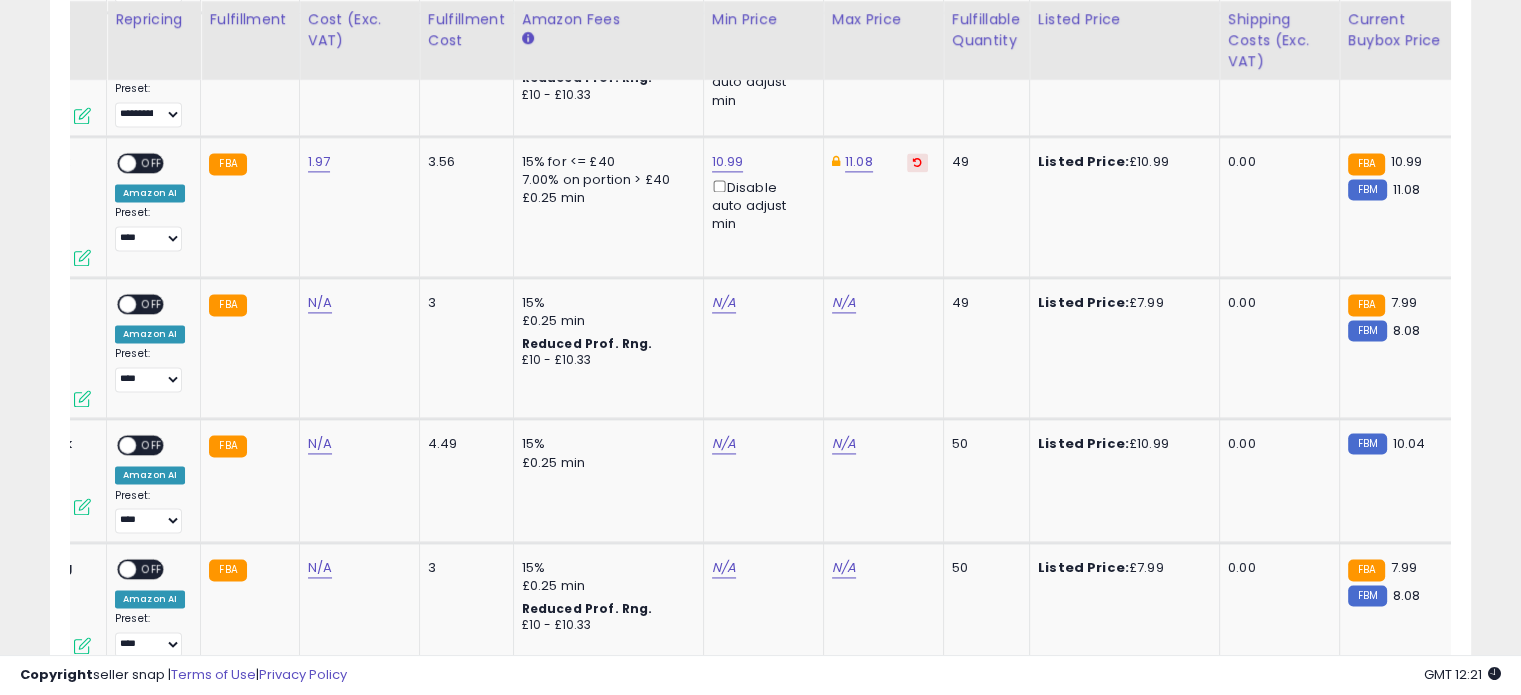 scroll, scrollTop: 0, scrollLeft: 241, axis: horizontal 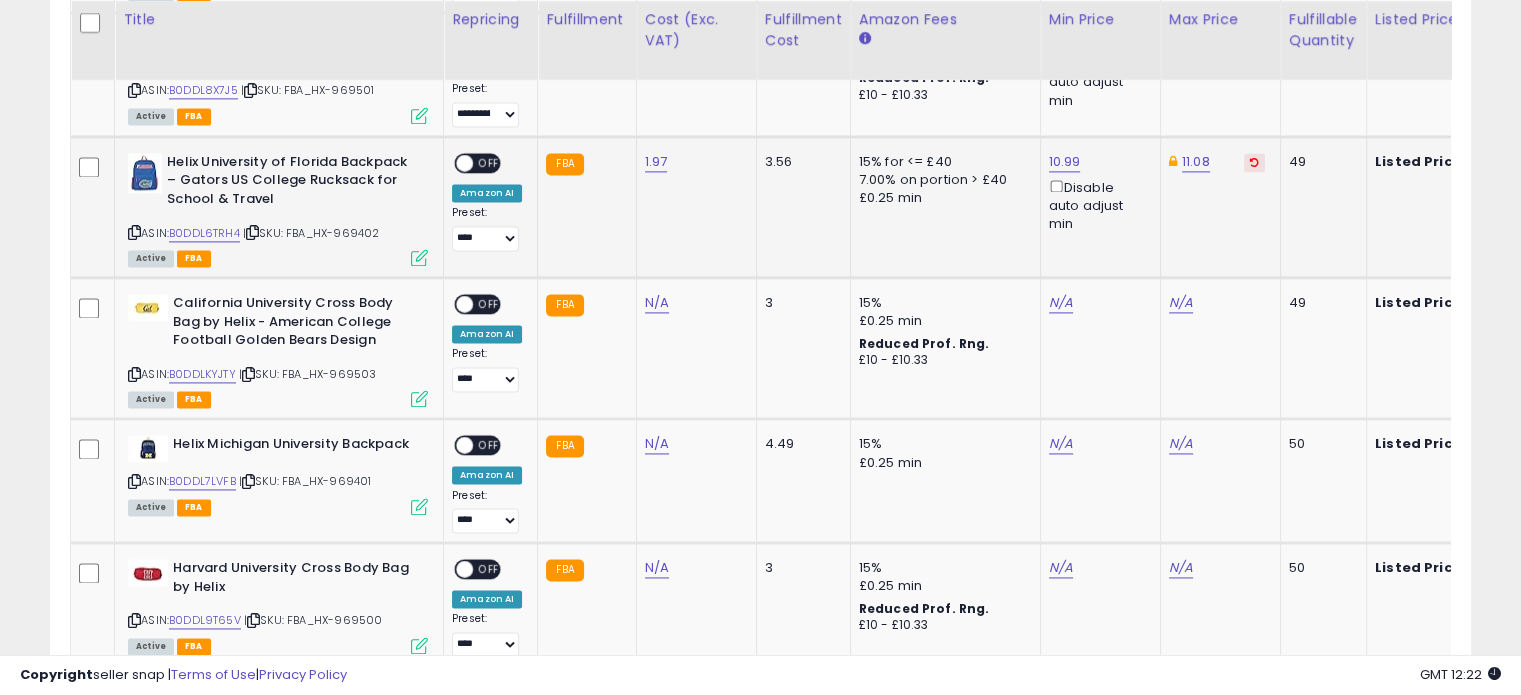 click at bounding box center [419, 257] 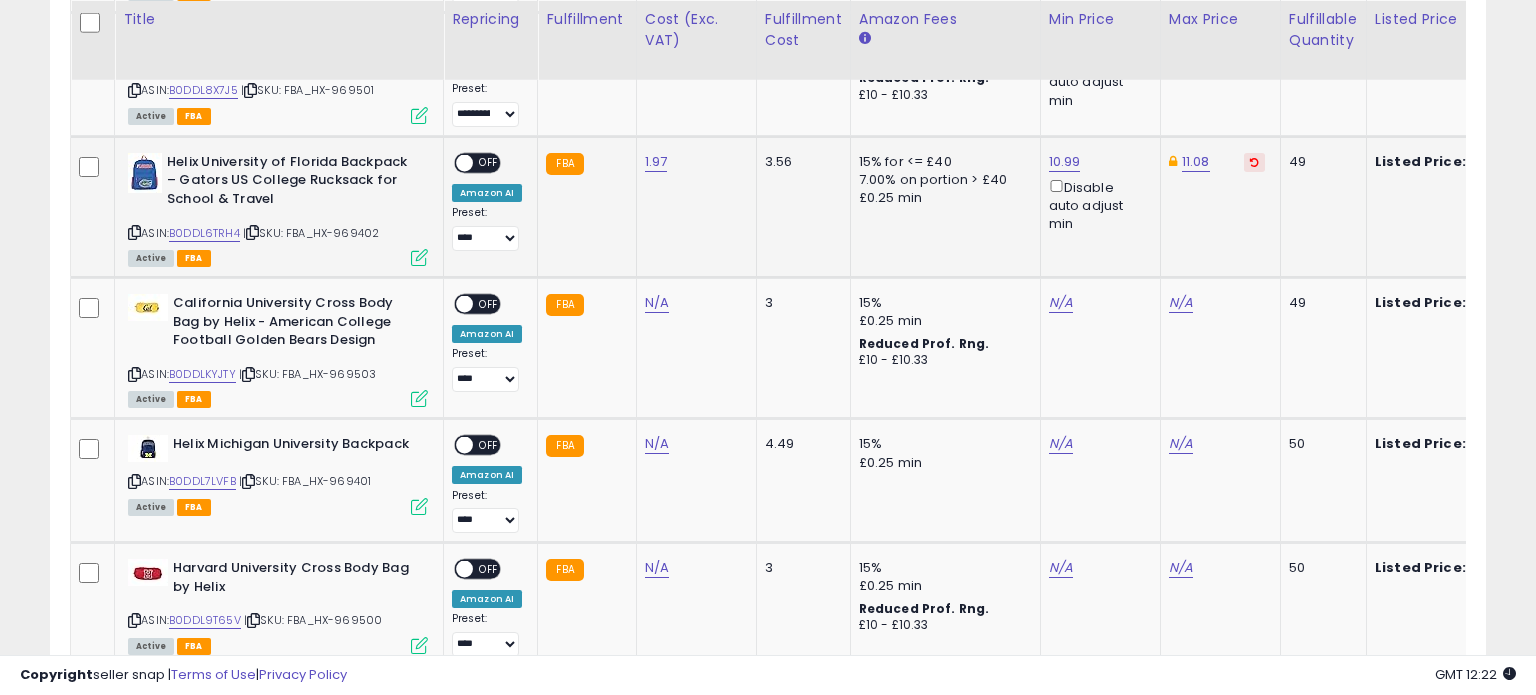 scroll, scrollTop: 999589, scrollLeft: 999168, axis: both 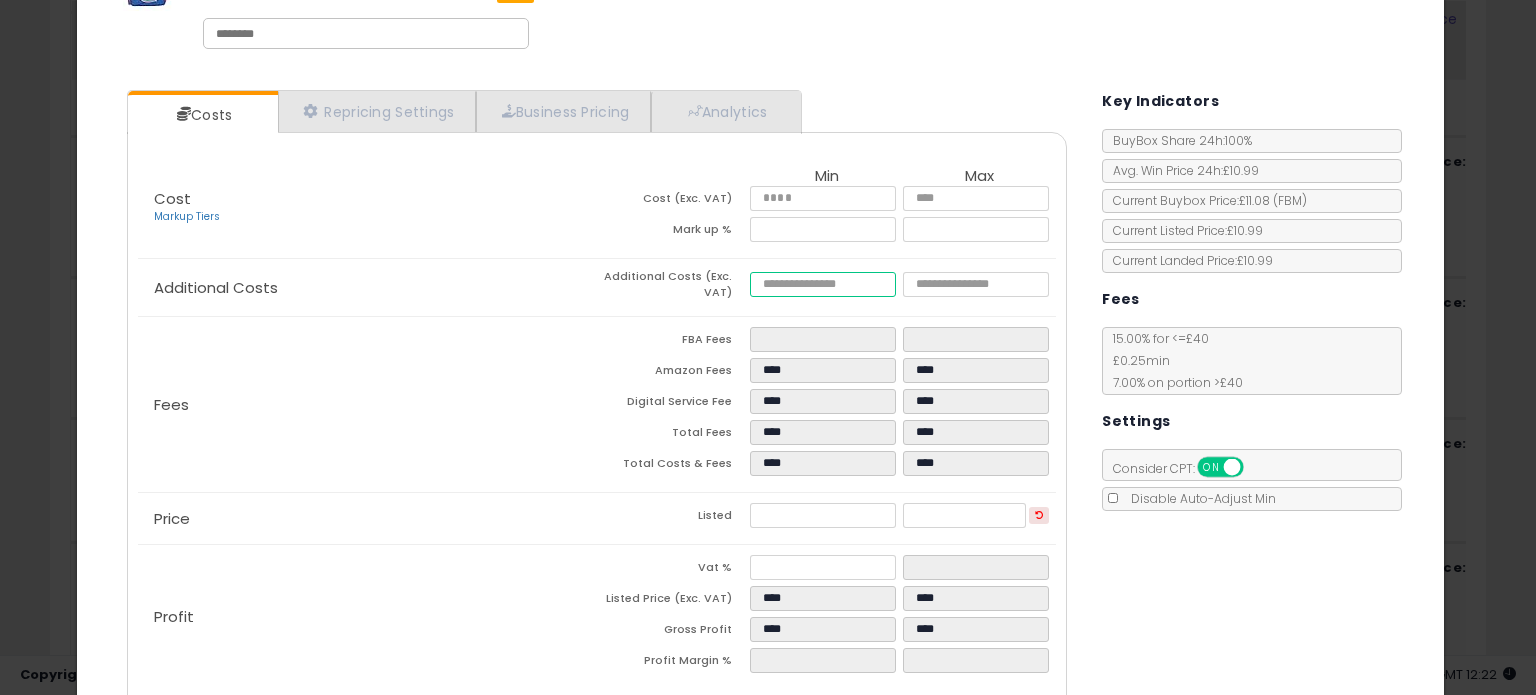 click at bounding box center [822, 284] 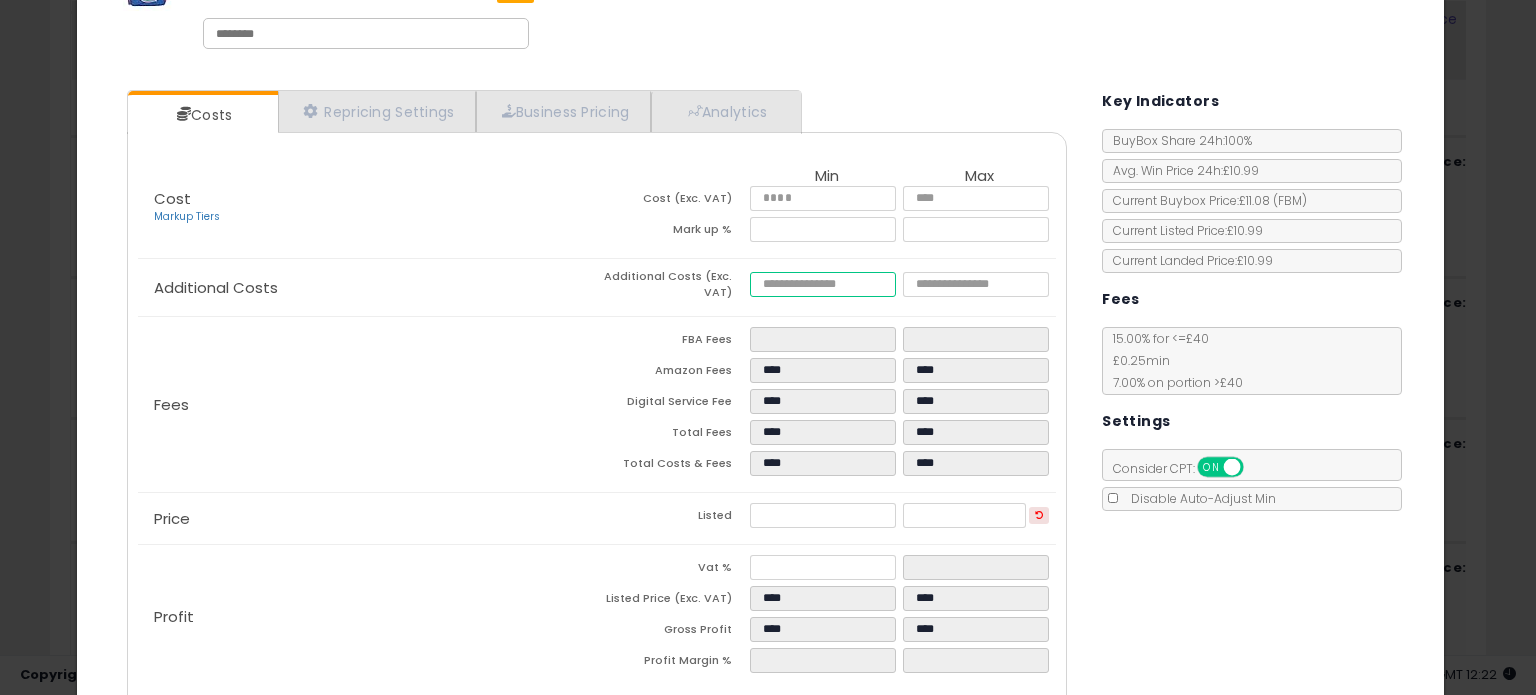 type on "*" 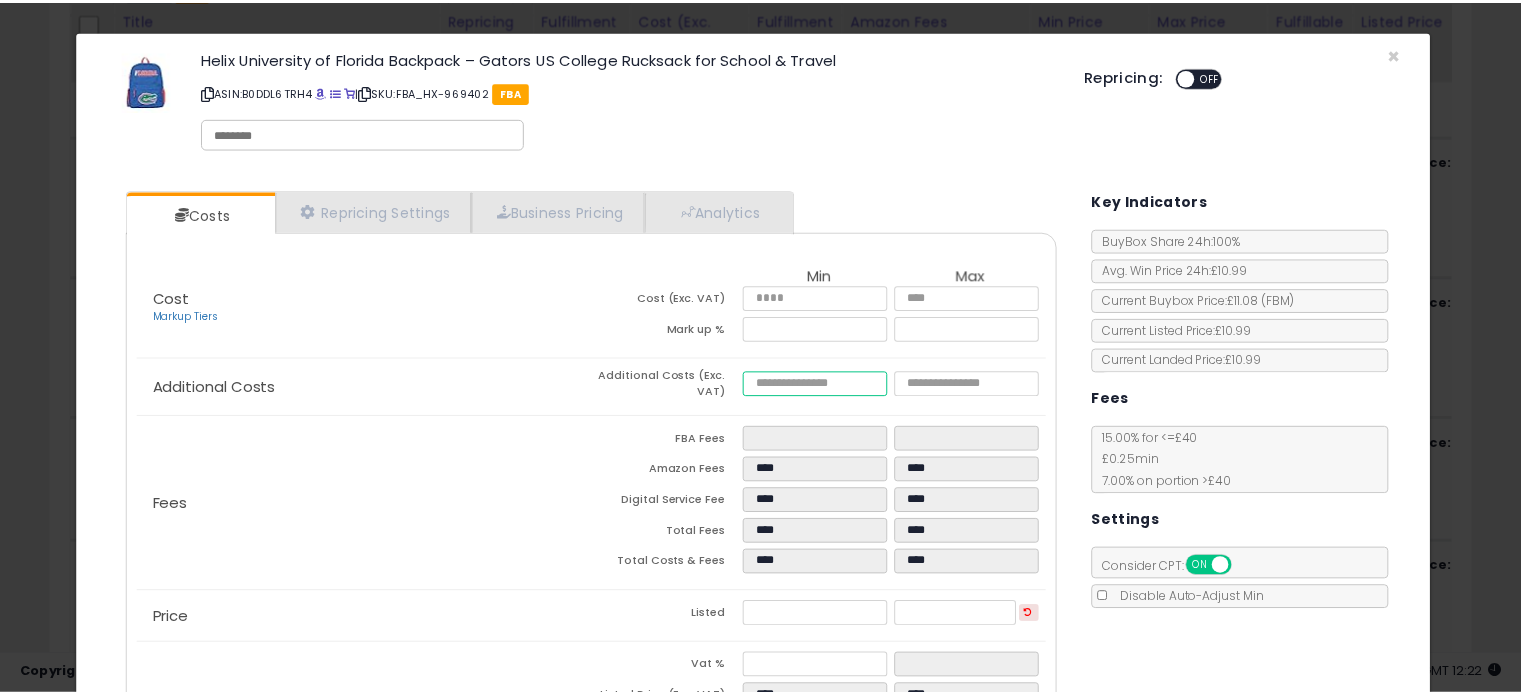 scroll, scrollTop: 197, scrollLeft: 0, axis: vertical 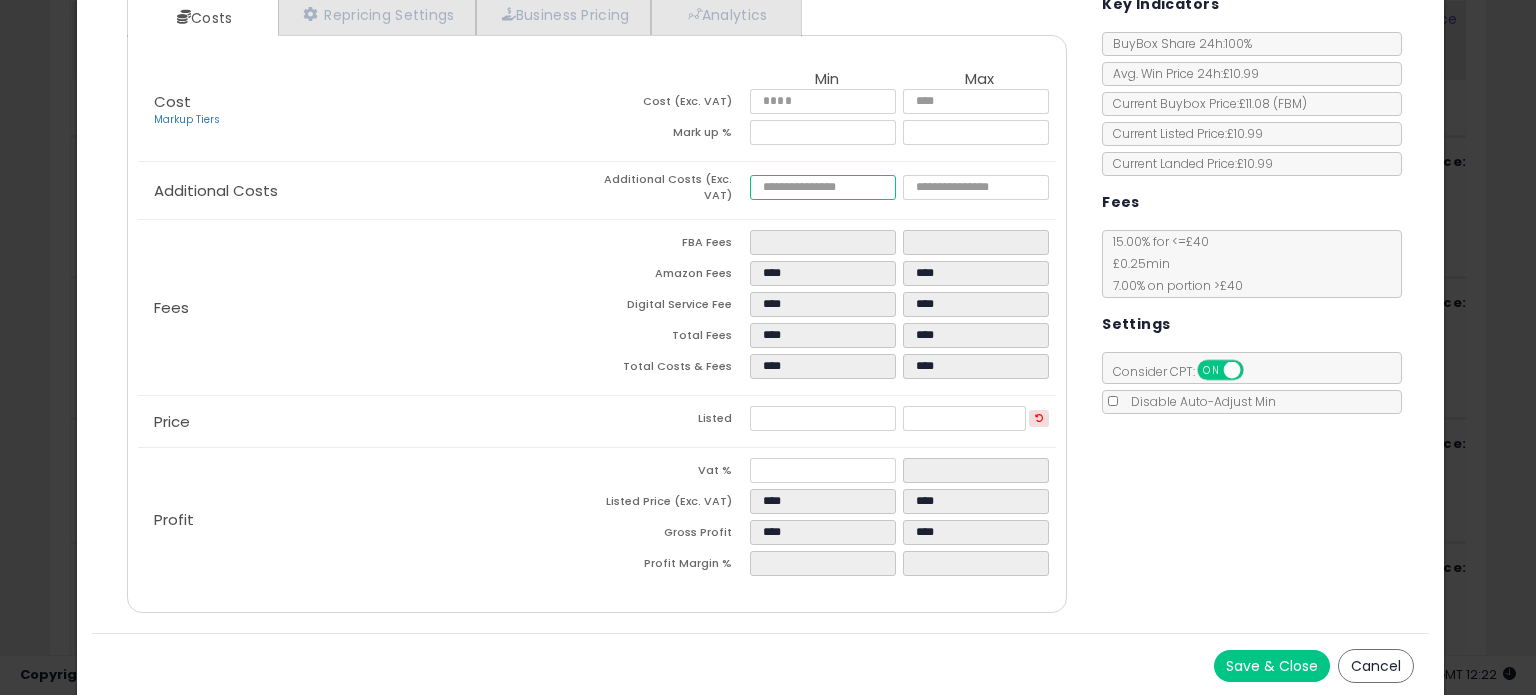 type on "****" 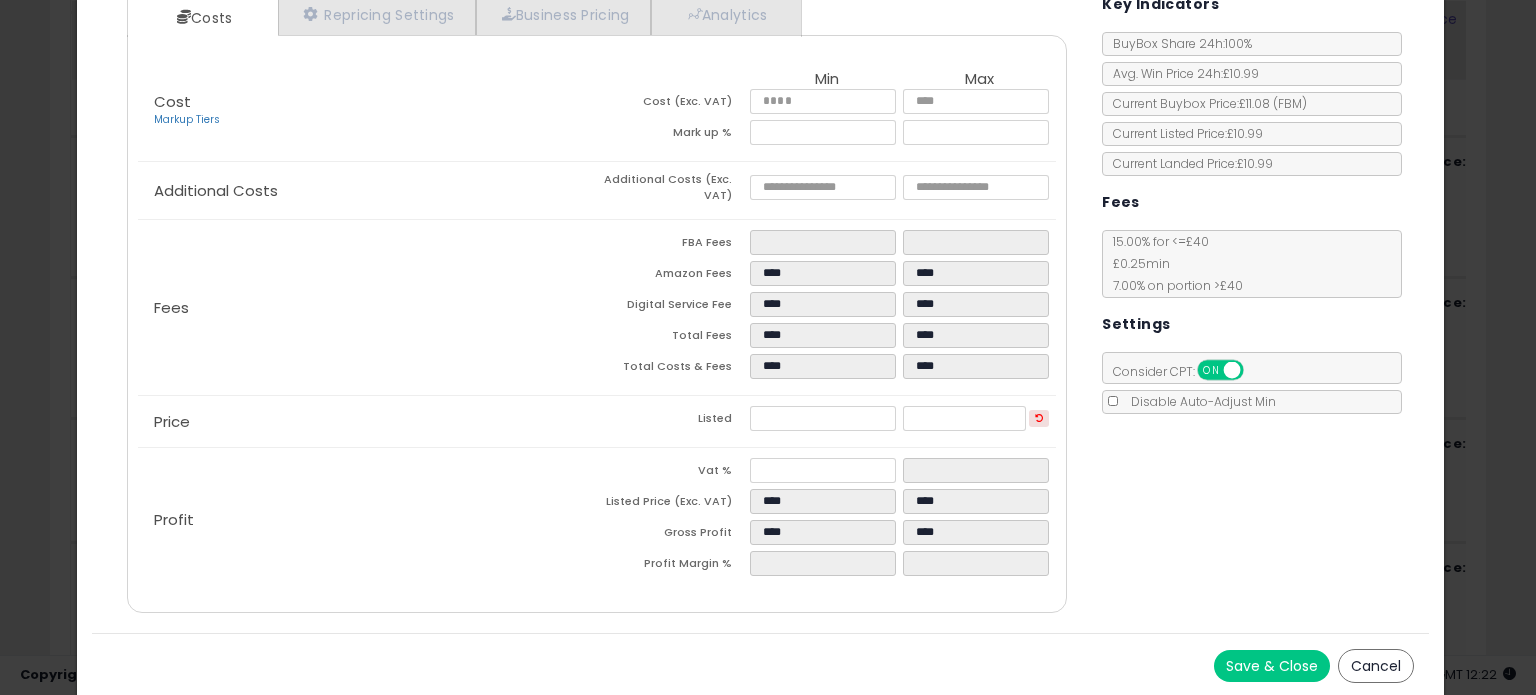 type on "*****" 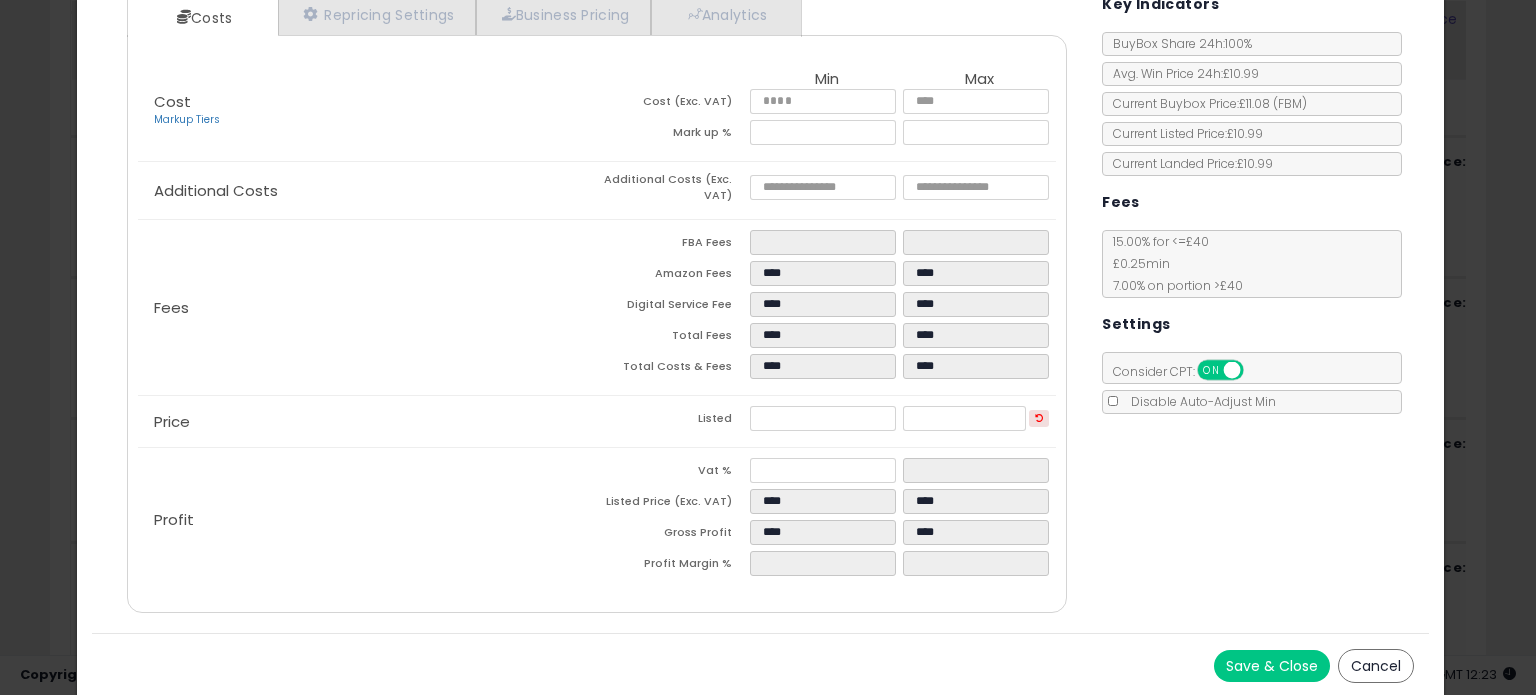 click on "Cancel" at bounding box center [1376, 666] 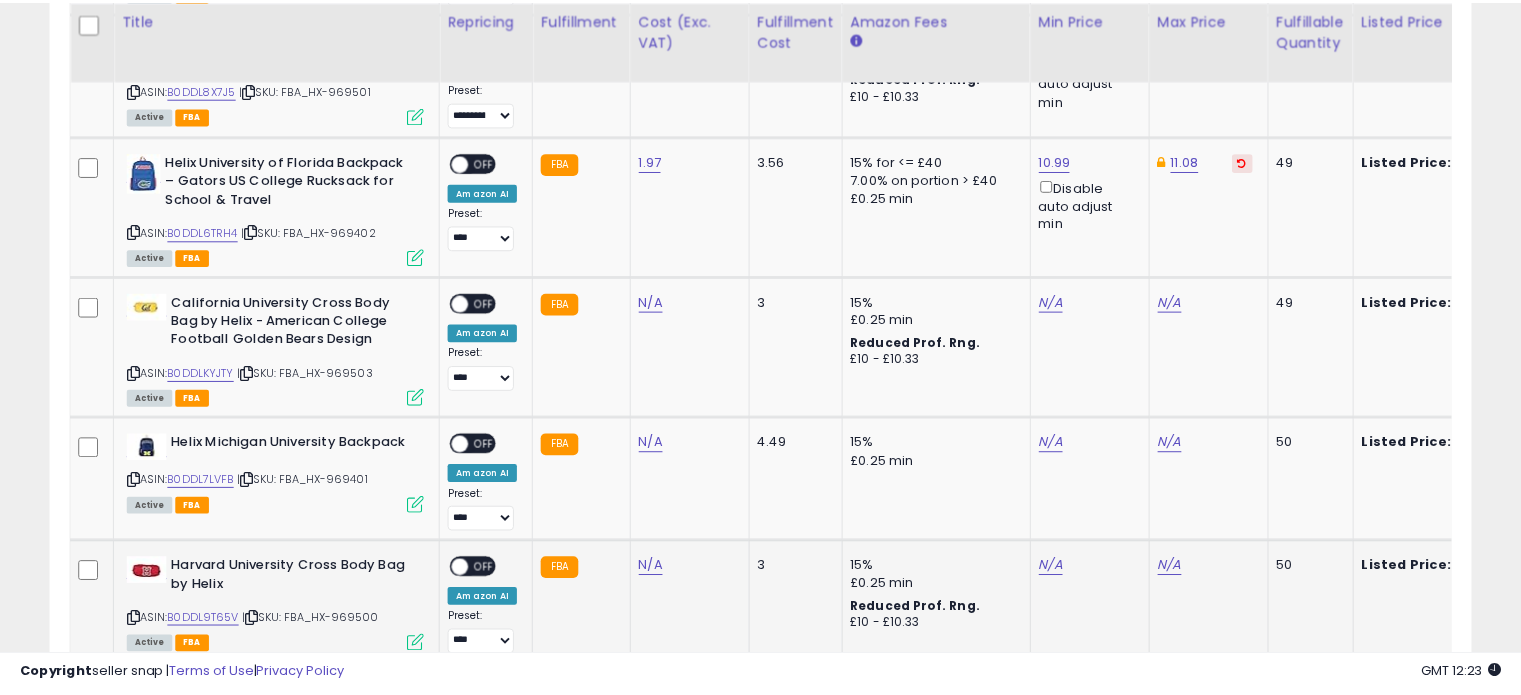scroll, scrollTop: 409, scrollLeft: 822, axis: both 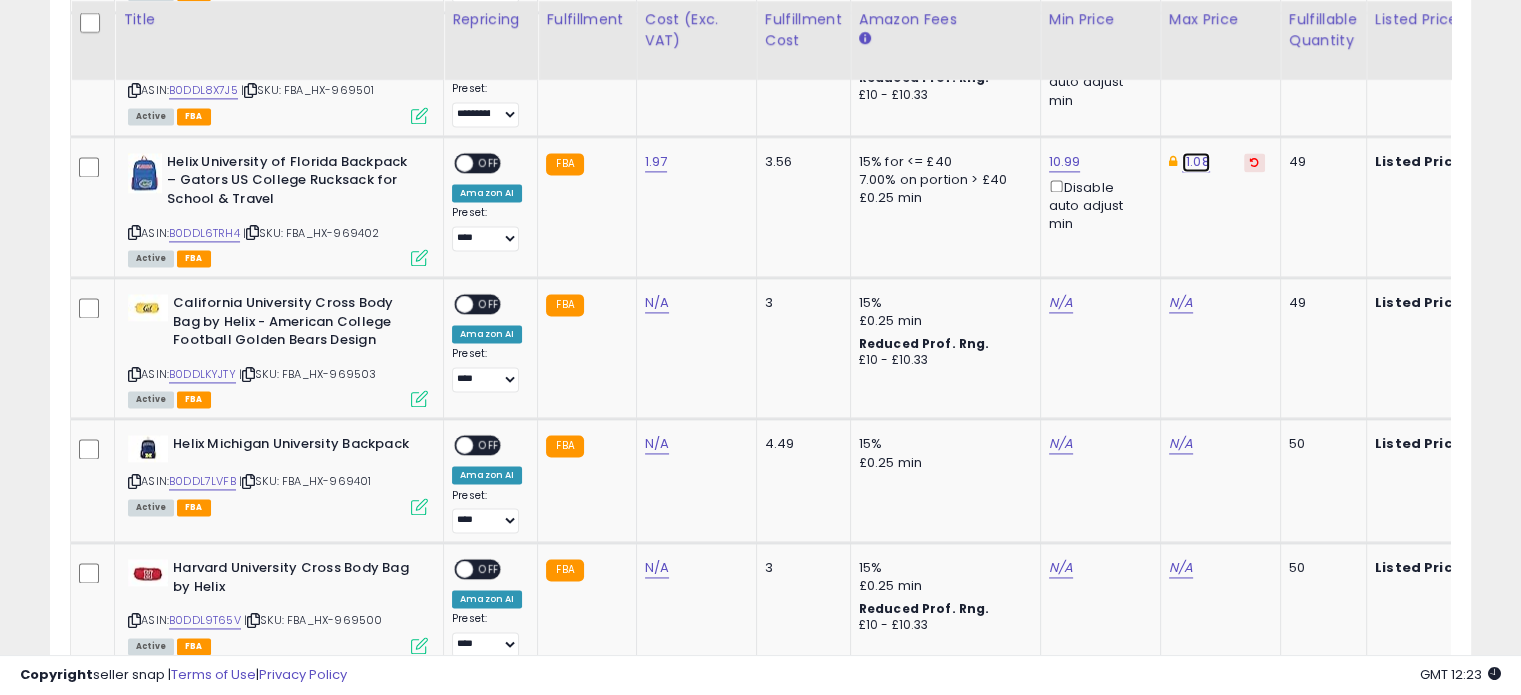 click on "11.08" at bounding box center [1196, 38] 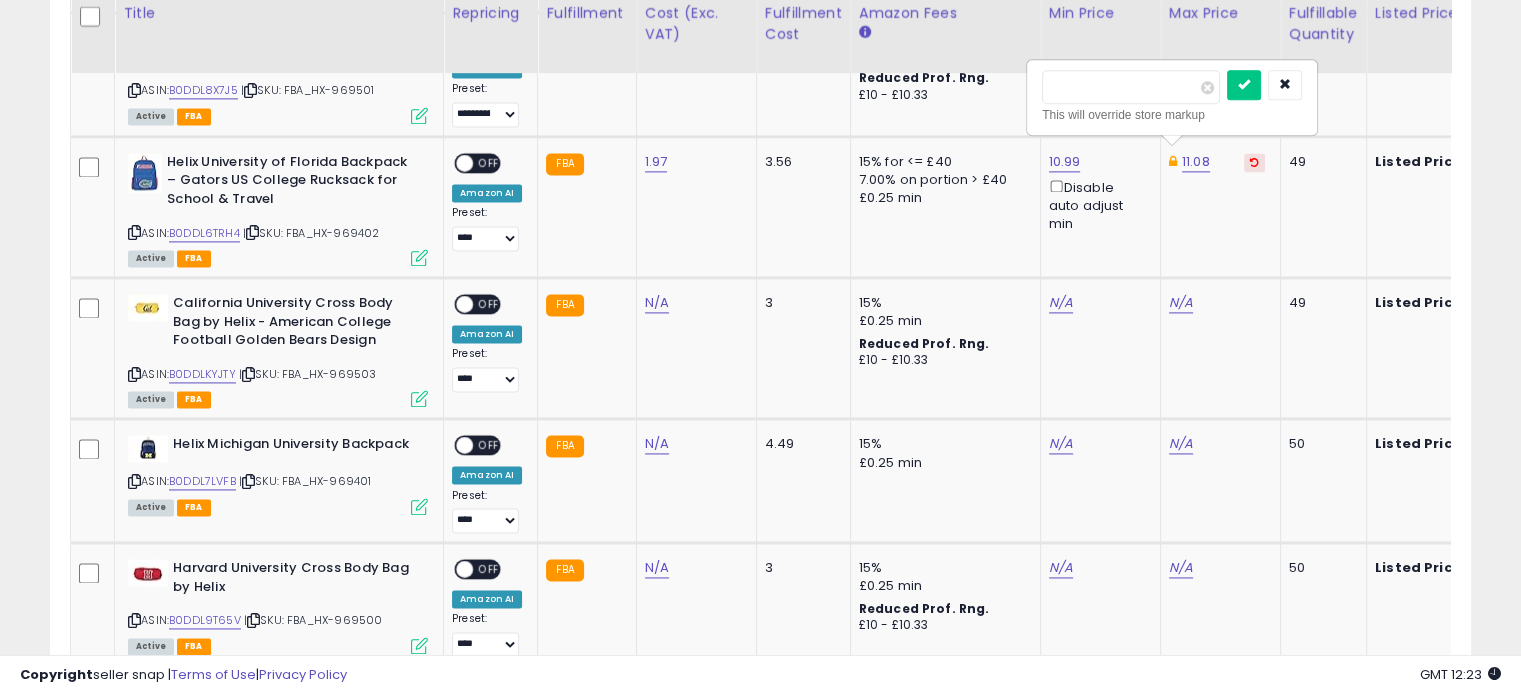 scroll, scrollTop: 2600, scrollLeft: 0, axis: vertical 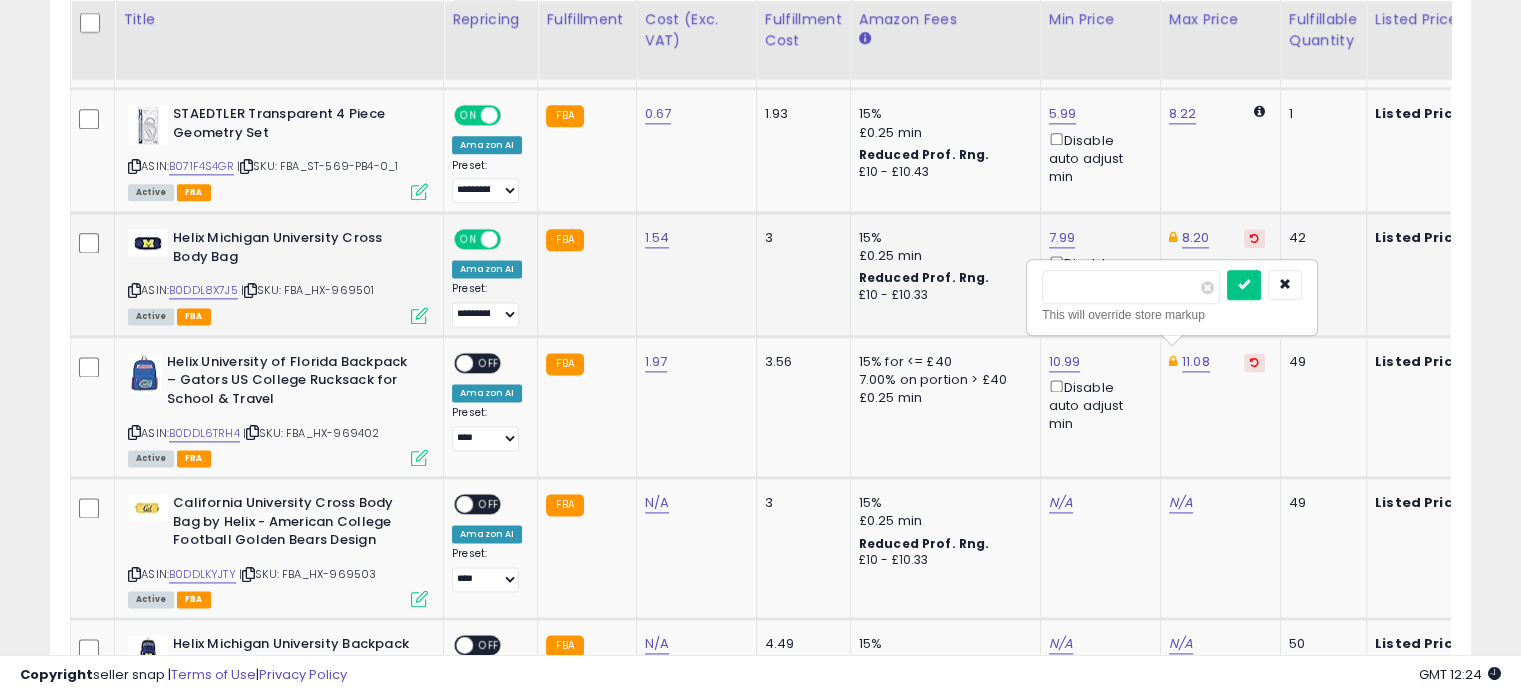 click on "Listed Price:  £7.99" 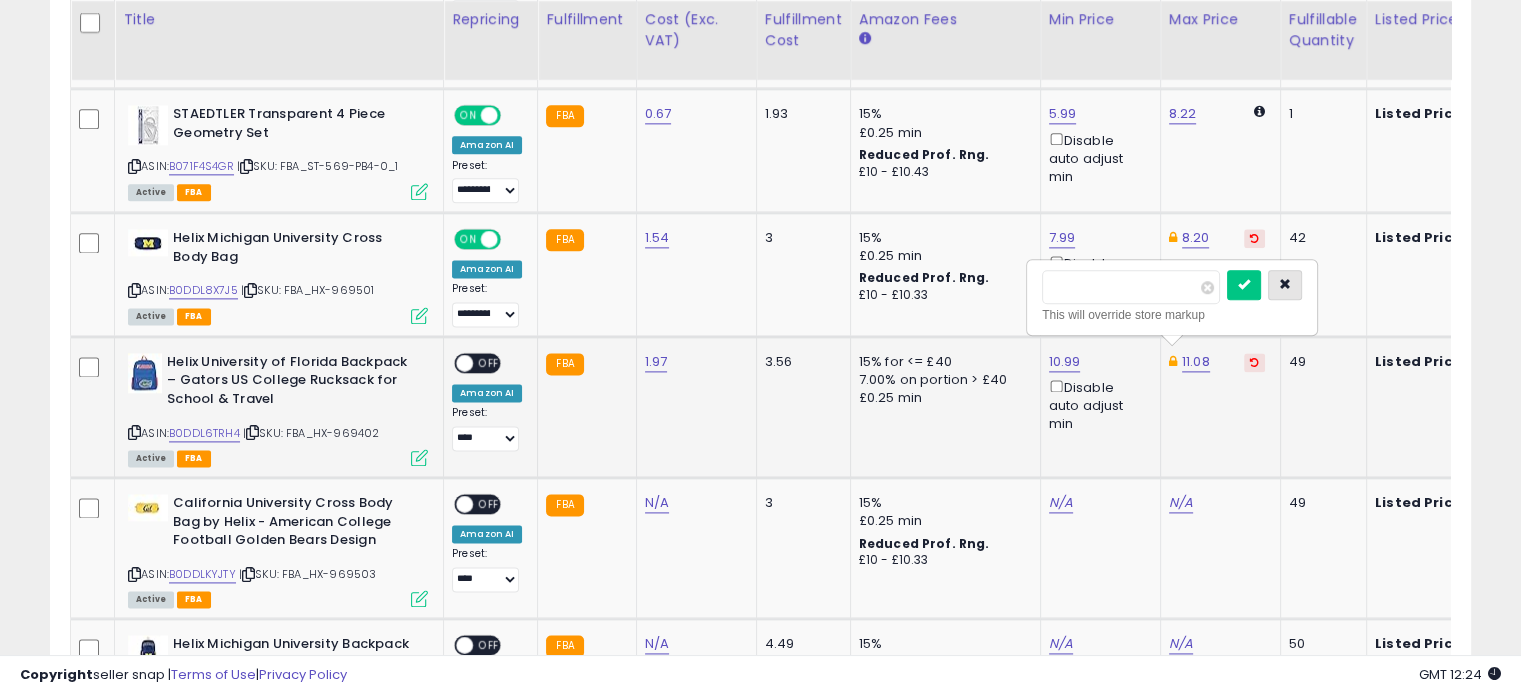 click at bounding box center [1285, 284] 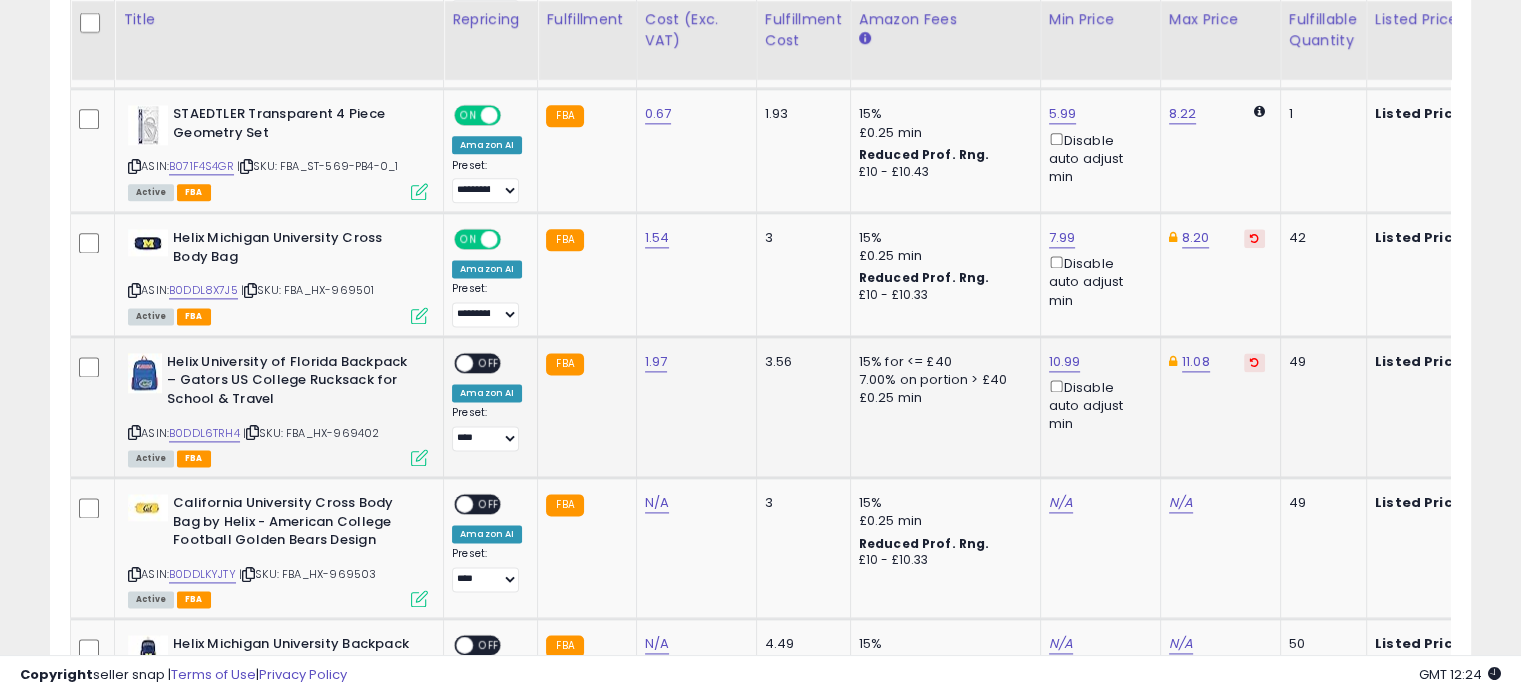 click at bounding box center (464, 362) 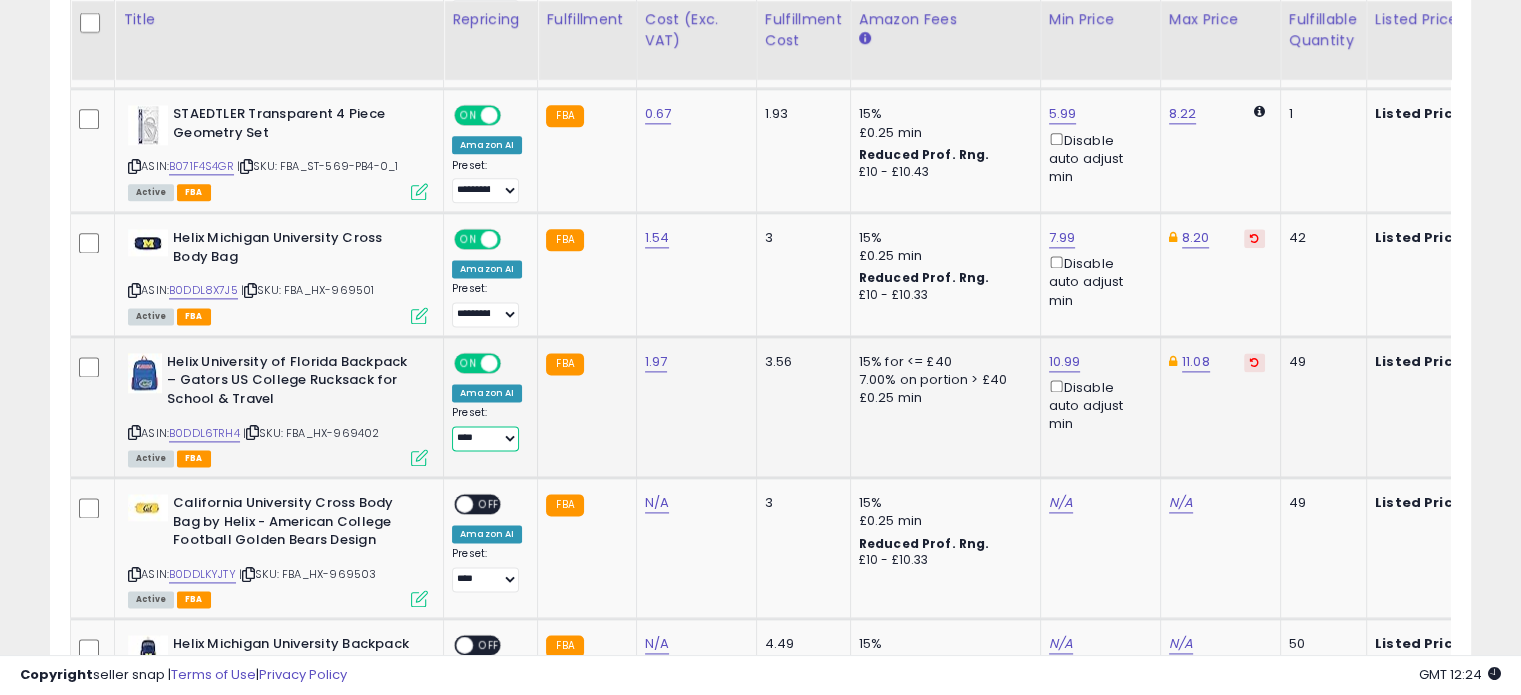 click on "**********" at bounding box center [485, 438] 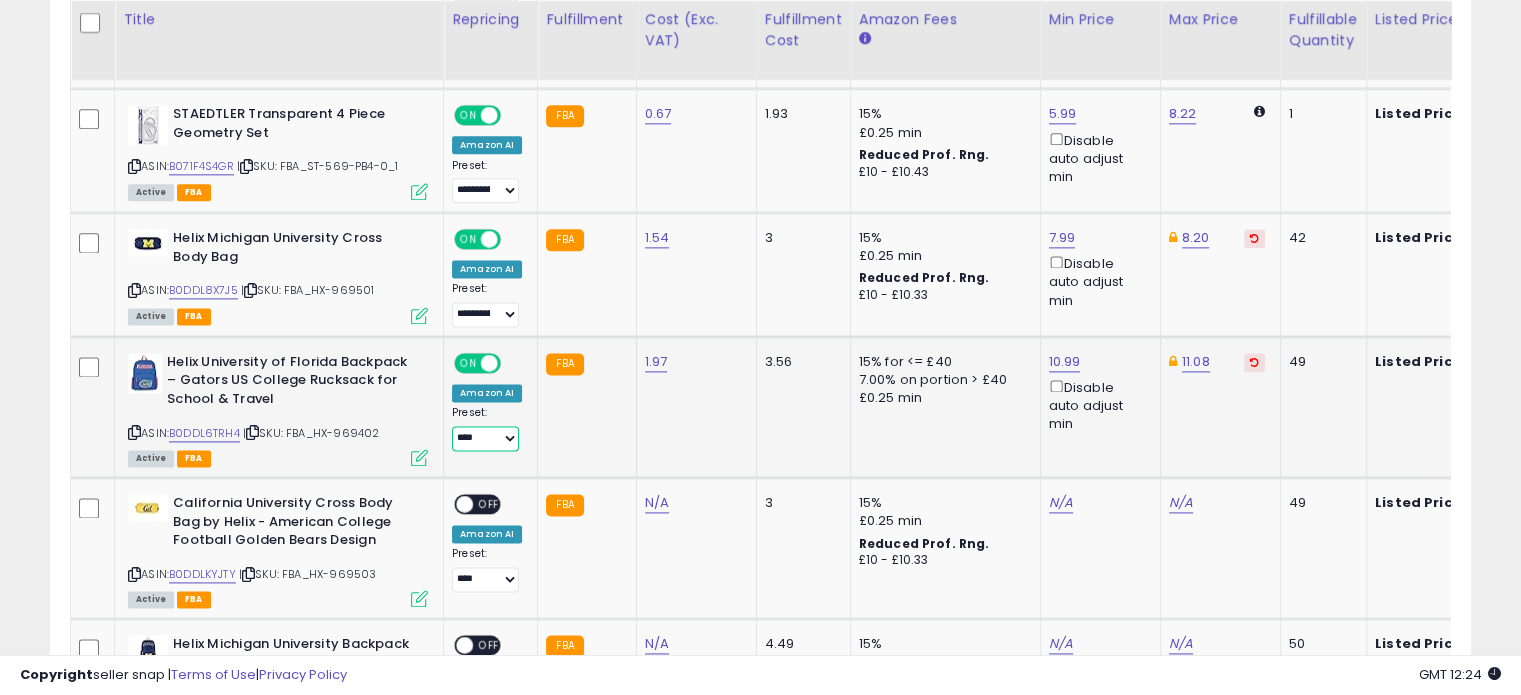select on "**********" 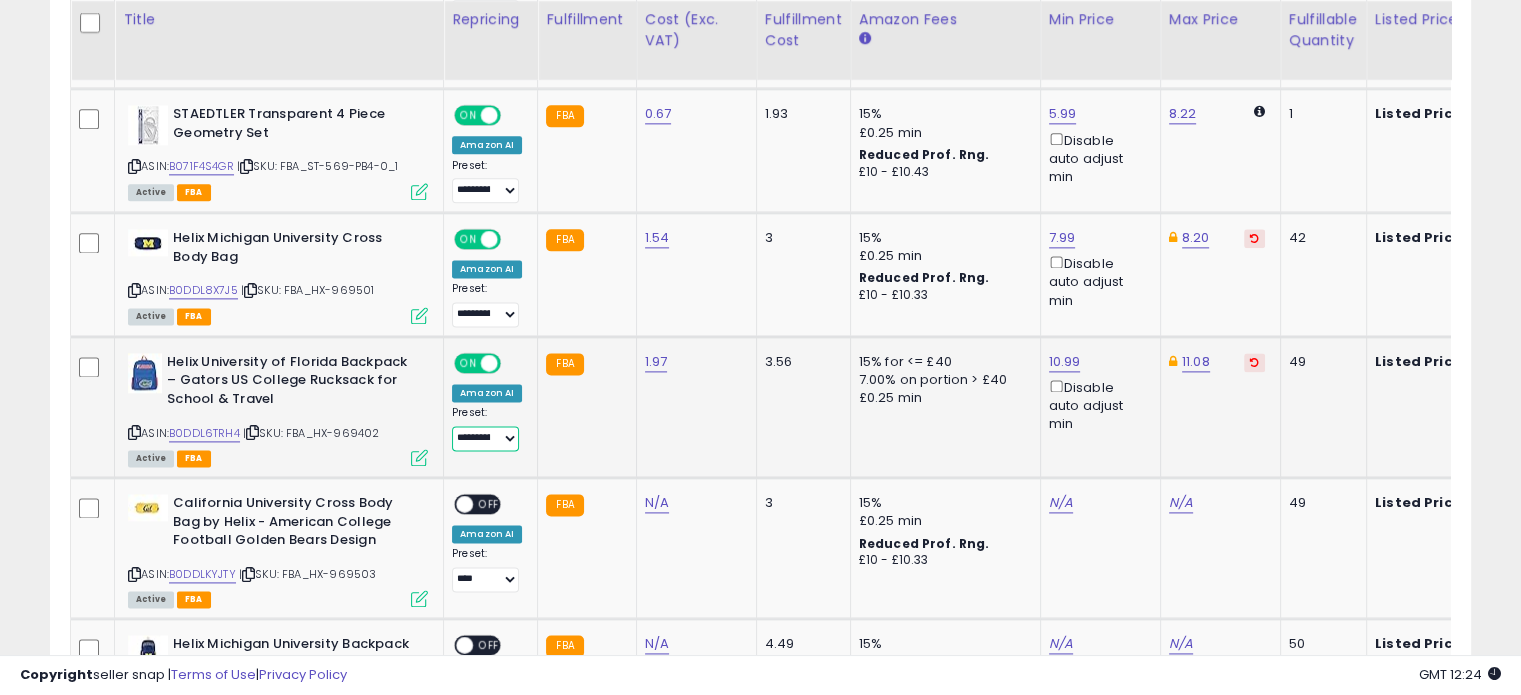 click on "**********" at bounding box center (485, 438) 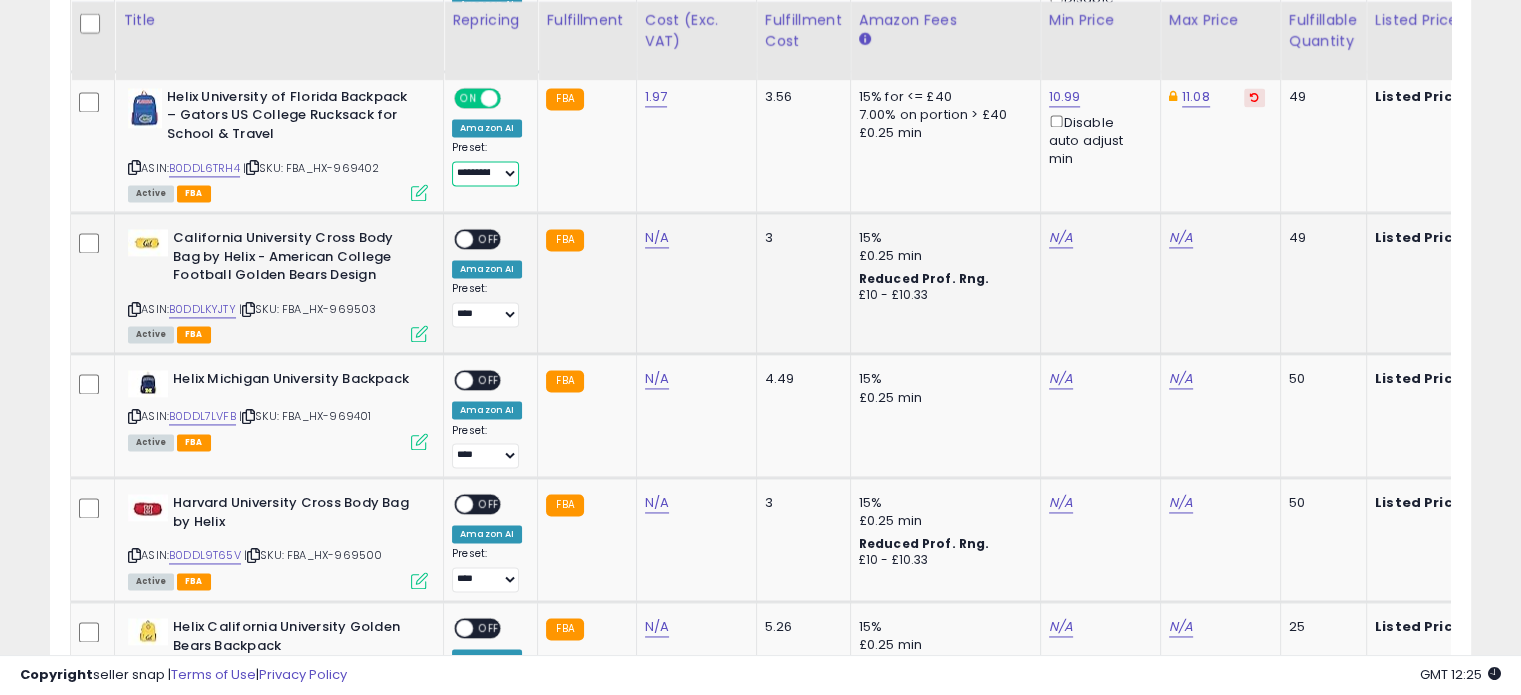 scroll, scrollTop: 2900, scrollLeft: 0, axis: vertical 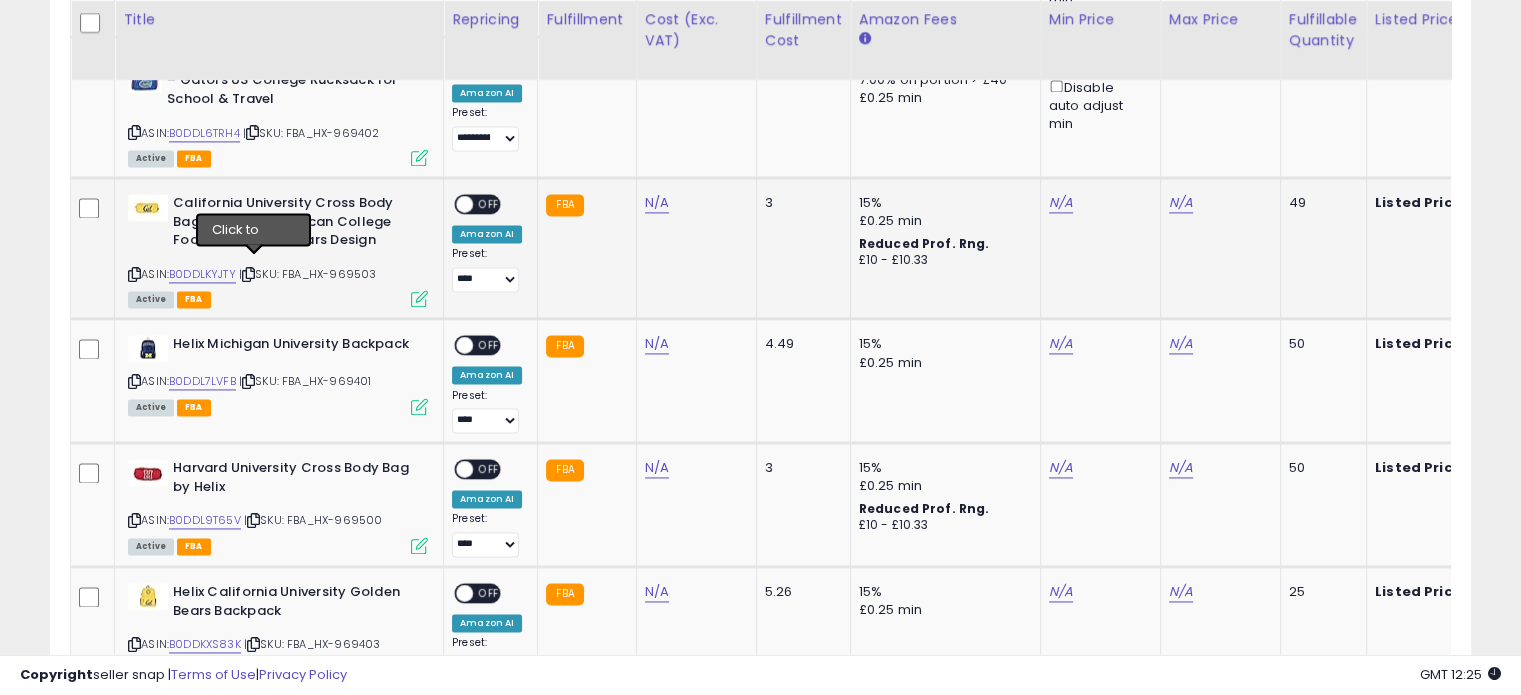 click at bounding box center (248, 274) 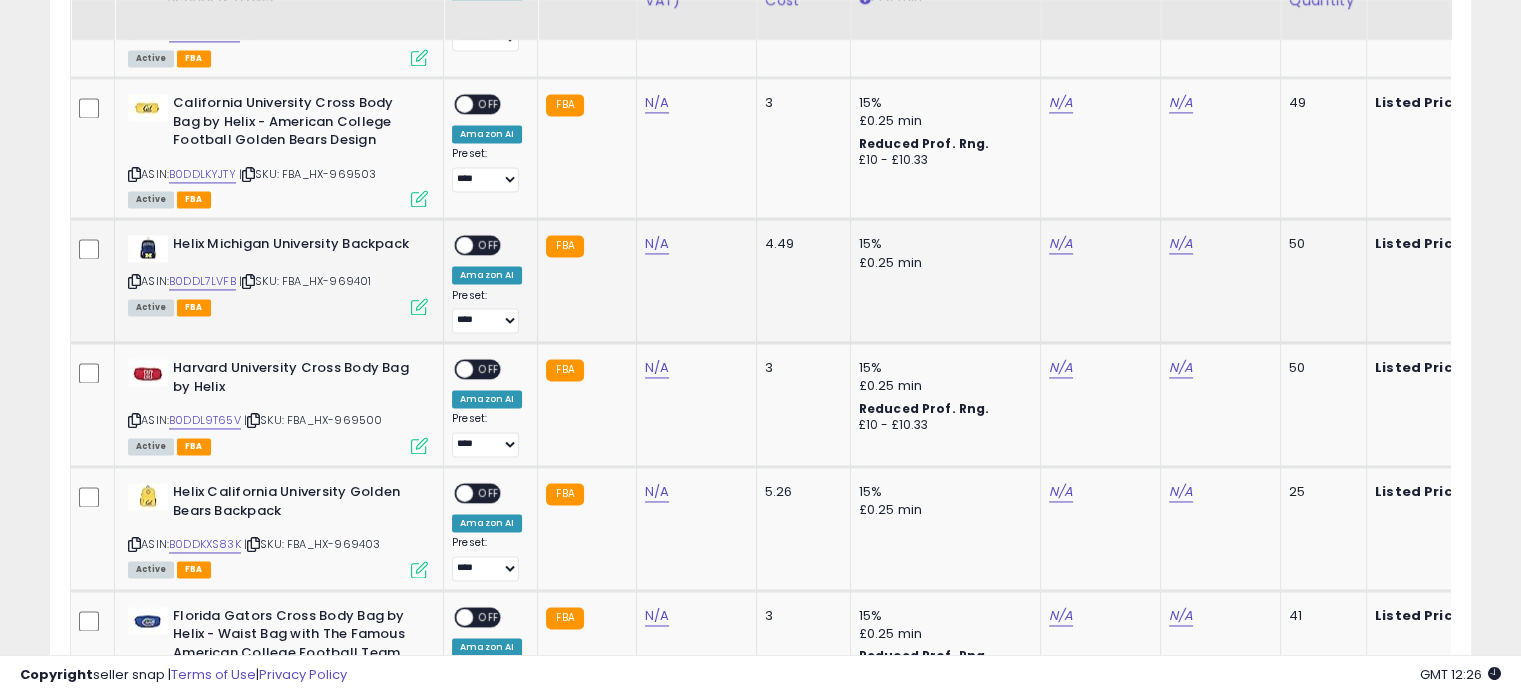 scroll, scrollTop: 2900, scrollLeft: 0, axis: vertical 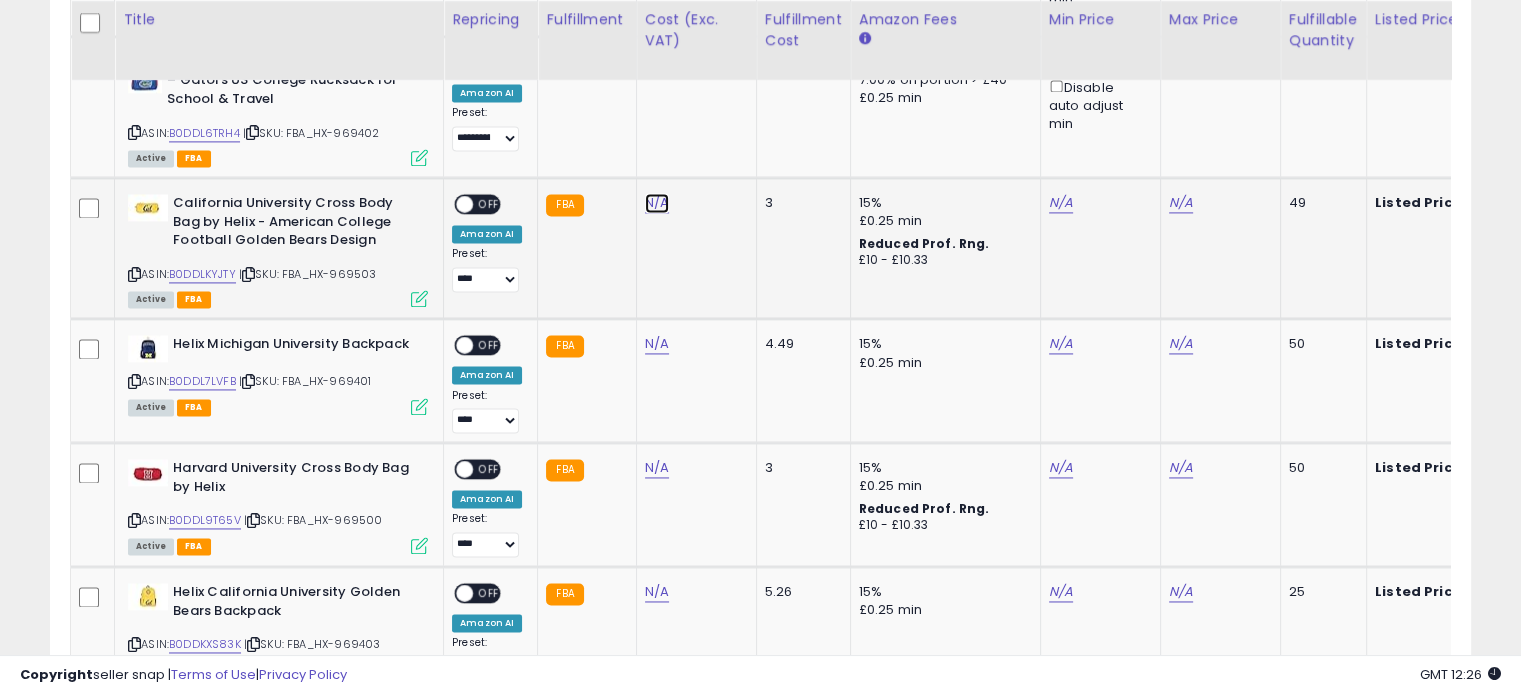click on "N/A" at bounding box center (657, -1826) 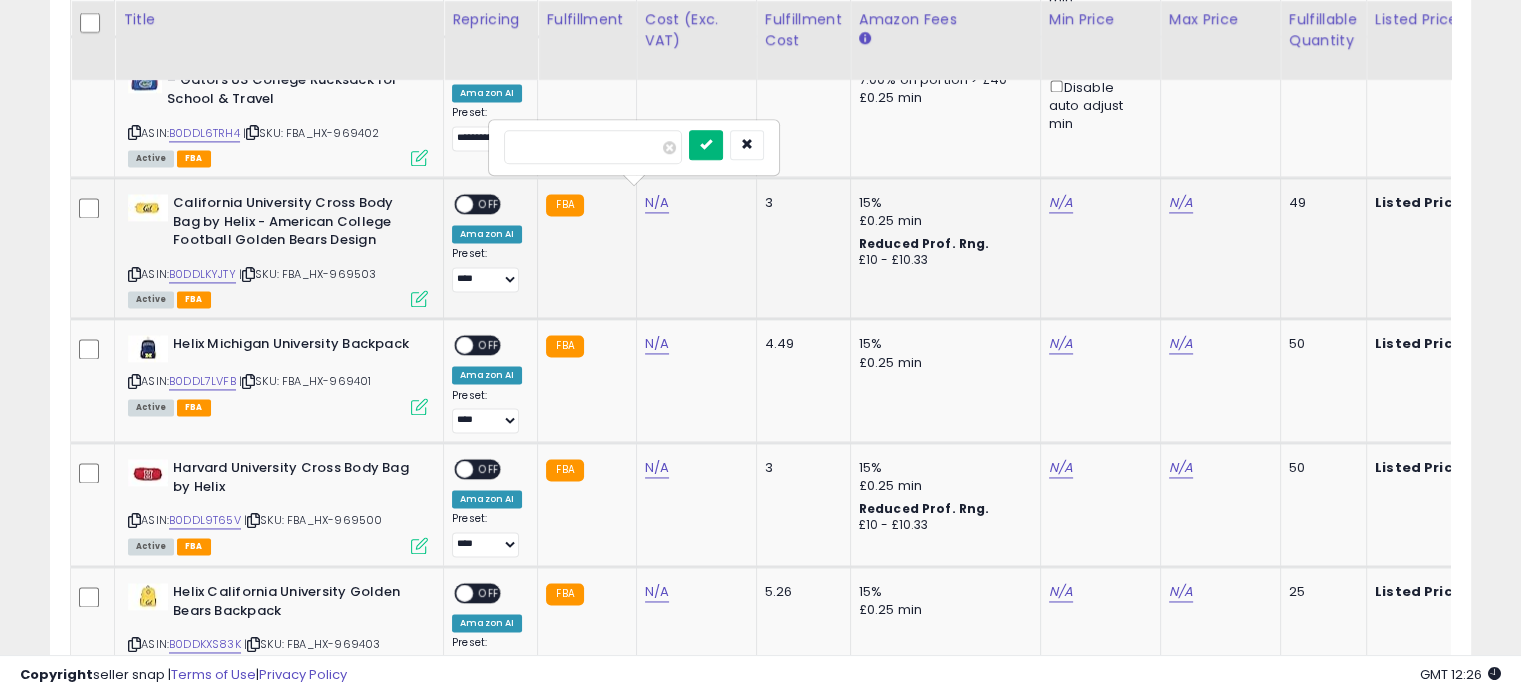 type on "****" 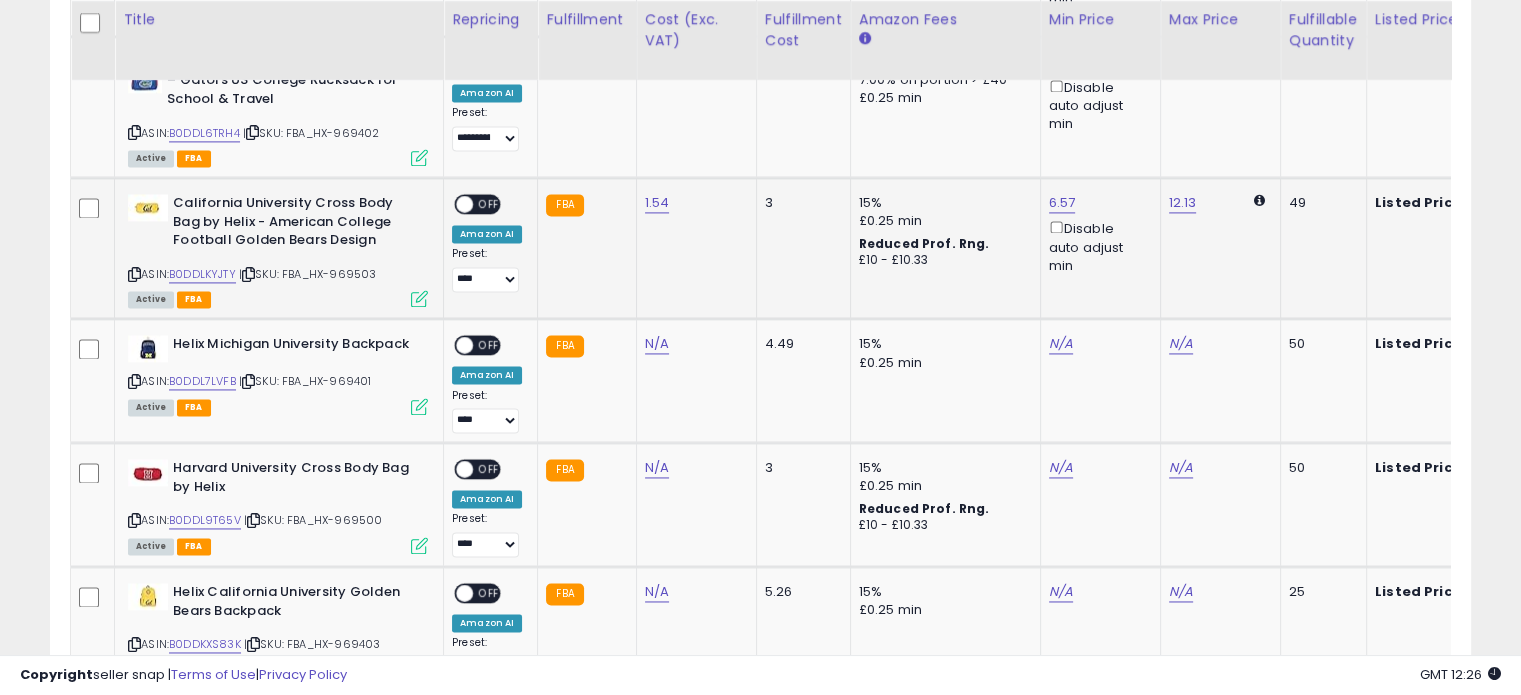 scroll, scrollTop: 0, scrollLeft: 20, axis: horizontal 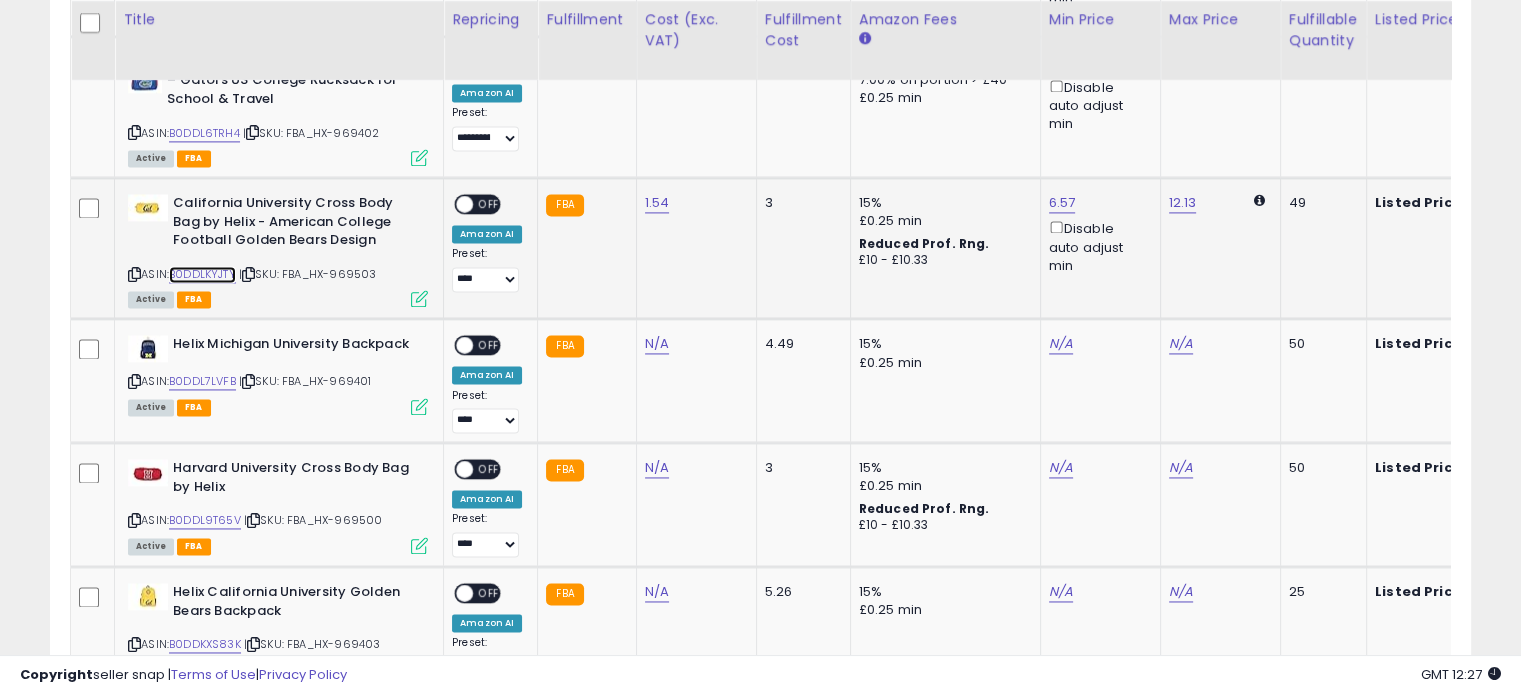 click on "B0DDLKYJTY" at bounding box center [202, 274] 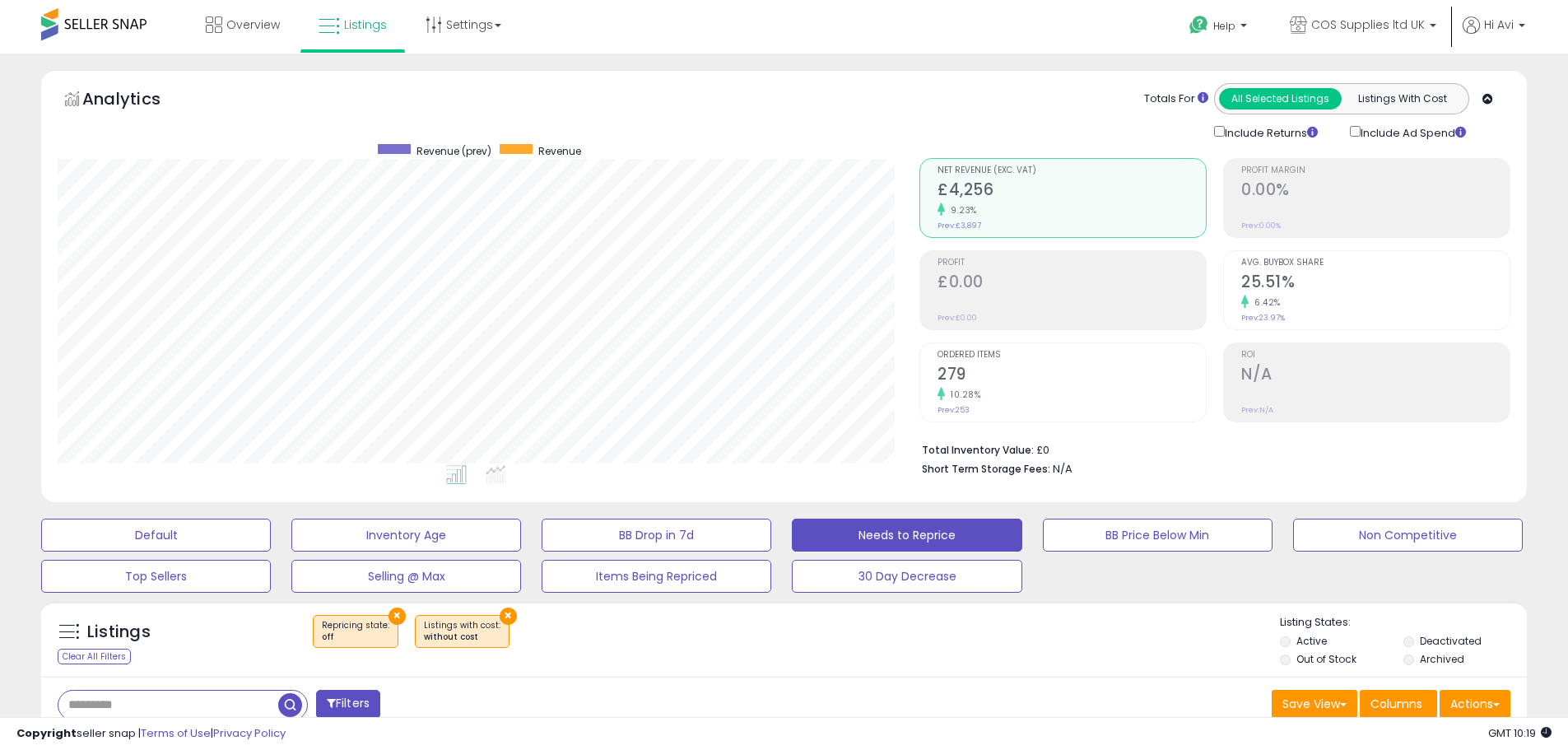 select on "**" 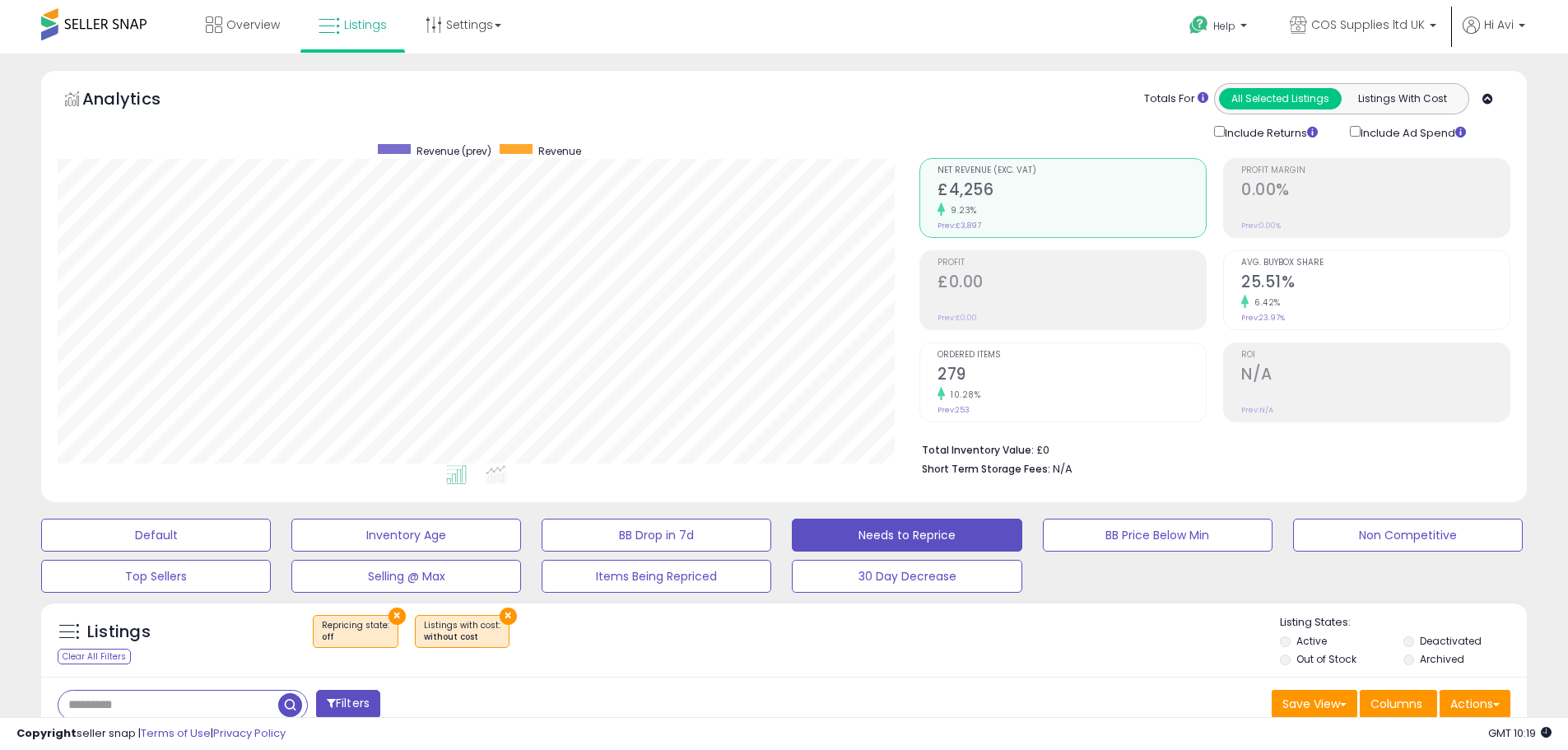 scroll, scrollTop: 0, scrollLeft: 0, axis: both 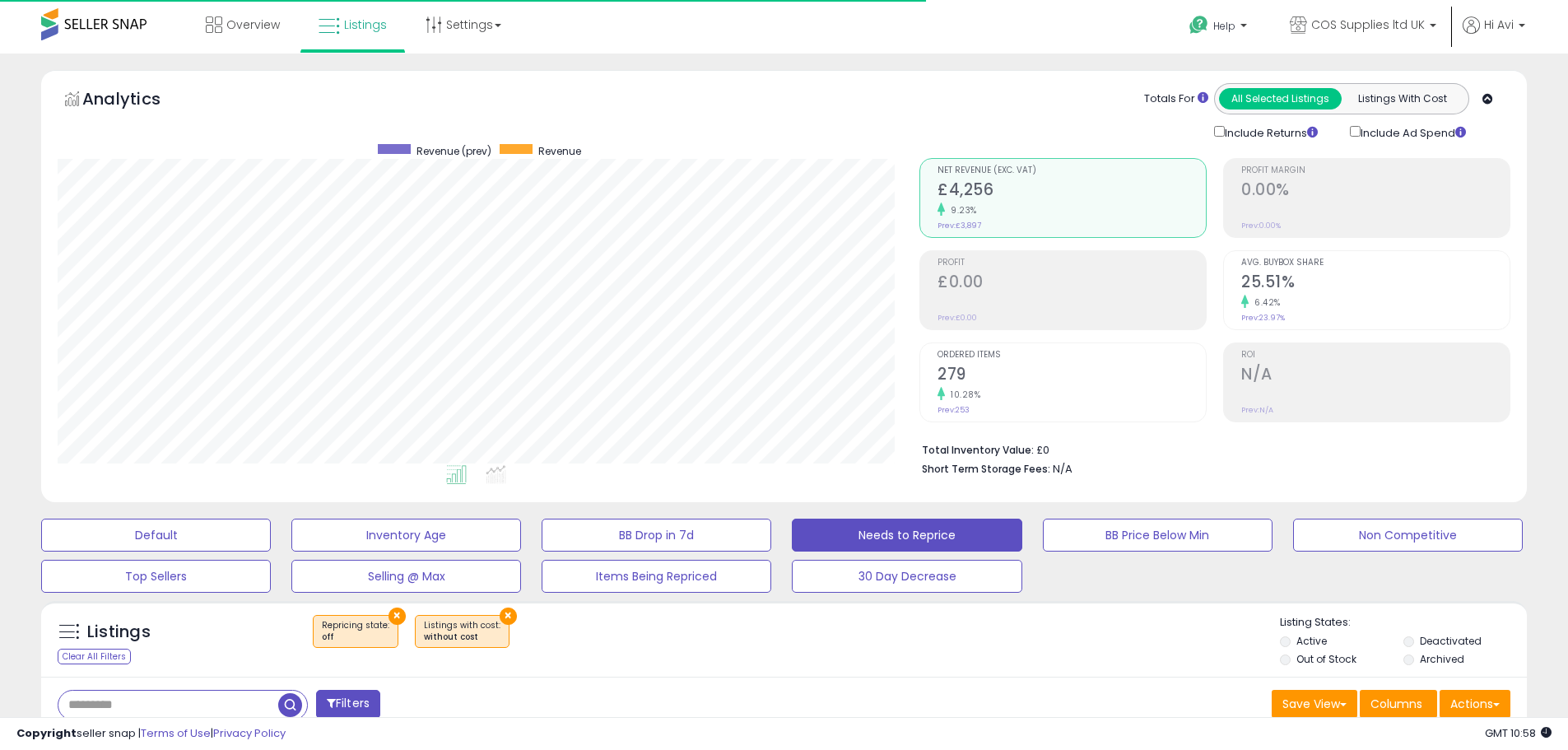 select on "**" 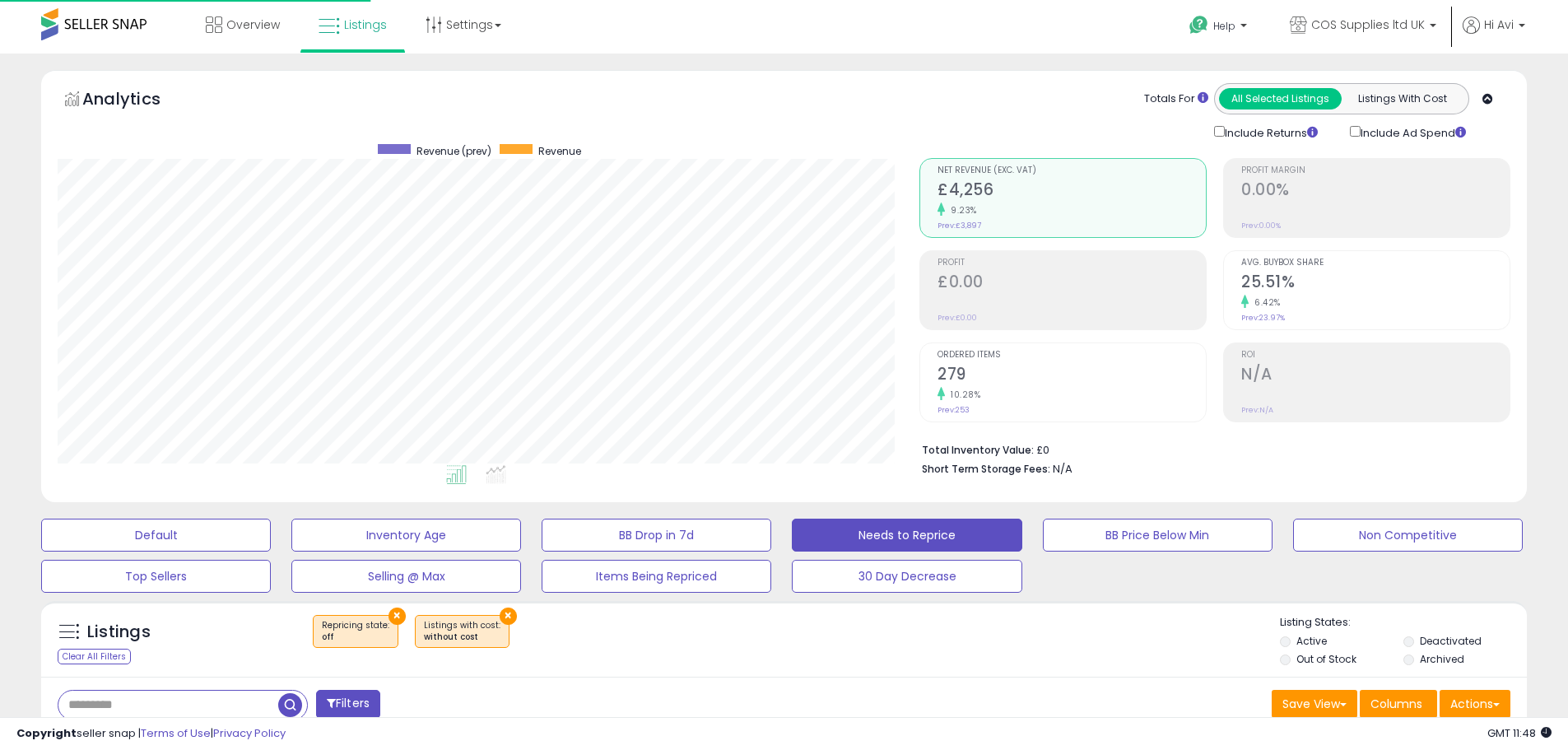 select on "**" 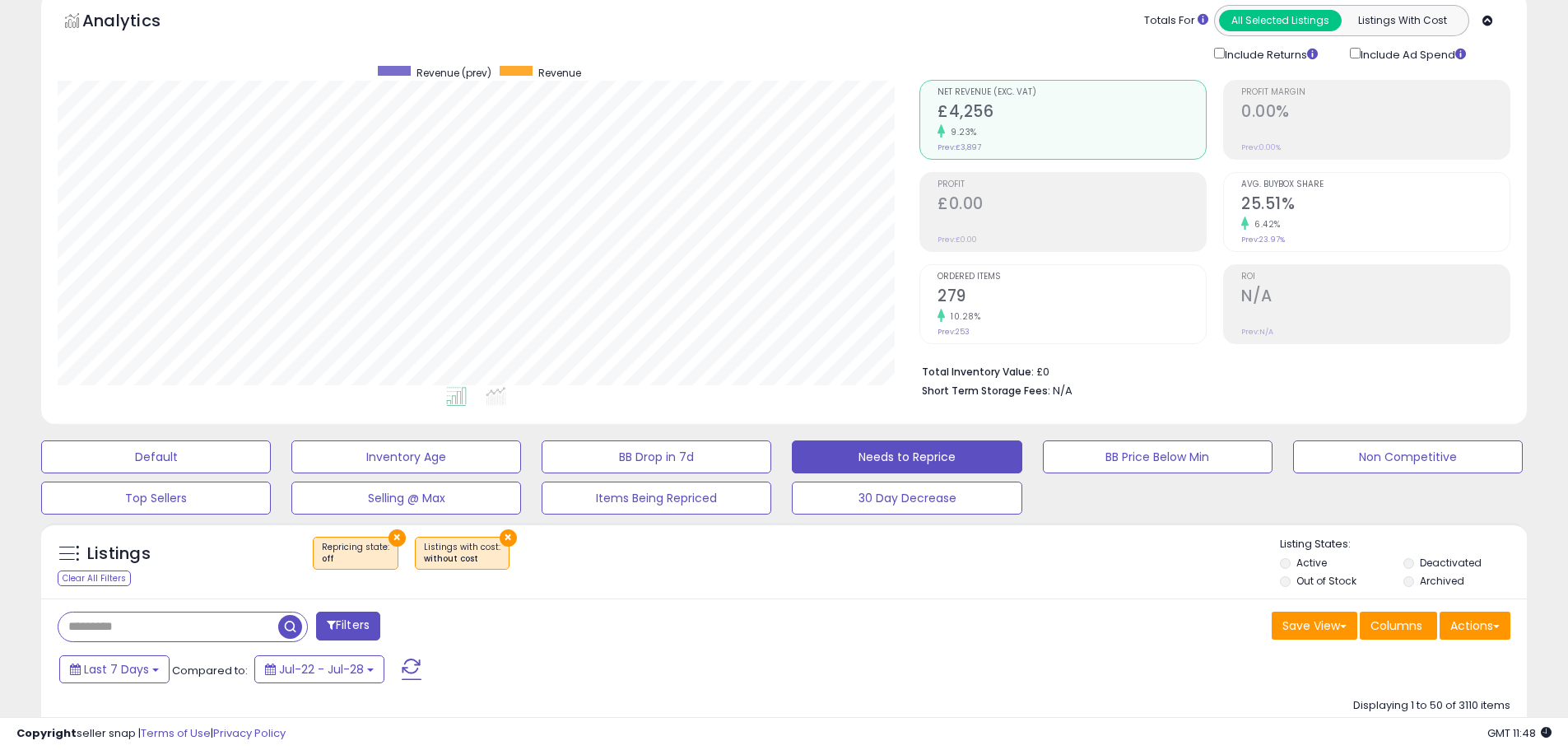 scroll, scrollTop: 0, scrollLeft: 0, axis: both 